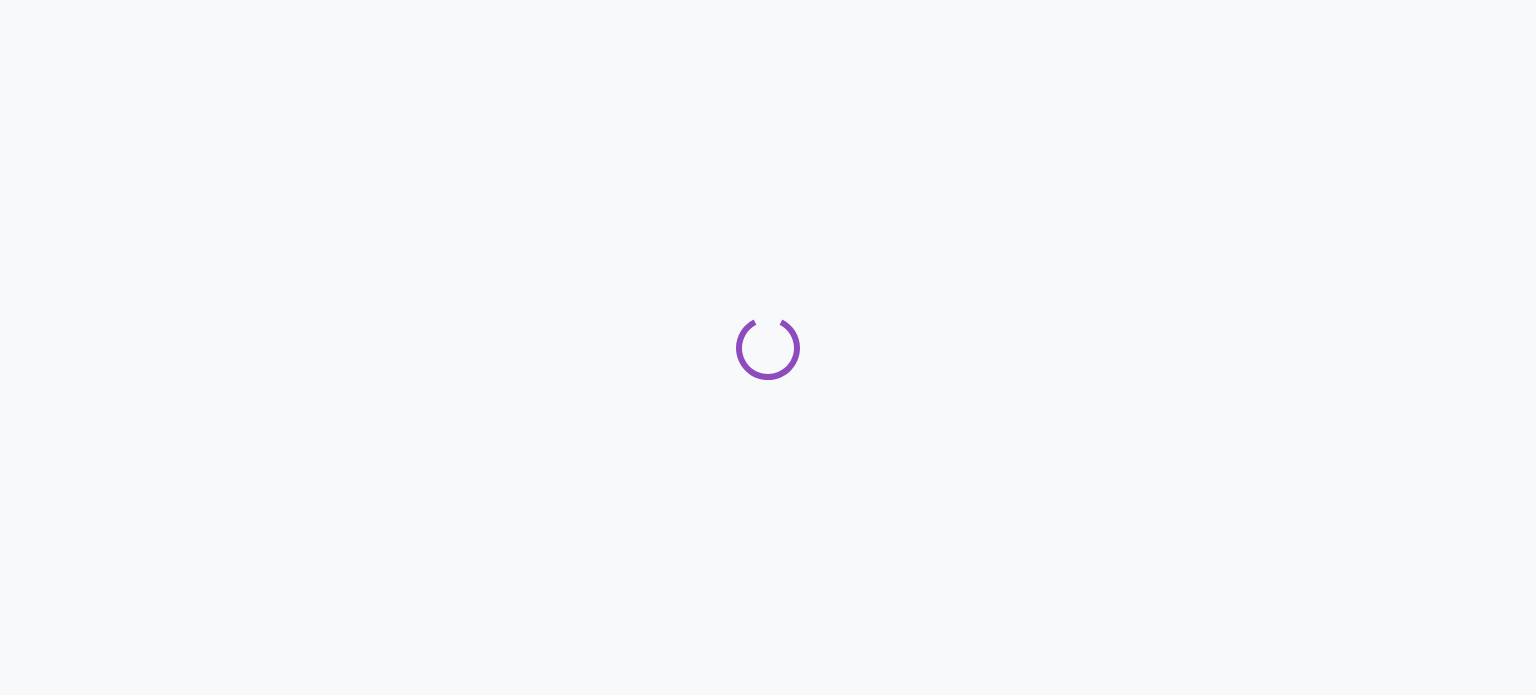scroll, scrollTop: 0, scrollLeft: 0, axis: both 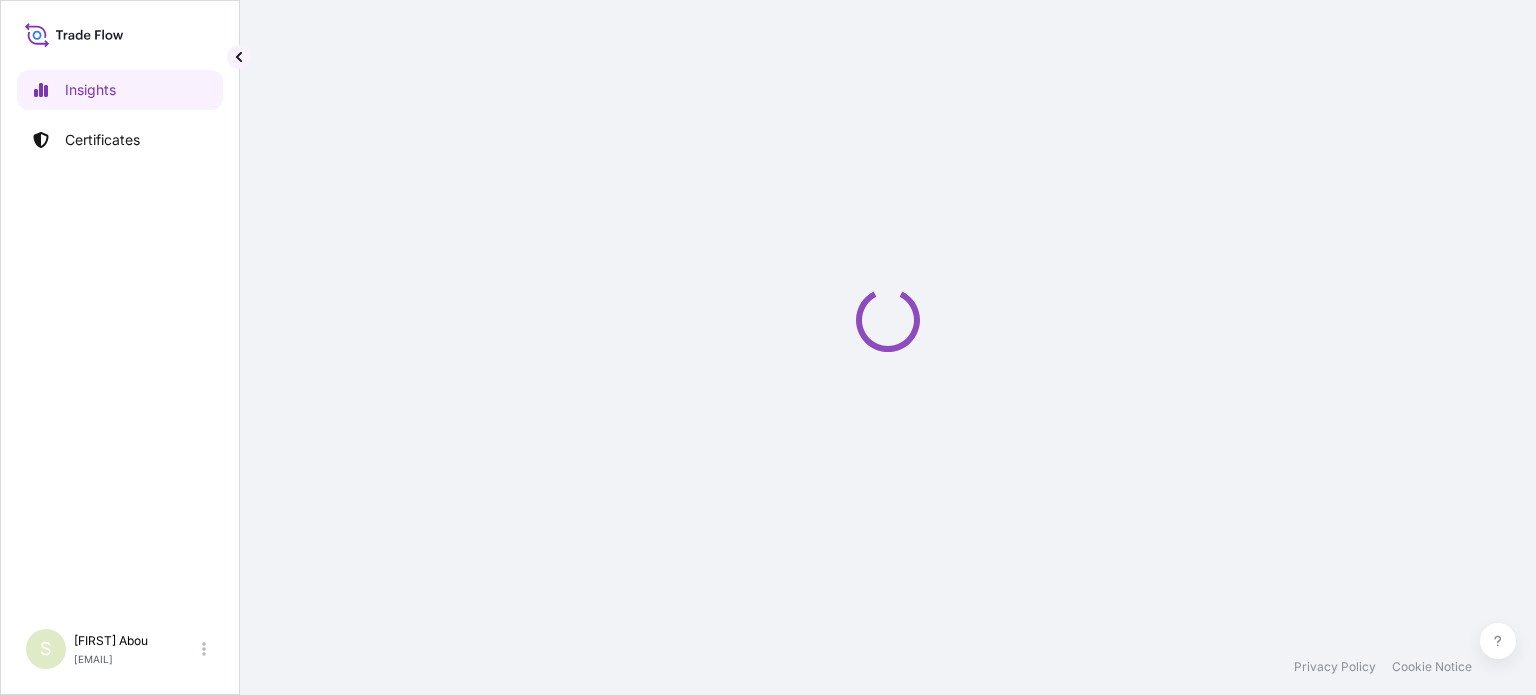 select on "2025" 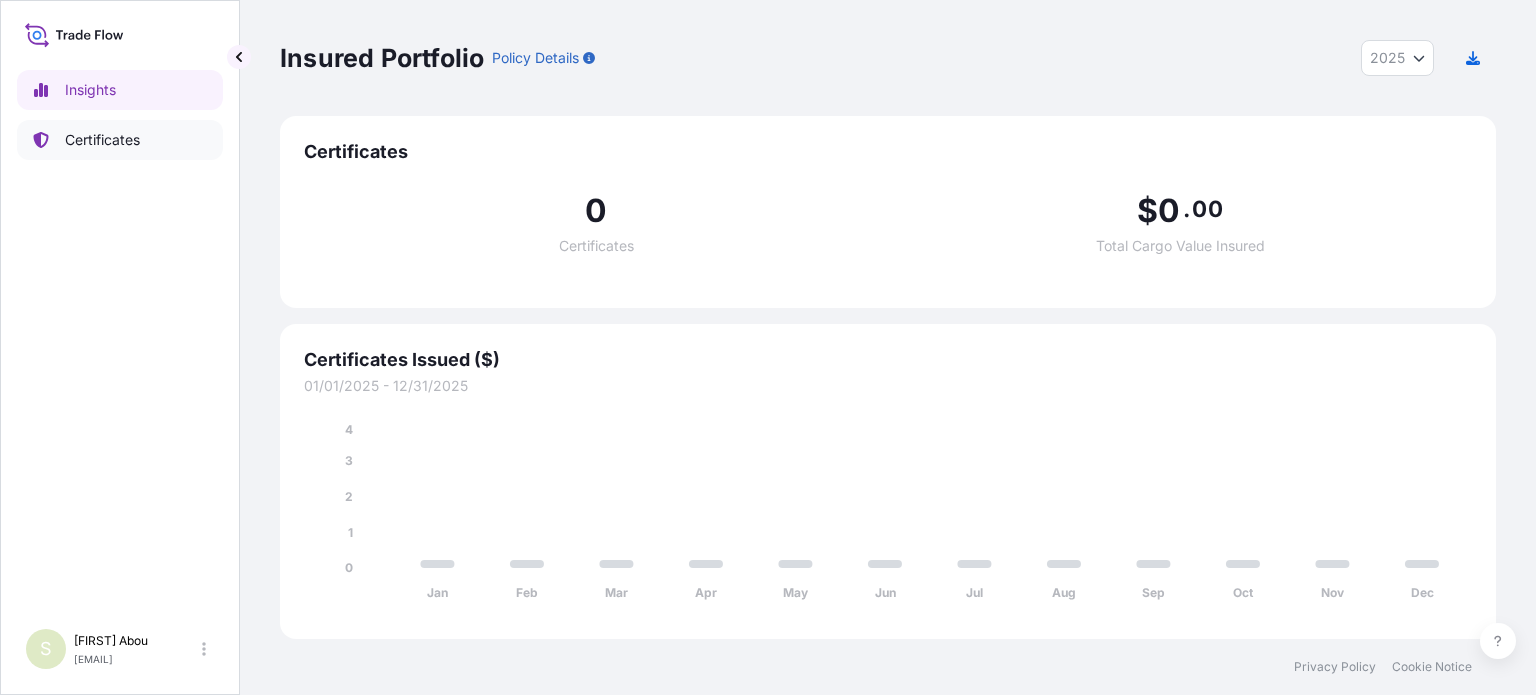click on "Certificates" at bounding box center [120, 140] 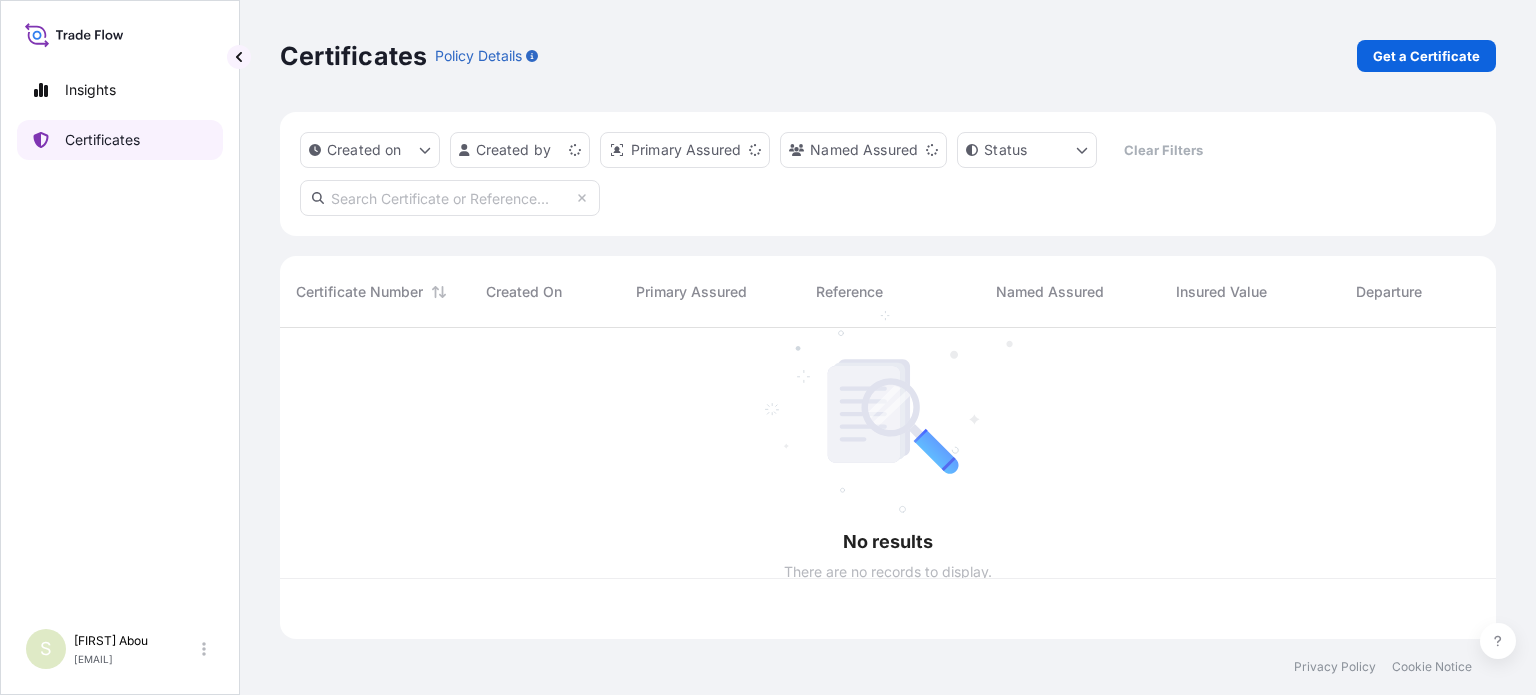 scroll, scrollTop: 16, scrollLeft: 16, axis: both 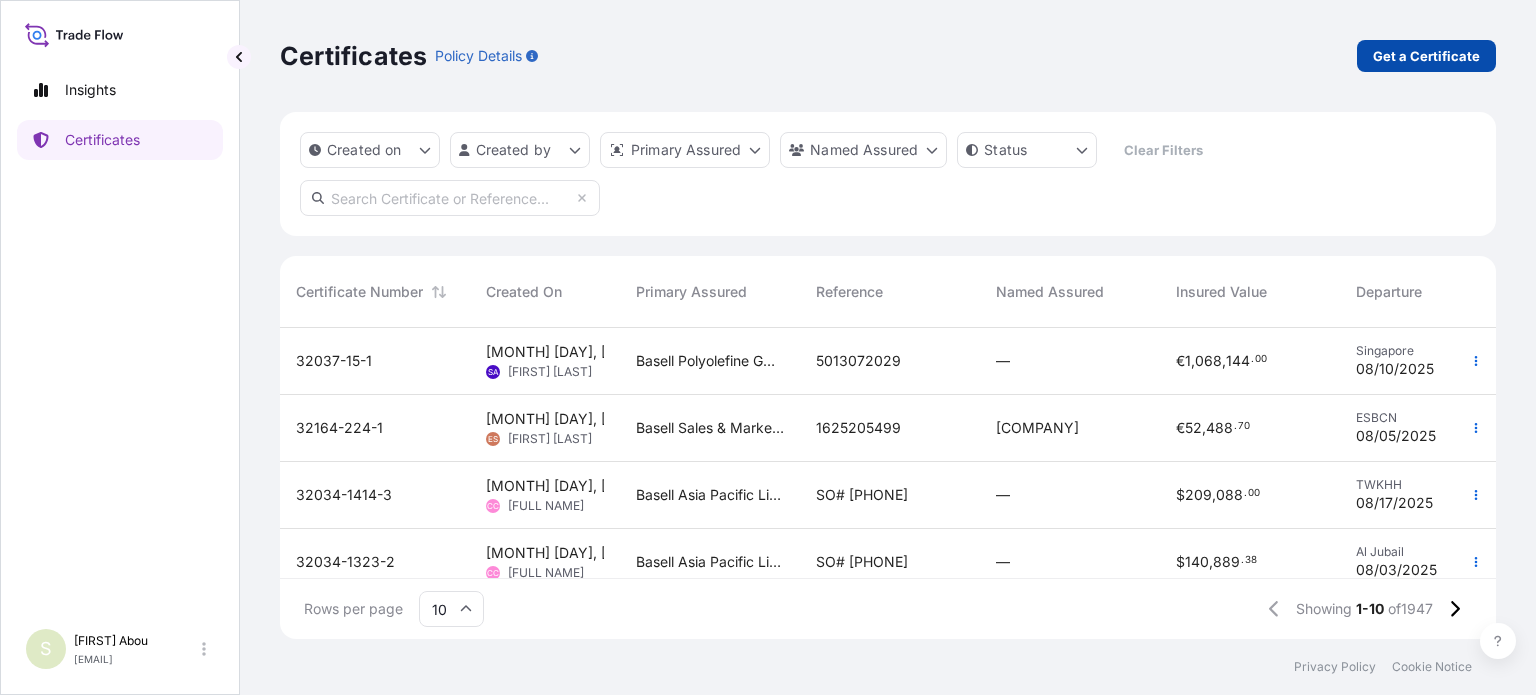 click on "Get a Certificate" at bounding box center [1426, 56] 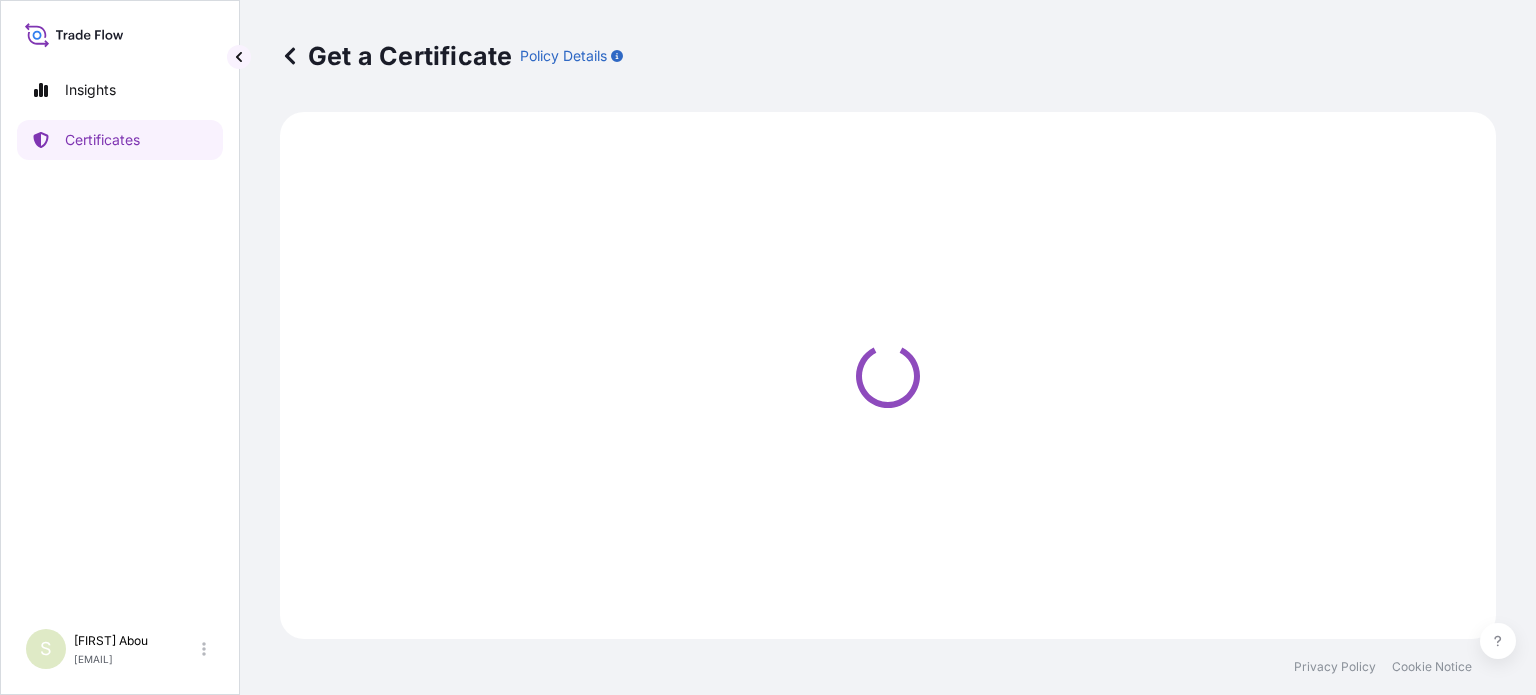 select on "Sea" 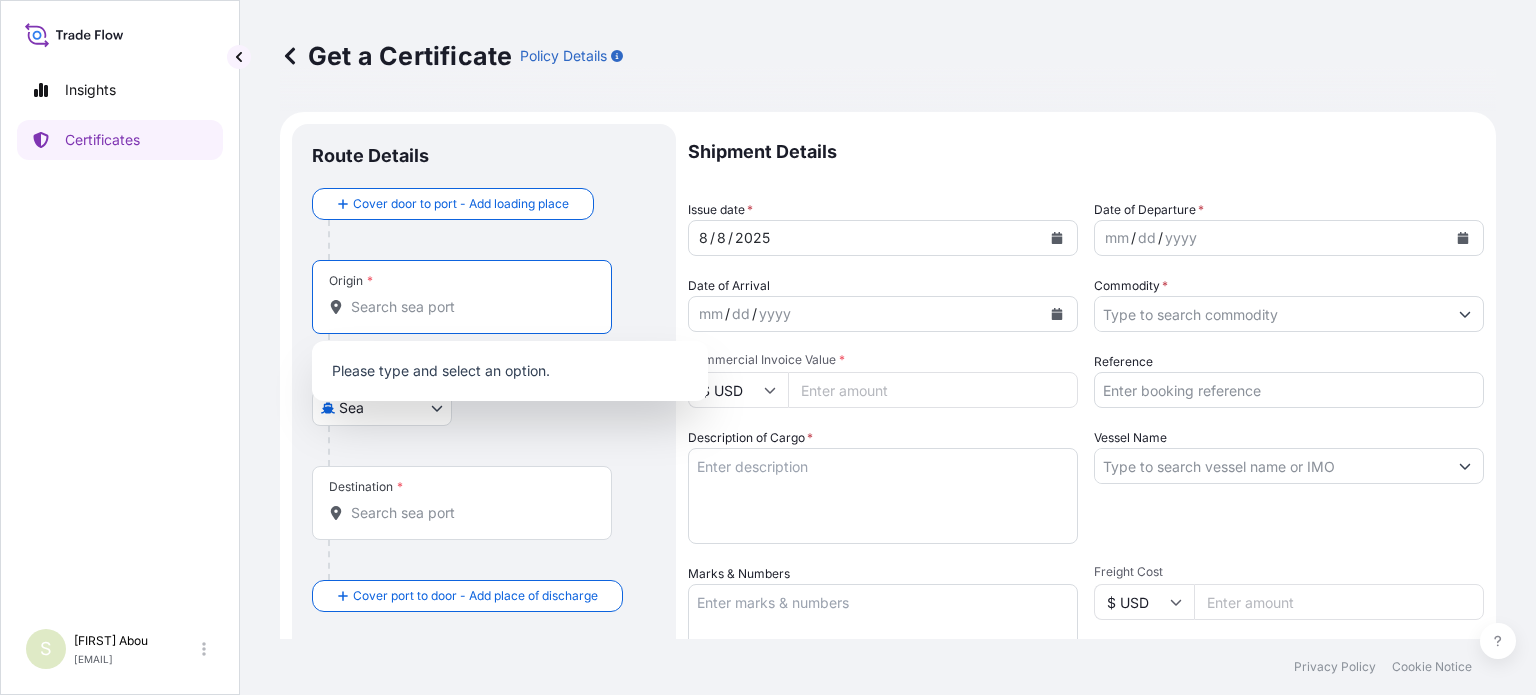 click on "Origin *" at bounding box center (469, 307) 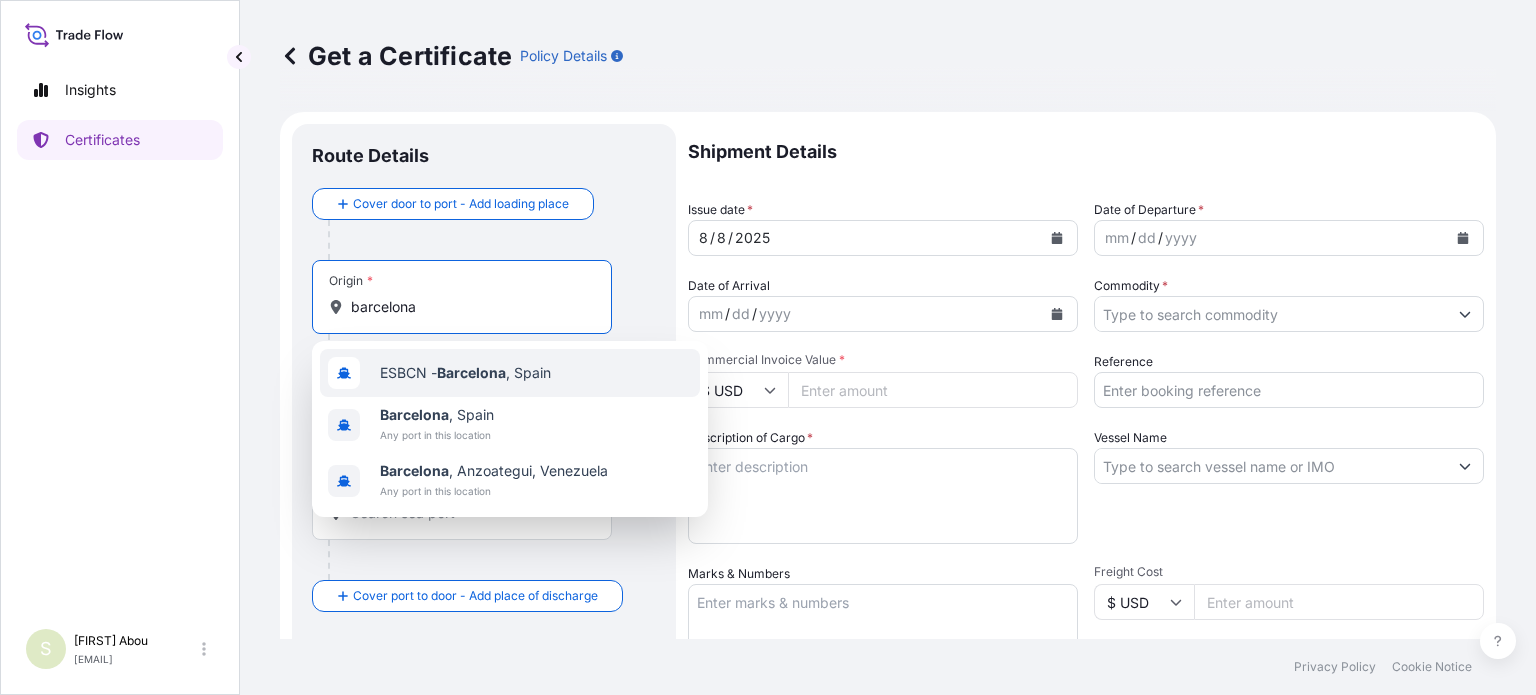 click on "ESBCN -  Barcelona , Spain" at bounding box center (465, 373) 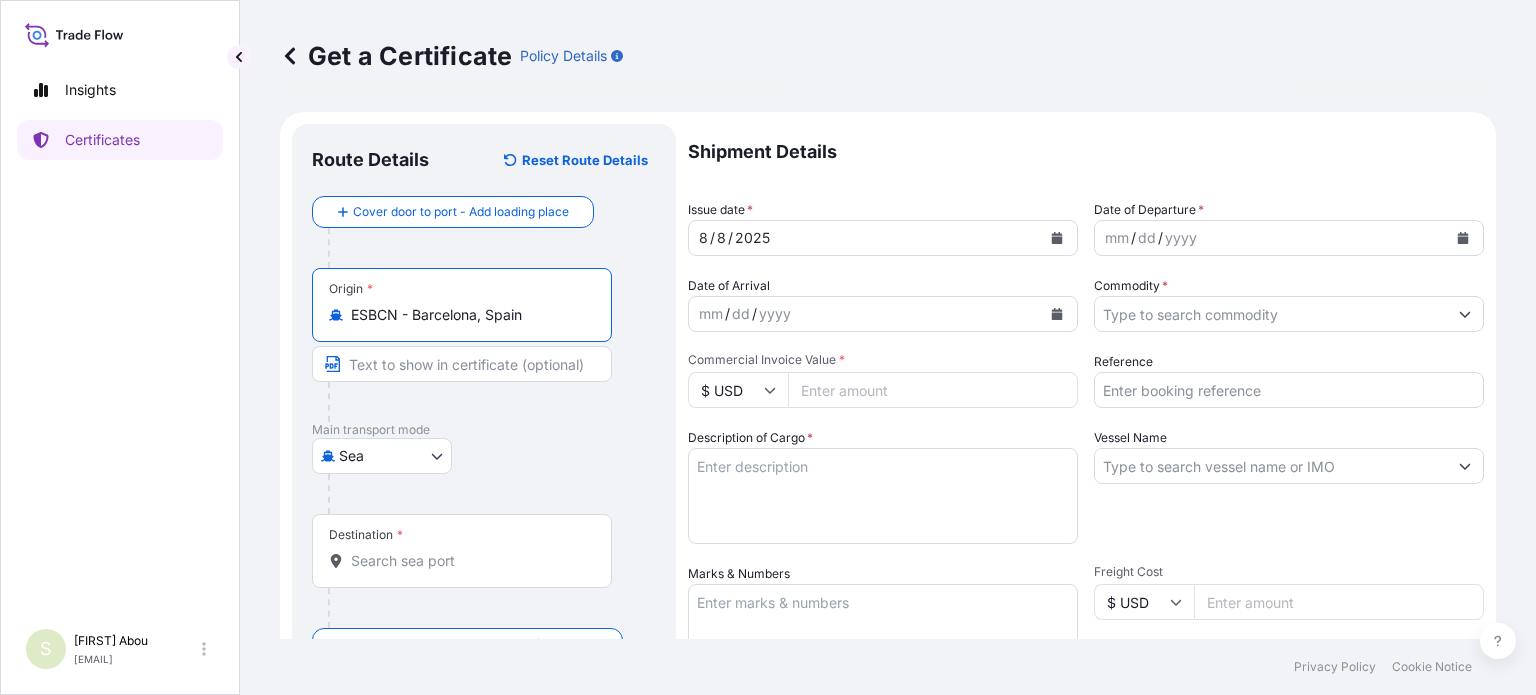 scroll, scrollTop: 100, scrollLeft: 0, axis: vertical 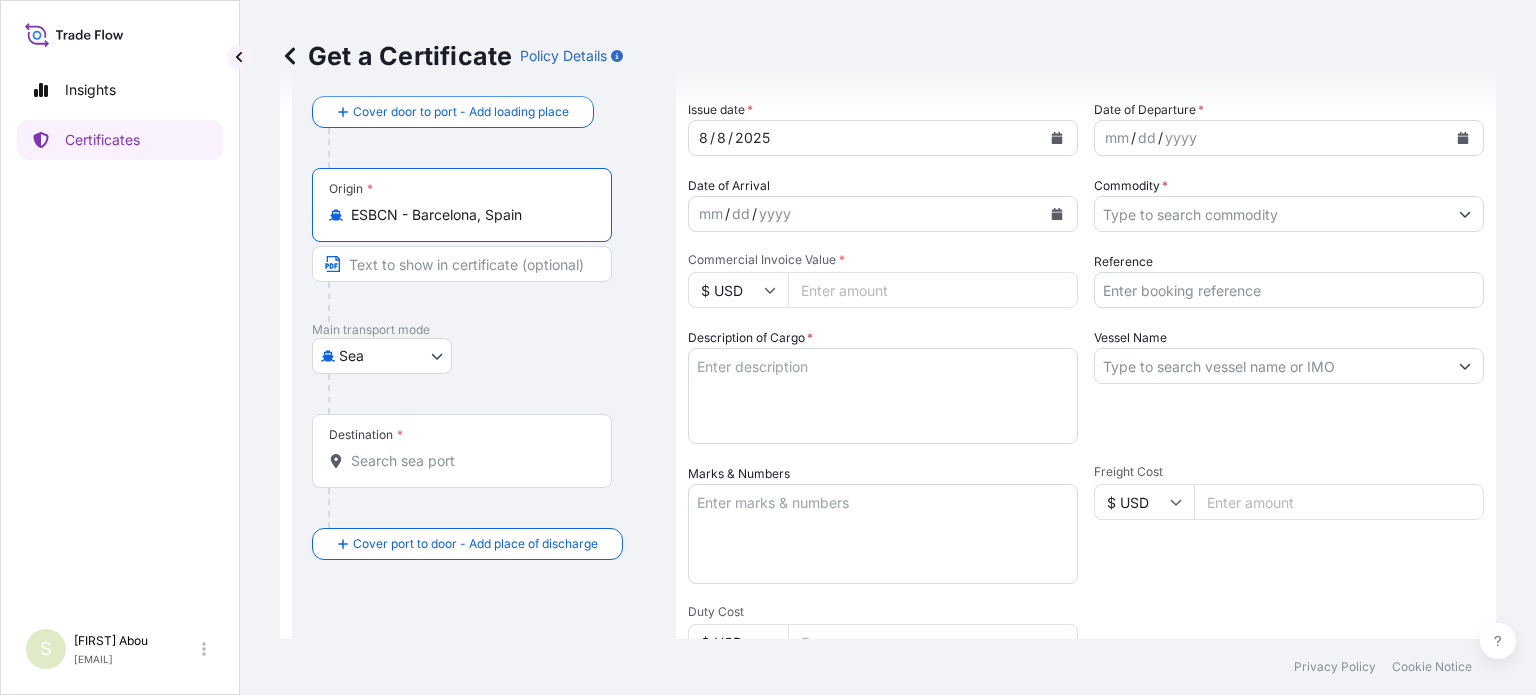 type on "ESBCN - Barcelona, Spain" 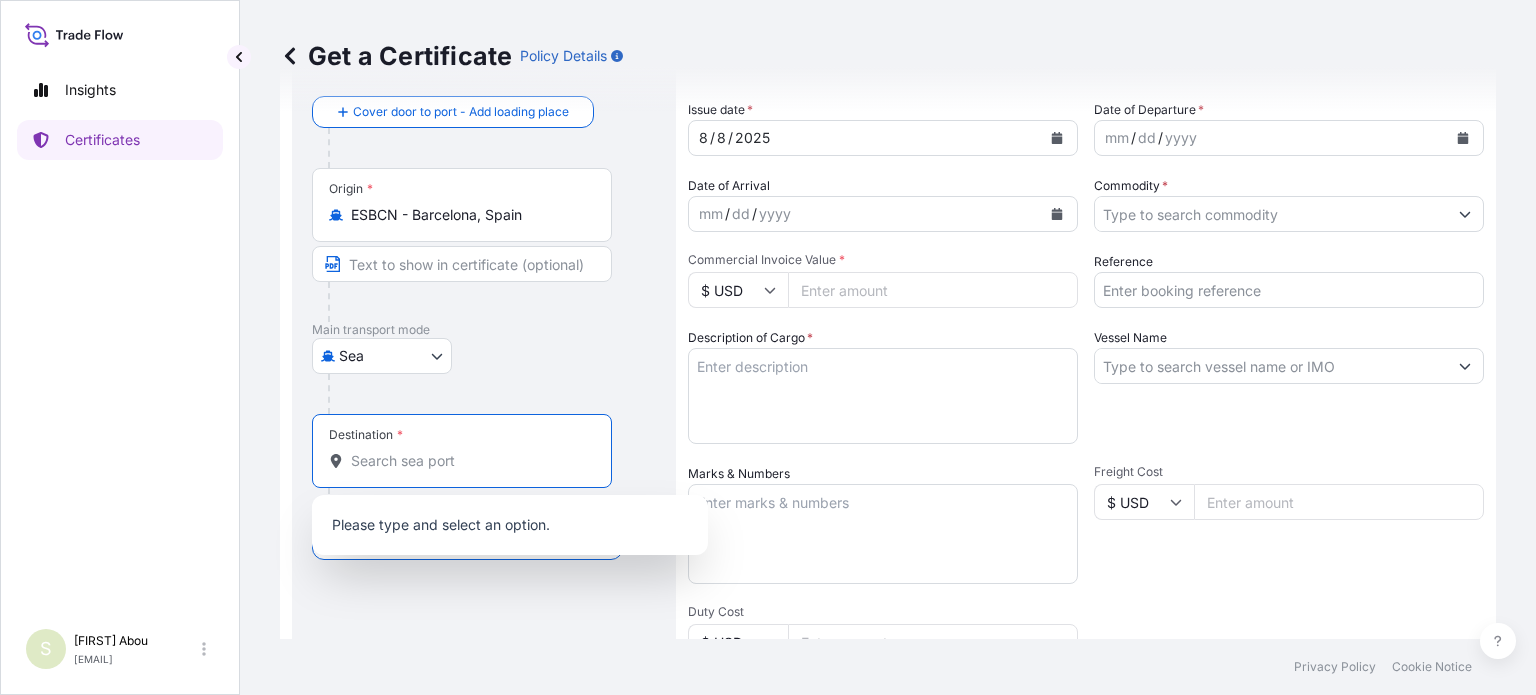 click on "Destination *" at bounding box center (469, 461) 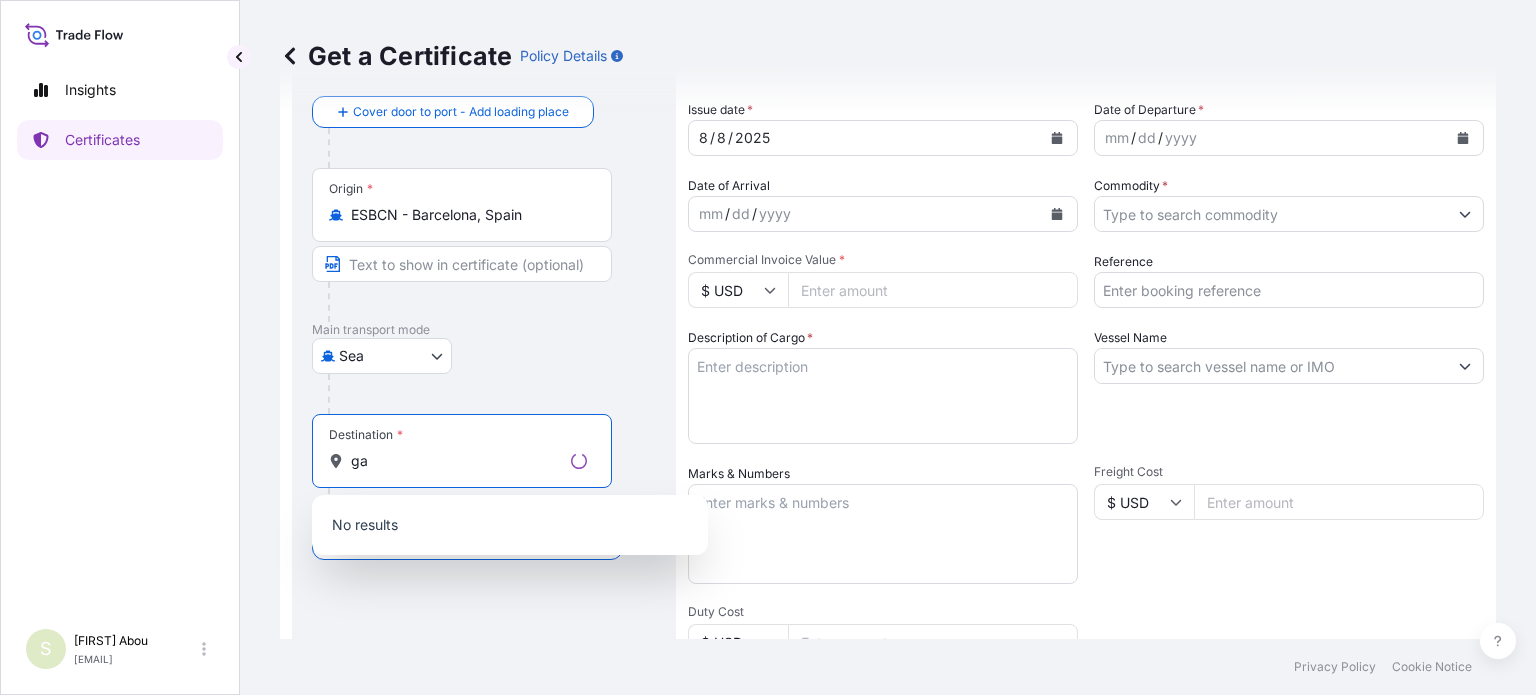 type on "g" 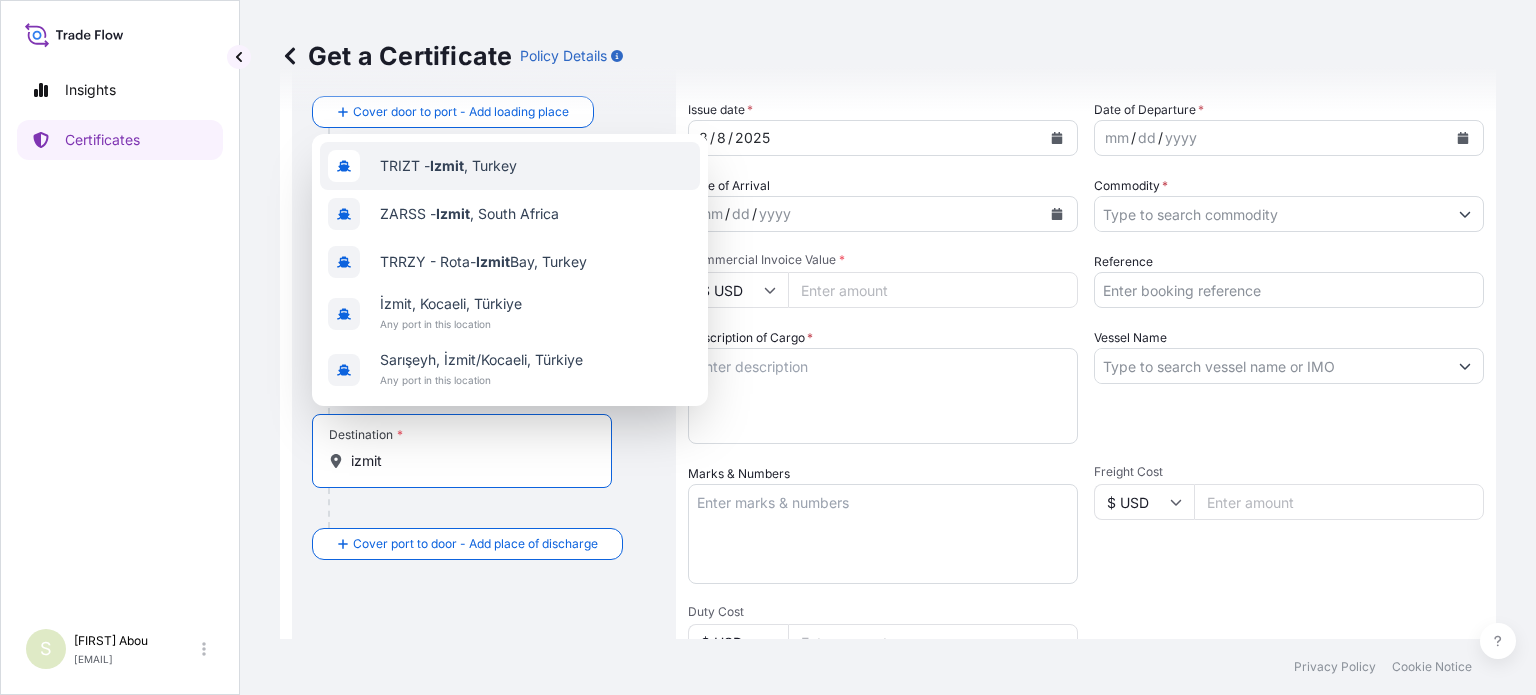 click on "TRIZT - Izmit , Turkey" at bounding box center [448, 166] 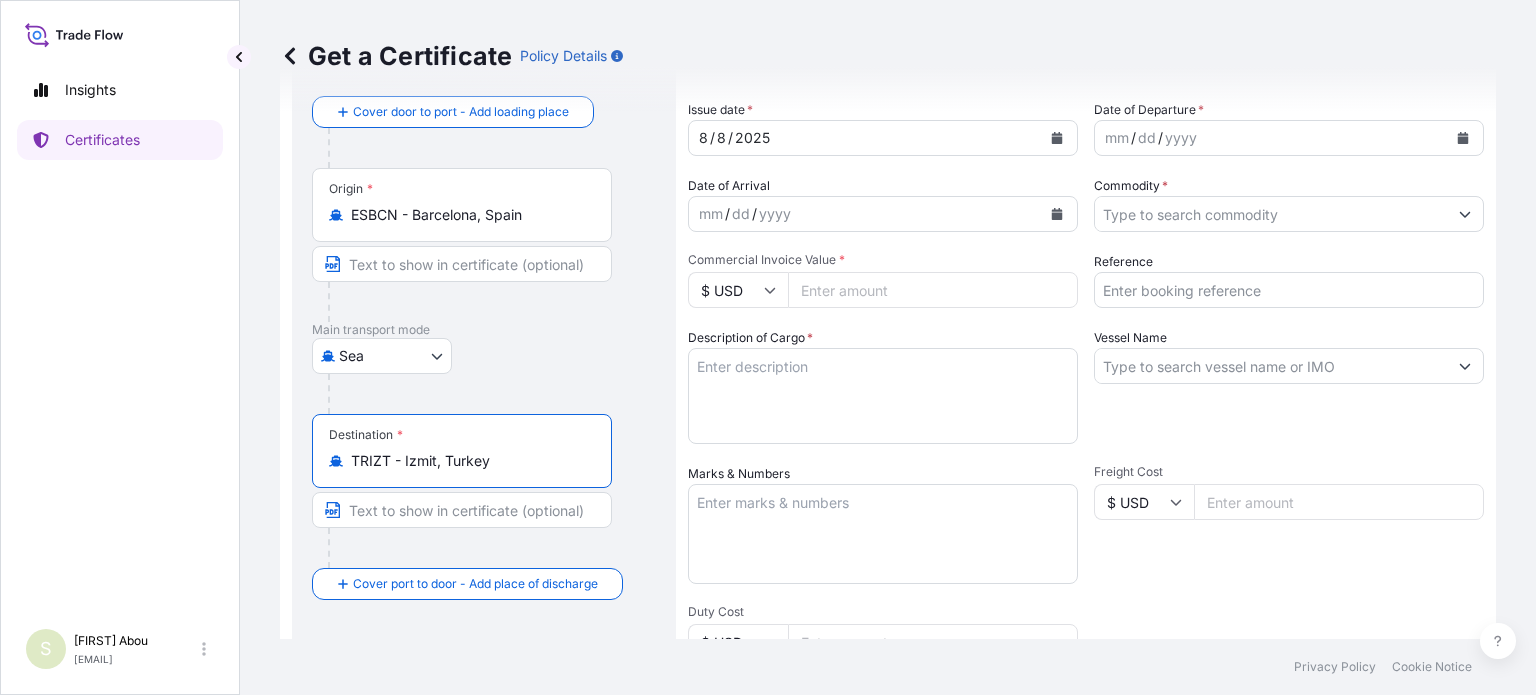 type on "TRIZT - Izmit, Turkey" 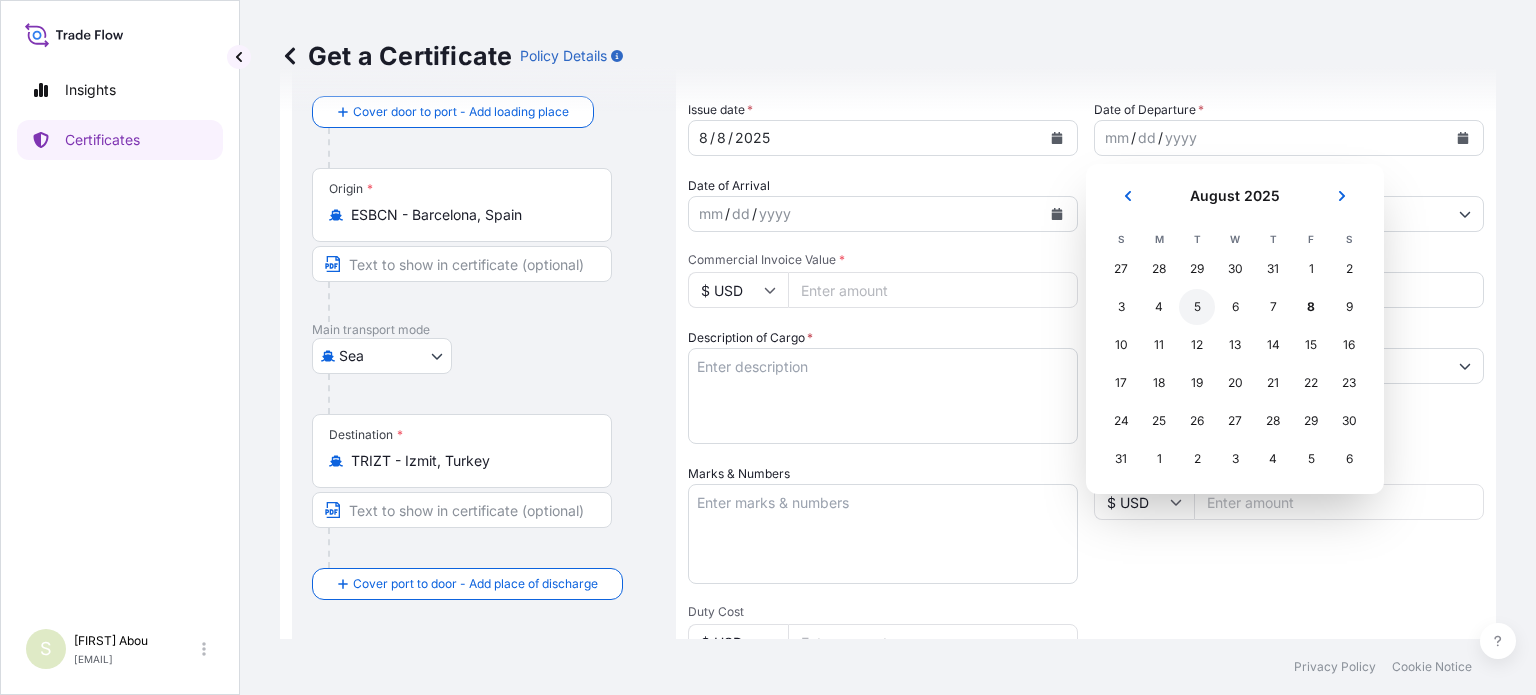 click on "5" at bounding box center [1197, 307] 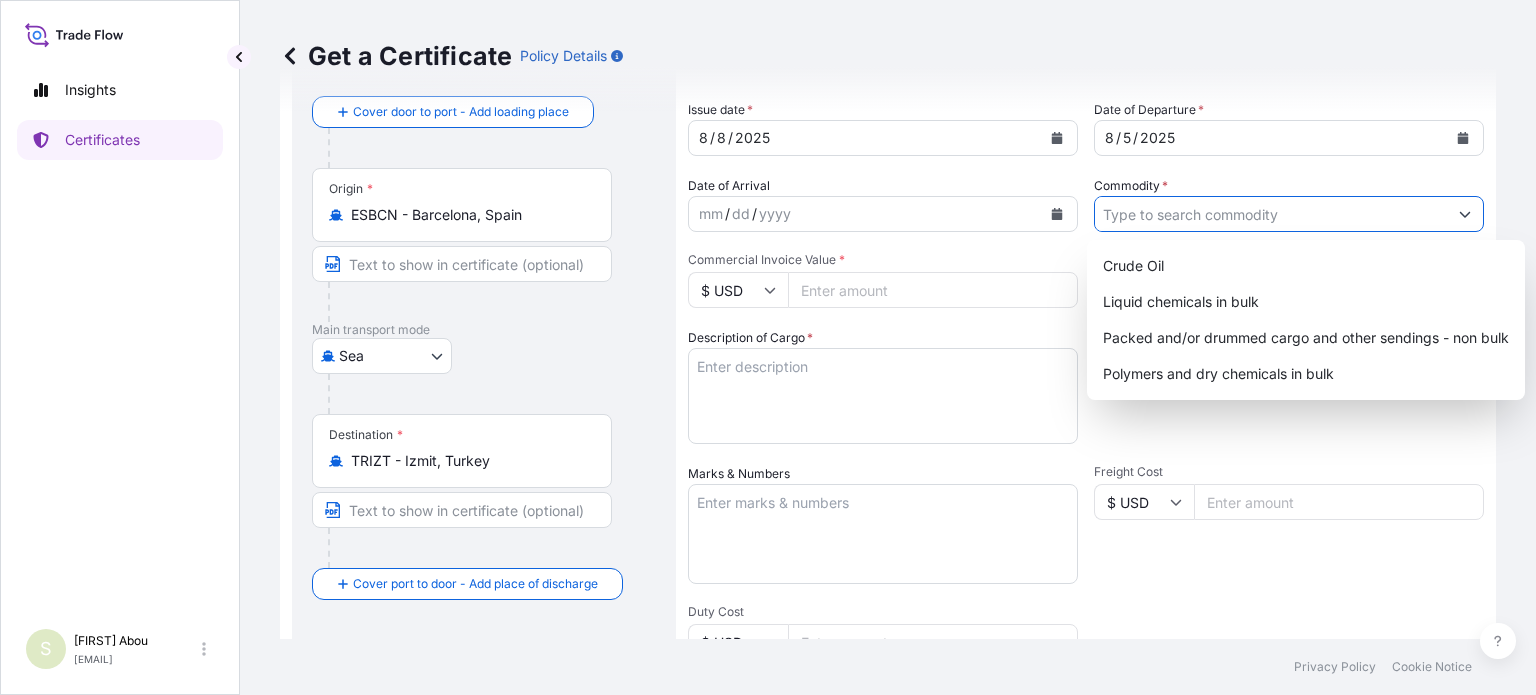 click on "Commodity *" at bounding box center [1271, 214] 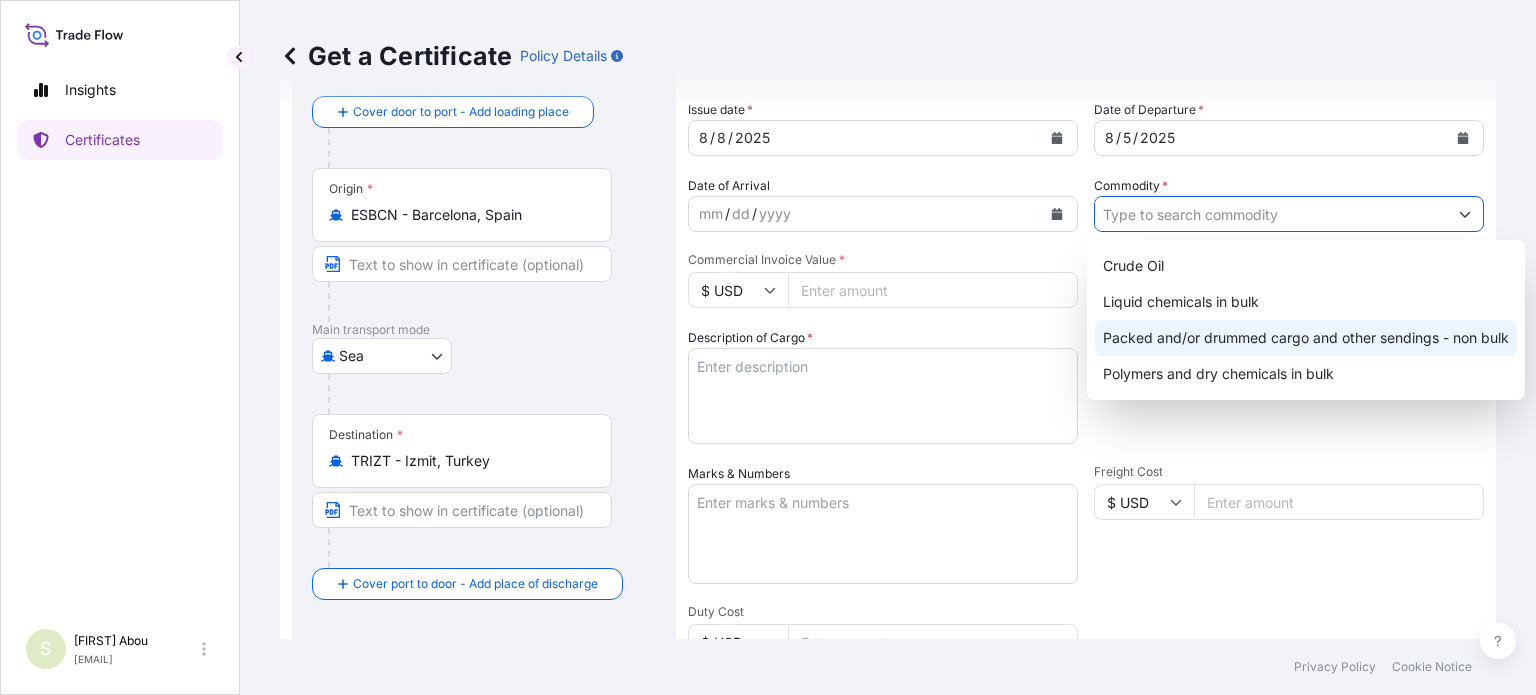 click on "Packed and/or drummed cargo and other sendings - non bulk" at bounding box center (1306, 338) 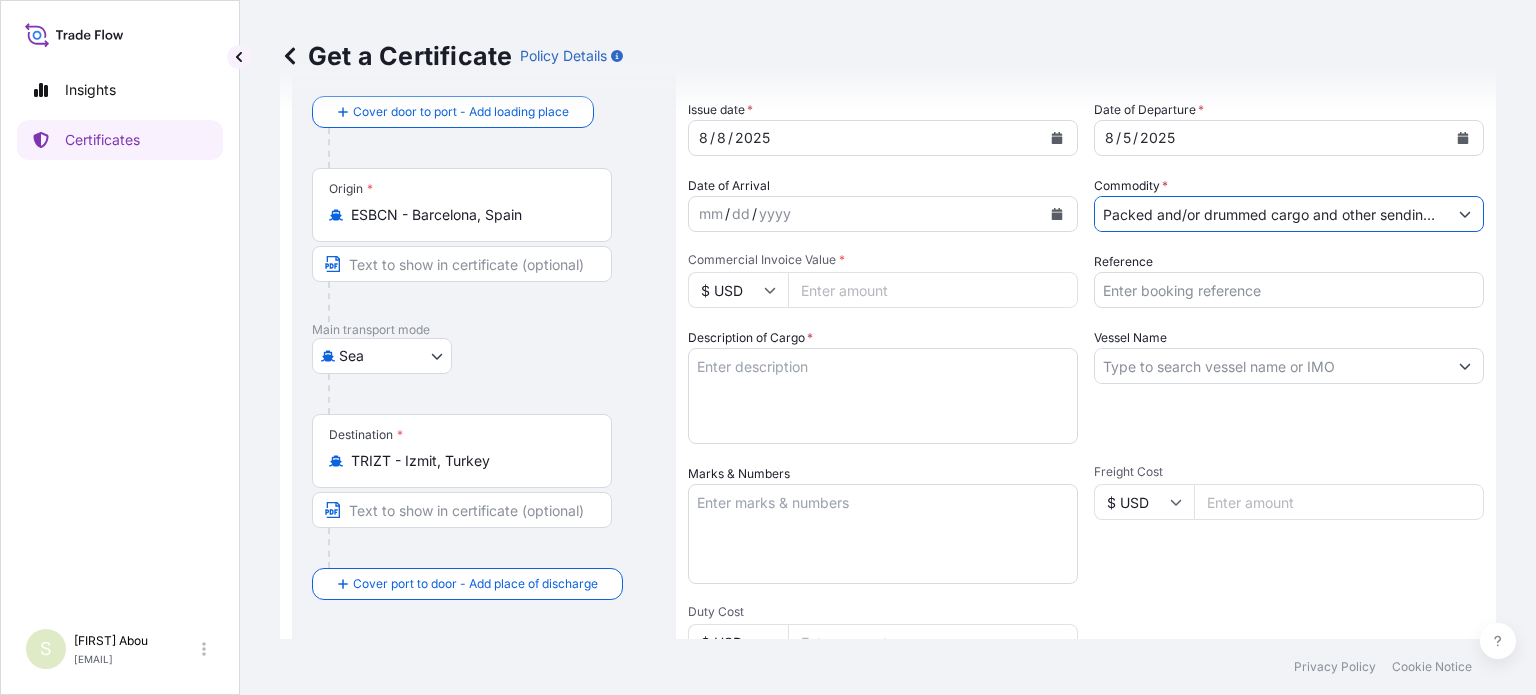 click on "$ USD" at bounding box center (738, 290) 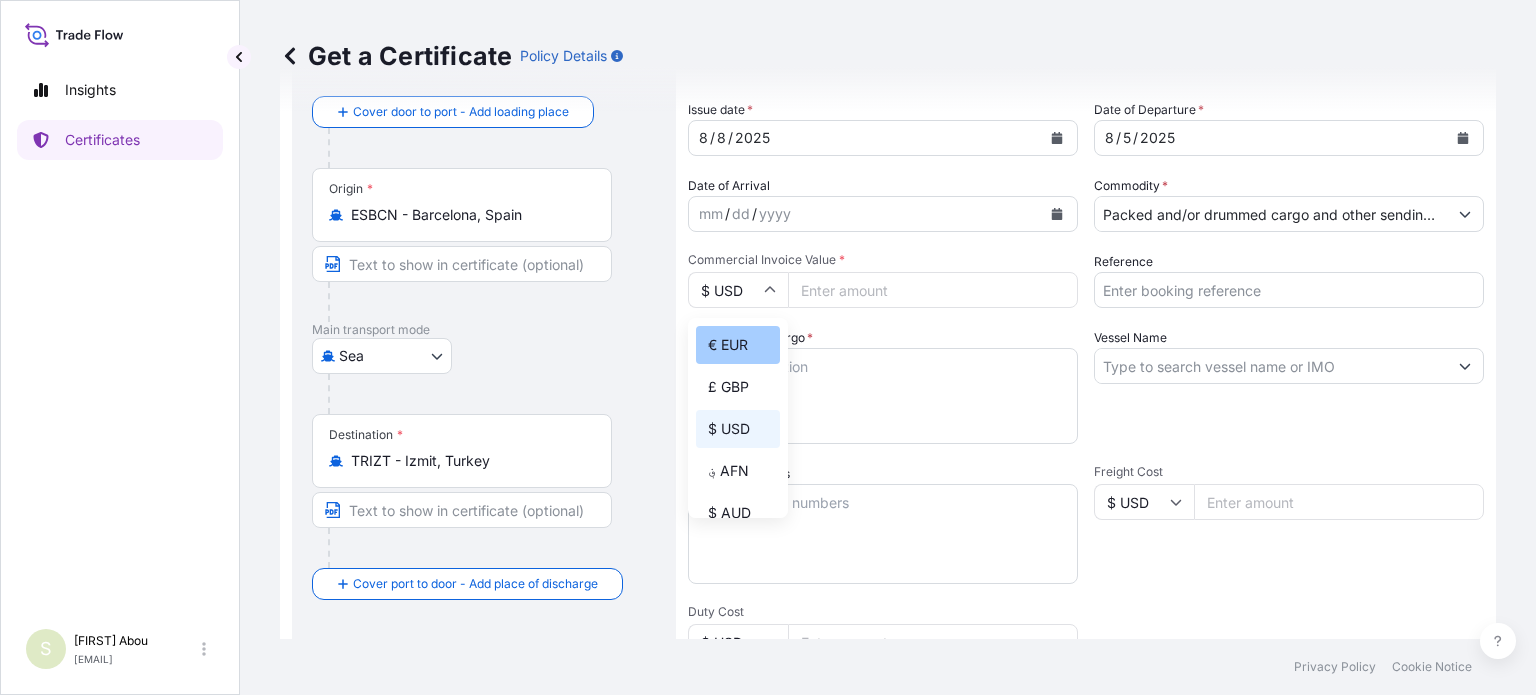 click on "€ EUR" at bounding box center (738, 345) 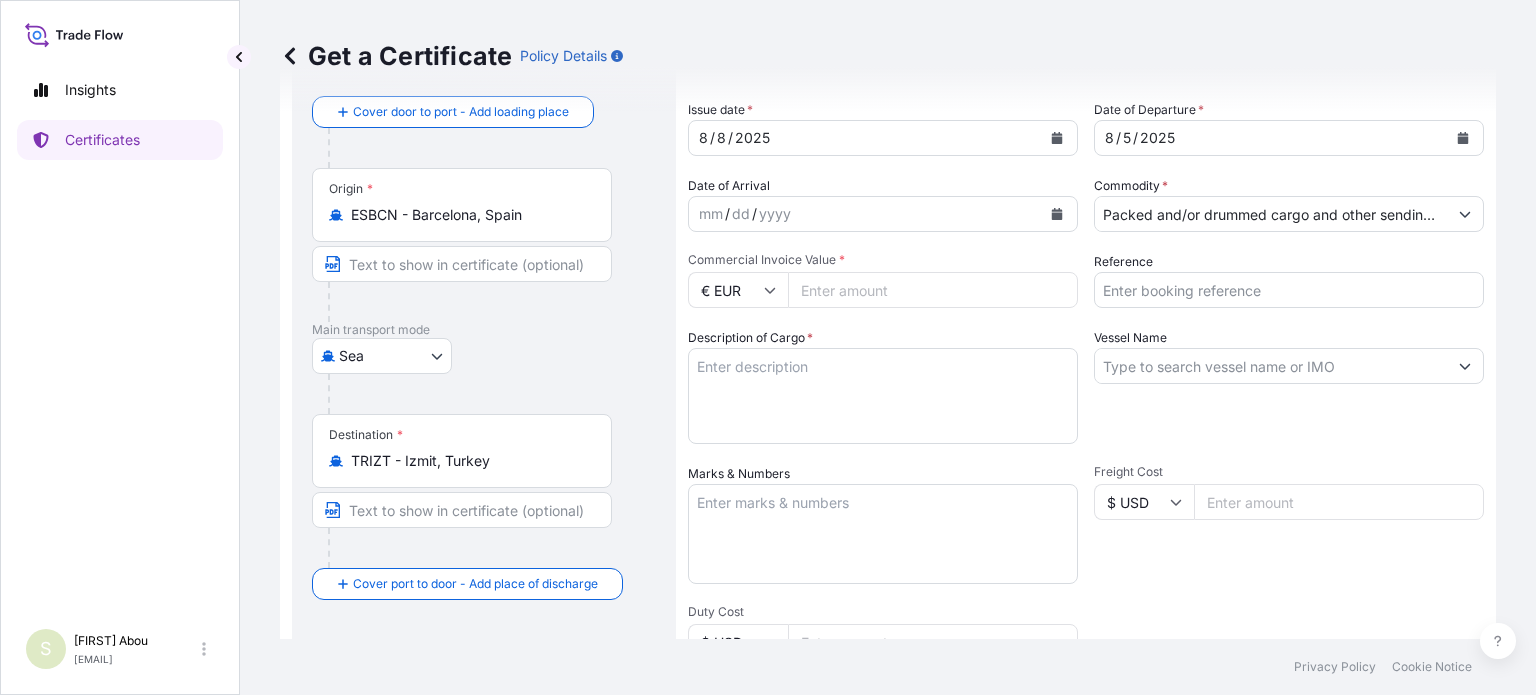 click on "Commercial Invoice Value    *" at bounding box center [933, 290] 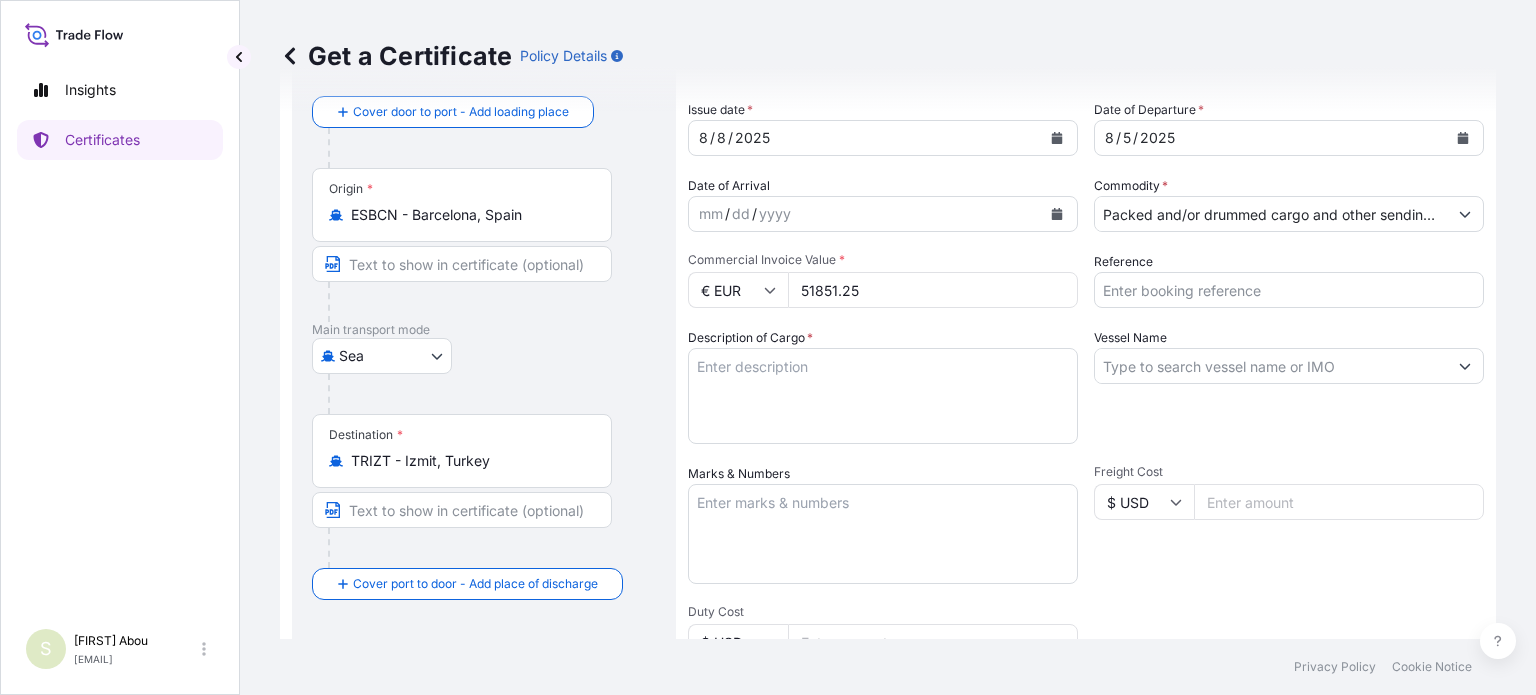 type on "51851.25" 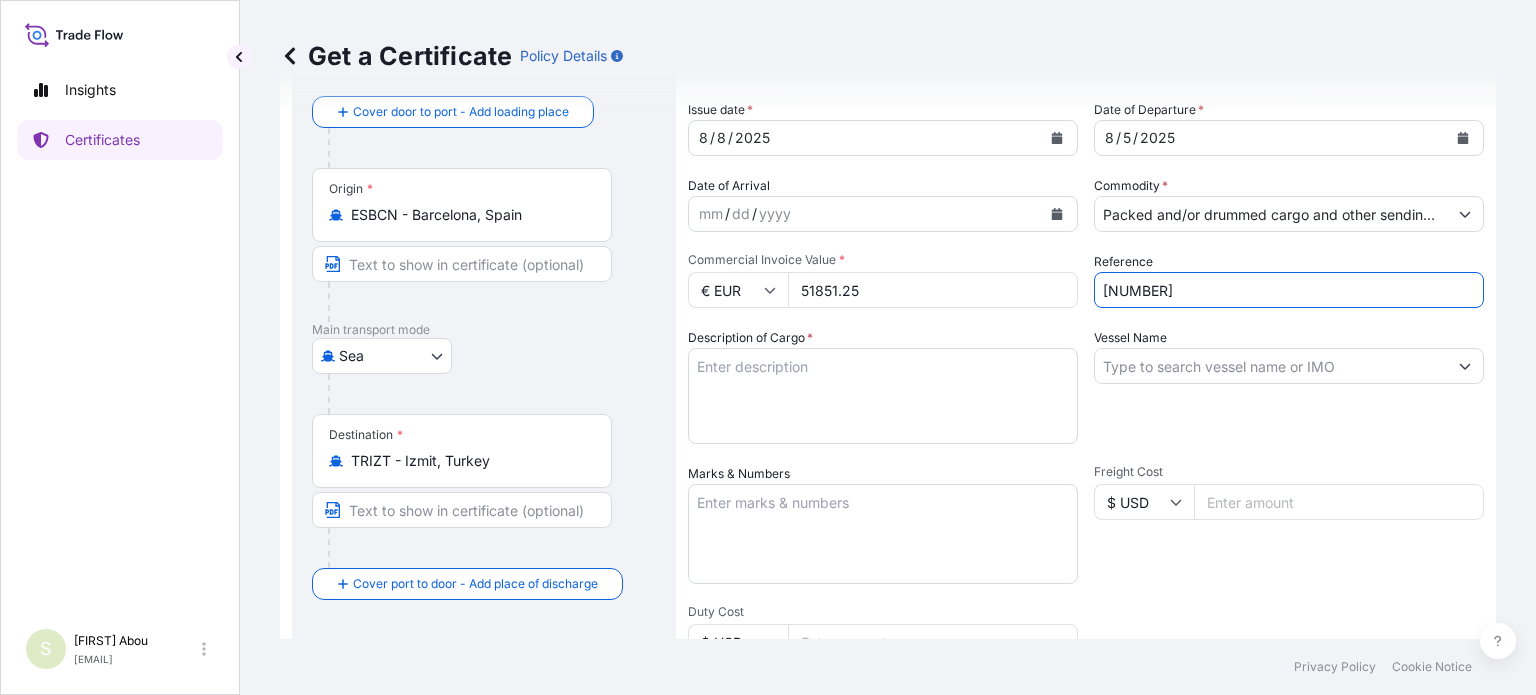 type on "[NUMBER]" 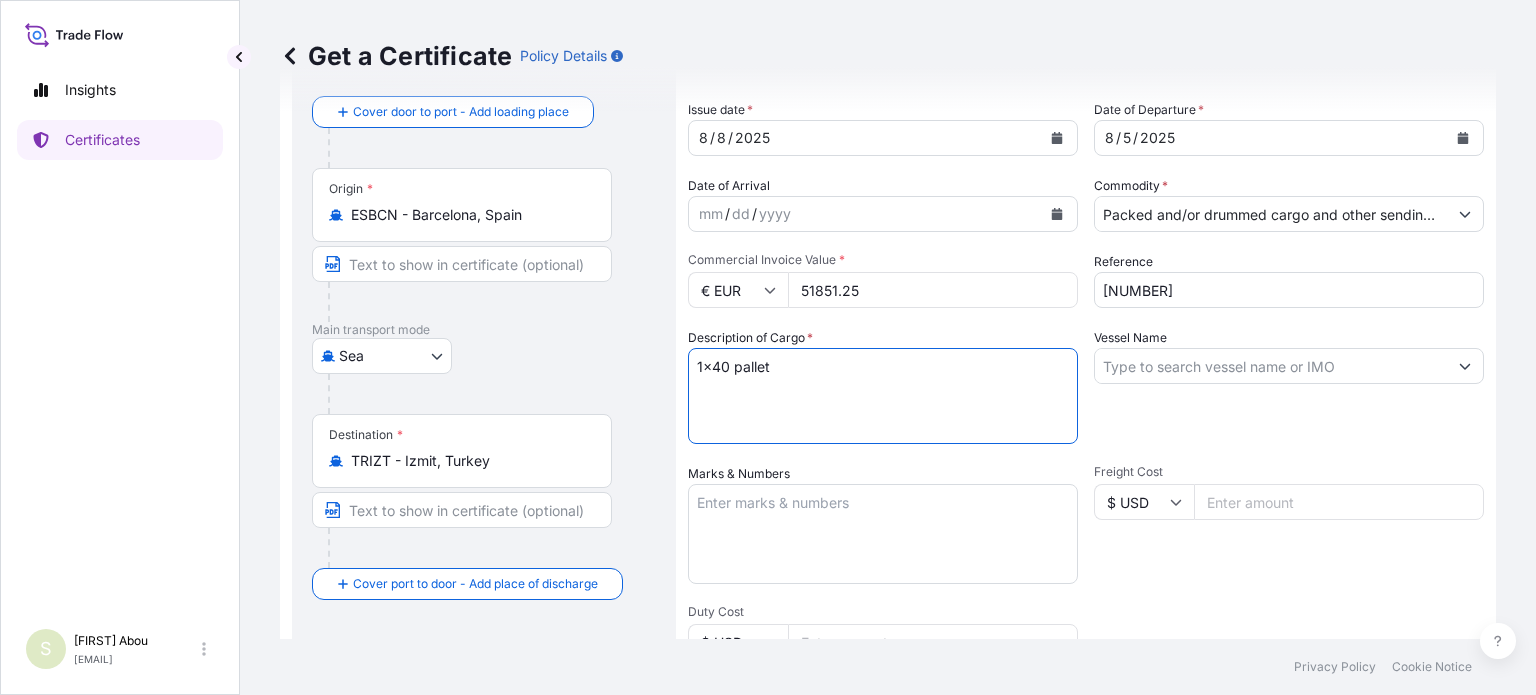 type on "1x40 pallet" 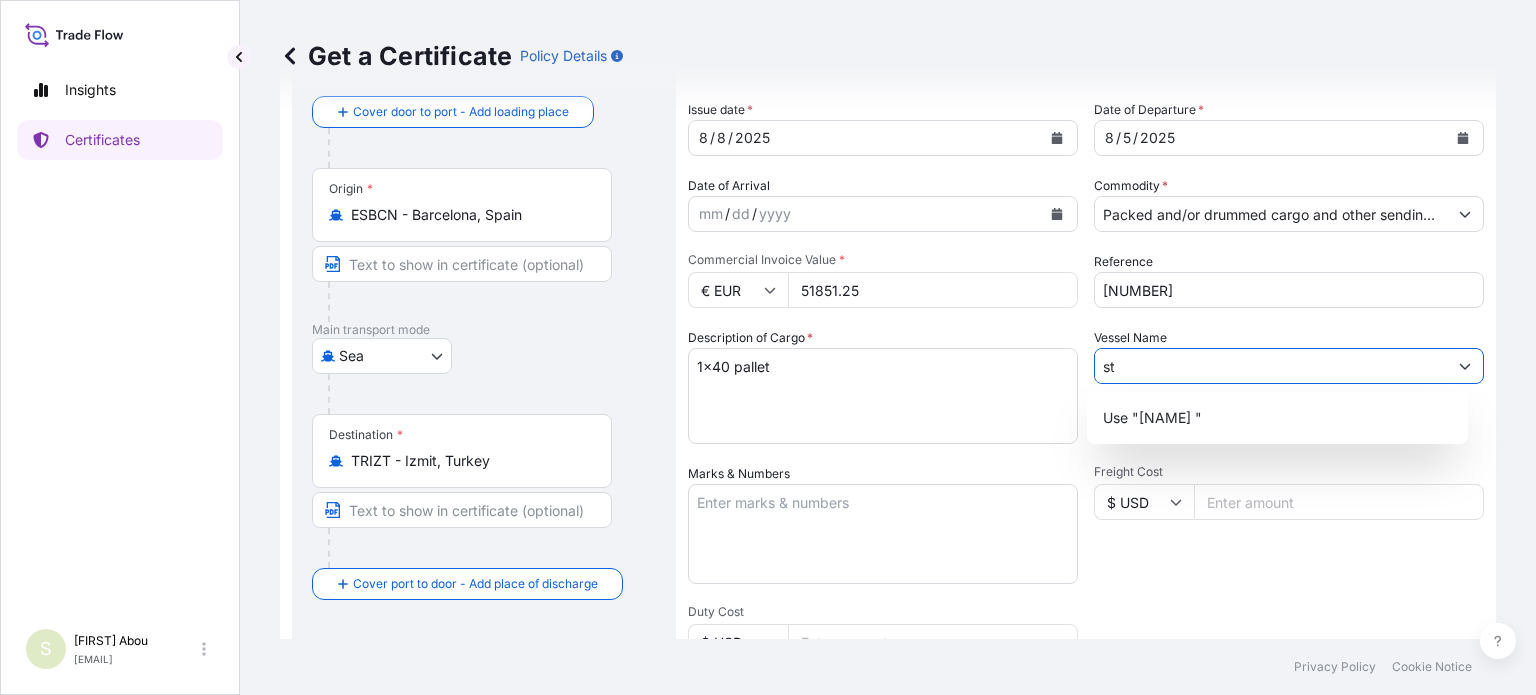 type on "s" 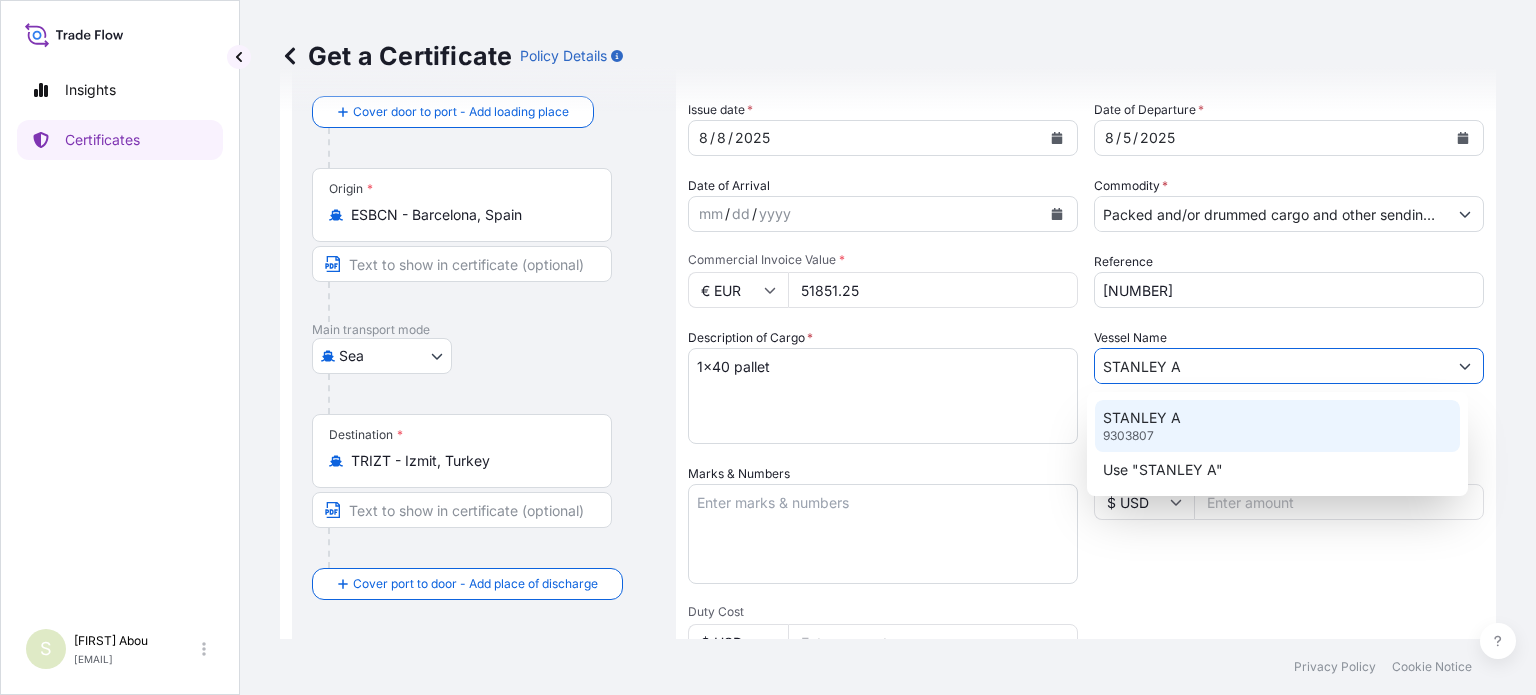 click on "STANLEY A 9303807" at bounding box center [1277, 426] 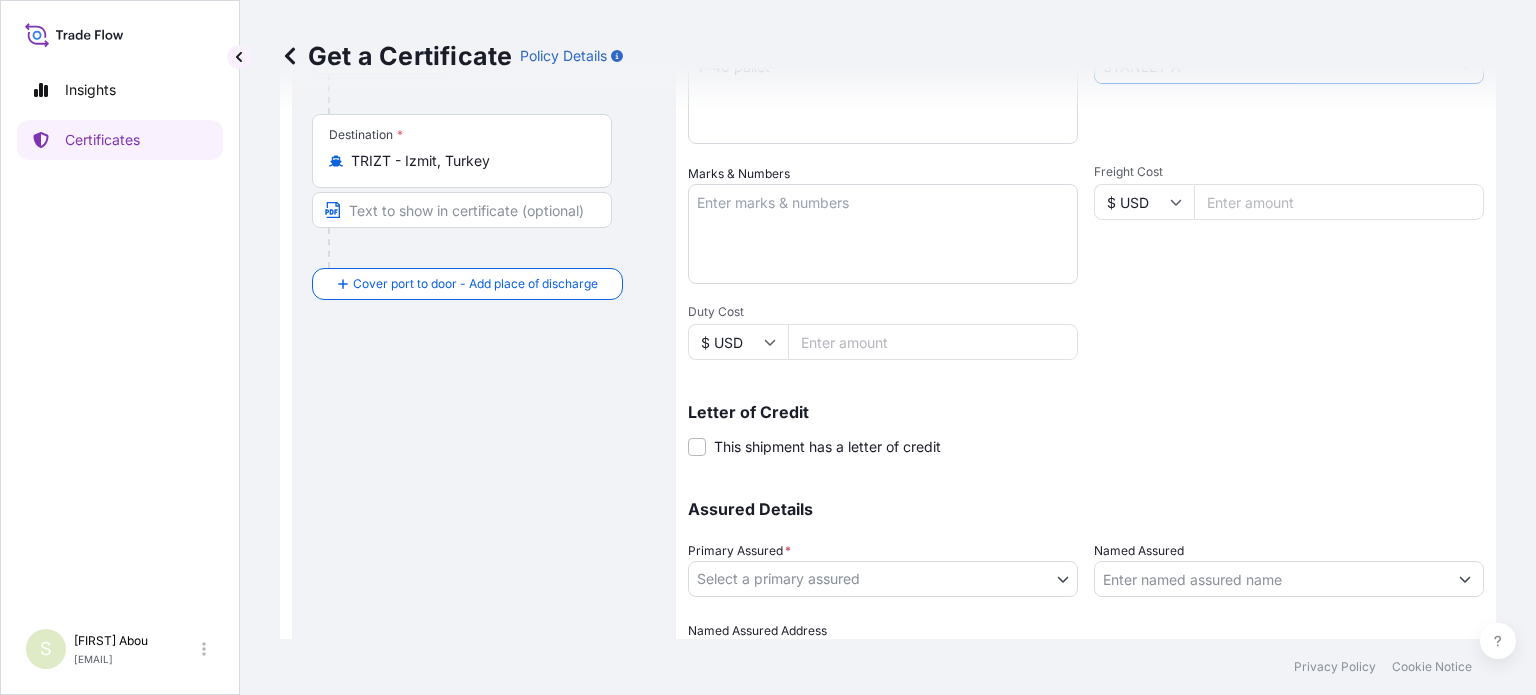 scroll, scrollTop: 500, scrollLeft: 0, axis: vertical 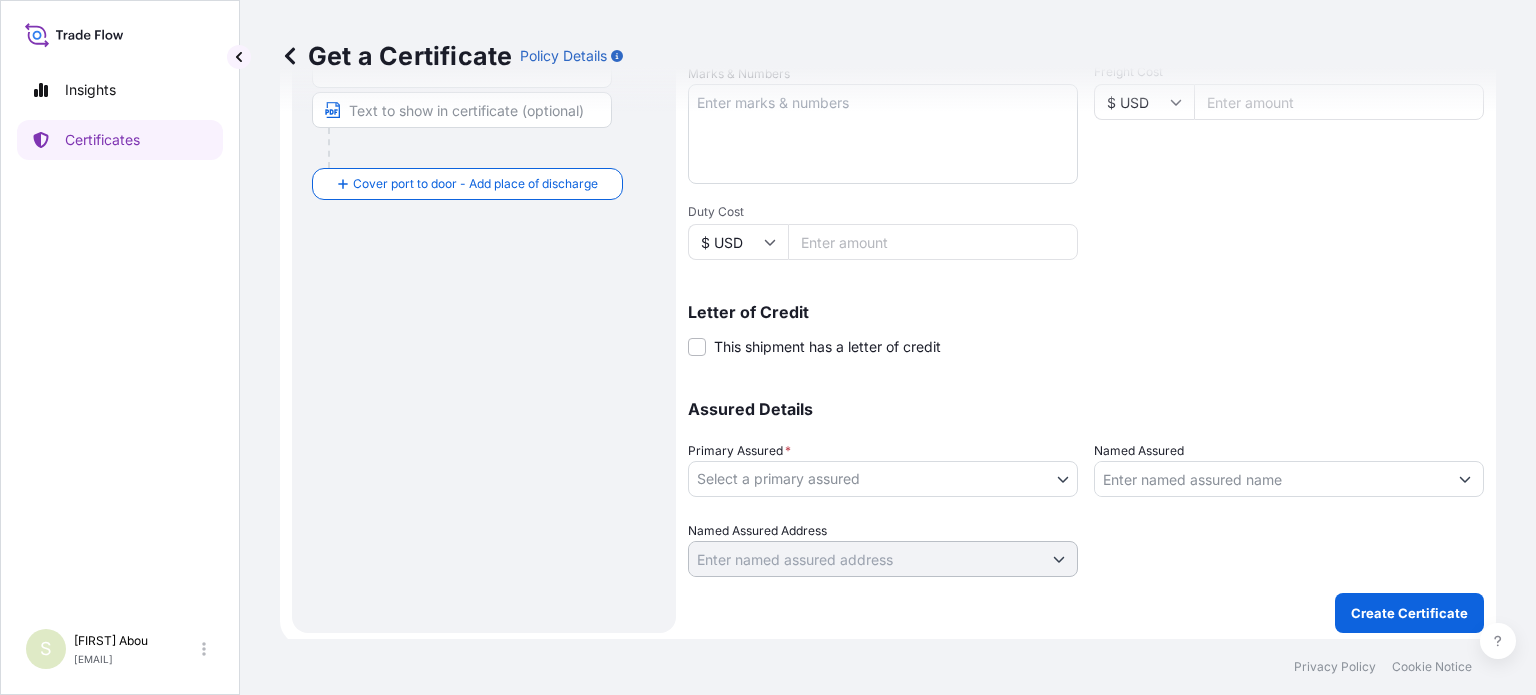 type on "STANLEY A" 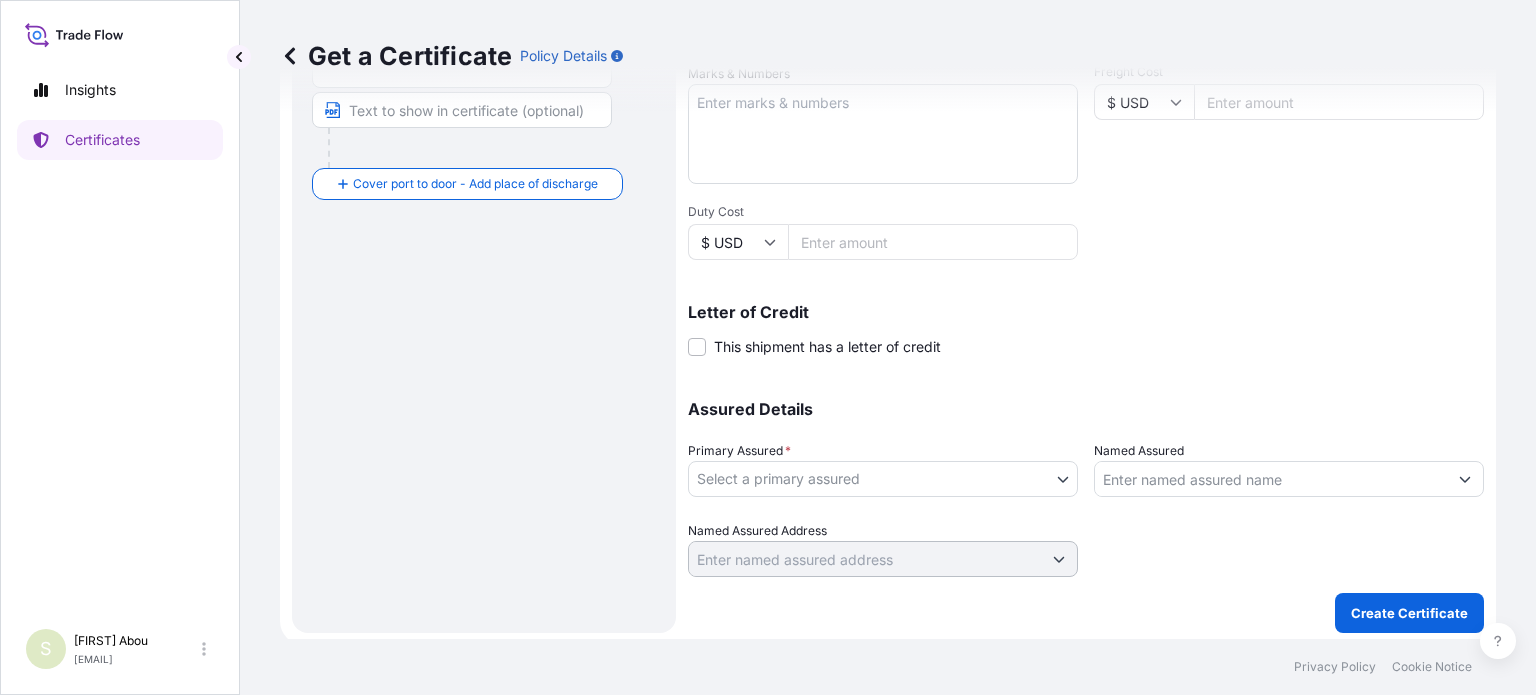 click on "2 options available.
Insights Certificates S [LAST]   Abou [EMAIL] Get a Certificate Policy Details Route Details Reset Route Details   Cover door to port - Add loading place Place of loading Road / Inland Road / Inland Origin * ESBCN - Barcelona, Spain Main transport mode Sea Air Road Sea Destination * TRIZT - Izmit, Turkey Cover port to door - Add place of discharge Road / Inland Road / Inland Place of Discharge Shipment Details Issue date * [MONTH] / [DAY] / [YEAR] Date of Departure * [MONTH] / [DAY] / [YEAR] Date of Arrival mm / dd / yyyy Commodity * Packed and/or drummed cargo and other sendings - non bulk Packing Category Commercial Invoice Value    * € EUR [NUMBER] Reference [NUMBER] Description of Cargo * 1x40 pallet Vessel Name [NAME] Marks & Numbers Freight Cost   $ USD Duty Cost   $ USD Letter of Credit This shipment has a letter of credit Letter of credit * Letter of credit may not exceed 12000 characters Assured Details Primary Assured * Select a primary assured [COMPANY]" at bounding box center (768, 347) 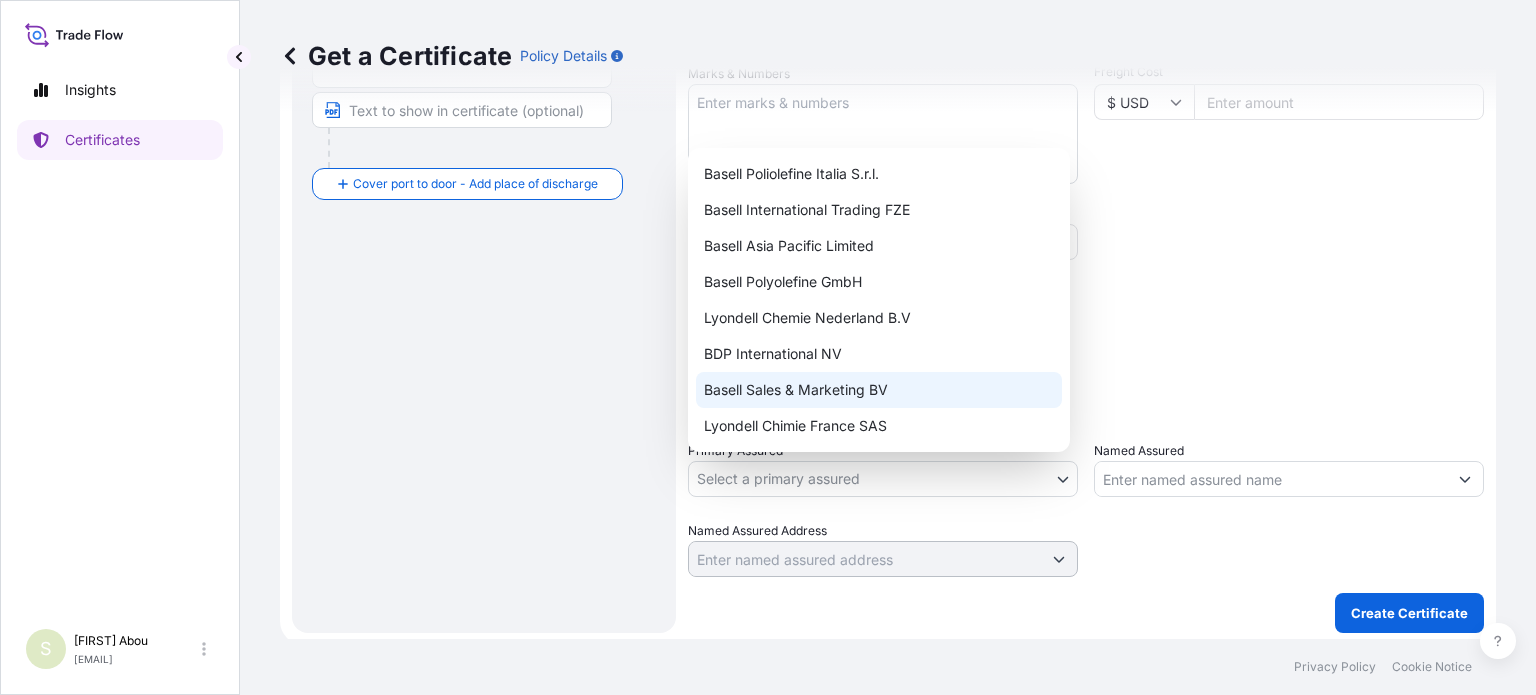 click on "Basell Sales & Marketing BV" at bounding box center (879, 390) 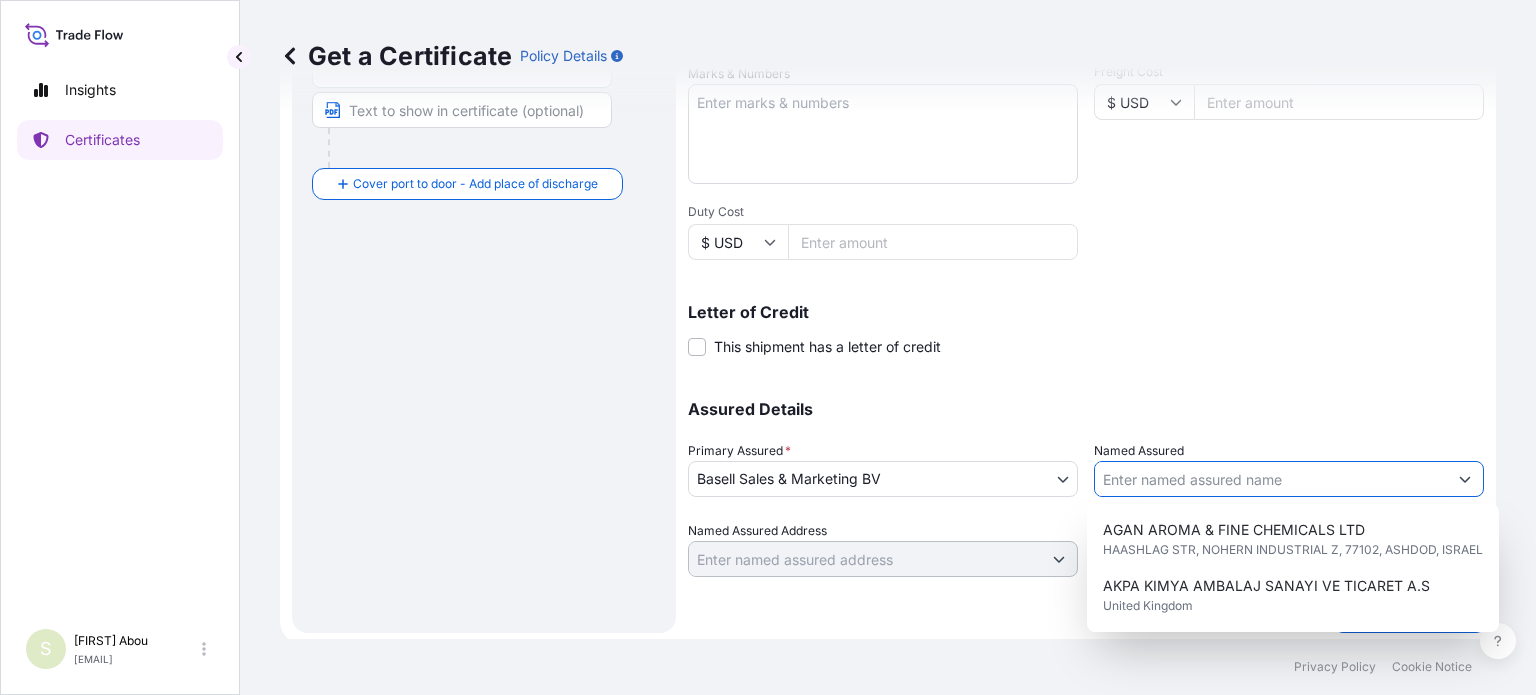 click on "Named Assured" at bounding box center [1271, 479] 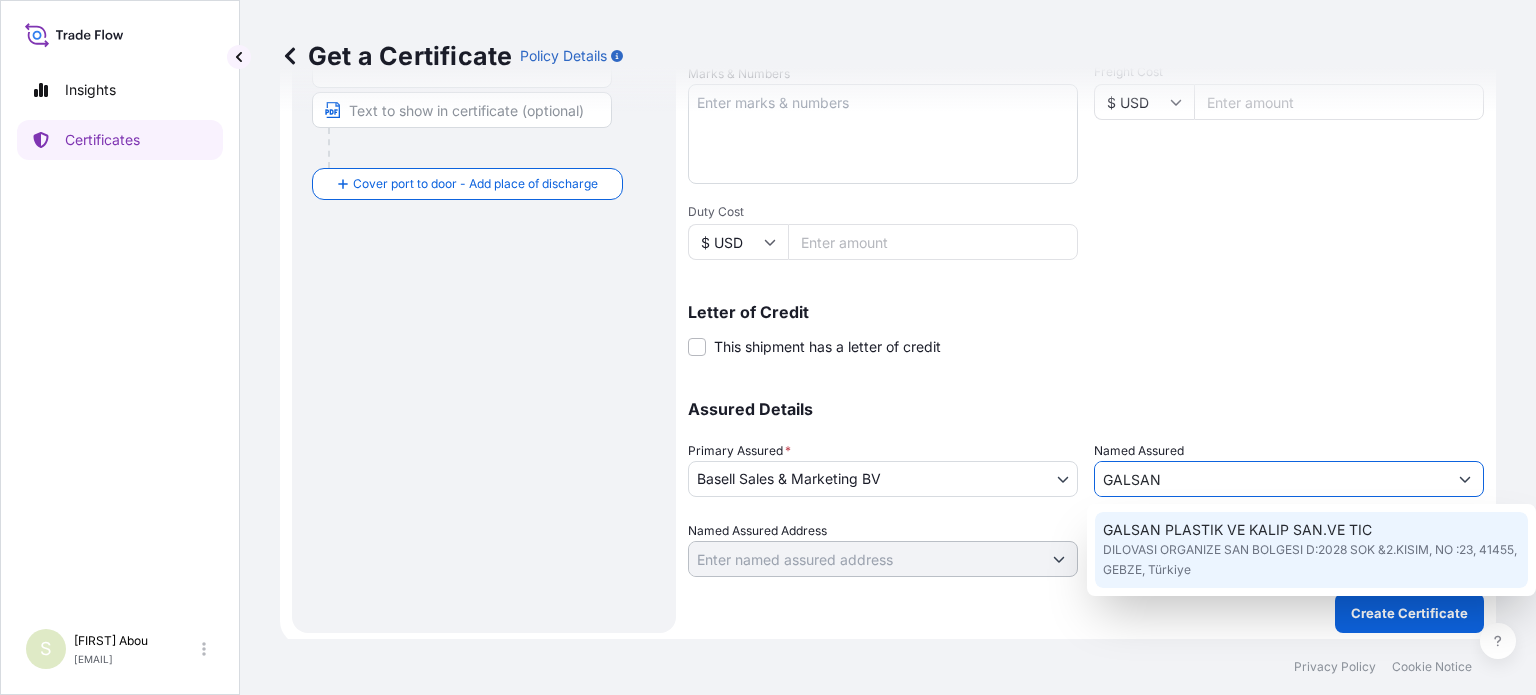 click on "GALSAN PLASTIK VE KALIP SAN.VE TIC" at bounding box center [1237, 530] 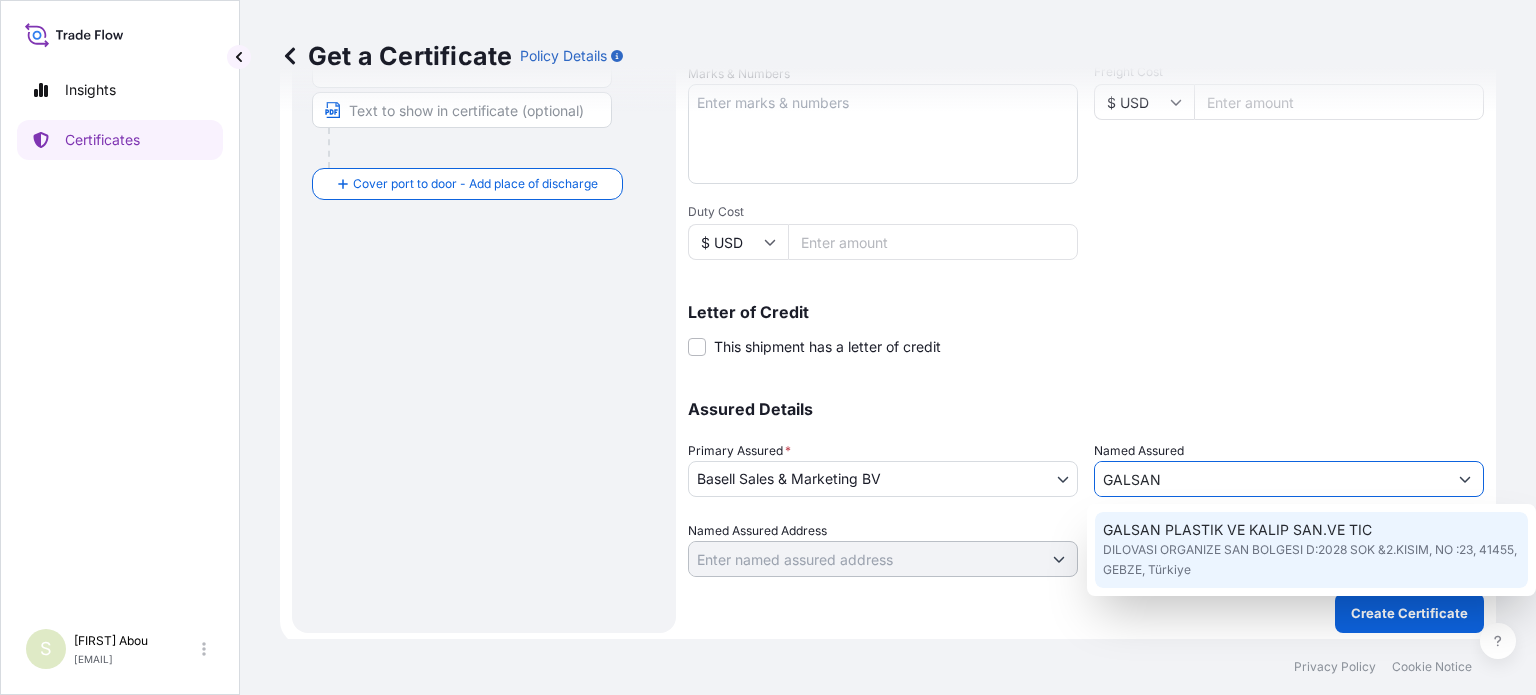 type on "GALSAN PLASTIK VE KALIP SAN.VE TIC" 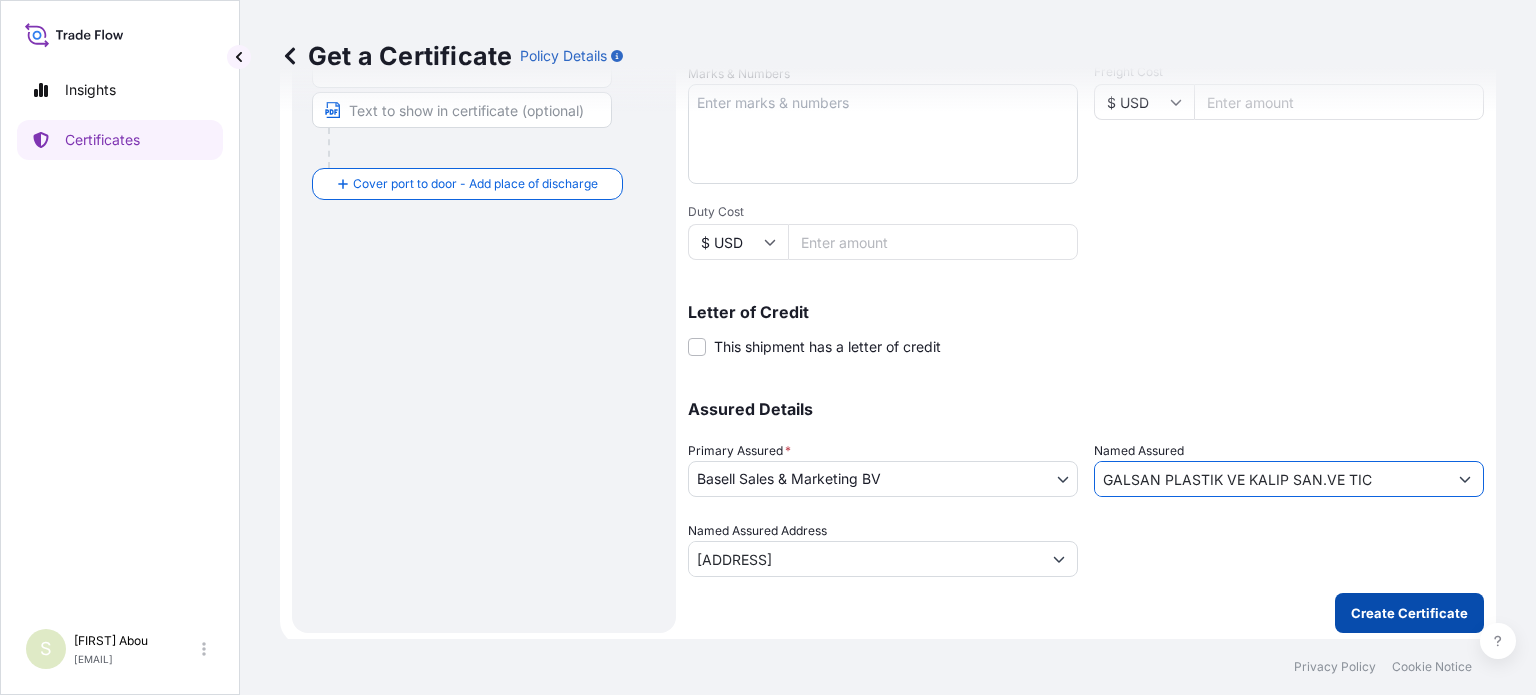 type on "GALSAN PLASTIK VE KALIP SAN.VE TIC" 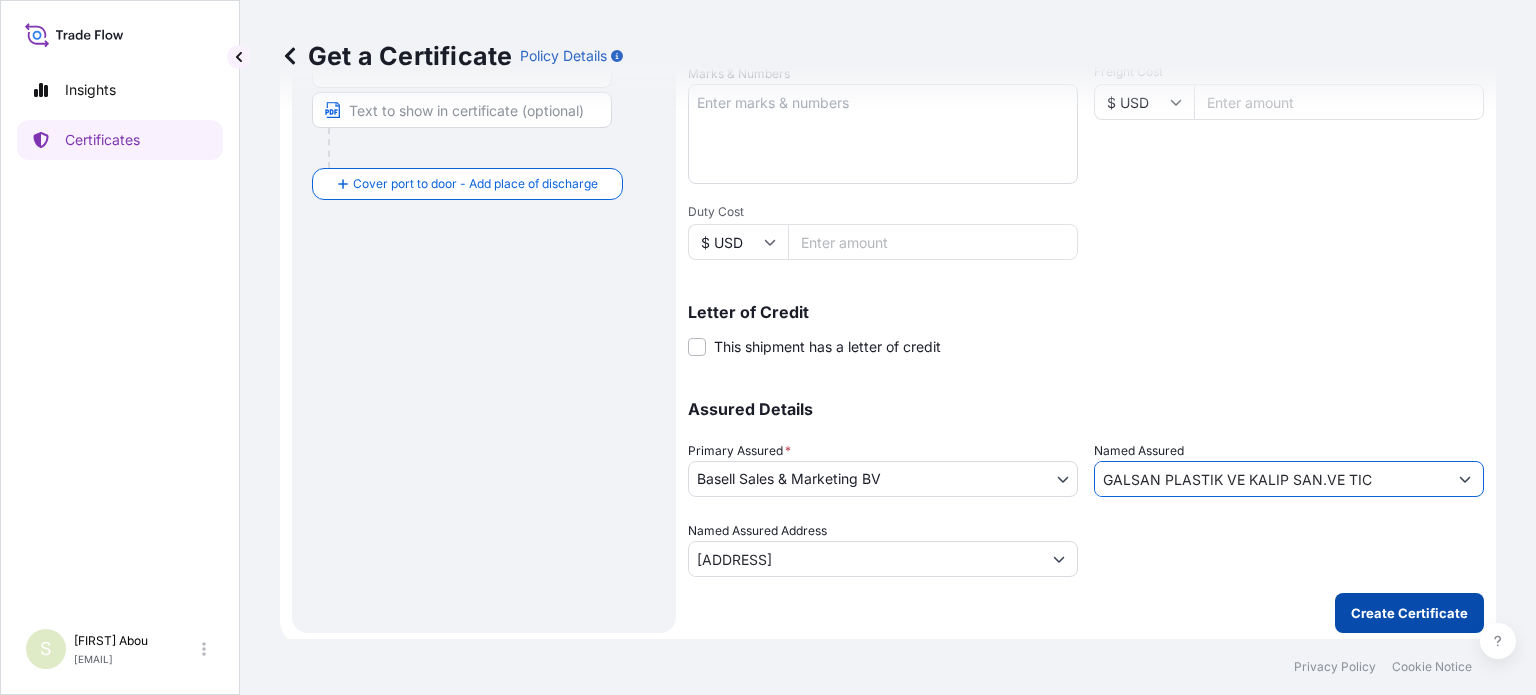 click on "Create Certificate" at bounding box center (1409, 613) 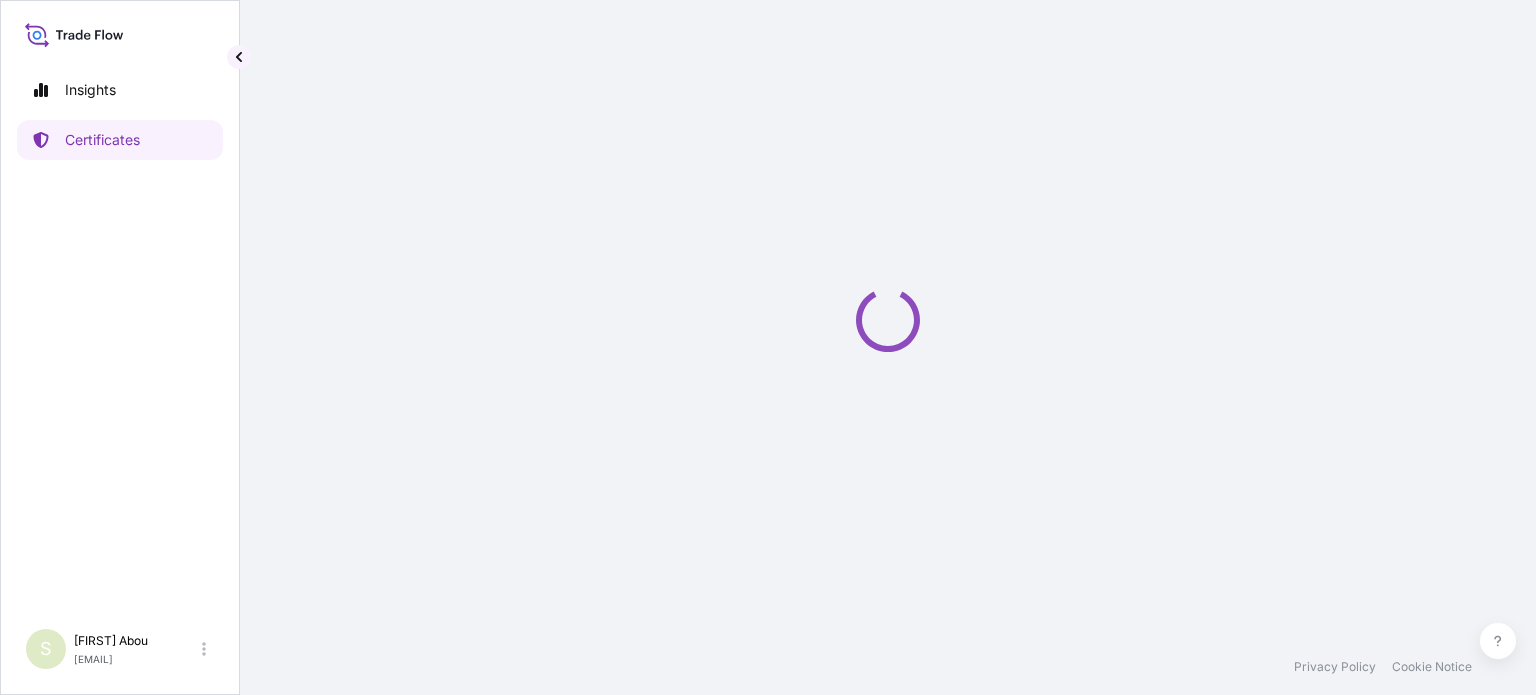 scroll, scrollTop: 0, scrollLeft: 0, axis: both 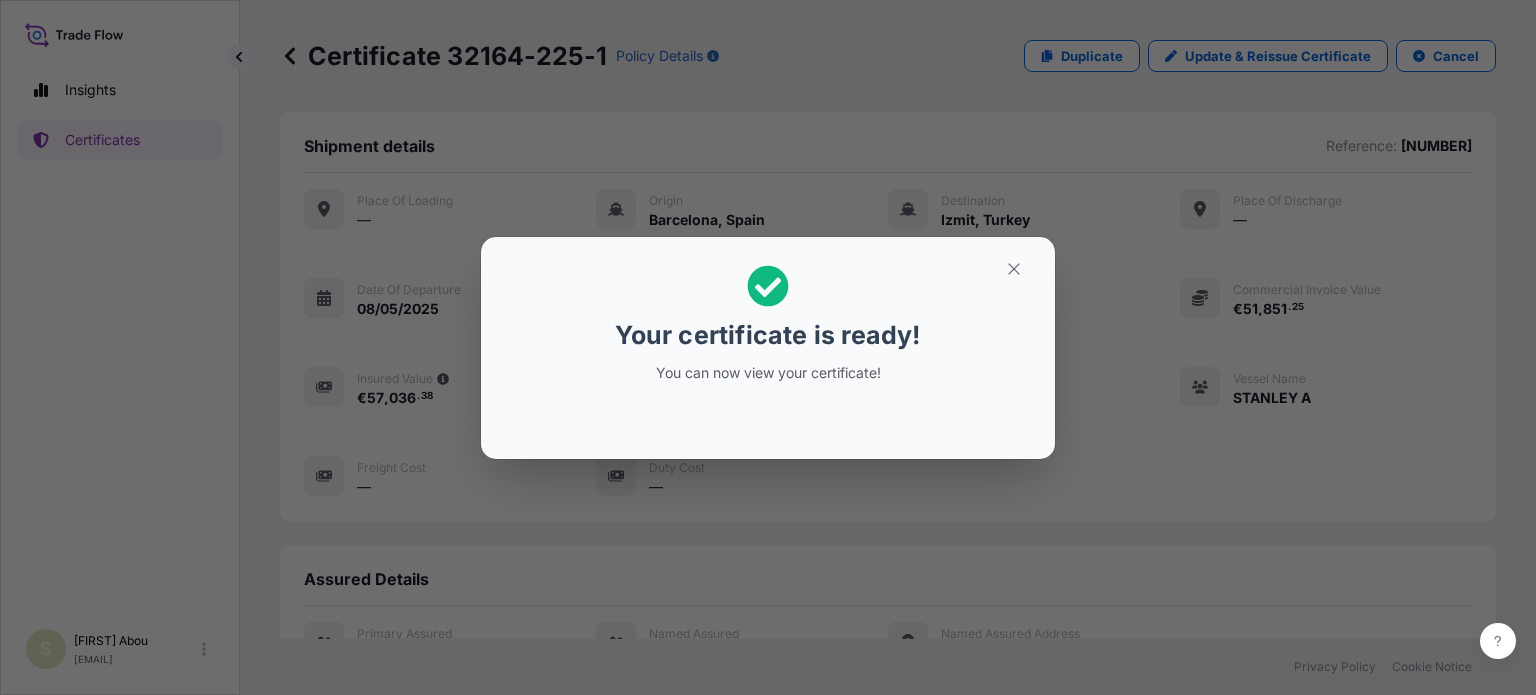 click on "Your certificate is ready! You can now view your certificate!" at bounding box center [768, 347] 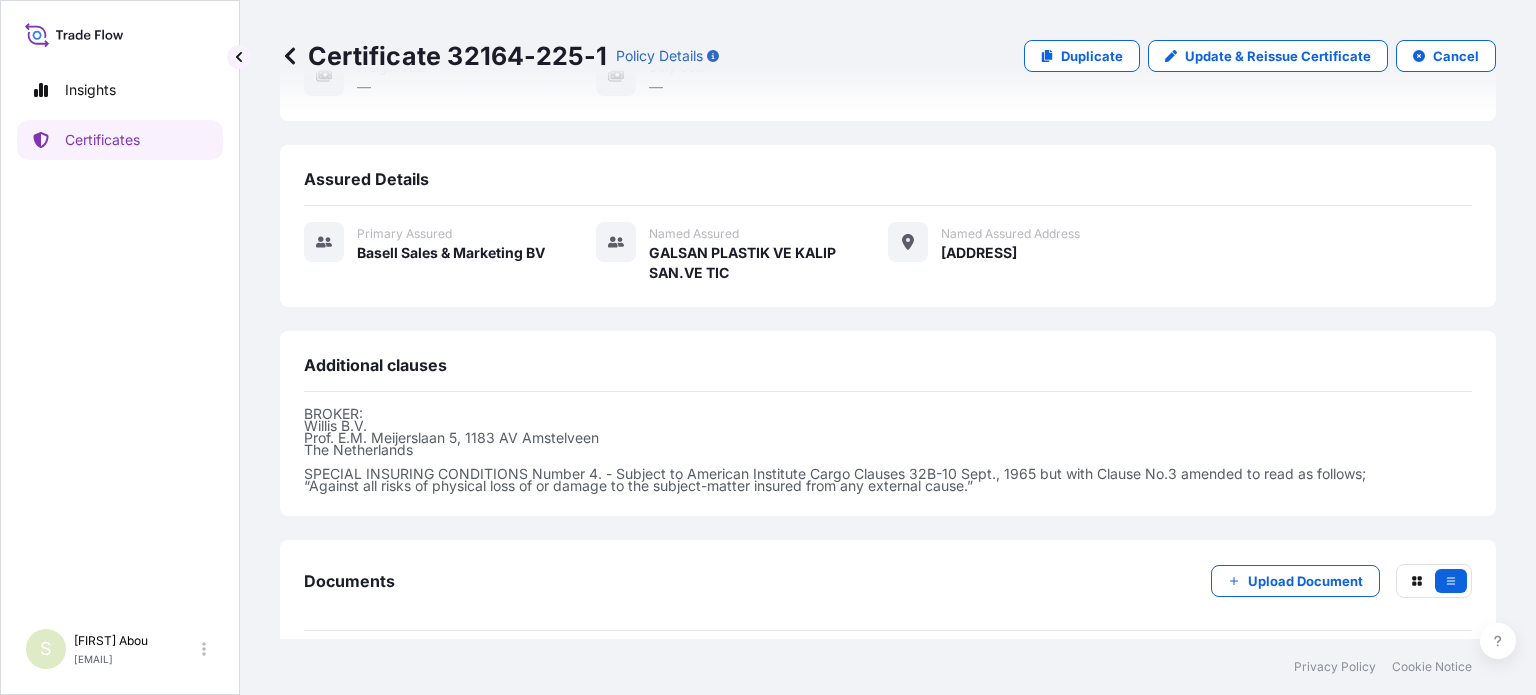 scroll, scrollTop: 481, scrollLeft: 0, axis: vertical 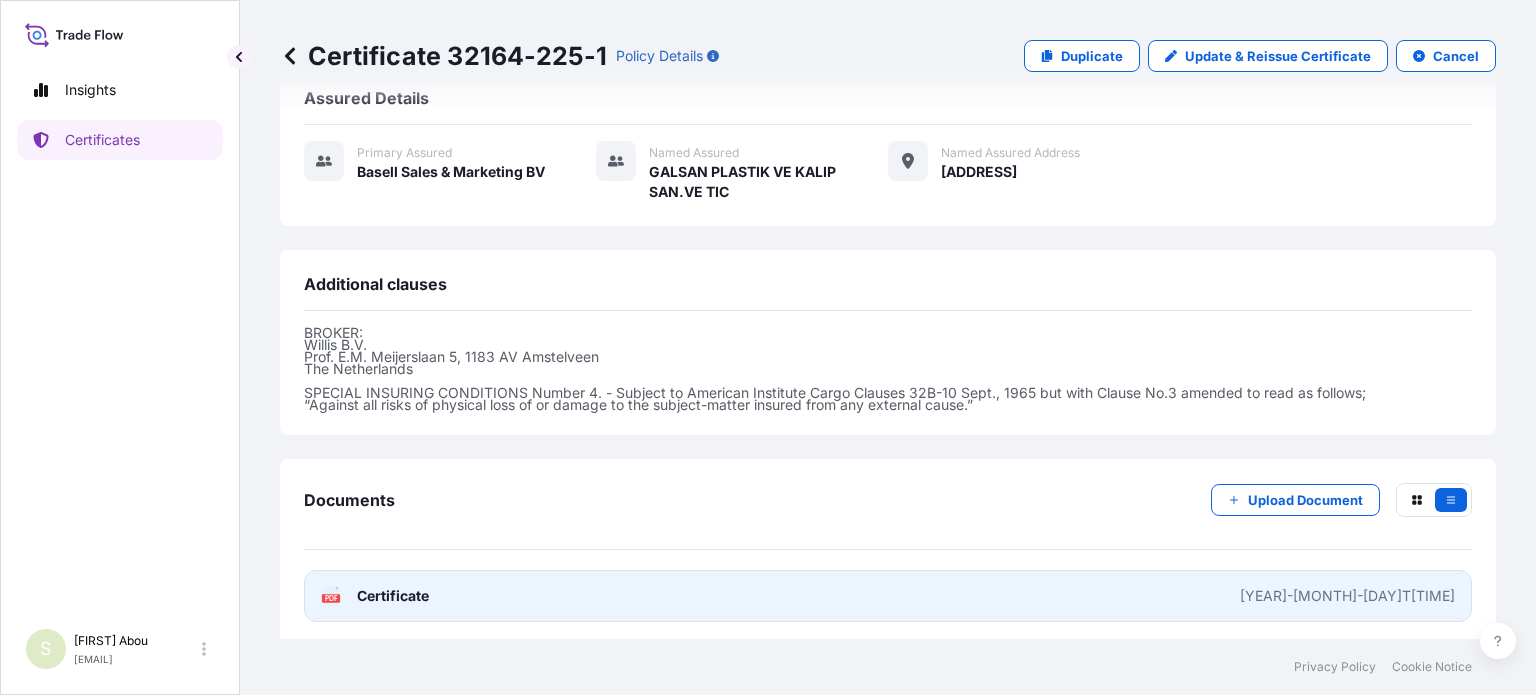 click on "PDF Certificate [DATE]T[TIME]" at bounding box center (888, 596) 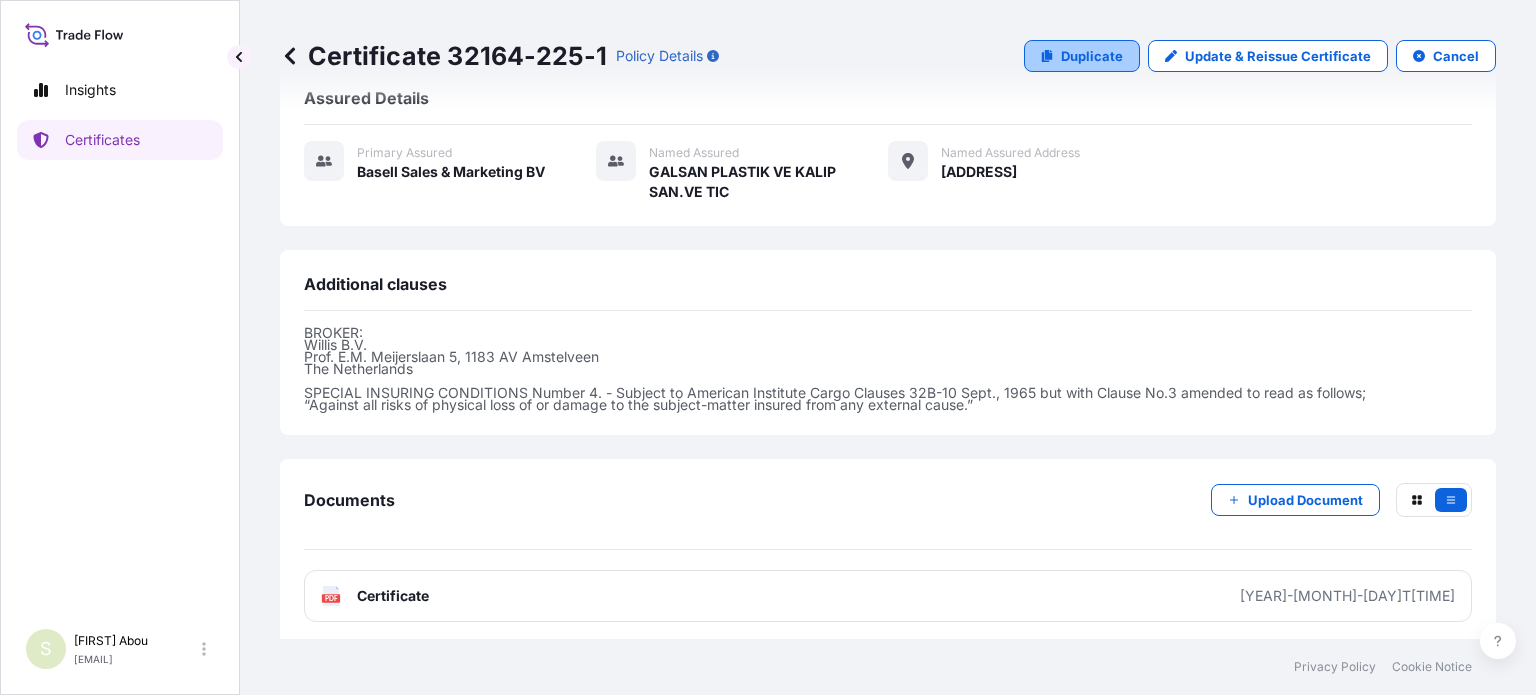 click on "Duplicate" at bounding box center (1092, 56) 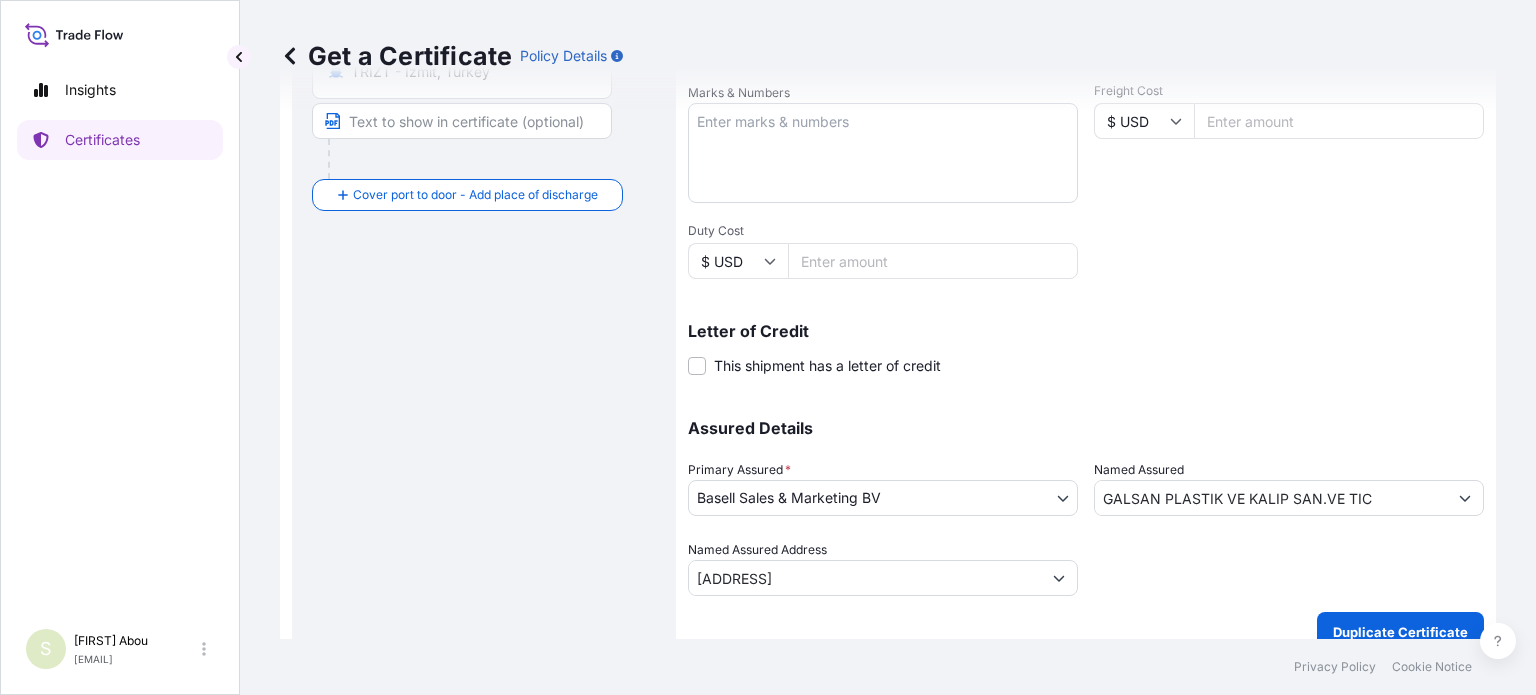 scroll, scrollTop: 0, scrollLeft: 0, axis: both 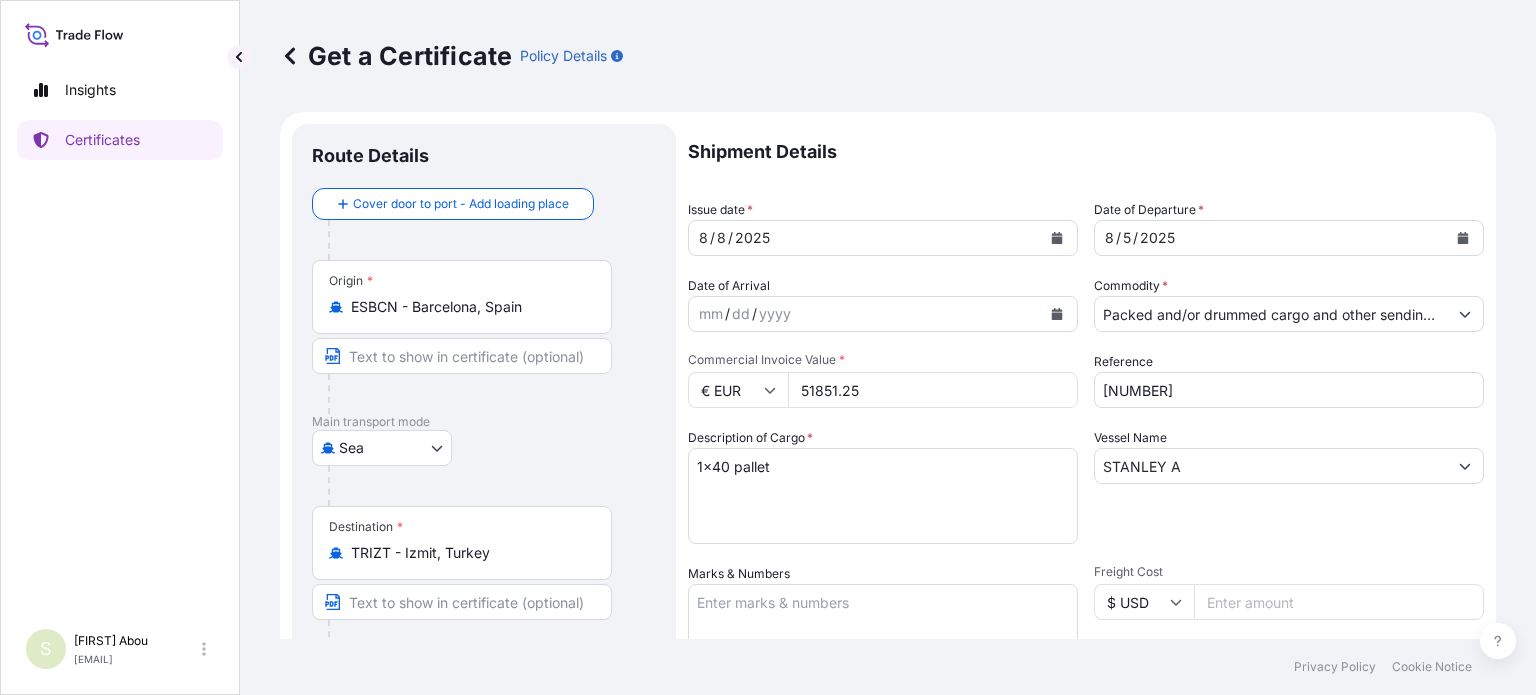 drag, startPoint x: 905, startPoint y: 387, endPoint x: 689, endPoint y: 402, distance: 216.5202 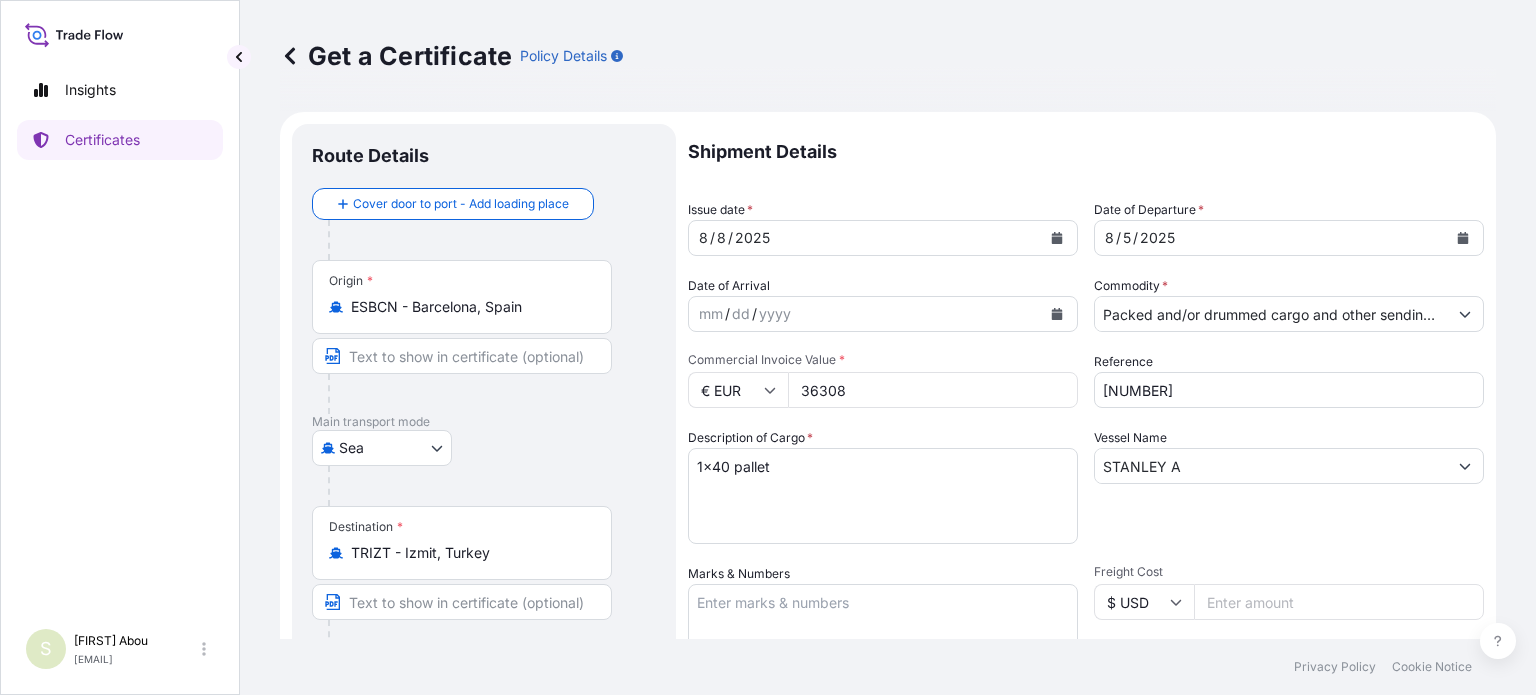 click on "36308" at bounding box center (933, 390) 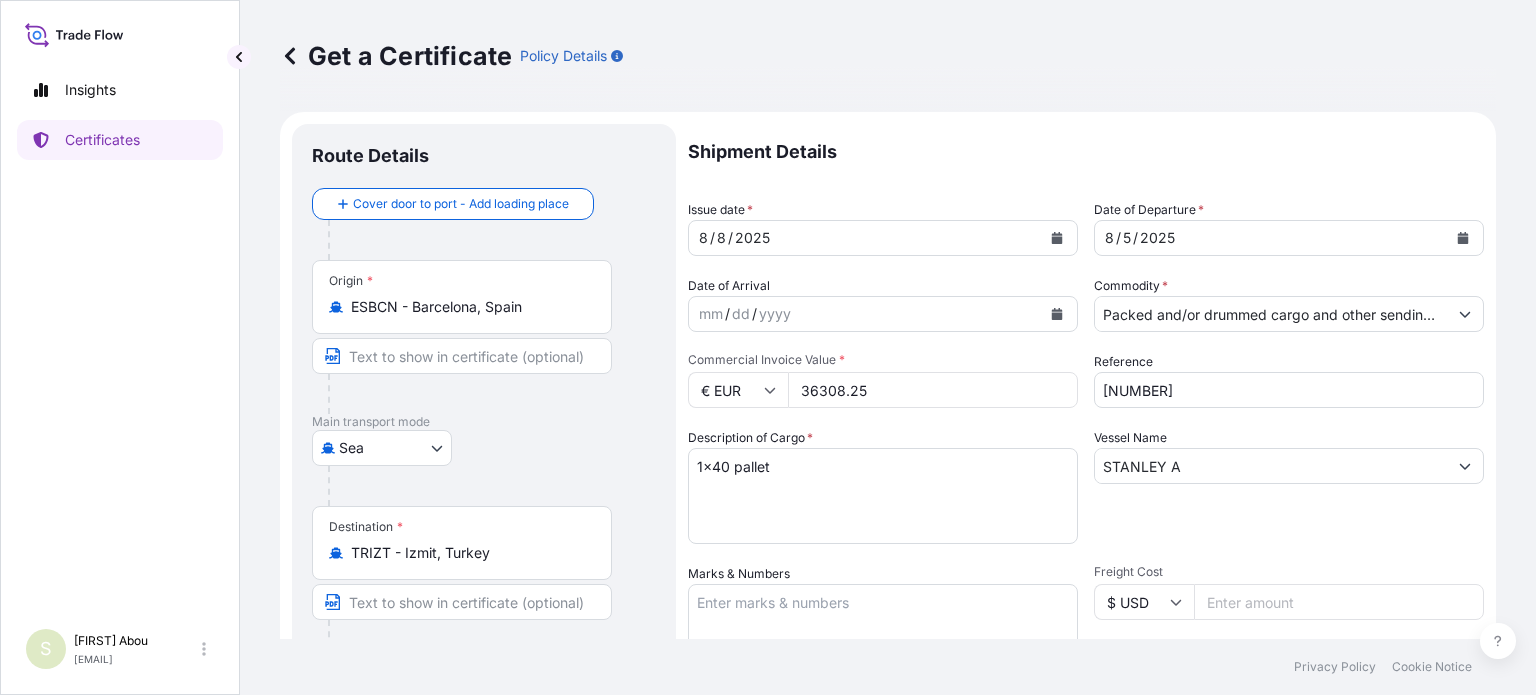 type on "36308.25" 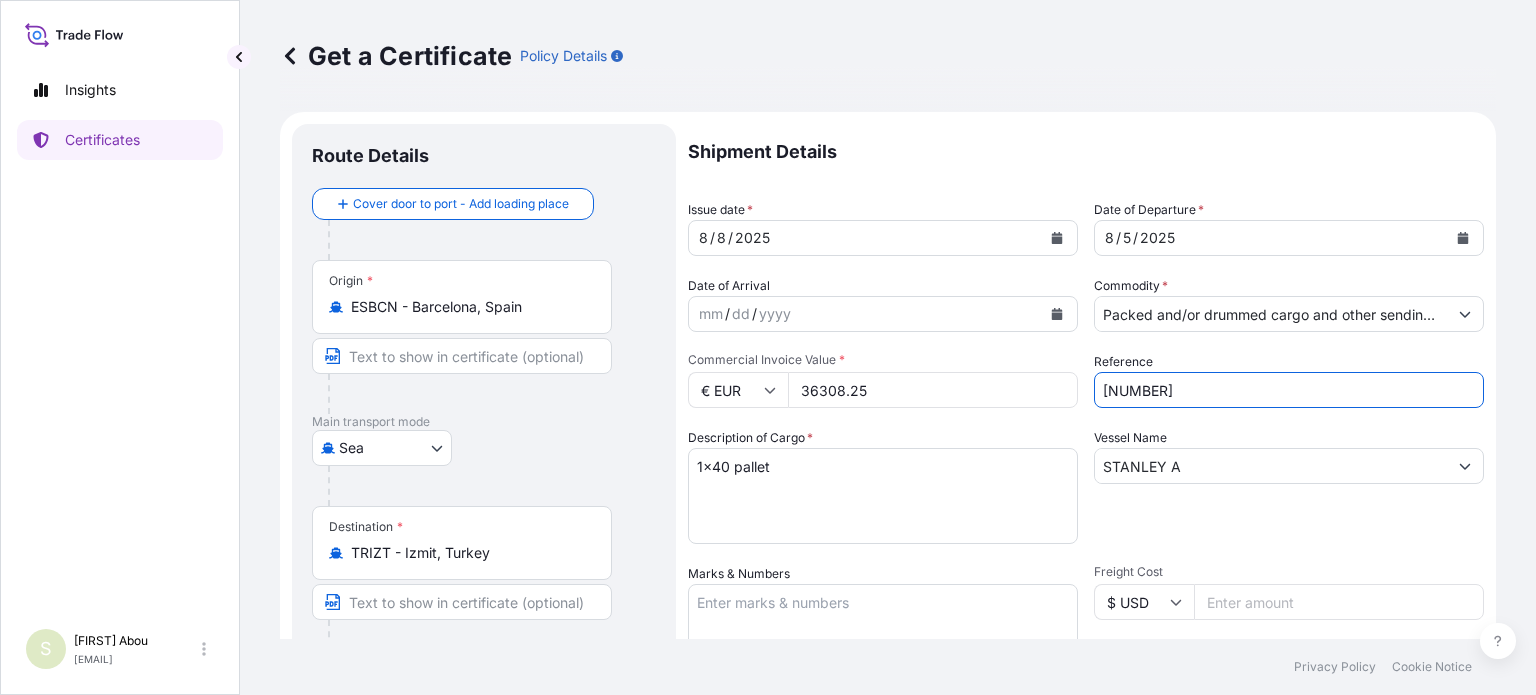 type on "[NUMBER]" 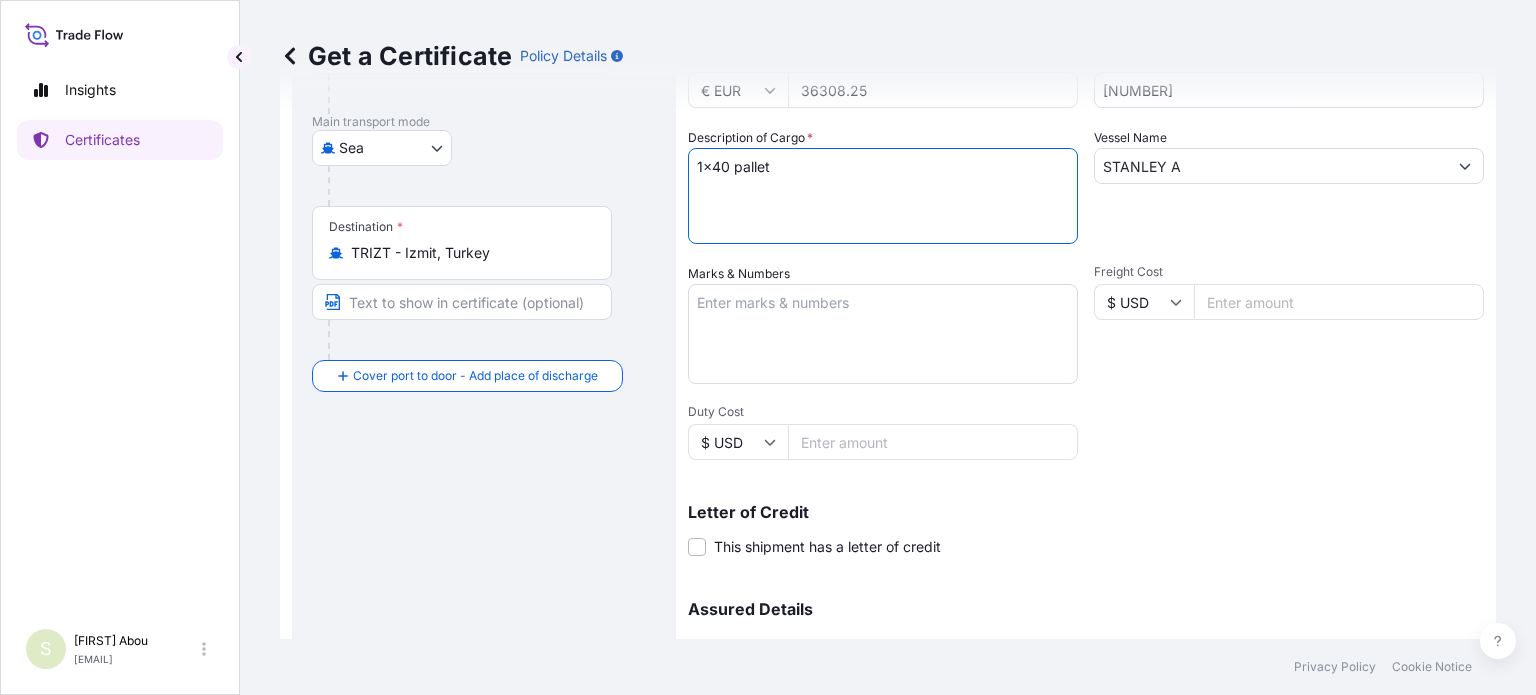 scroll, scrollTop: 504, scrollLeft: 0, axis: vertical 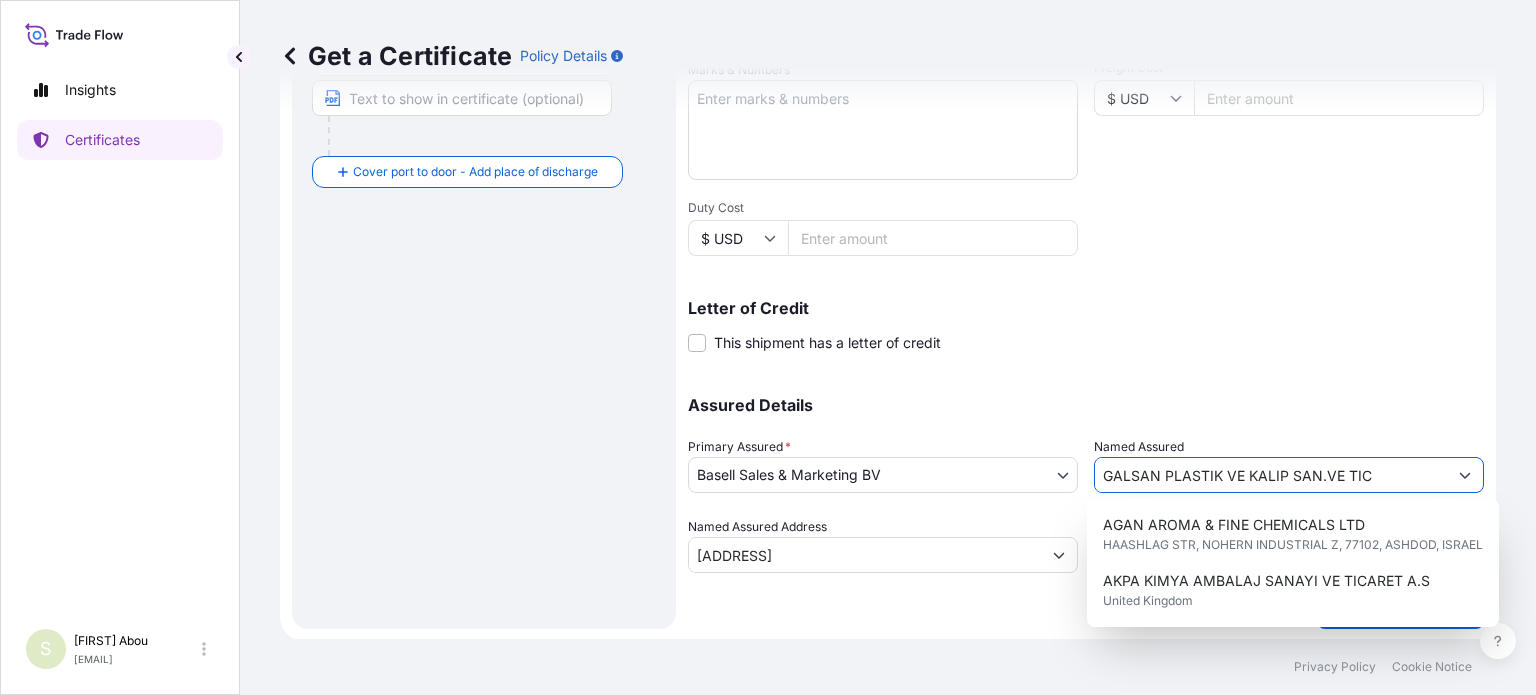 drag, startPoint x: 1368, startPoint y: 475, endPoint x: 1036, endPoint y: 483, distance: 332.09637 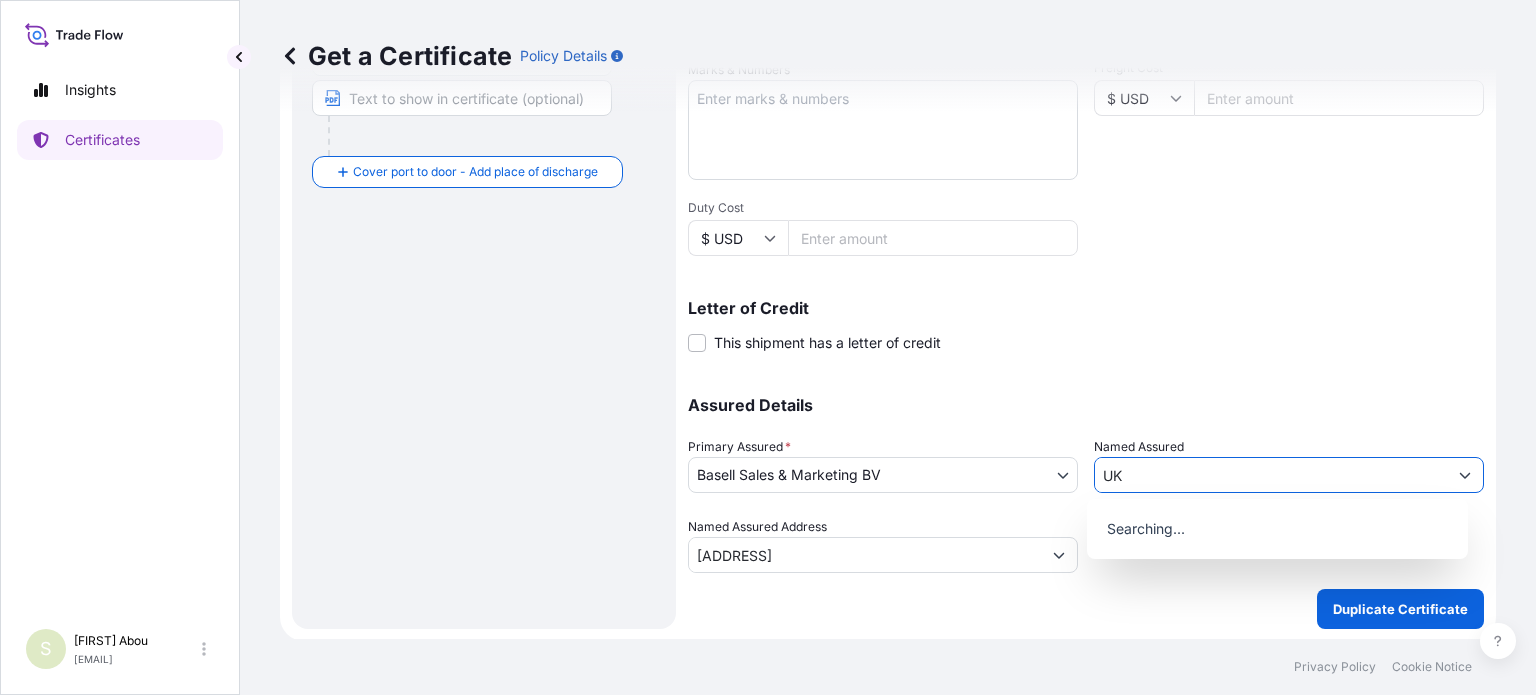 type on "U" 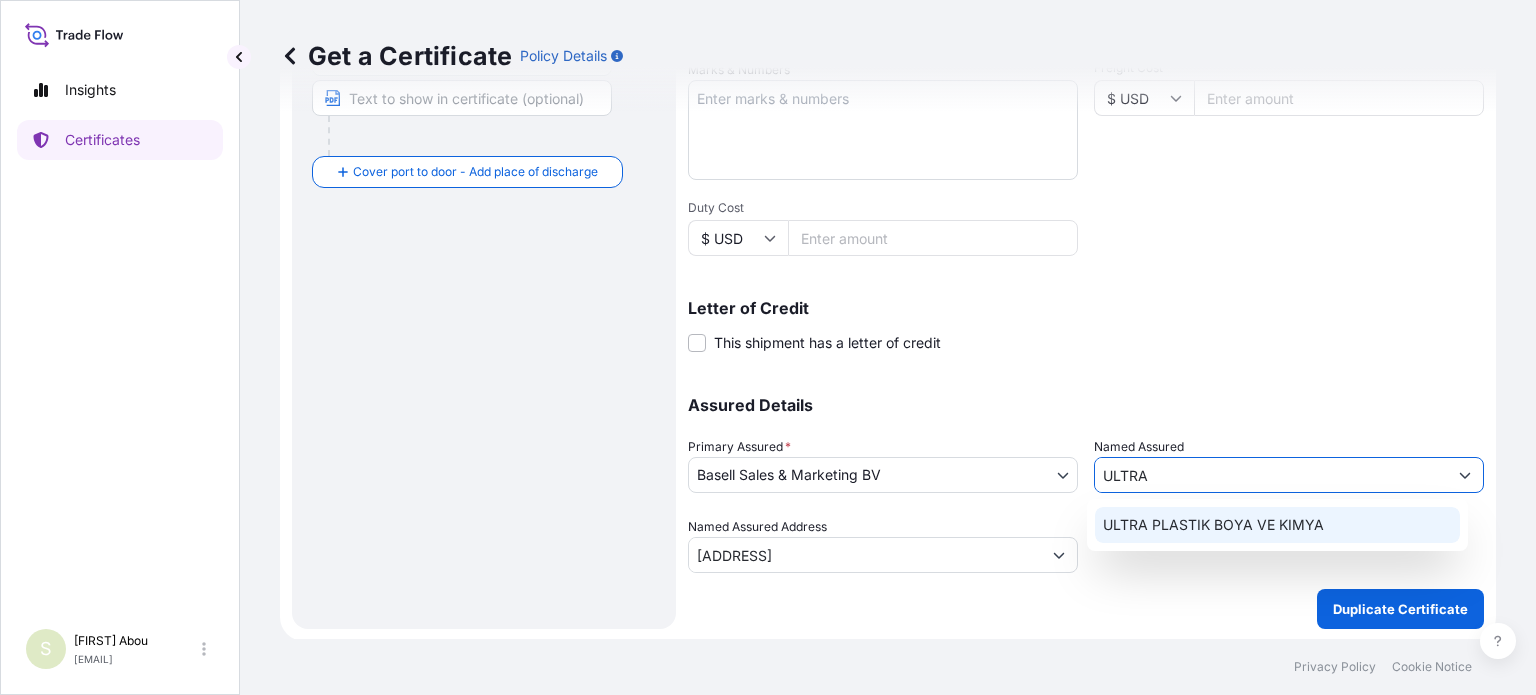 click on "ULTRA PLASTIK BOYA VE KIMYA" at bounding box center [1213, 525] 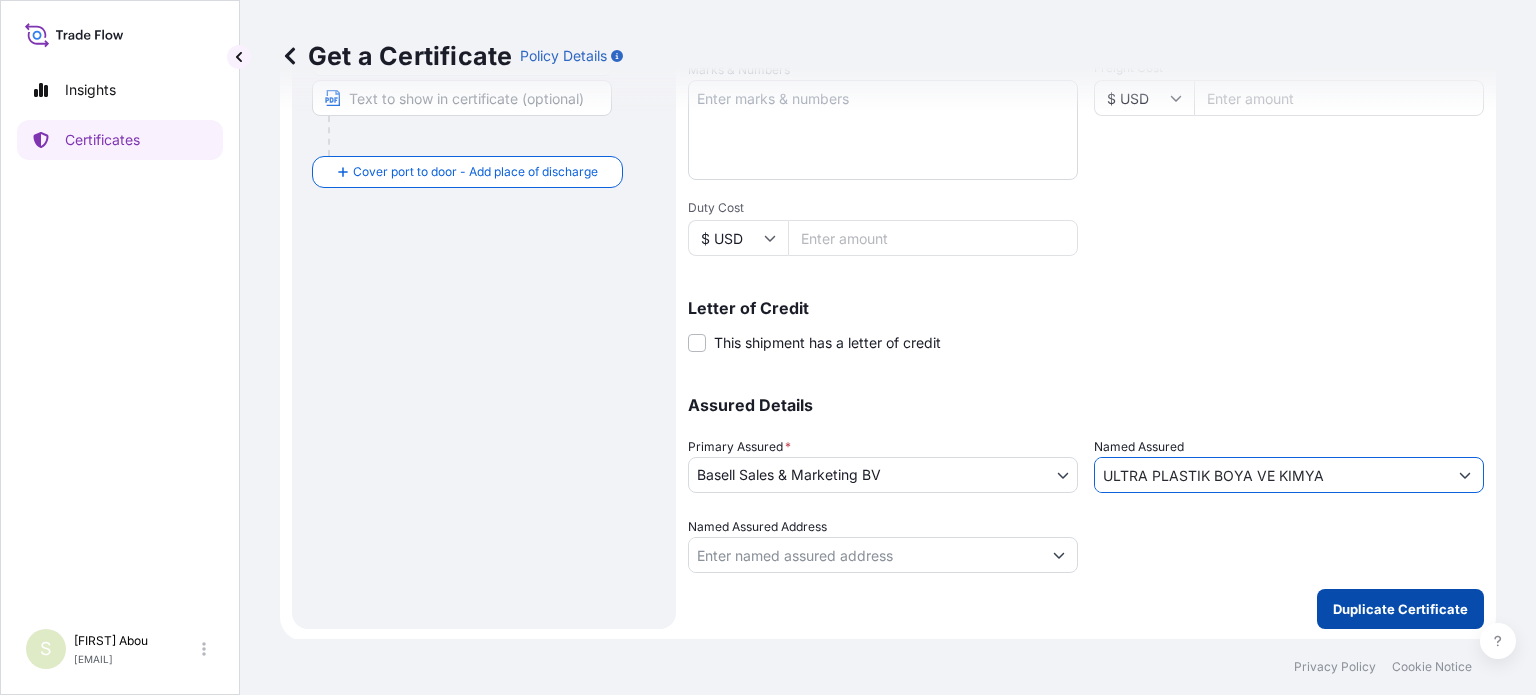 type on "ULTRA PLASTIK BOYA VE KIMYA" 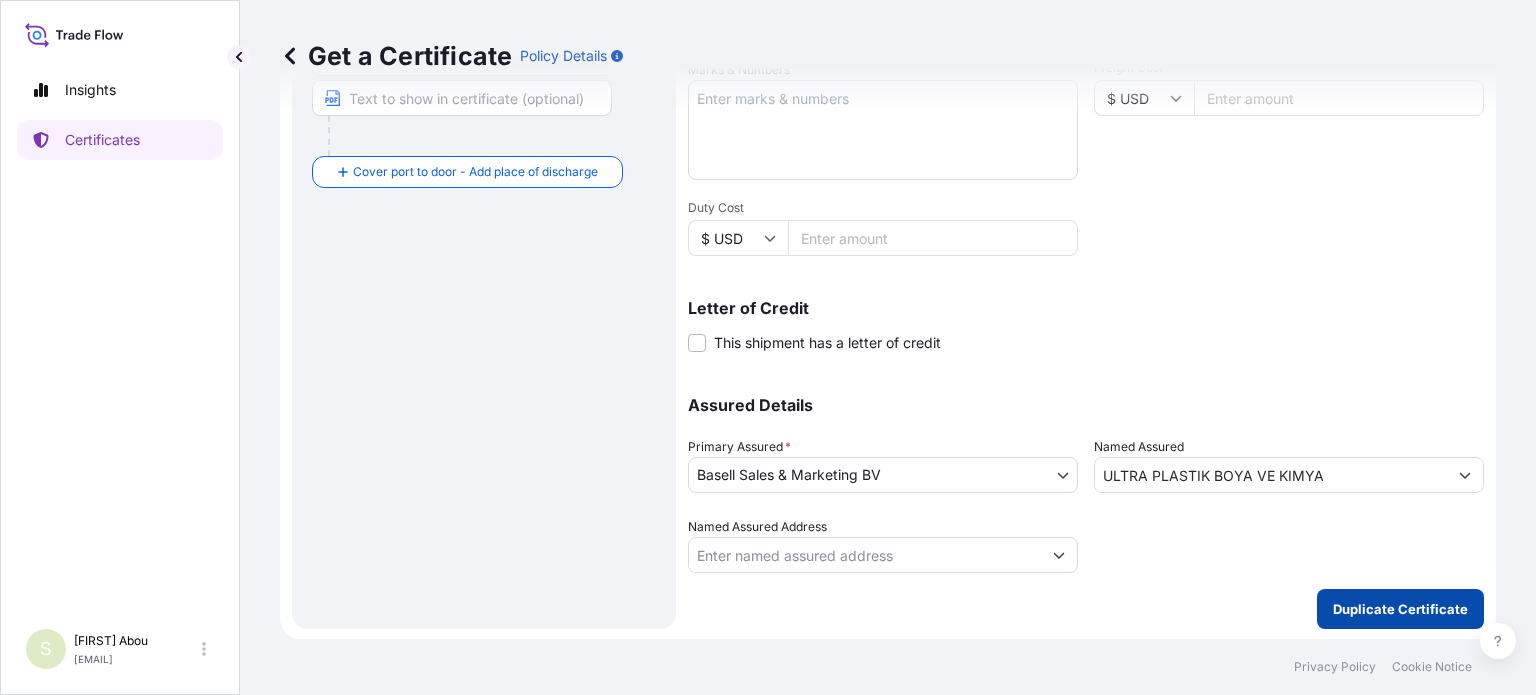 click on "Duplicate Certificate" at bounding box center (1400, 609) 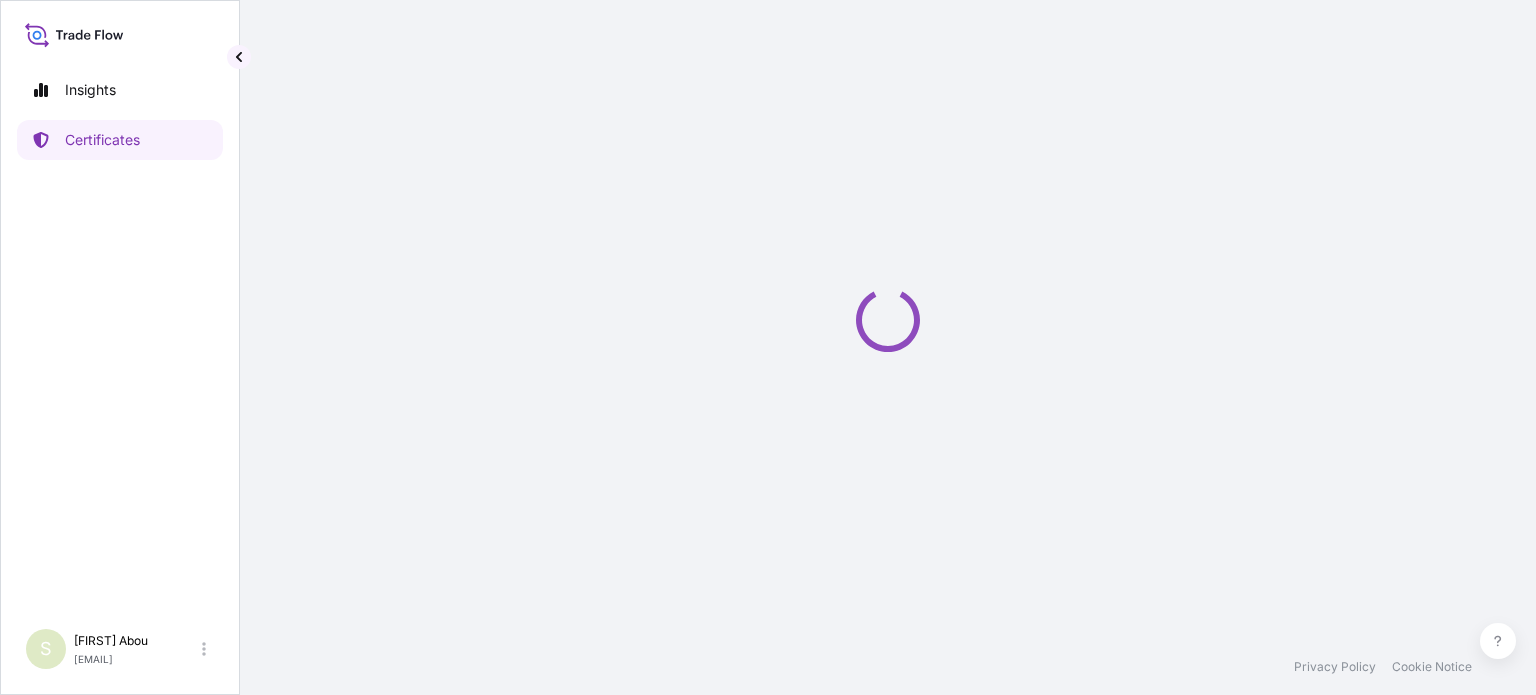 scroll, scrollTop: 0, scrollLeft: 0, axis: both 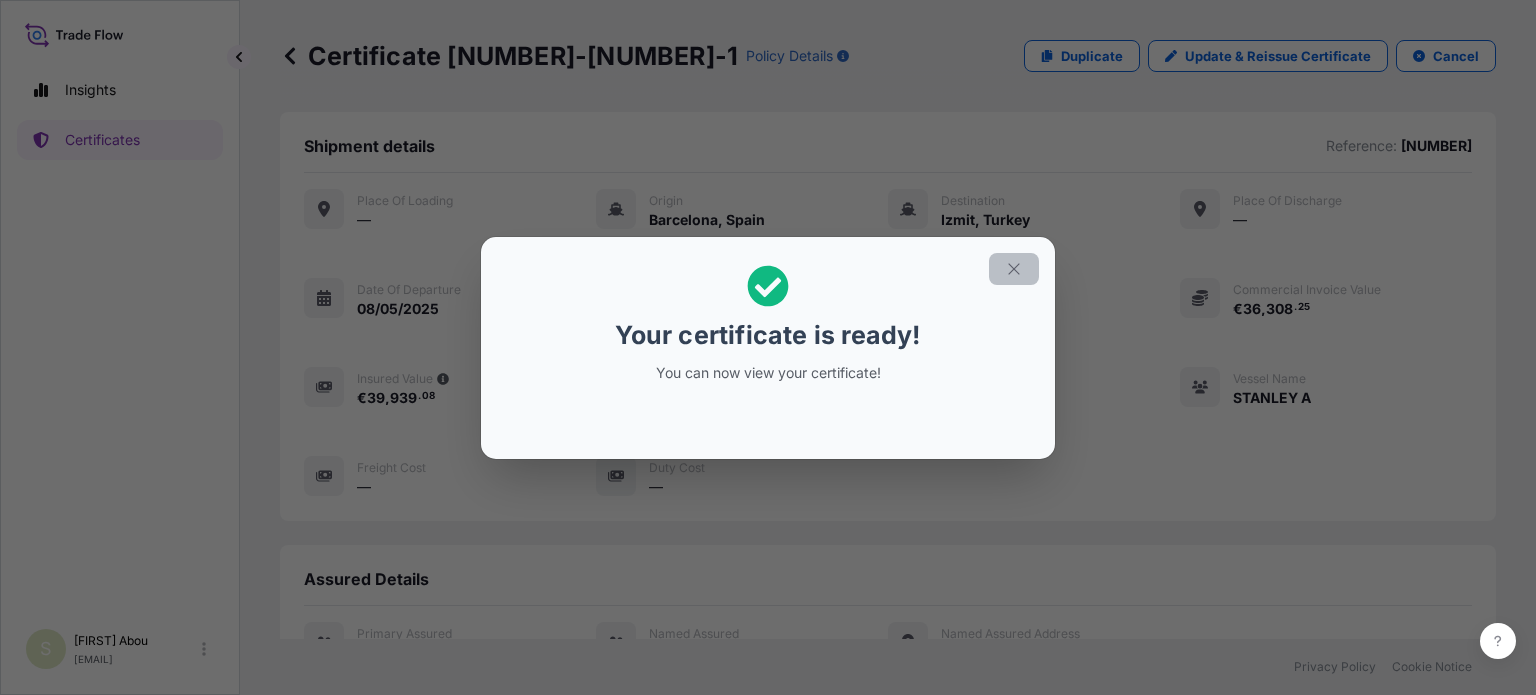 click at bounding box center (1014, 269) 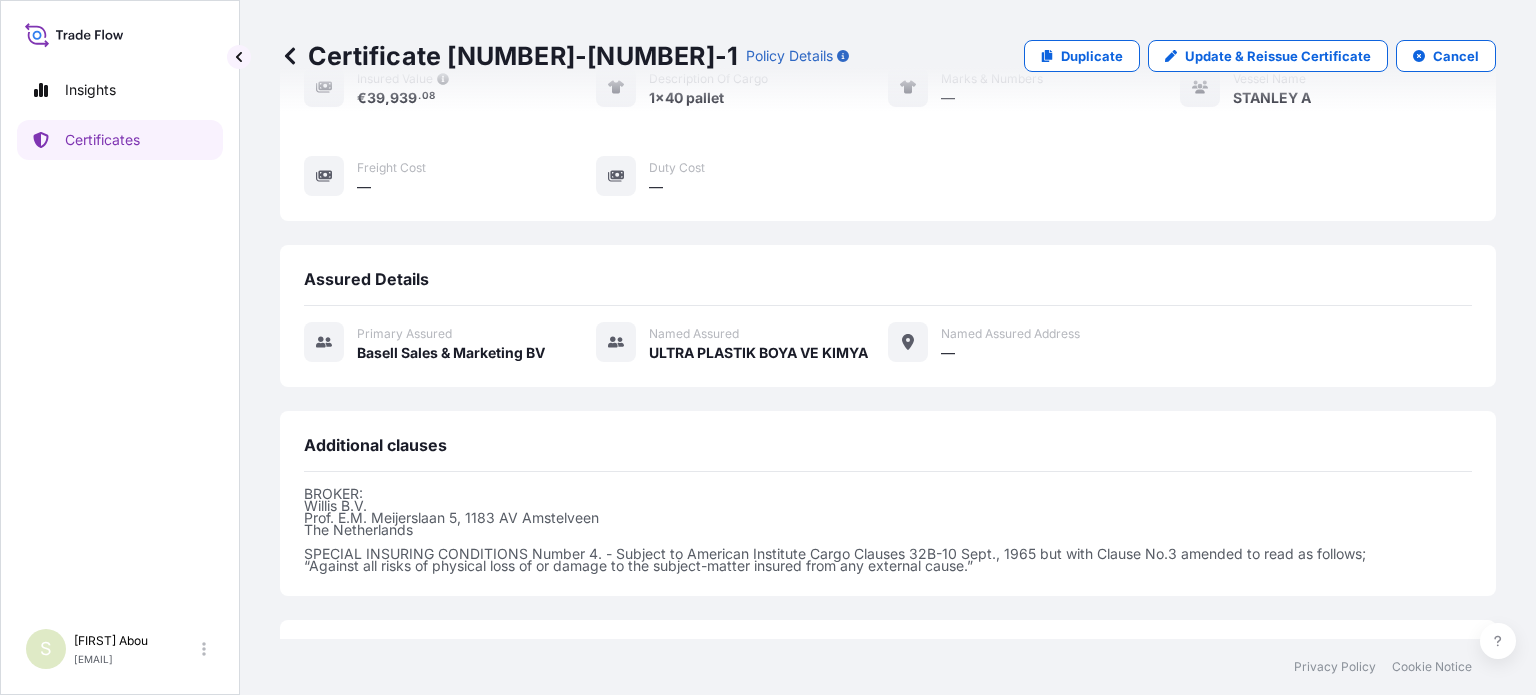 scroll, scrollTop: 461, scrollLeft: 0, axis: vertical 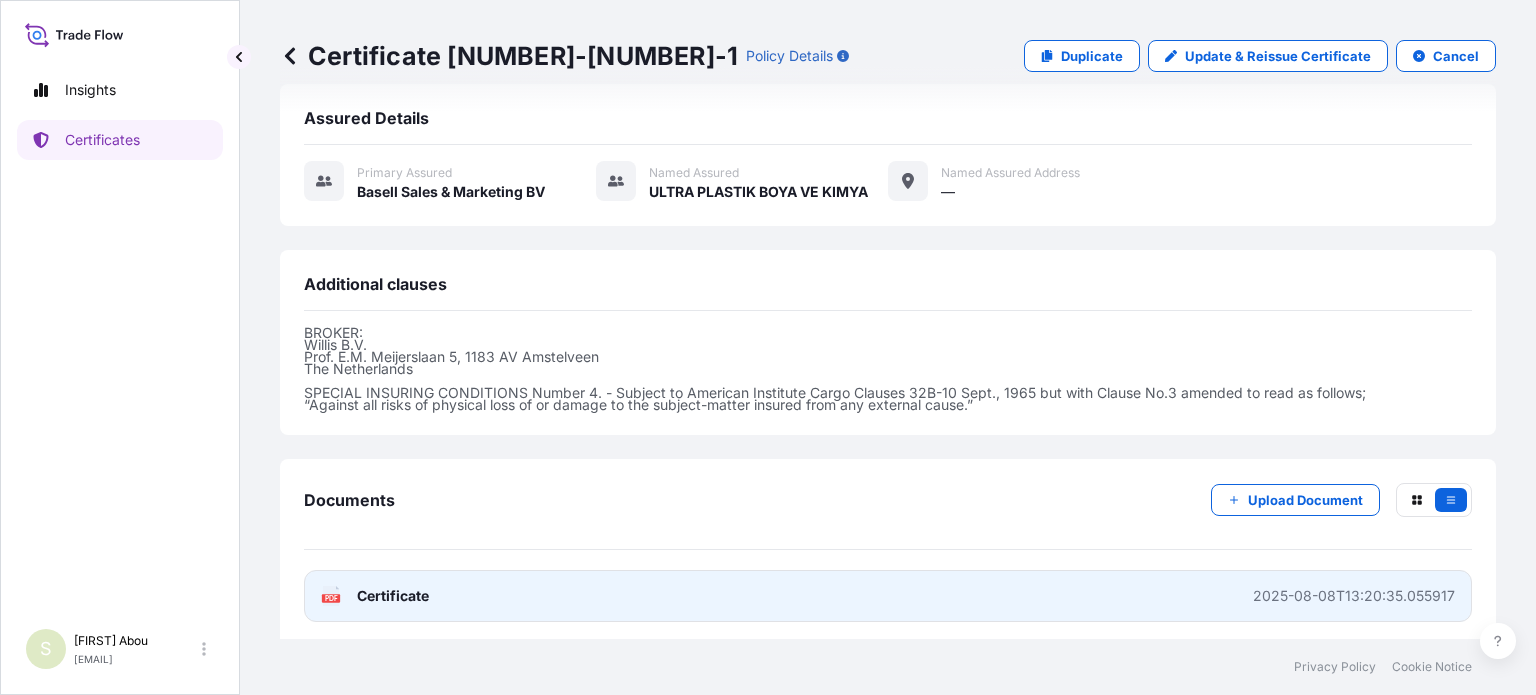 click on "PDF Certificate [DATE]T[TIME]" at bounding box center [888, 596] 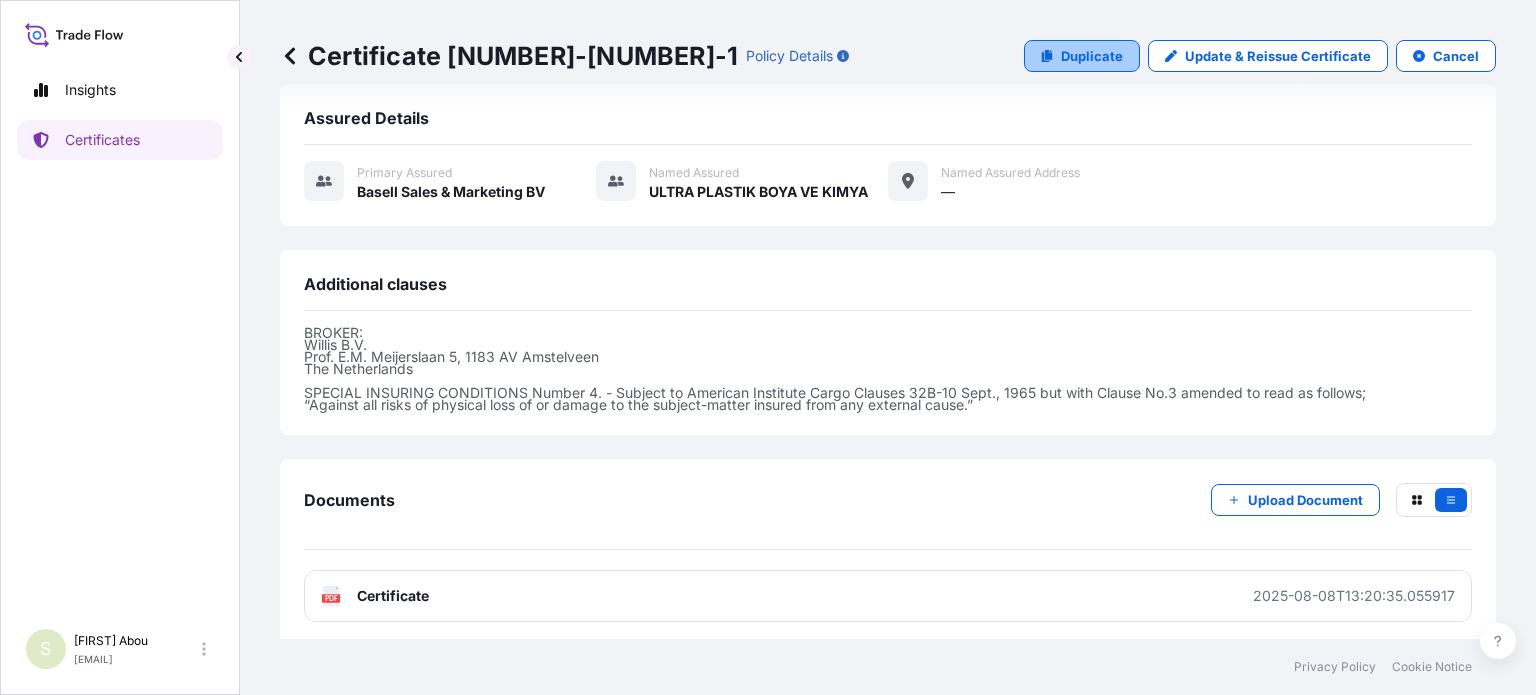 click on "Duplicate" at bounding box center (1092, 56) 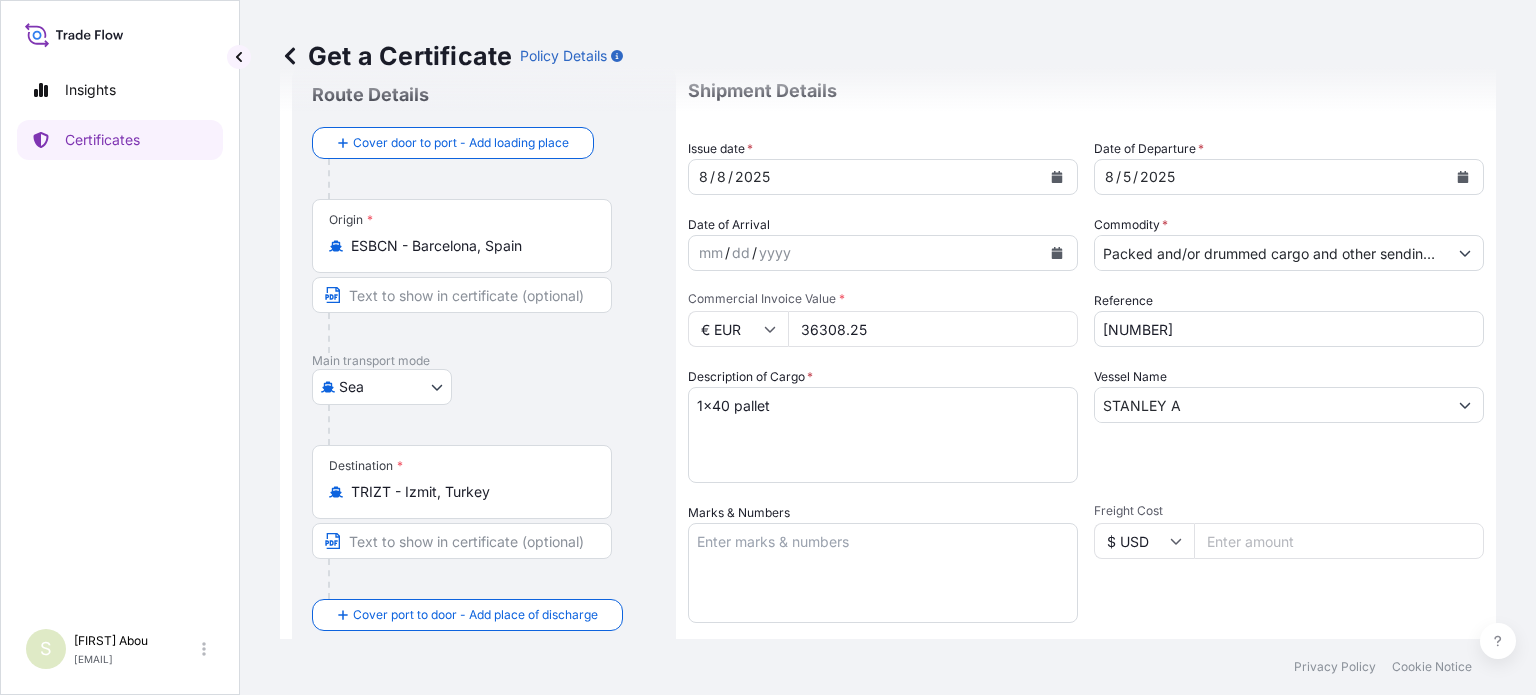 scroll, scrollTop: 0, scrollLeft: 0, axis: both 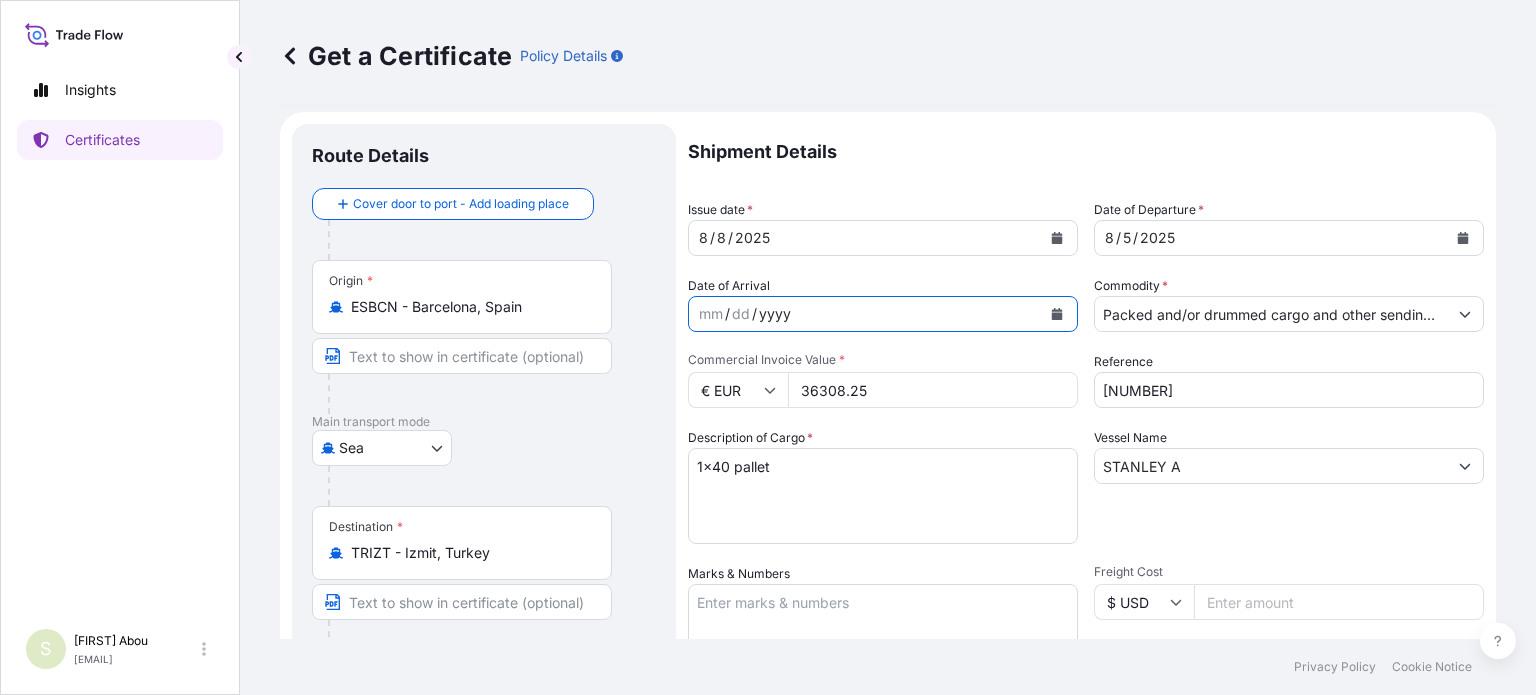 drag, startPoint x: 890, startPoint y: 334, endPoint x: 835, endPoint y: 332, distance: 55.03635 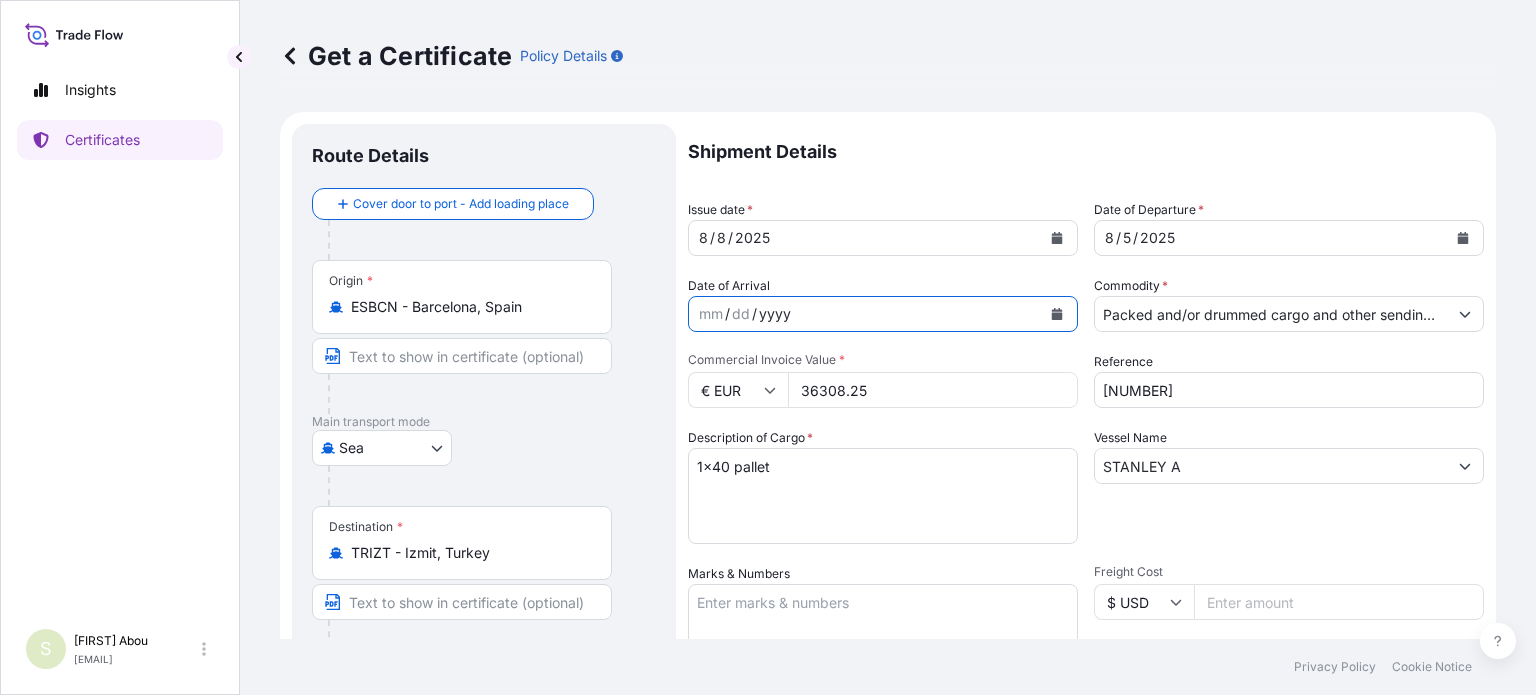 click on "Shipment Details Issue date * 8 / 8 / 2025 Date of Departure * 8 / 5 / 2025 Date of Arrival mm / dd / yyyy Commodity * Packed and/or drummed cargo and other sendings - non bulk Packing Category Commercial Invoice Value * € EUR 36308.25 Reference 1625202480 Description of Cargo * 1x40 pallet Vessel Name STANLEY A Marks & Numbers Freight Cost $ USD Duty Cost $ USD Letter of Credit This shipment has a letter of credit Letter of credit * Letter of credit may not exceed 12000 characters Assured Details Primary Assured * Basell Sales & Marketing BV Basell Poliolefine Italia S.r.l. Basell International Trading FZE Basell Asia Pacific Limited Basell Polyolefine GmbH Lyondell Chemie Nederland B.V BDP International NV Basell Sales & Marketing BV Lyondell Chimie France SAS Named Assured ULTRA PLASTIK BOYA VE KIMYA Named Assured Address" at bounding box center [1086, 600] 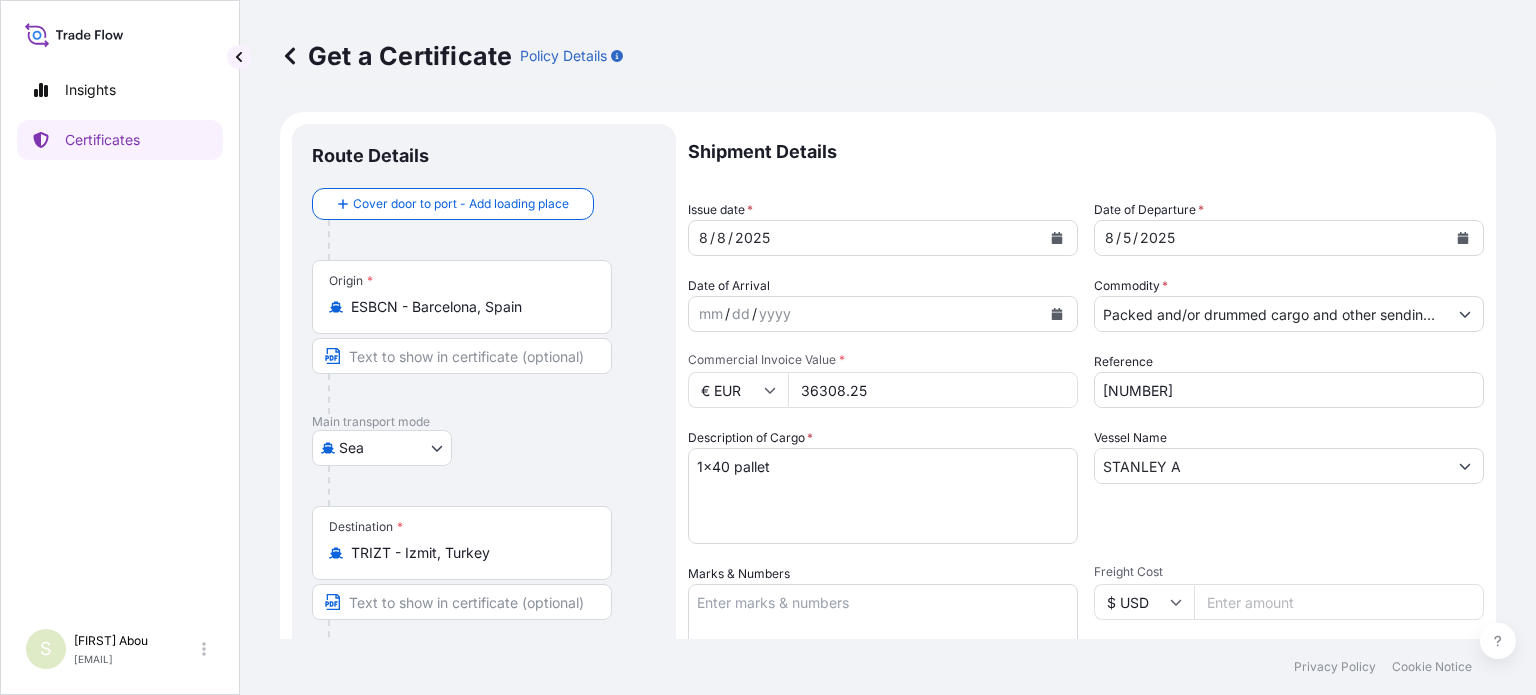 drag, startPoint x: 881, startPoint y: 389, endPoint x: 760, endPoint y: 404, distance: 121.92621 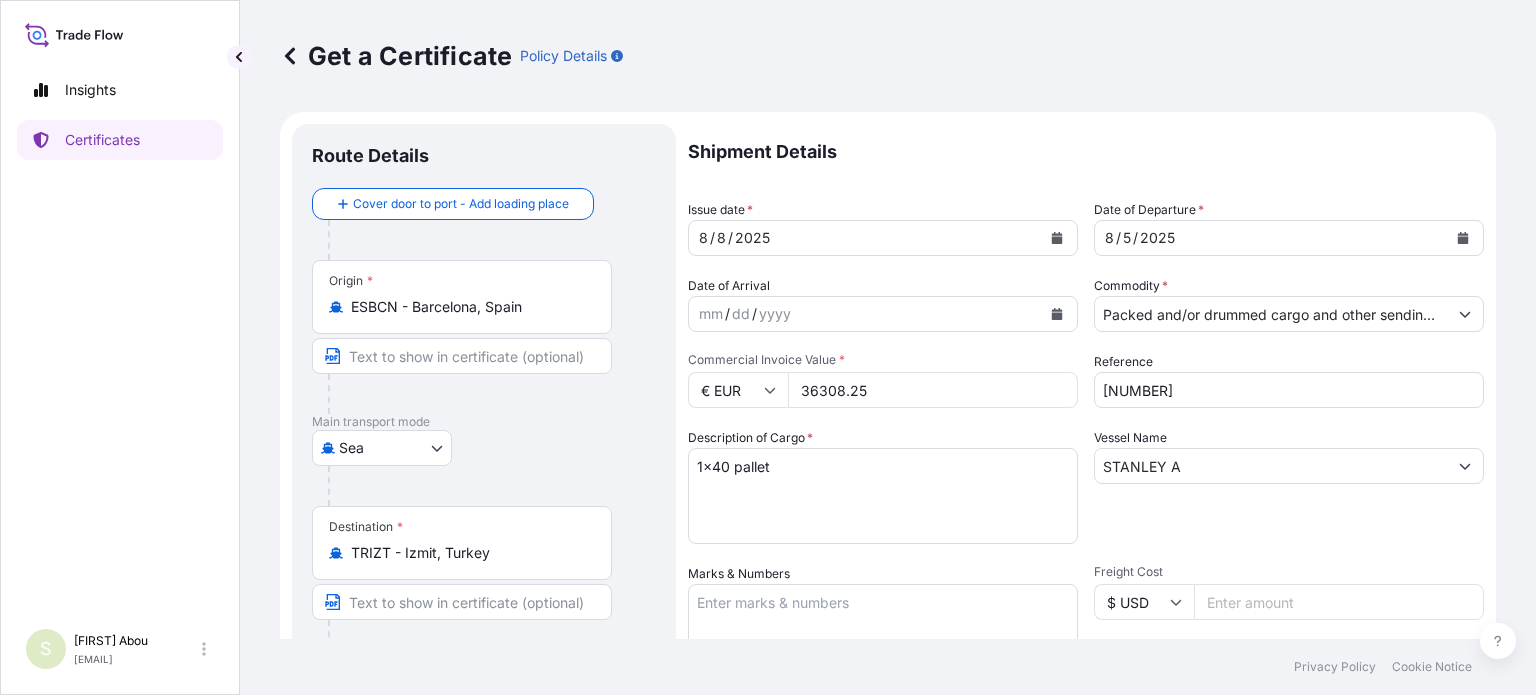 click on "€ EUR 36308.25" at bounding box center [883, 390] 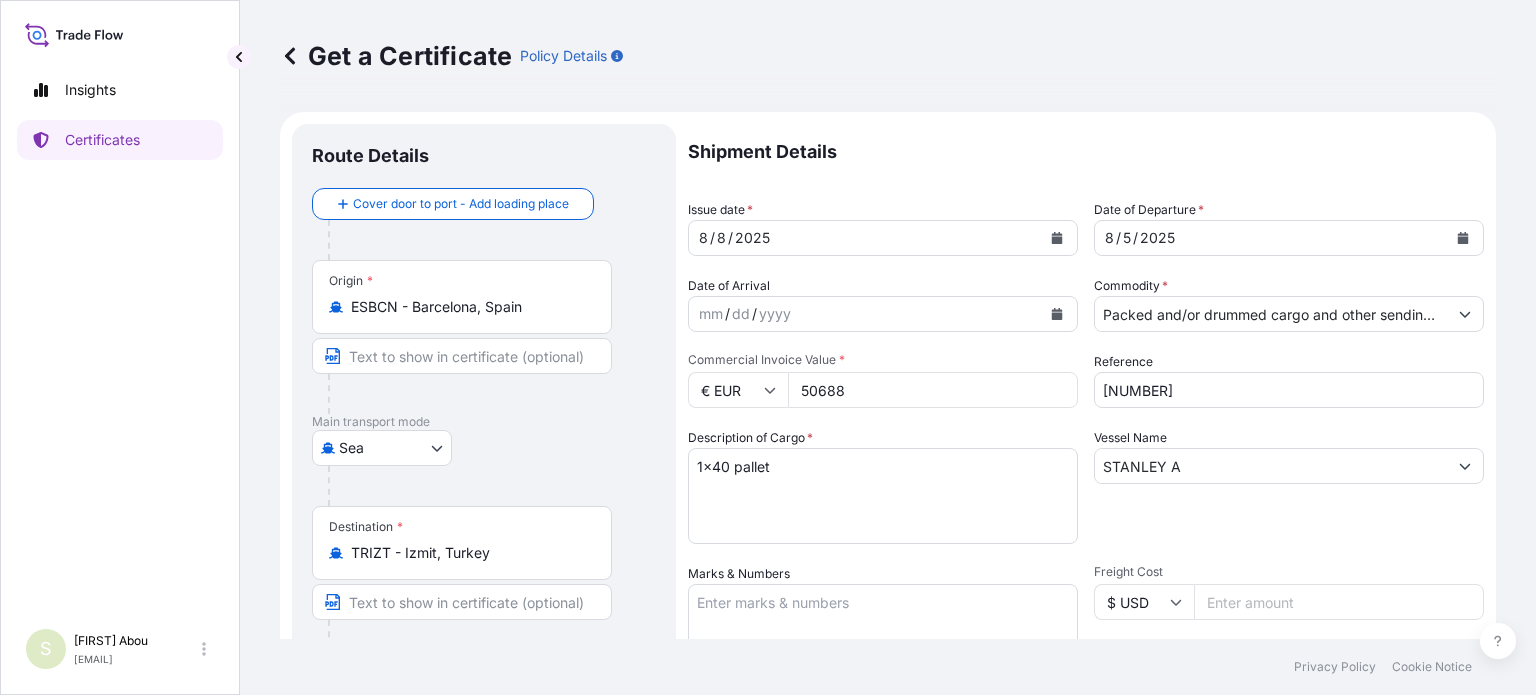type on "50688" 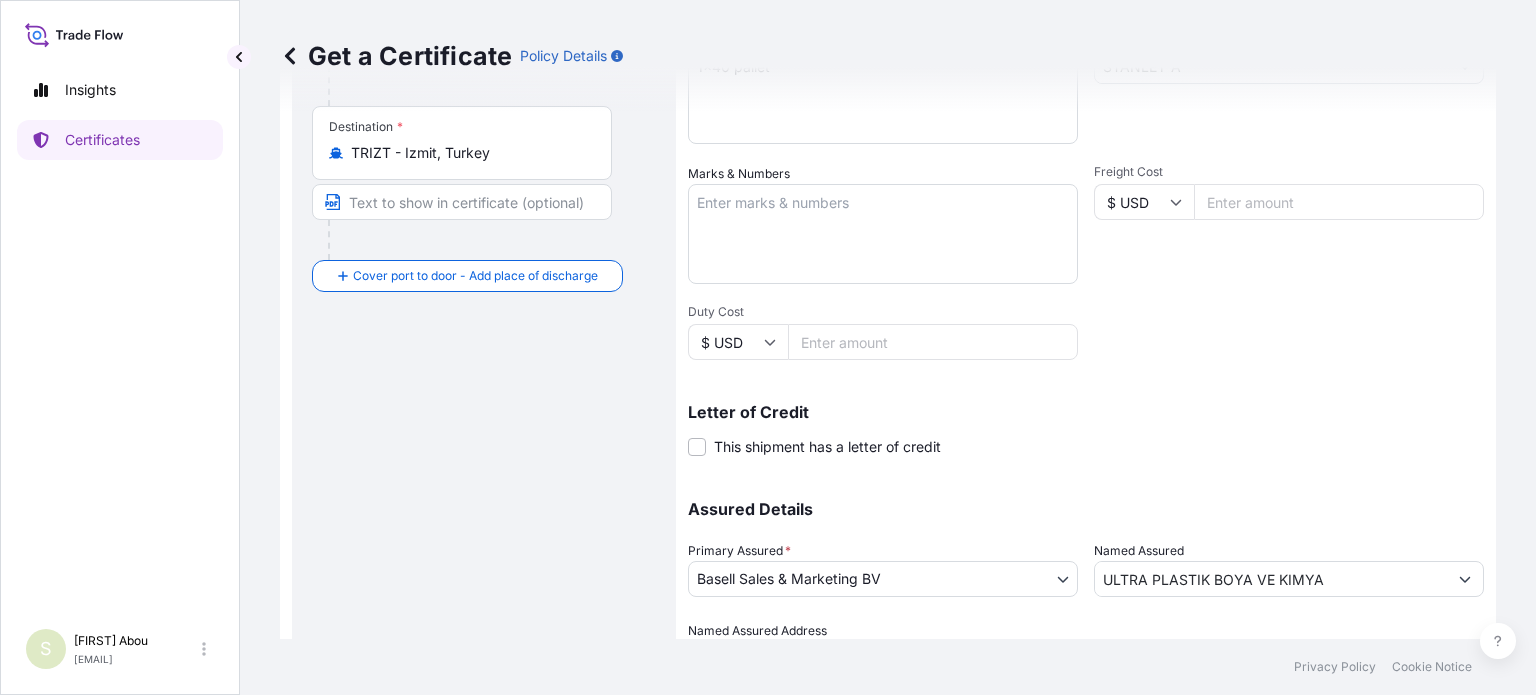 scroll, scrollTop: 504, scrollLeft: 0, axis: vertical 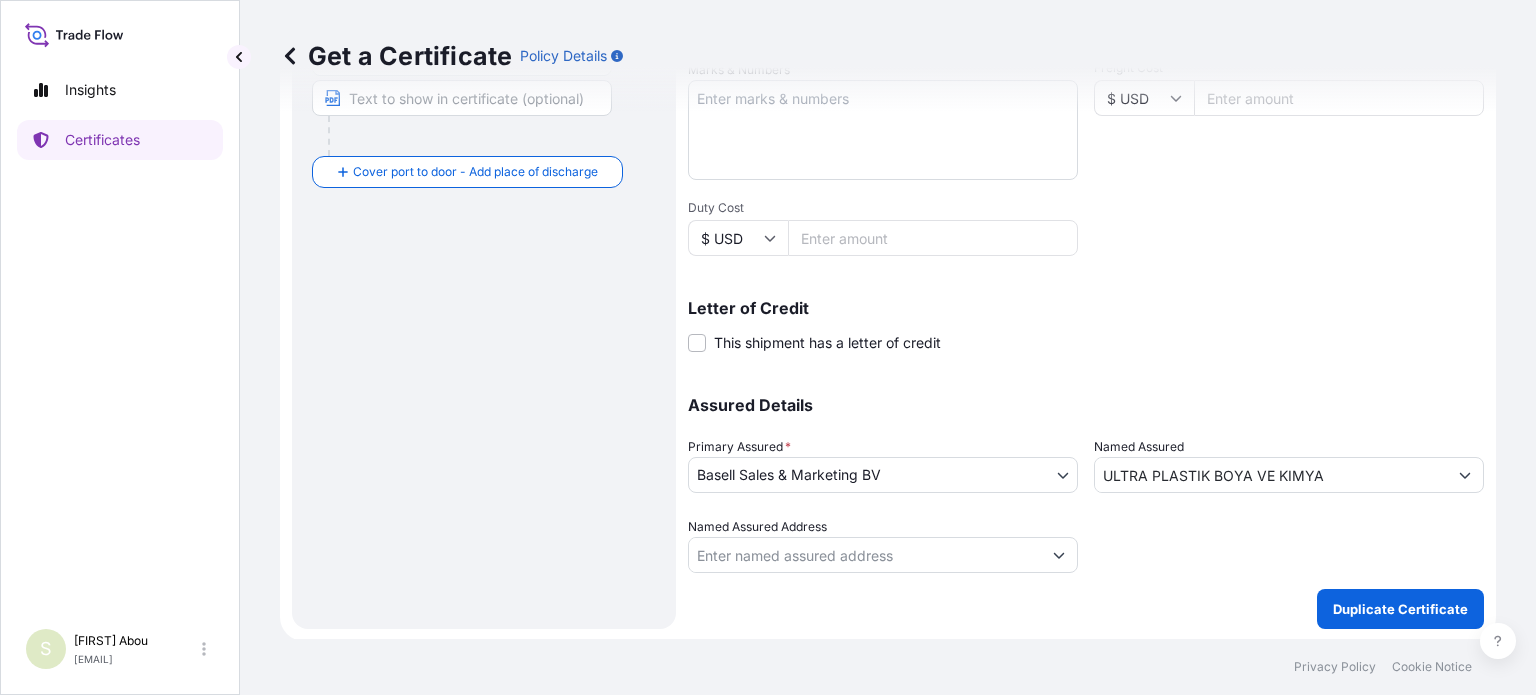 type on "[NUMBER]" 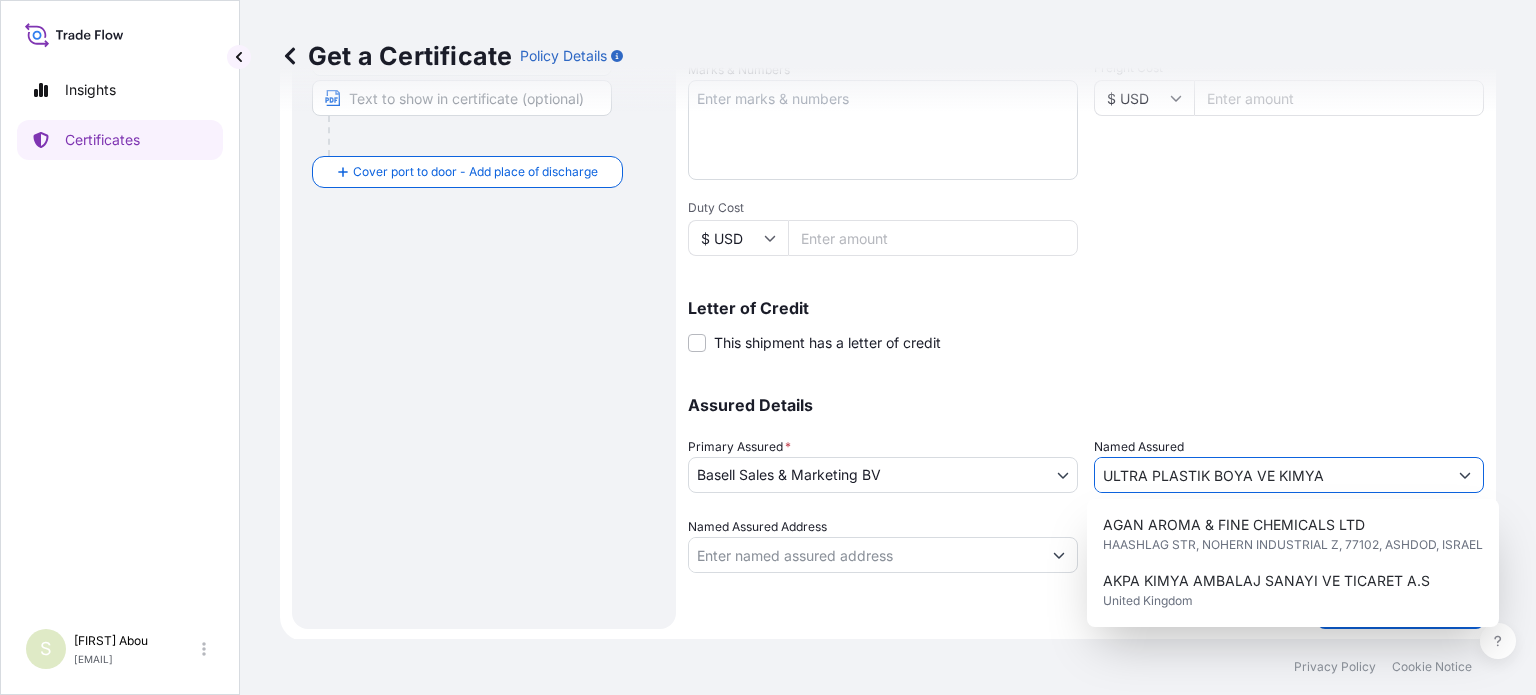 drag, startPoint x: 1343, startPoint y: 471, endPoint x: 1046, endPoint y: 495, distance: 297.9681 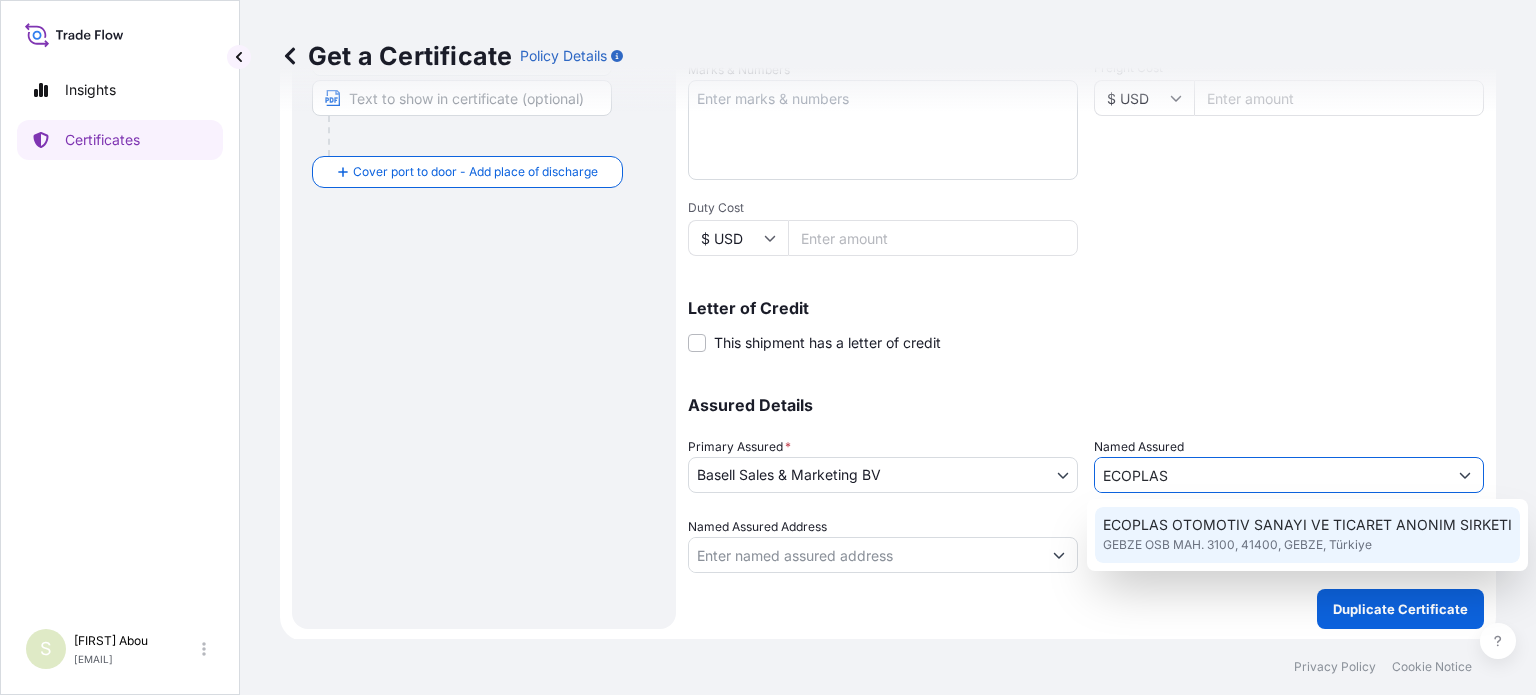 click on "GEBZE OSB MAH. 3100, 41400, GEBZE, Türkiye" at bounding box center [1237, 545] 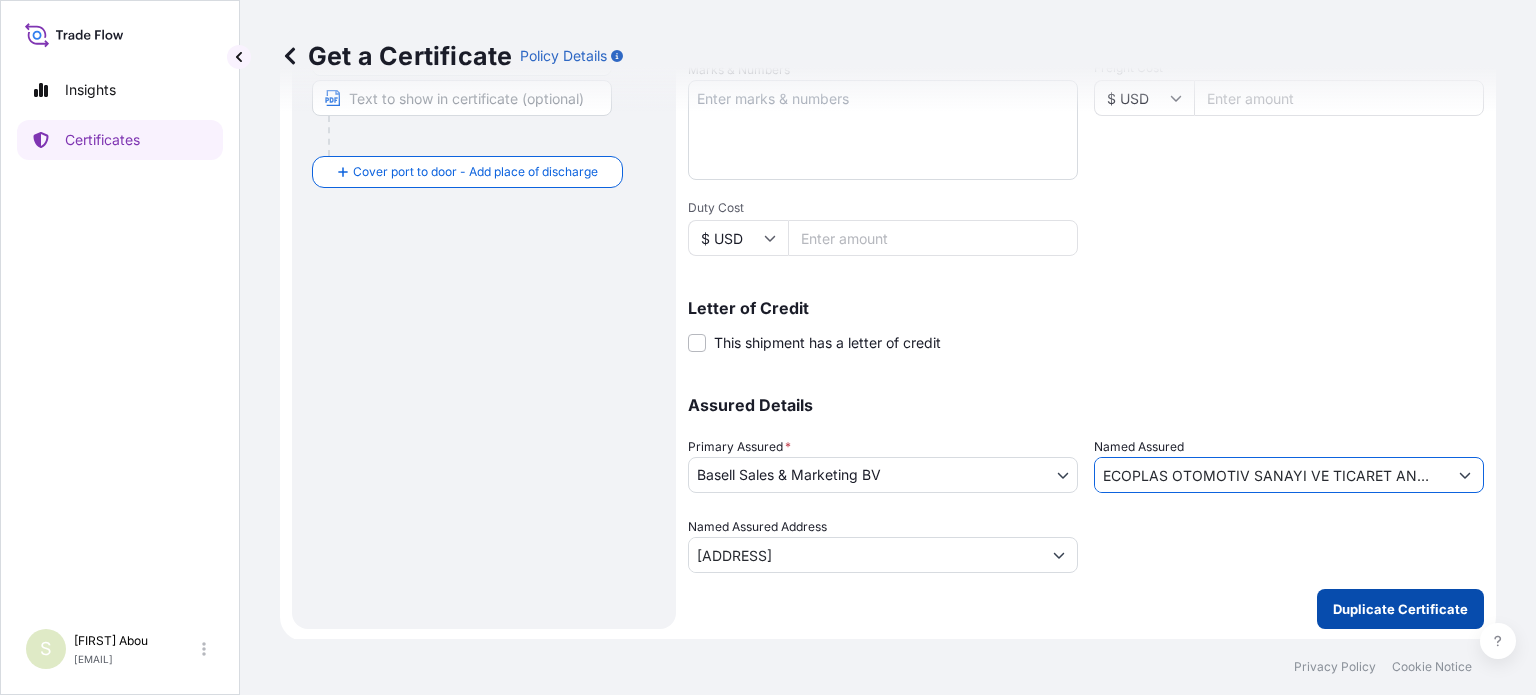 type on "ECOPLAS OTOMOTIV SANAYI VE TICARET ANONIM SIRKETI" 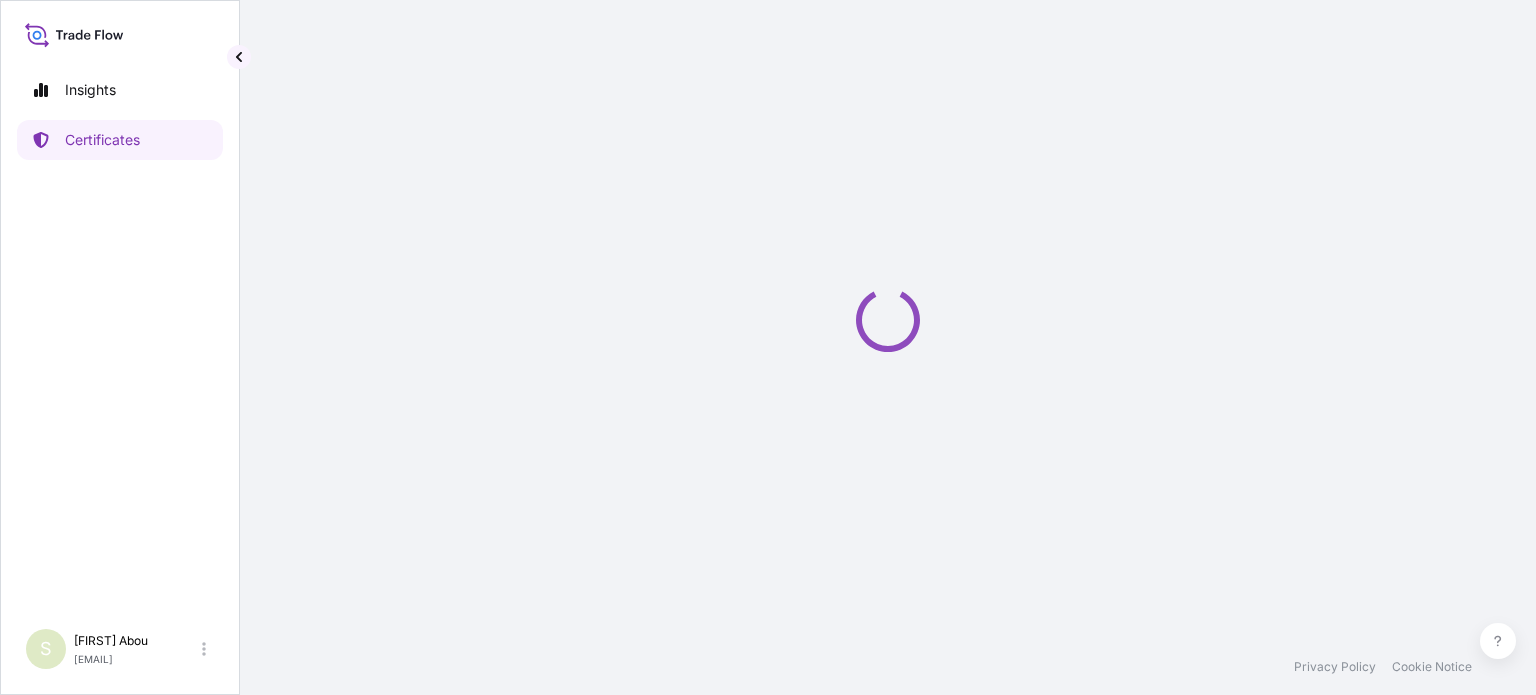 scroll, scrollTop: 0, scrollLeft: 0, axis: both 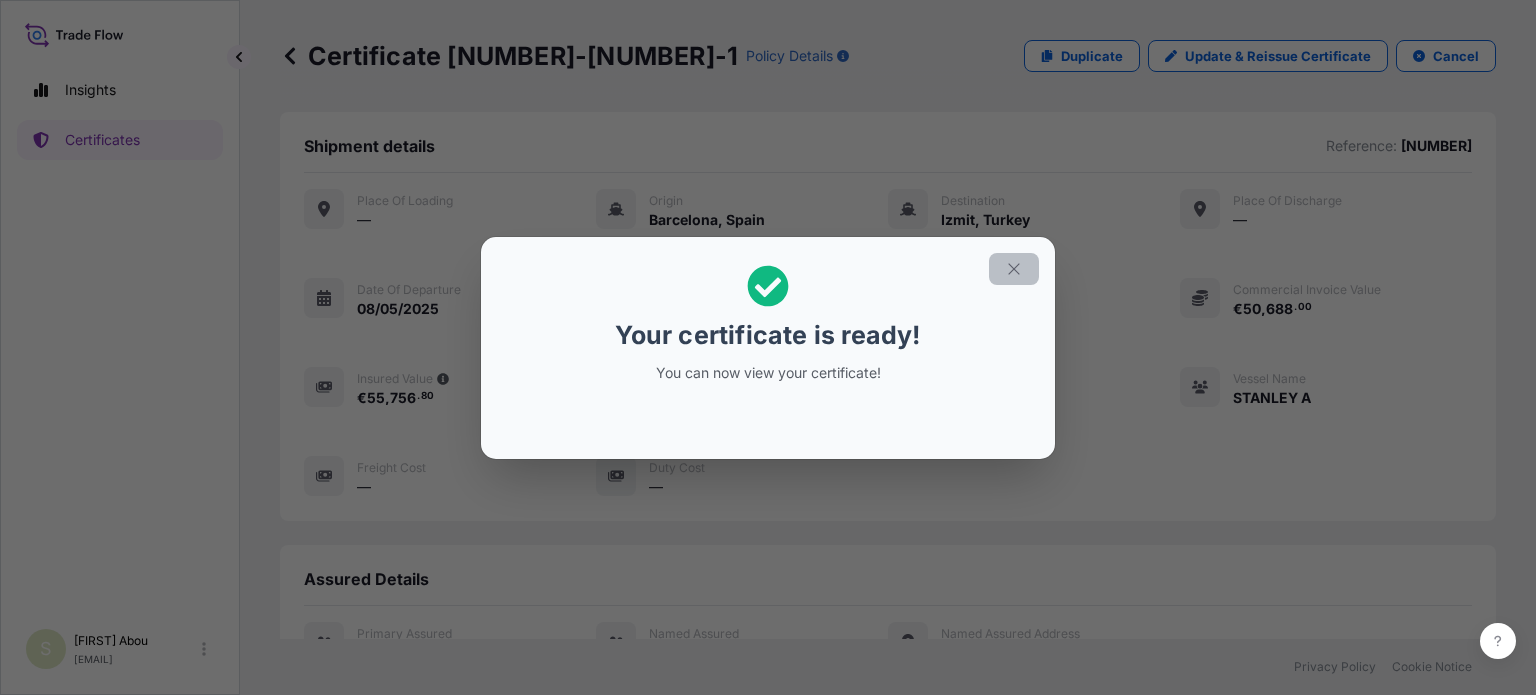 click 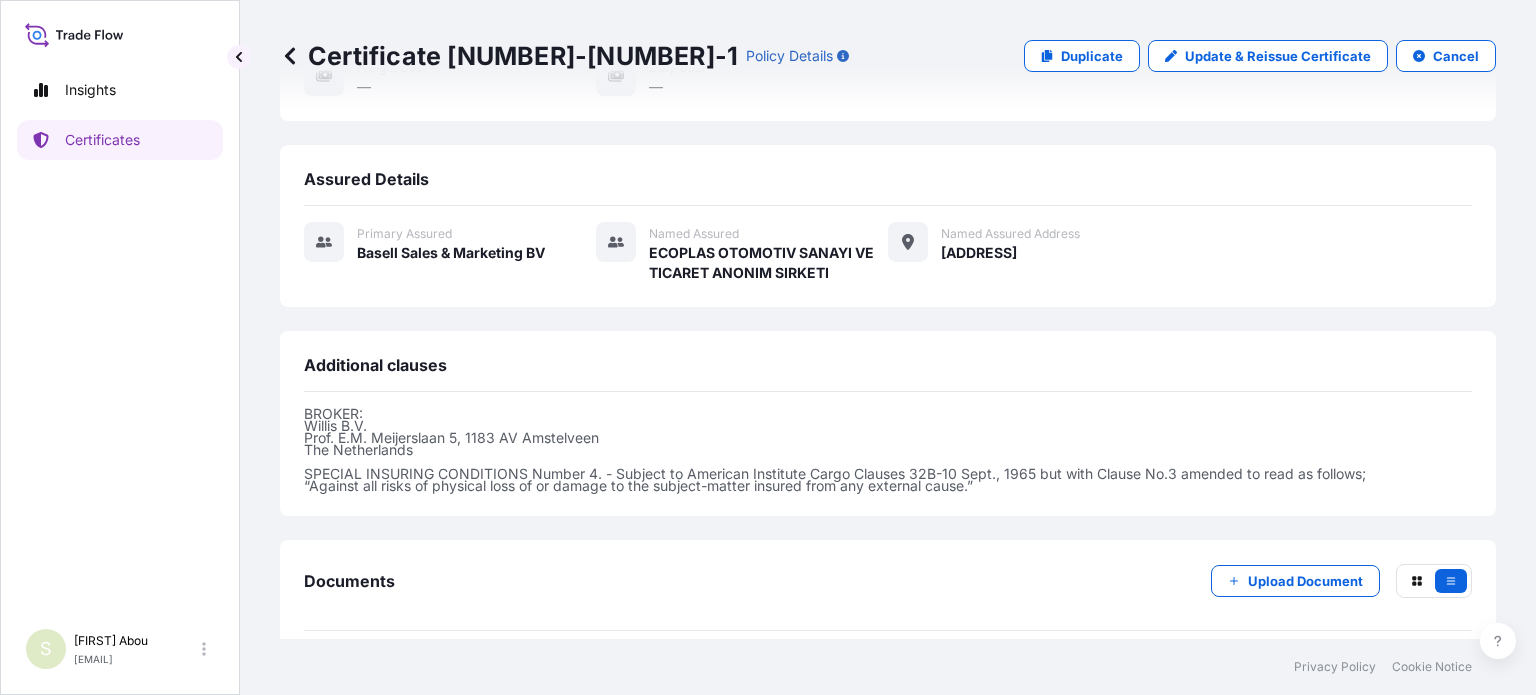 scroll, scrollTop: 481, scrollLeft: 0, axis: vertical 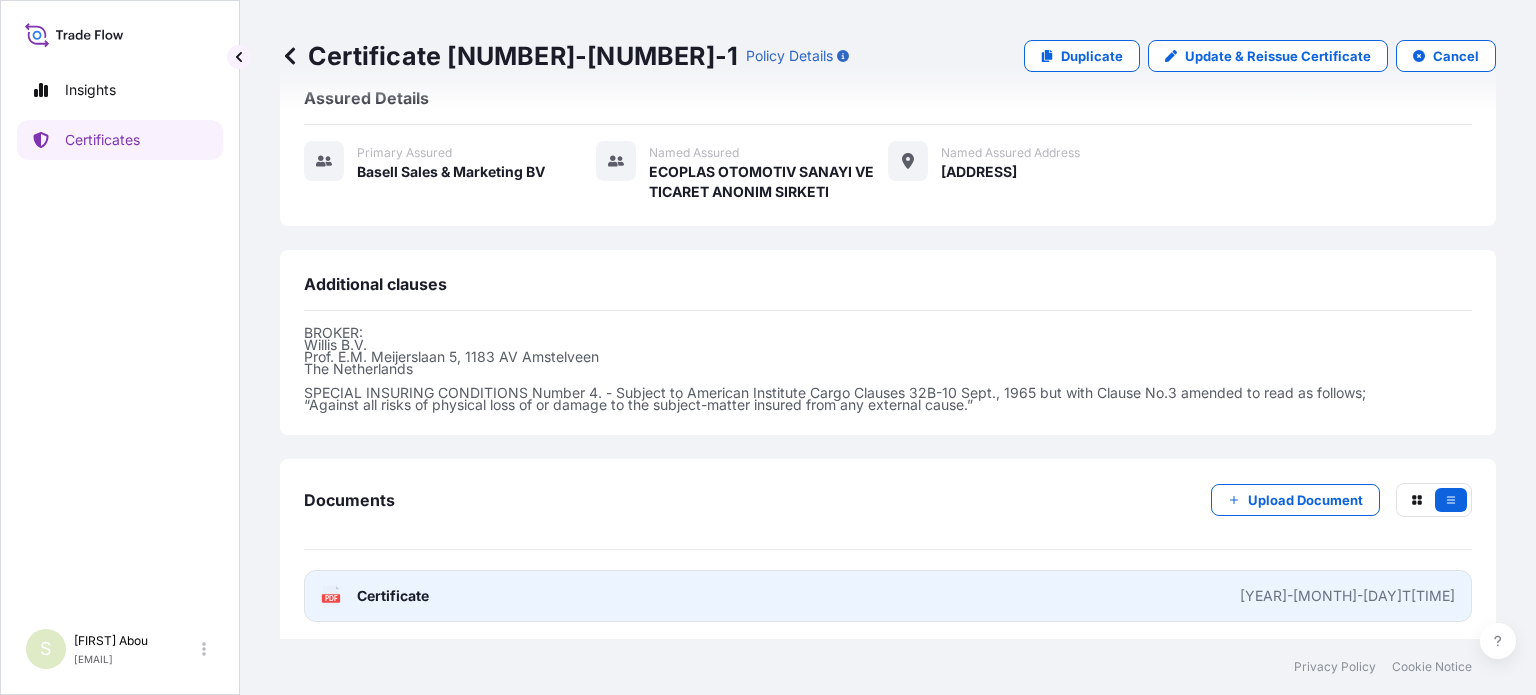 click on "PDF Certificate [YEAR]-[MONTH]-[DAY]T[TIME]" at bounding box center (888, 596) 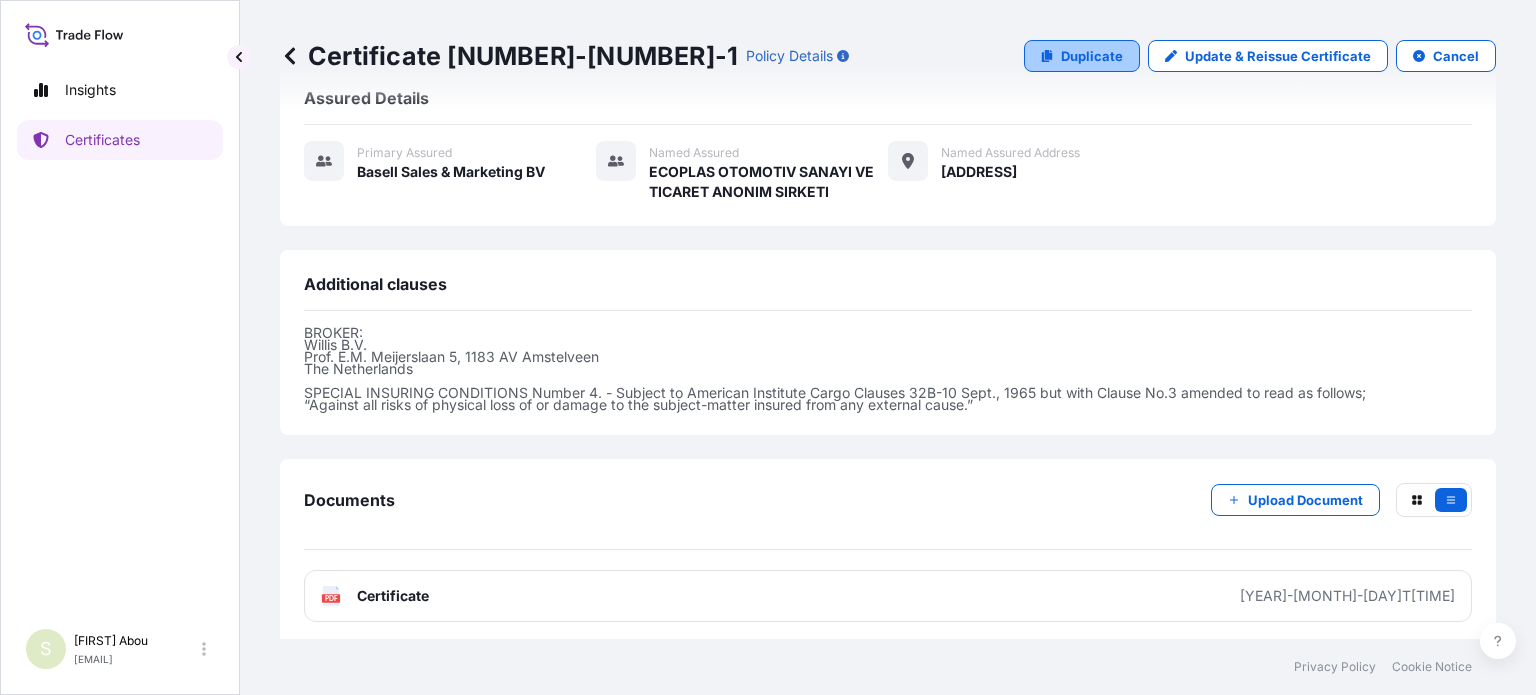 click on "Duplicate" at bounding box center [1092, 56] 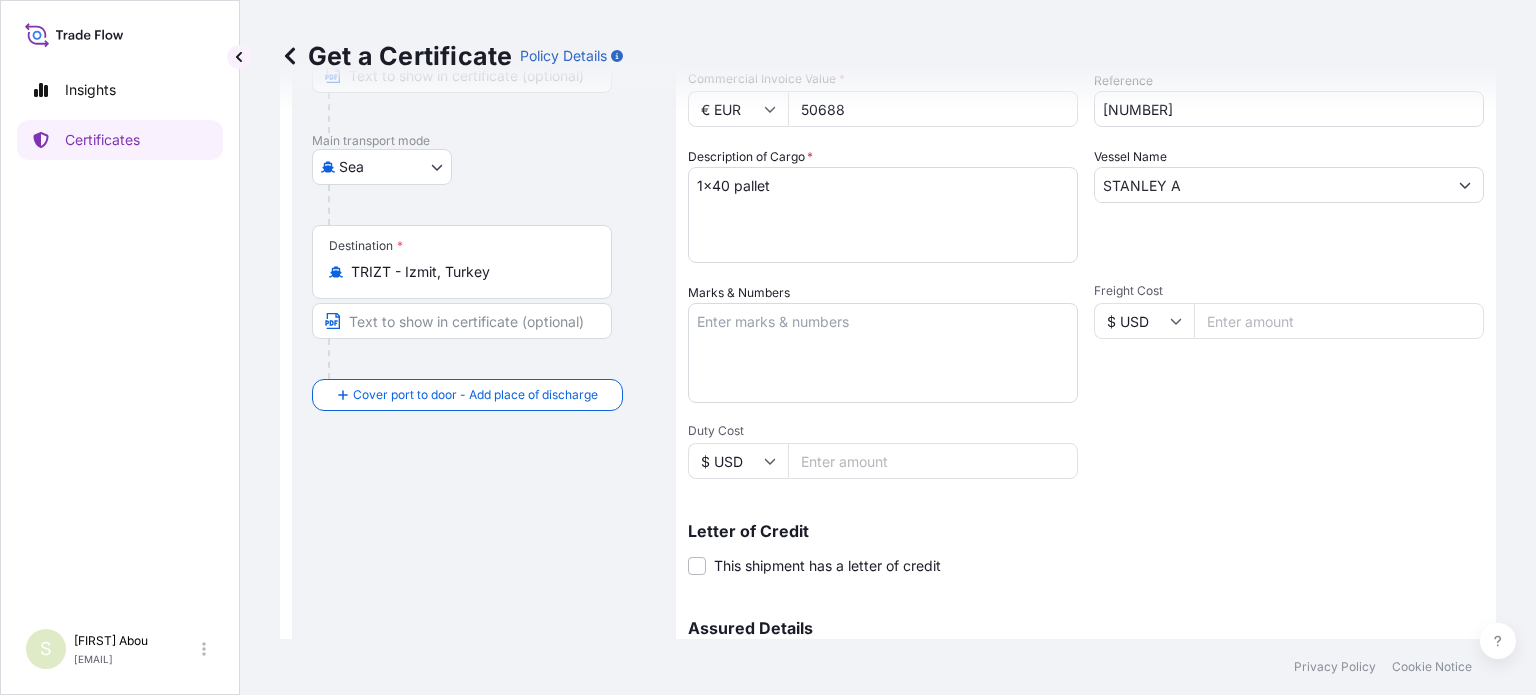 scroll, scrollTop: 181, scrollLeft: 0, axis: vertical 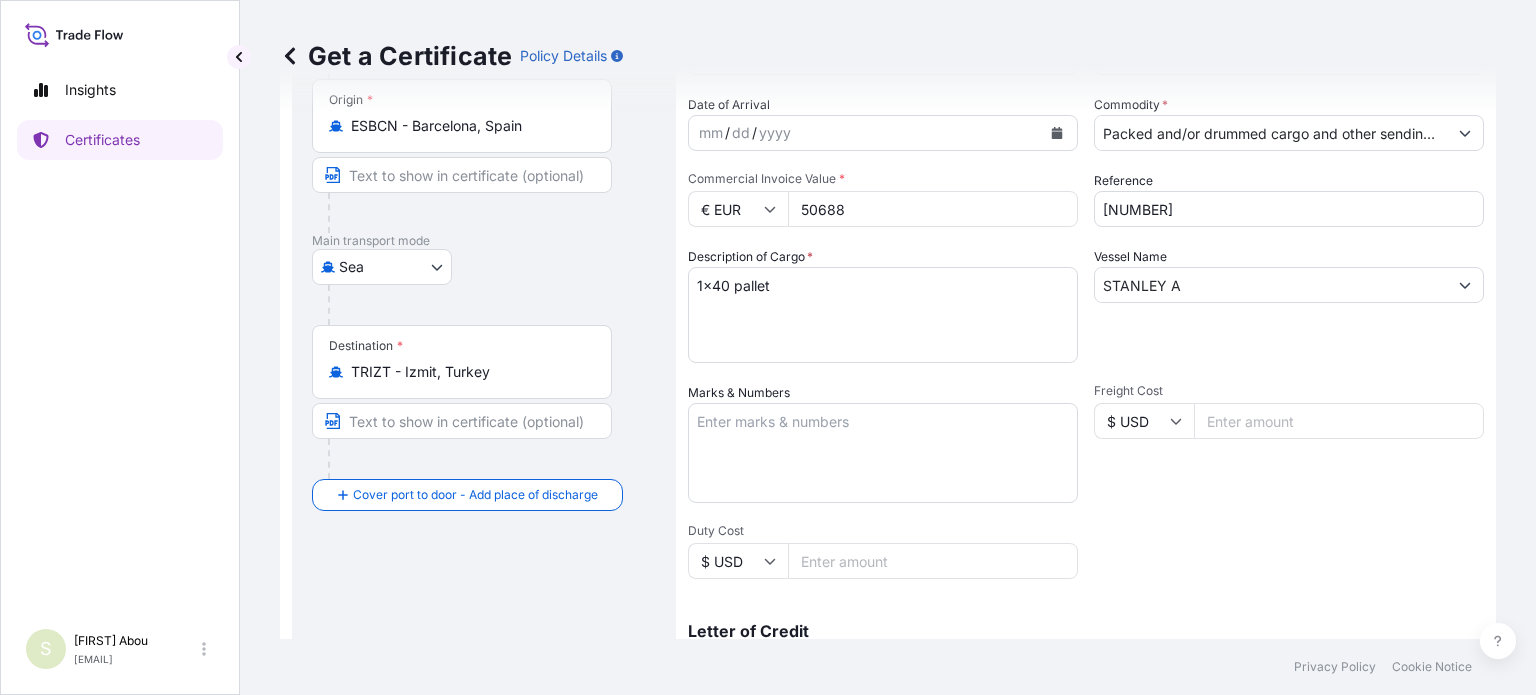 drag, startPoint x: 967, startPoint y: 205, endPoint x: 734, endPoint y: 229, distance: 234.23279 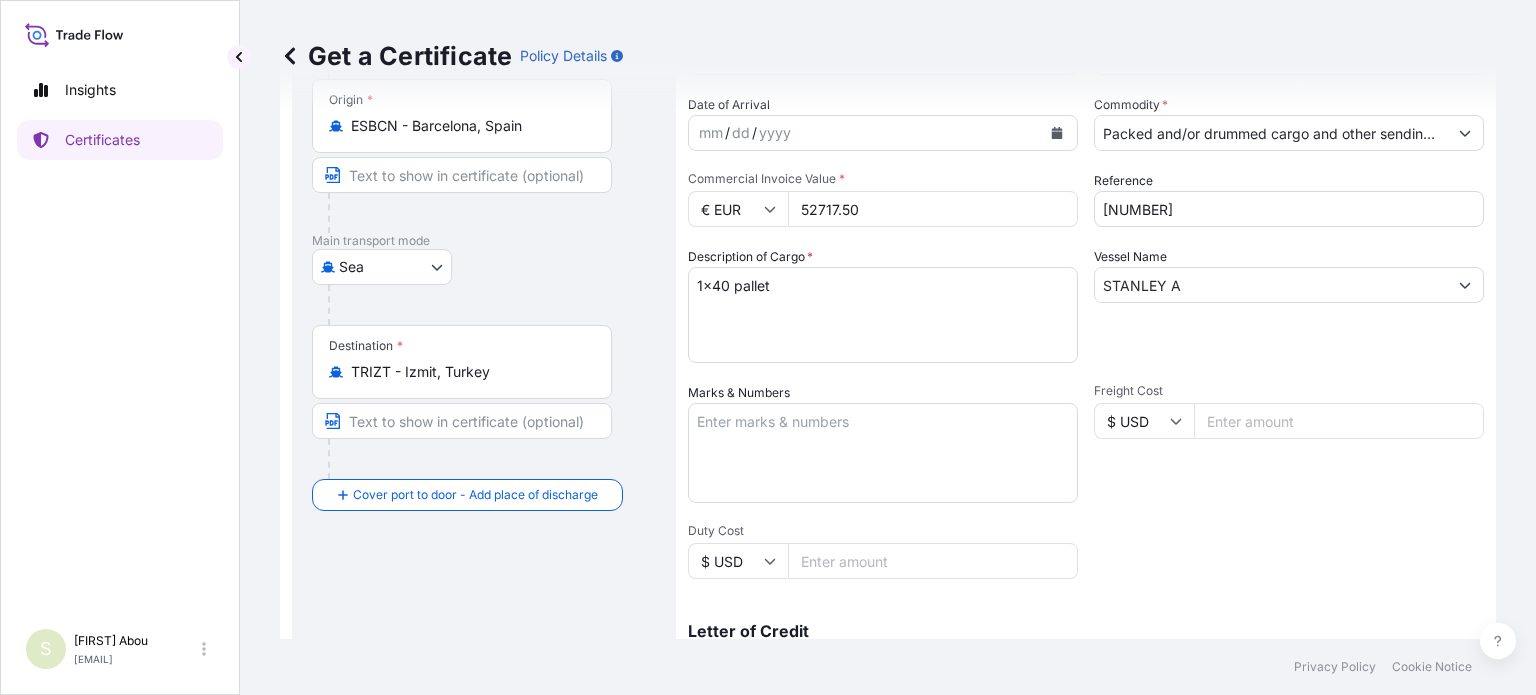 type on "52717.50" 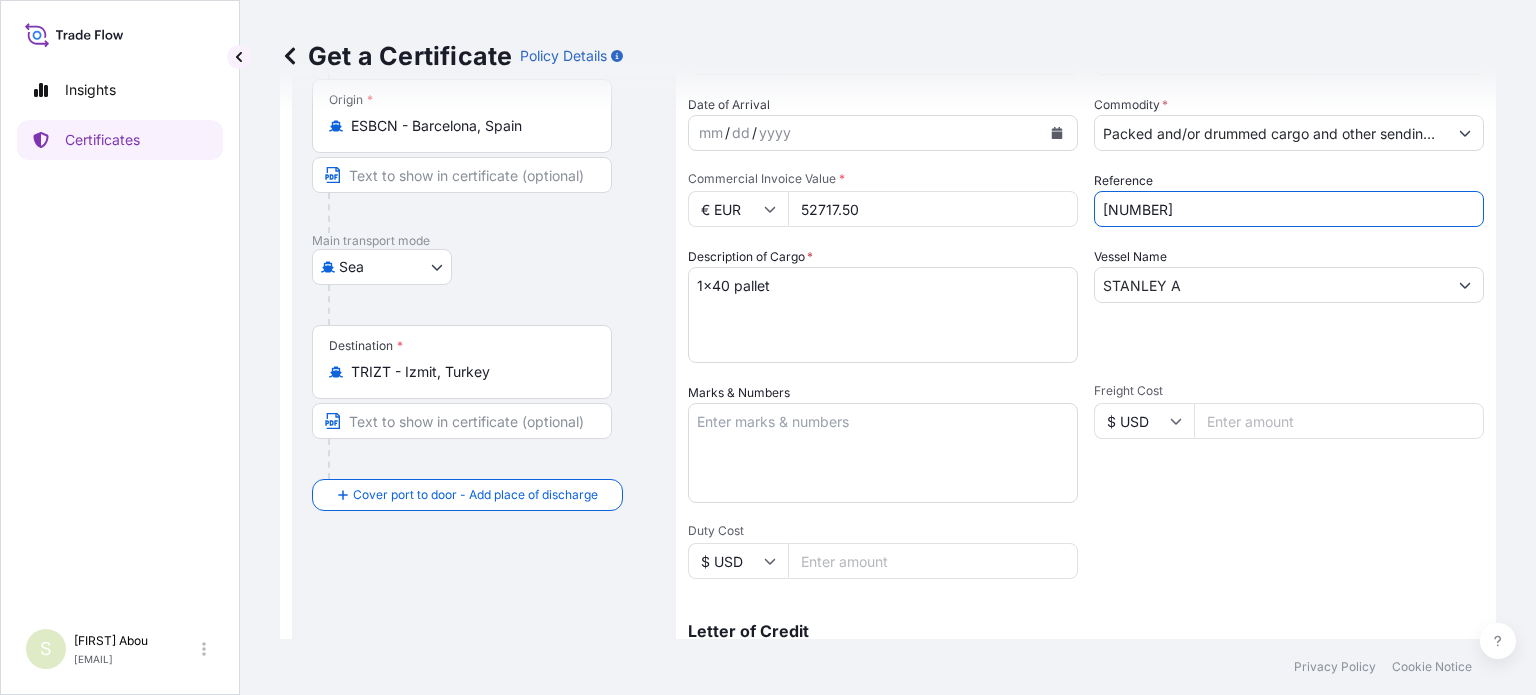 type on "[NUMBER]" 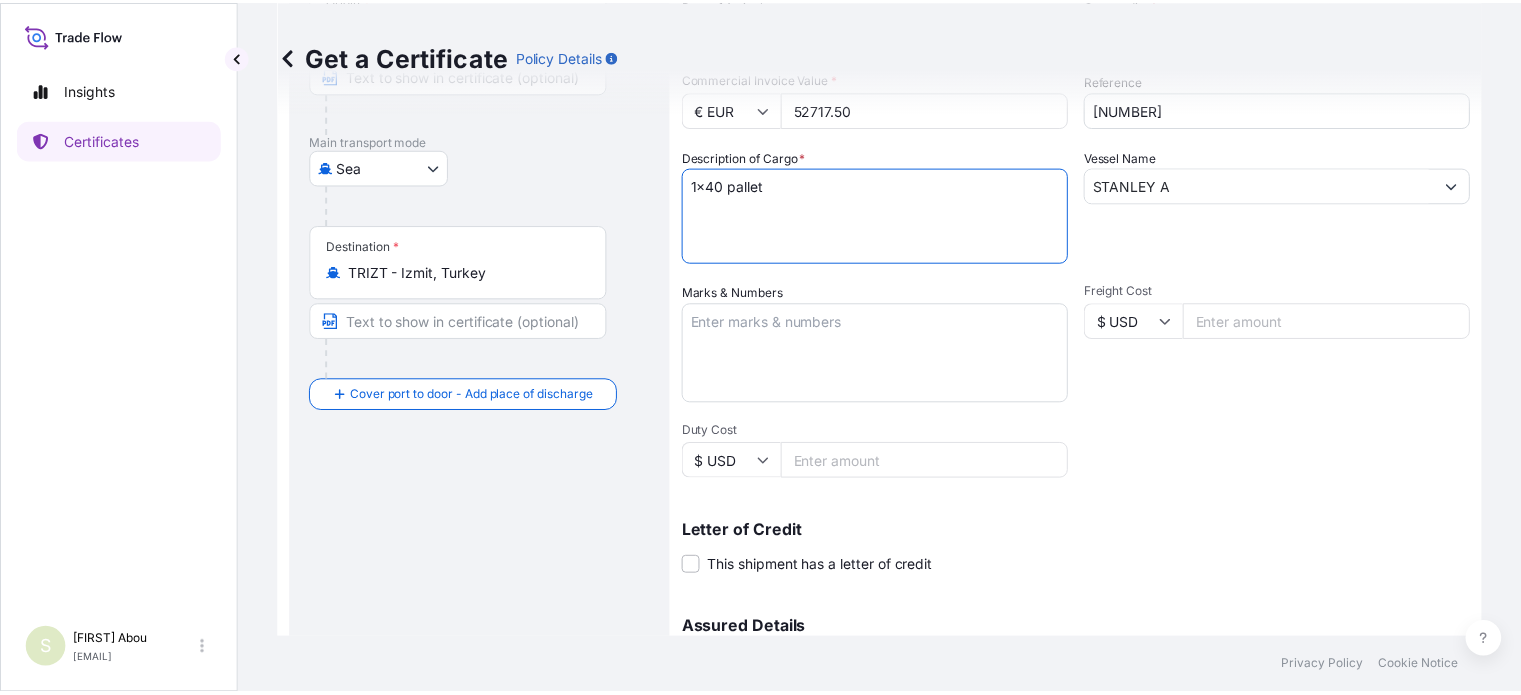 scroll, scrollTop: 381, scrollLeft: 0, axis: vertical 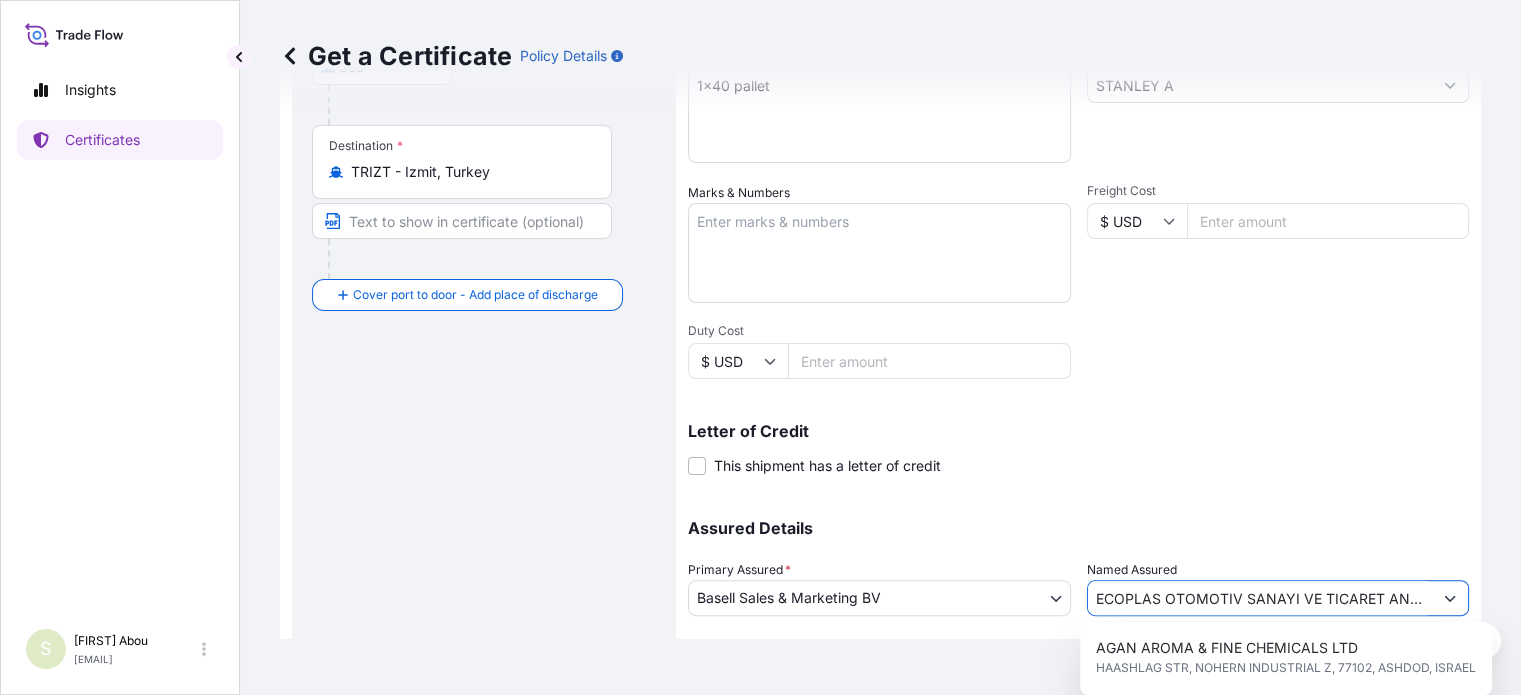 drag, startPoint x: 1096, startPoint y: 593, endPoint x: 1515, endPoint y: 576, distance: 419.34473 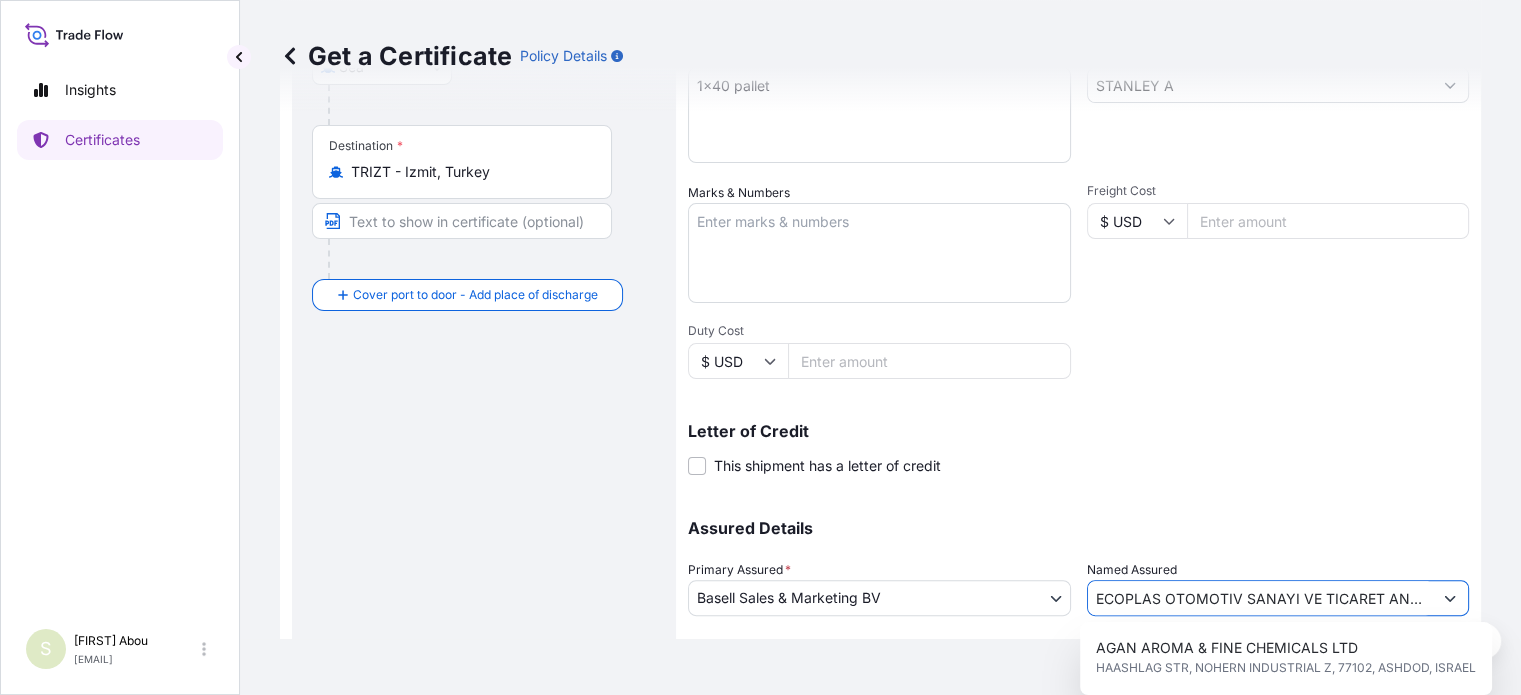 scroll, scrollTop: 0, scrollLeft: 80, axis: horizontal 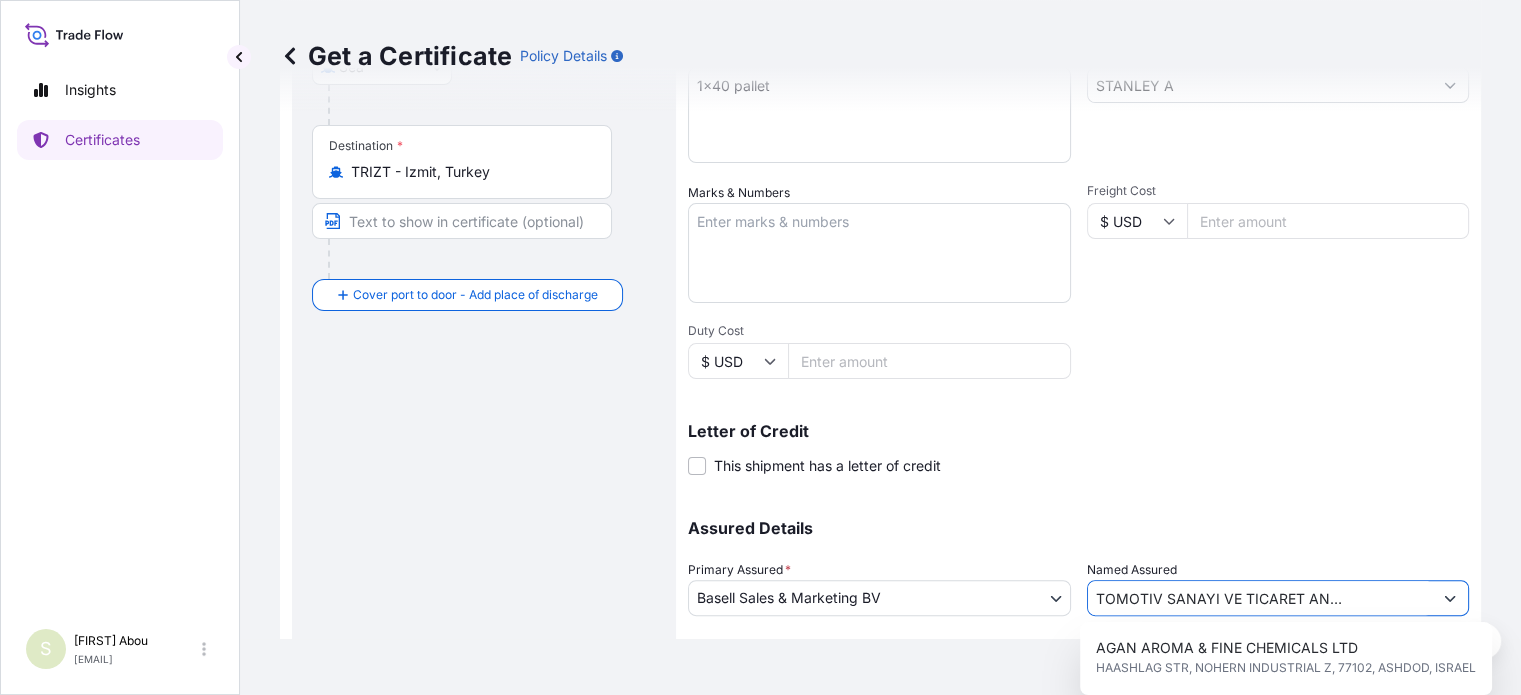 drag, startPoint x: 1084, startPoint y: 595, endPoint x: 1532, endPoint y: 590, distance: 448.0279 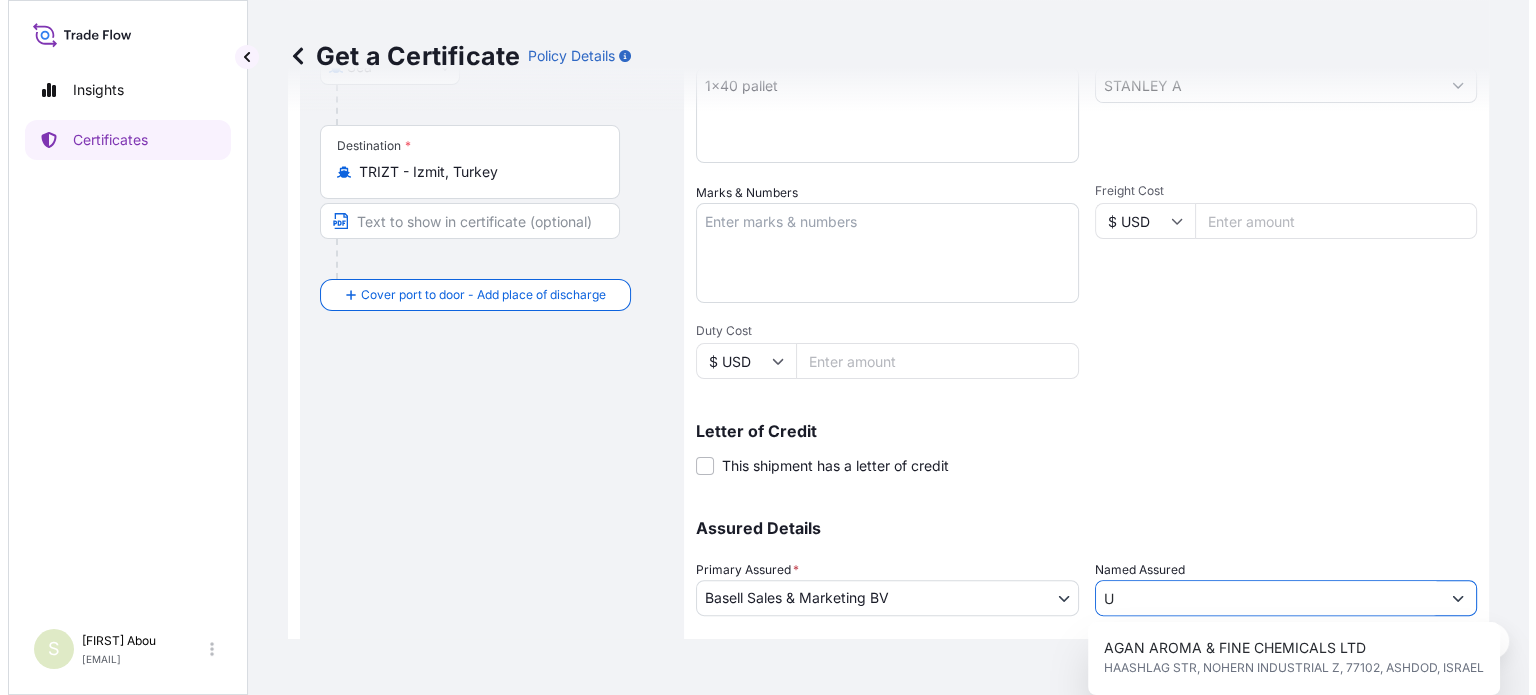scroll, scrollTop: 0, scrollLeft: 0, axis: both 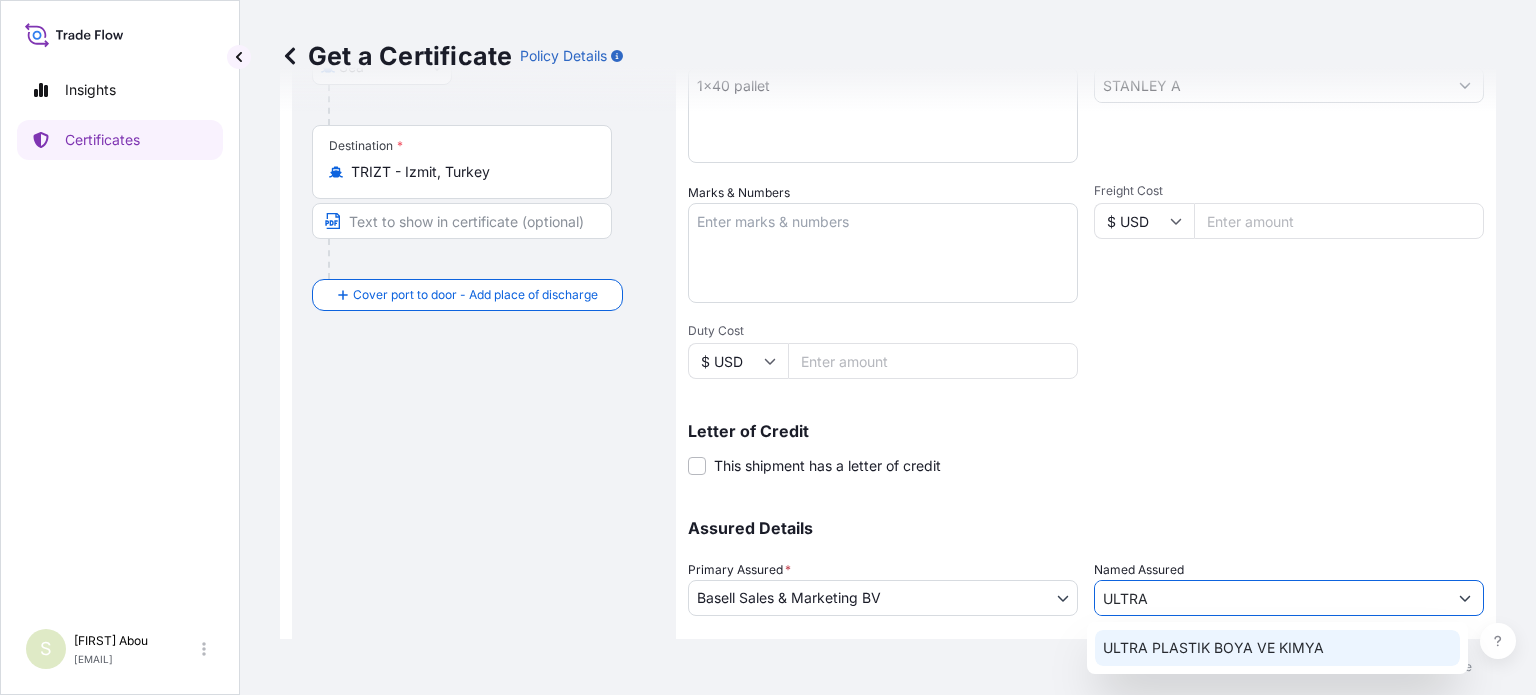 click on "ULTRA PLASTIK BOYA VE KIMYA" at bounding box center (1213, 648) 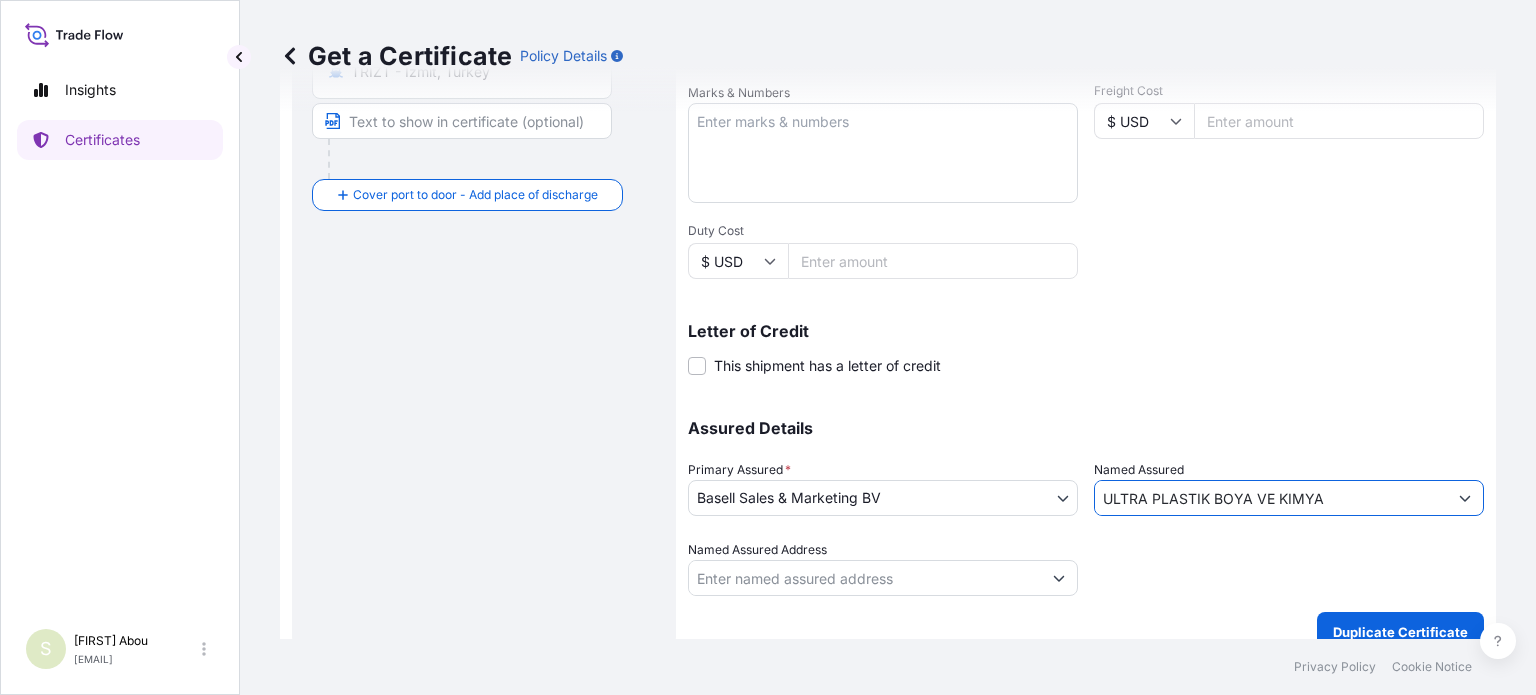 scroll, scrollTop: 504, scrollLeft: 0, axis: vertical 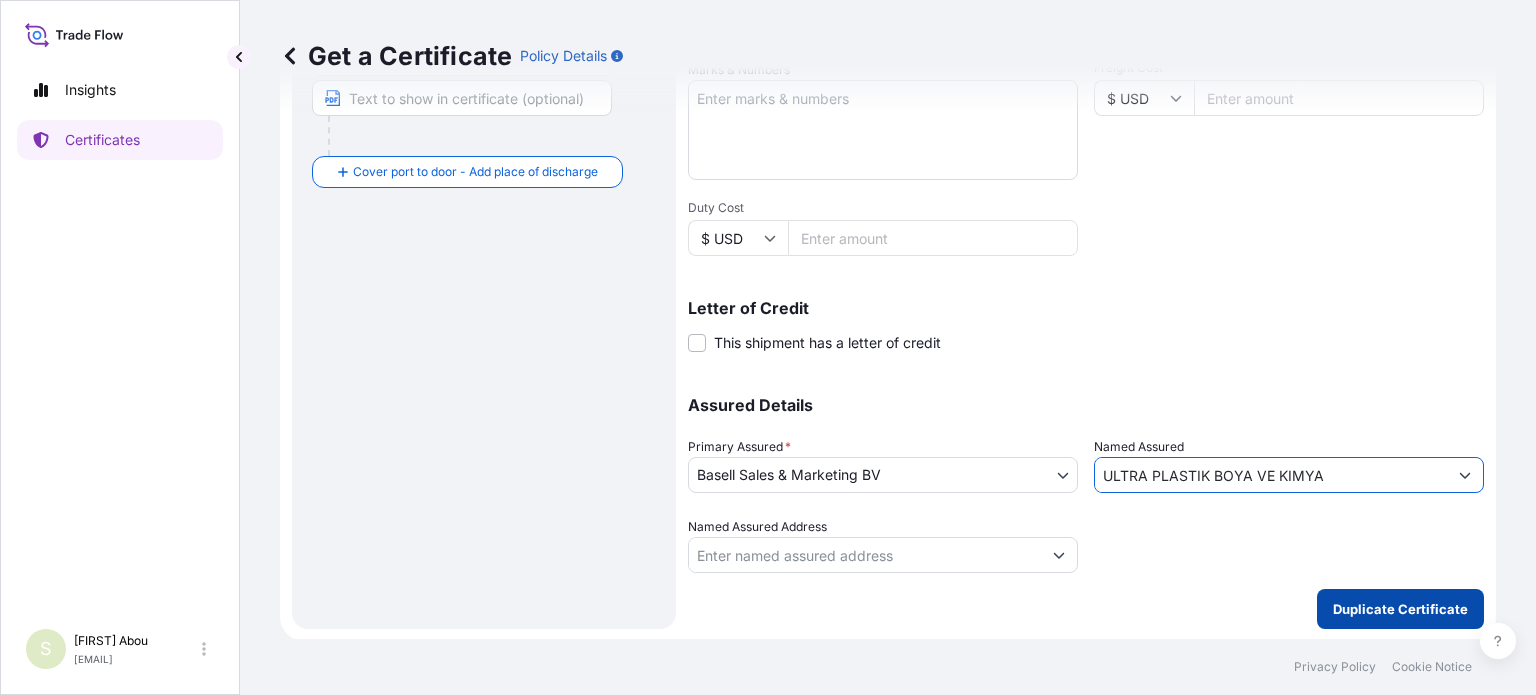 type on "ULTRA PLASTIK BOYA VE KIMYA" 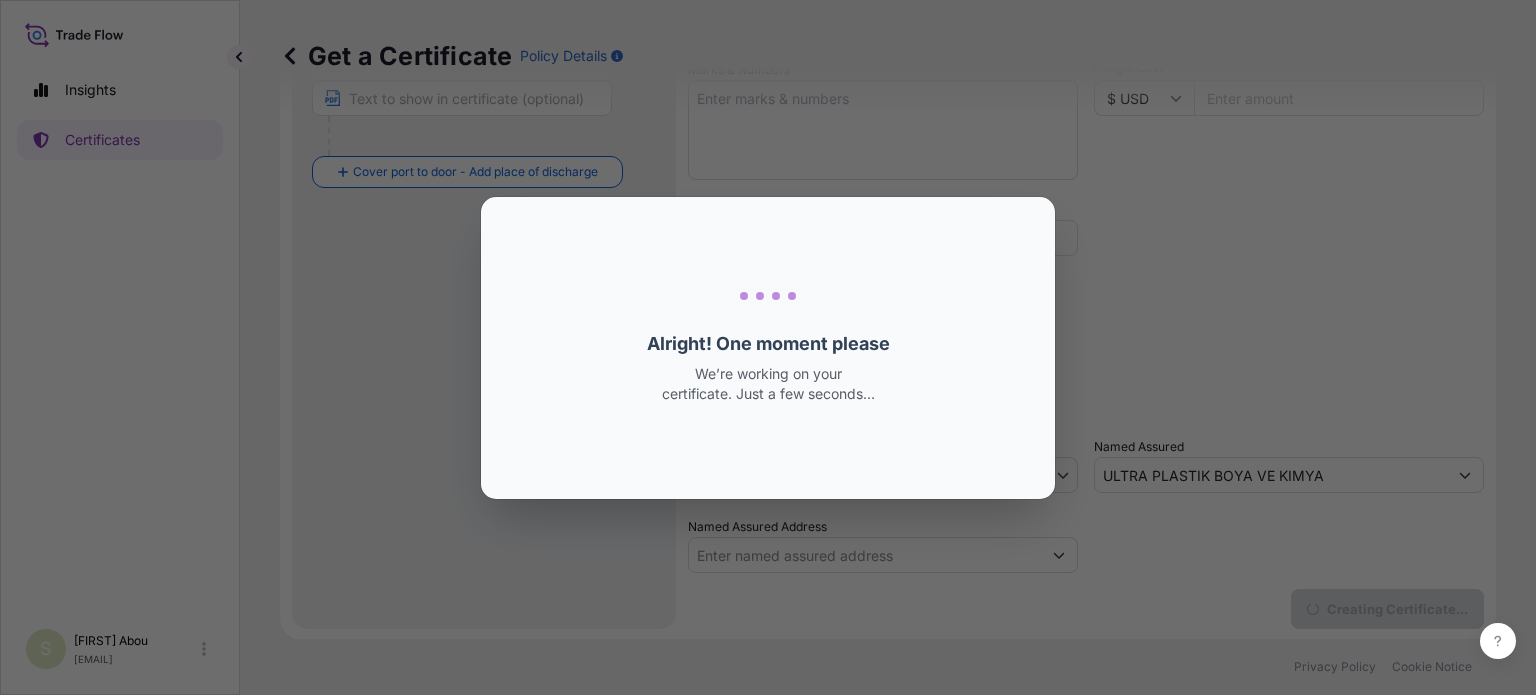 scroll, scrollTop: 0, scrollLeft: 0, axis: both 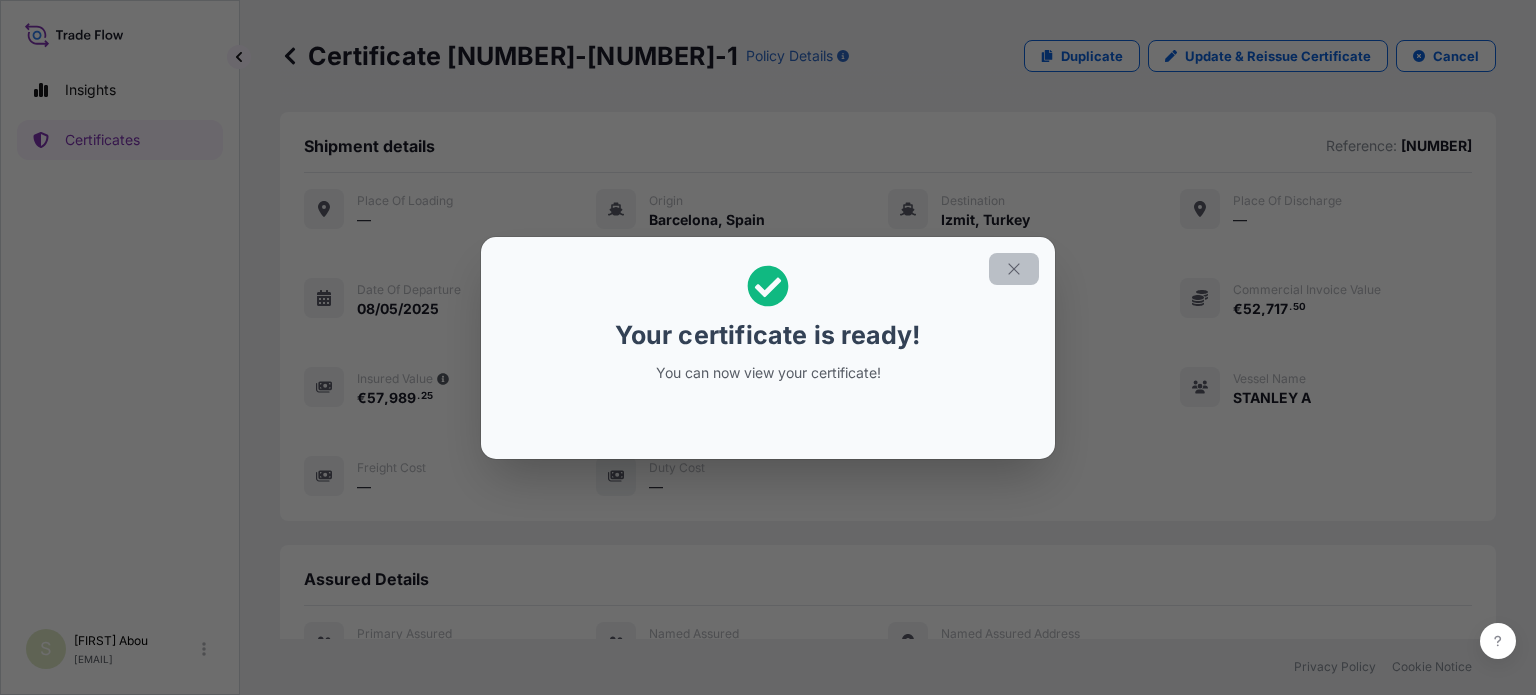 click 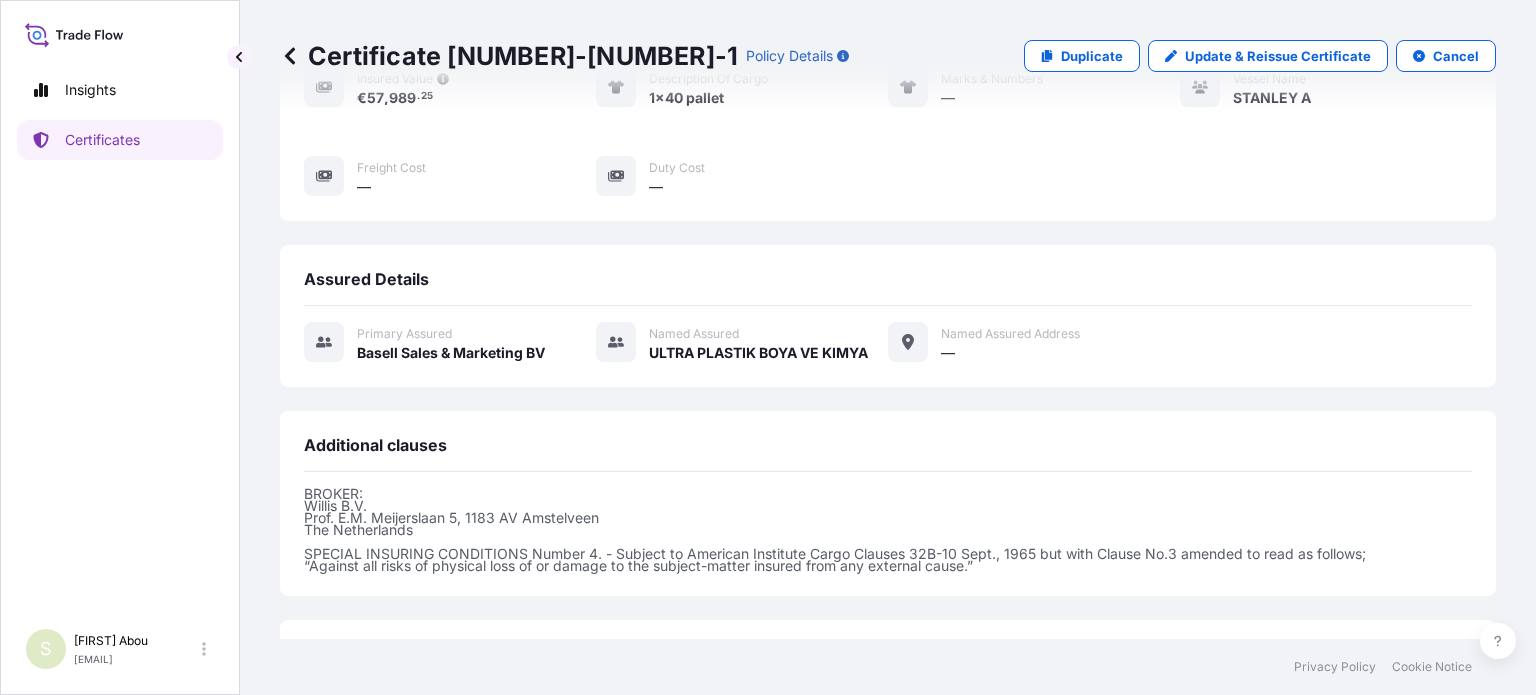 scroll, scrollTop: 461, scrollLeft: 0, axis: vertical 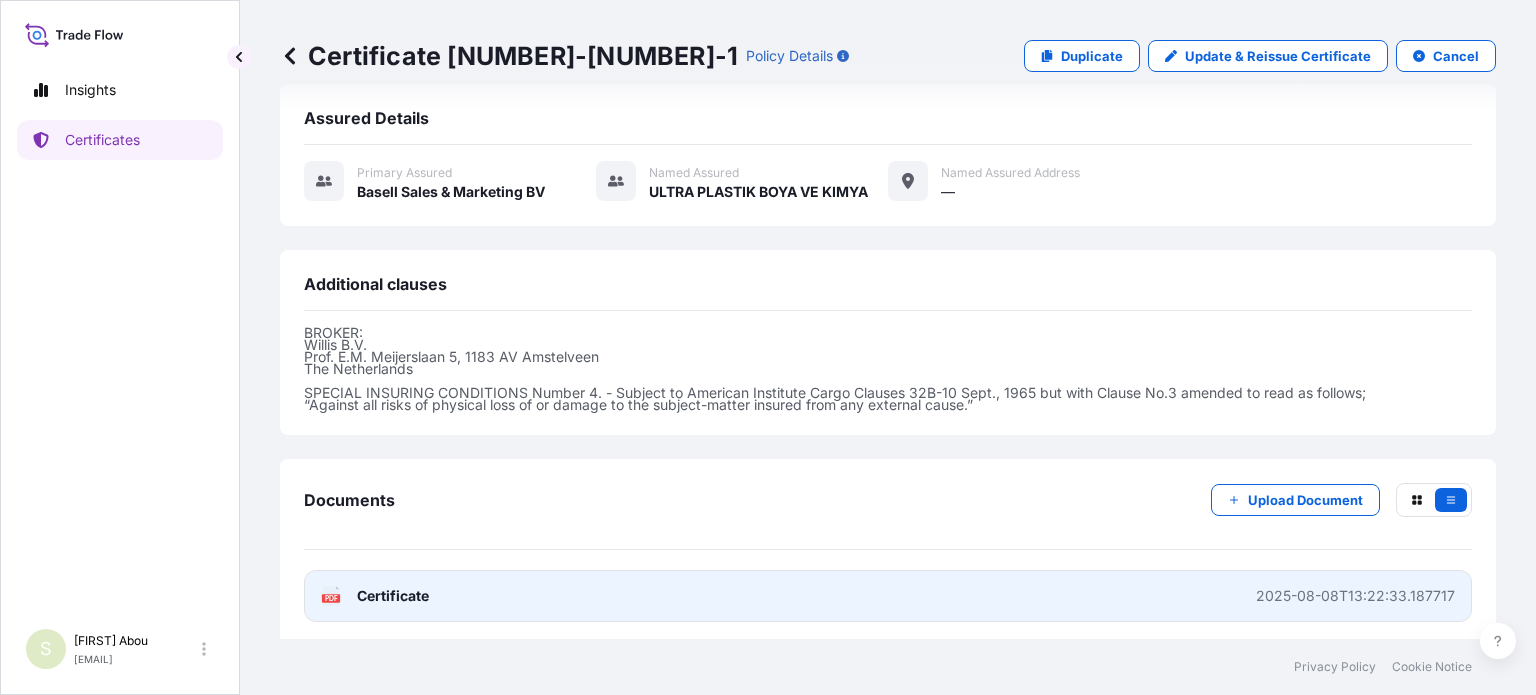 click on "PDF Certificate [YEAR]-[MONTH]-[DAY]T[TIME]" at bounding box center [888, 596] 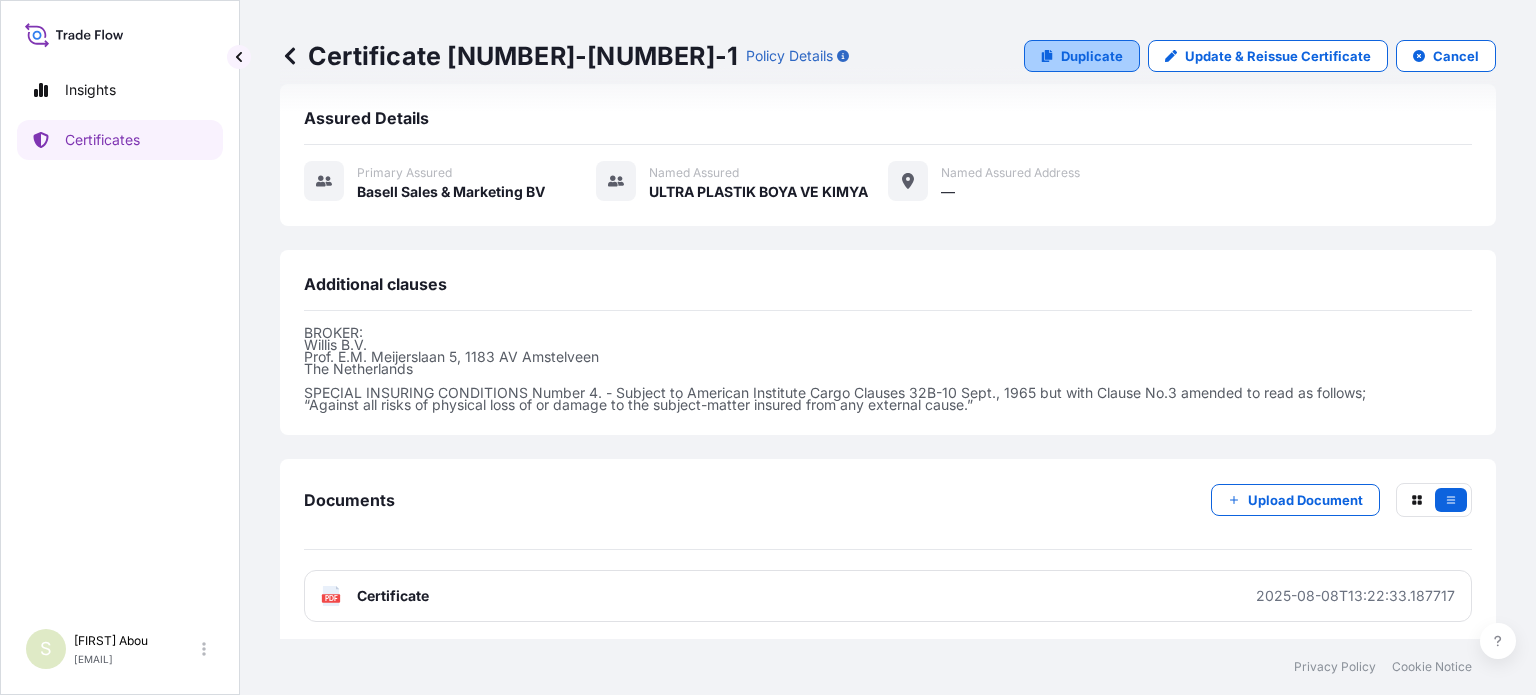 click on "Duplicate" at bounding box center (1092, 56) 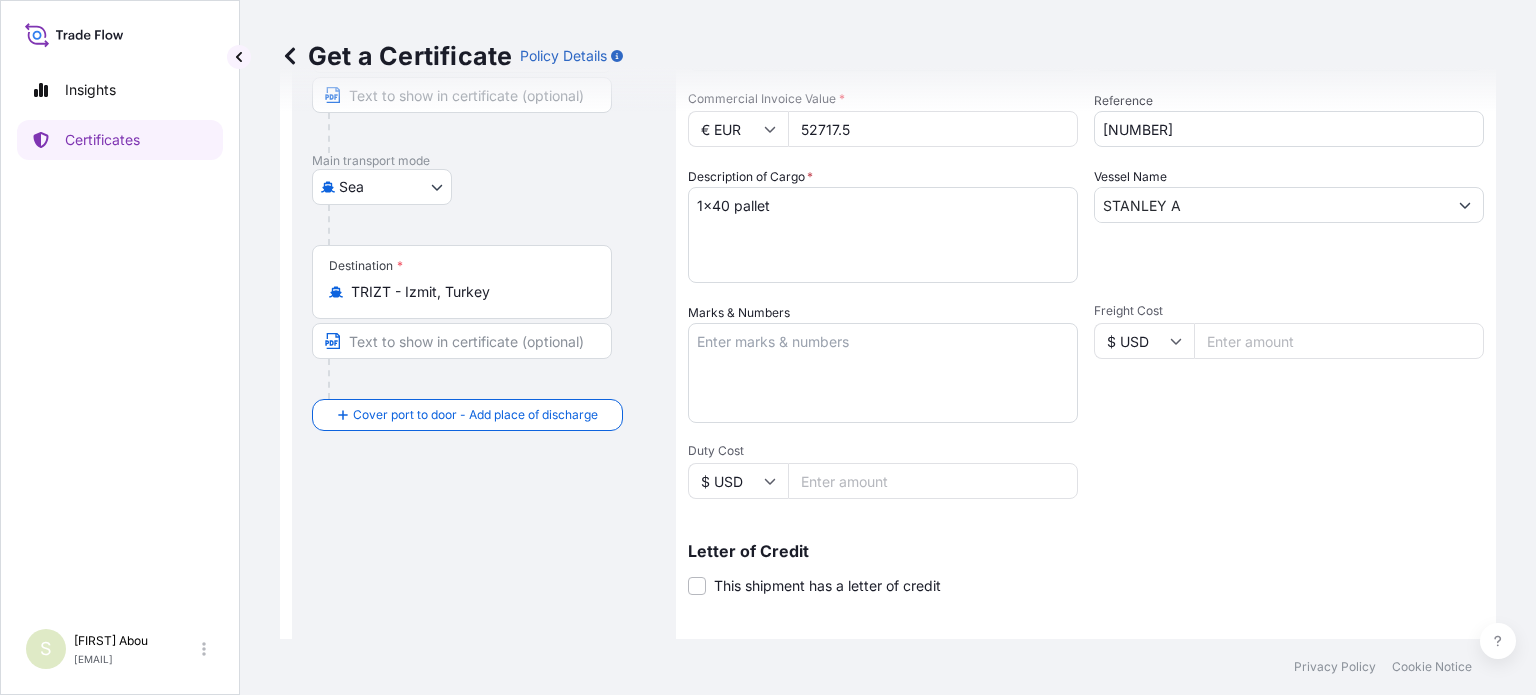 scroll, scrollTop: 0, scrollLeft: 0, axis: both 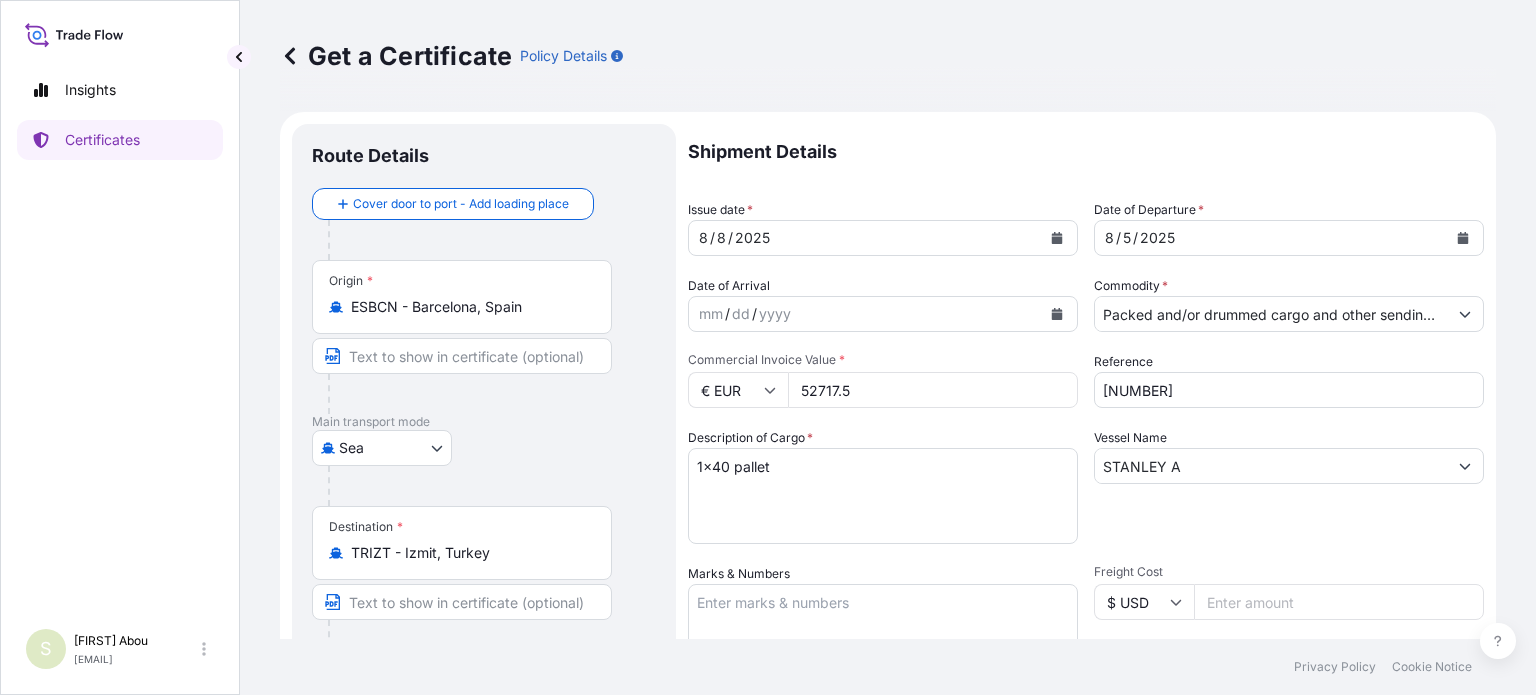 drag, startPoint x: 877, startPoint y: 397, endPoint x: 771, endPoint y: 423, distance: 109.14211 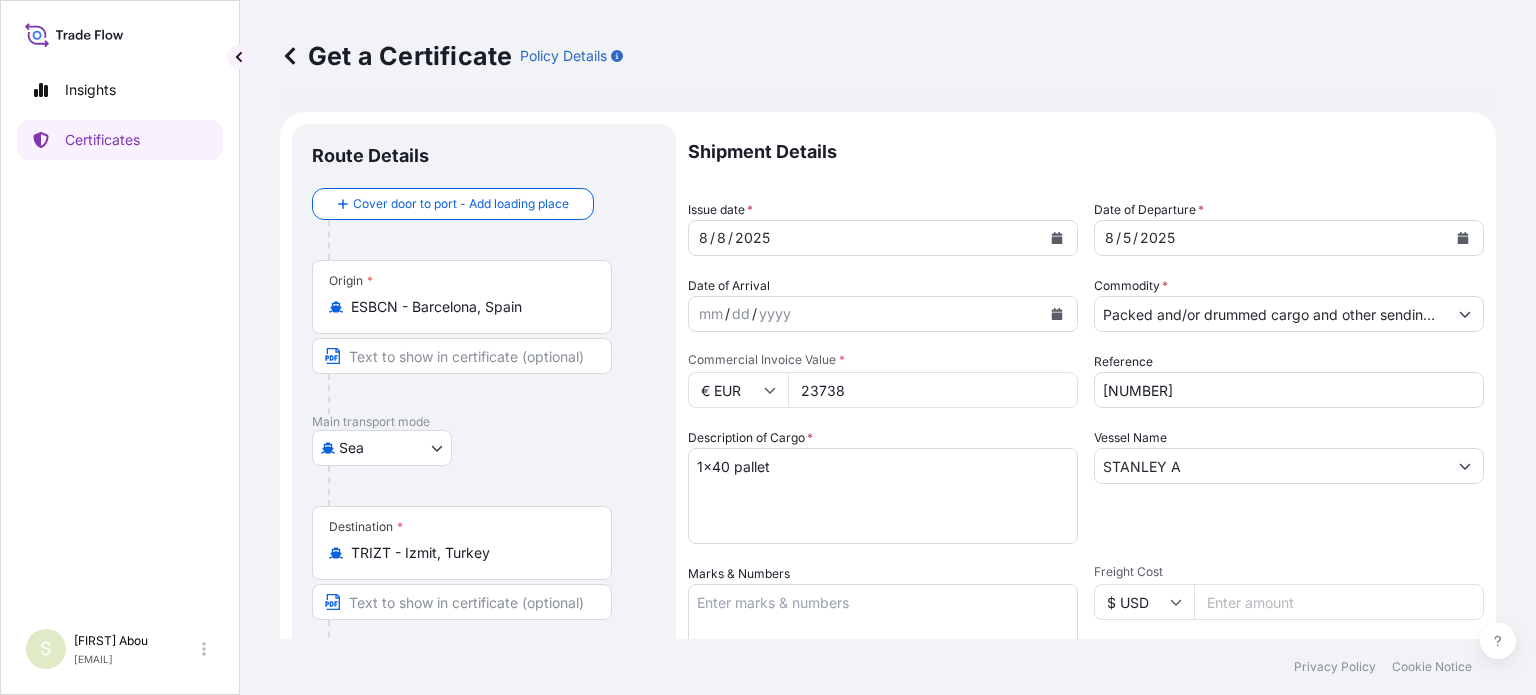 type on "23738" 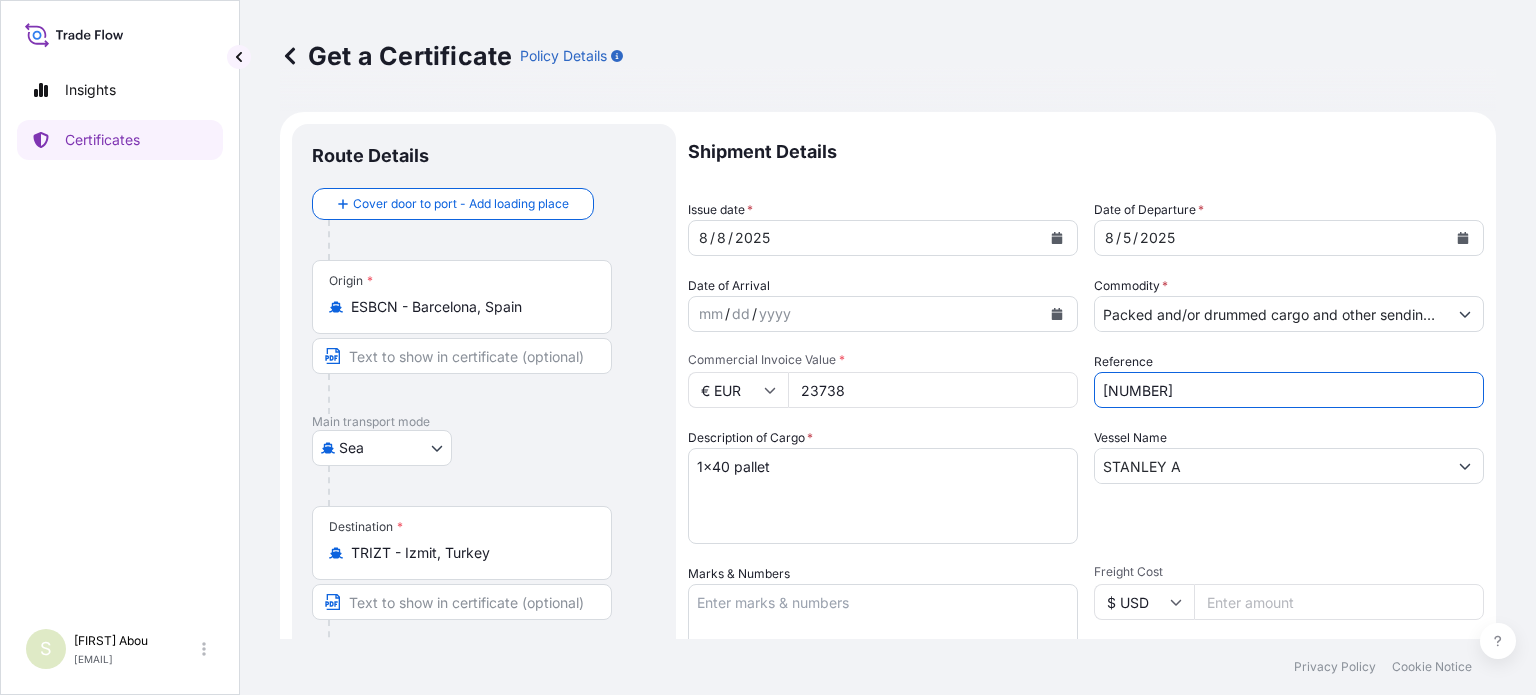 type on "[NUMBER]" 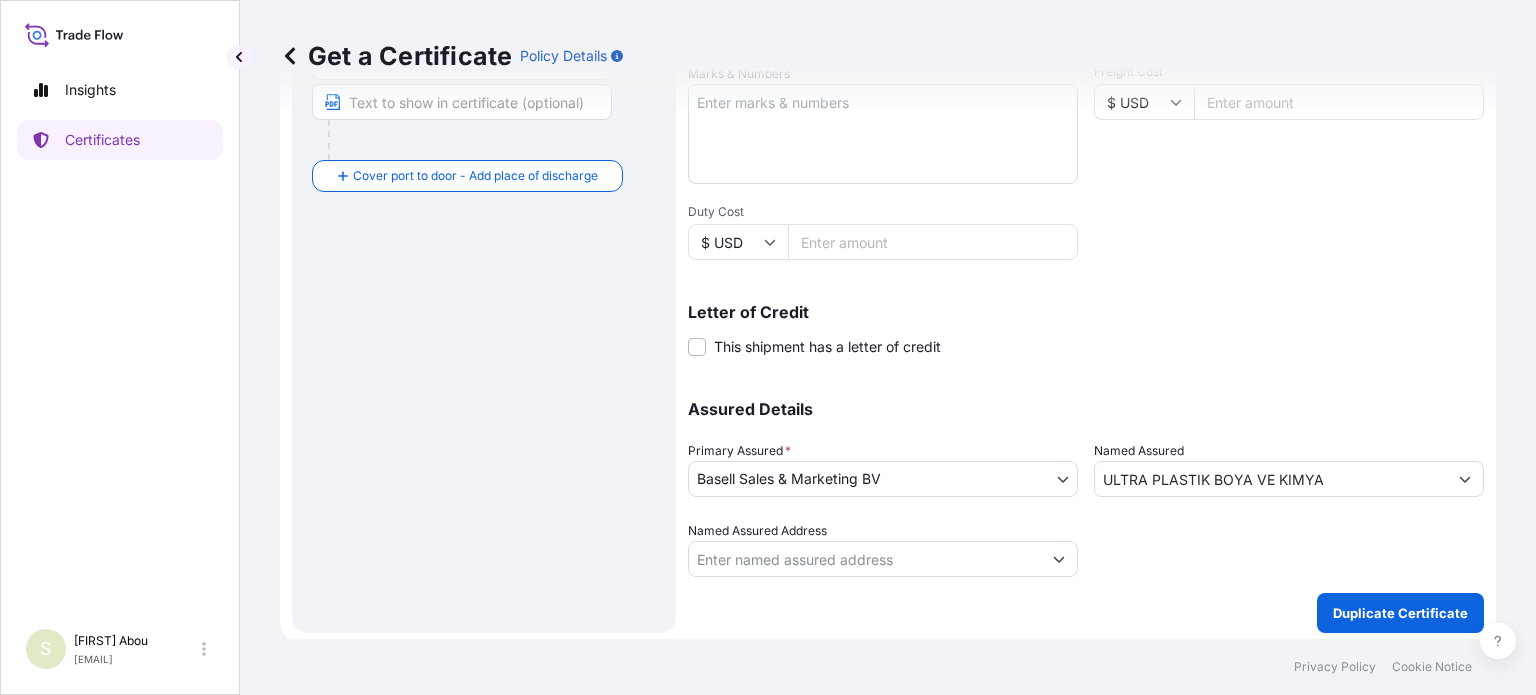 scroll, scrollTop: 504, scrollLeft: 0, axis: vertical 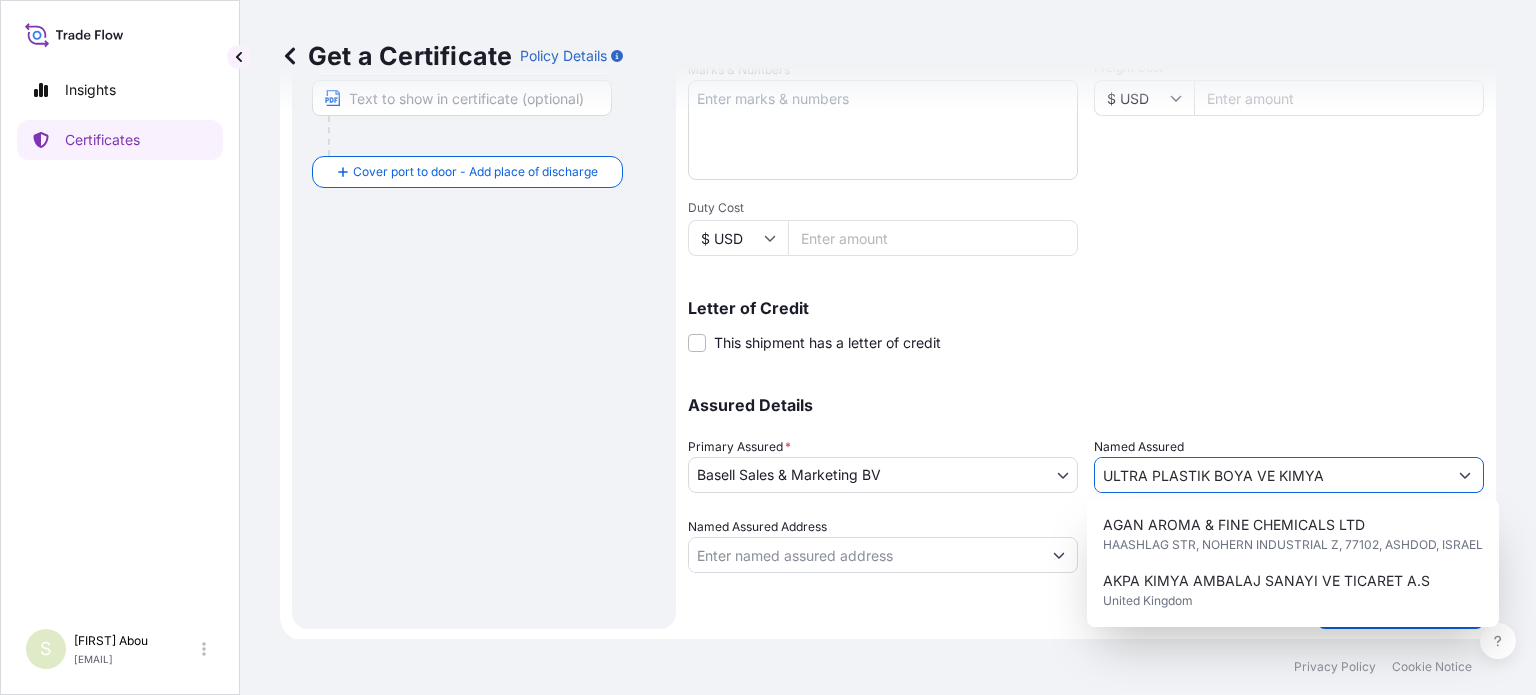 drag, startPoint x: 1098, startPoint y: 473, endPoint x: 1364, endPoint y: 464, distance: 266.15222 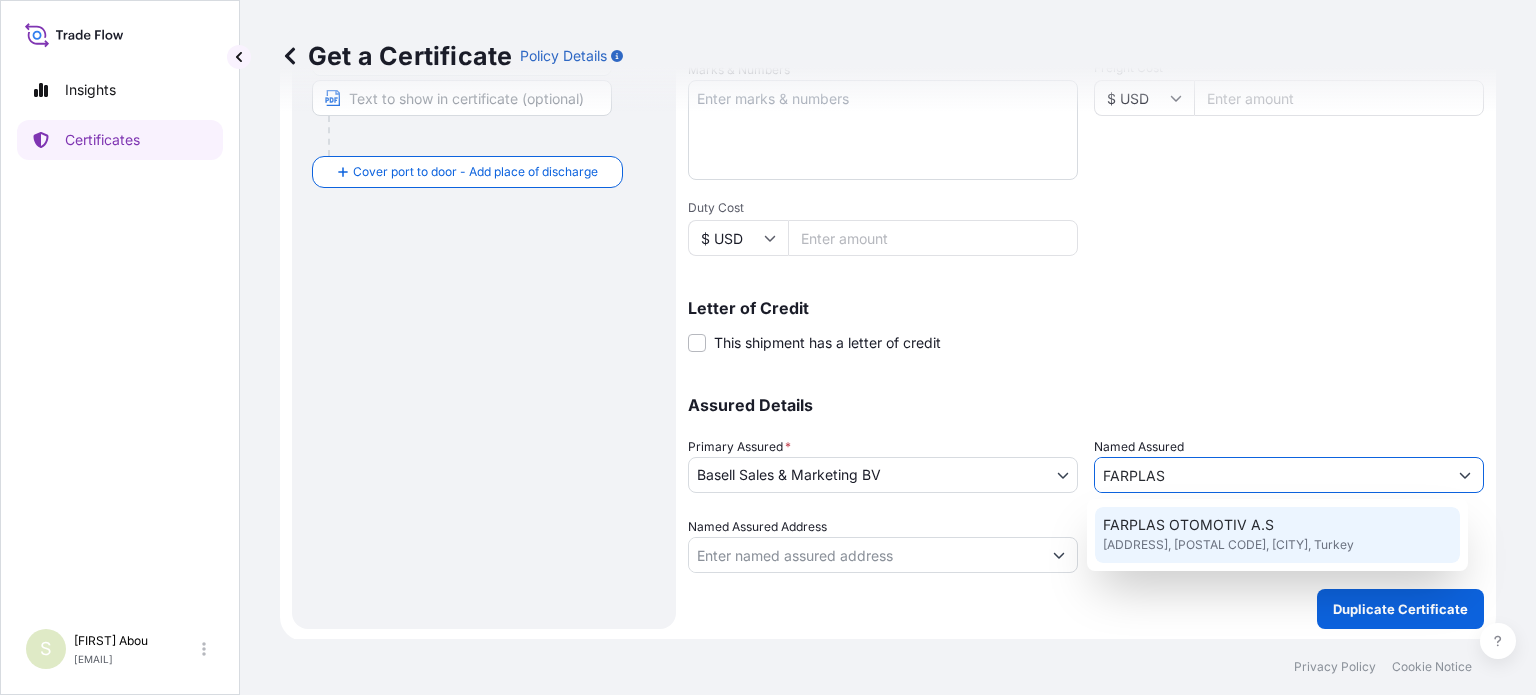 click on "[ADDRESS], [POSTAL CODE], [CITY], Turkey" at bounding box center [1228, 545] 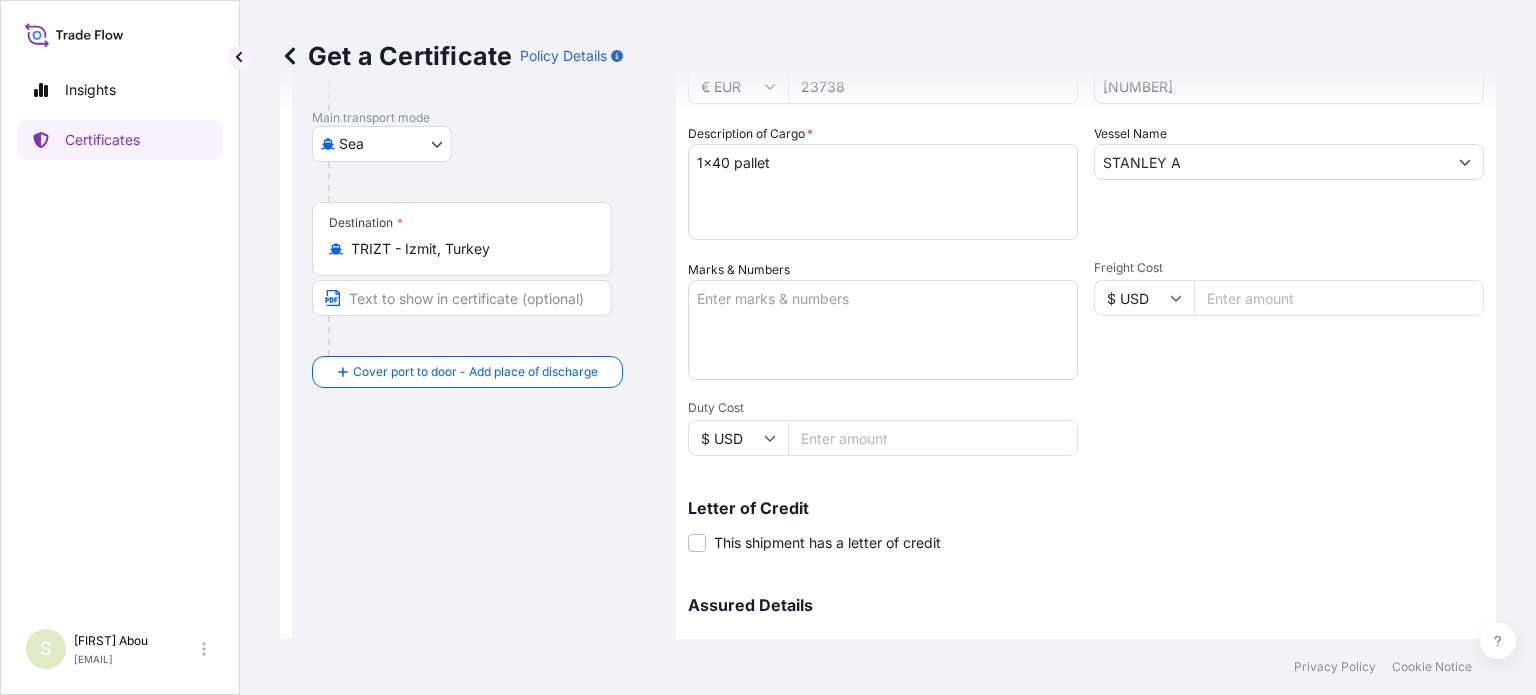 scroll, scrollTop: 204, scrollLeft: 0, axis: vertical 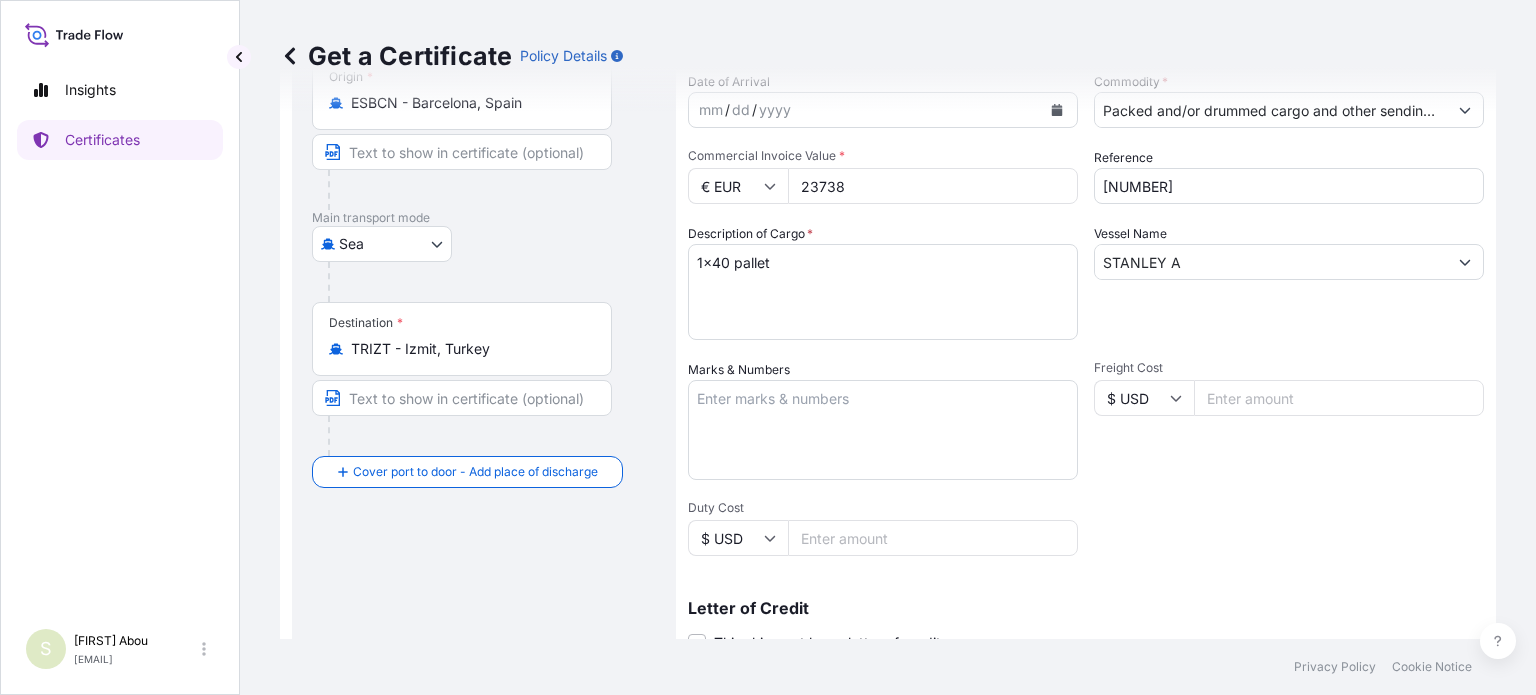 type on "FARPLAS OTOMOTIV A.S" 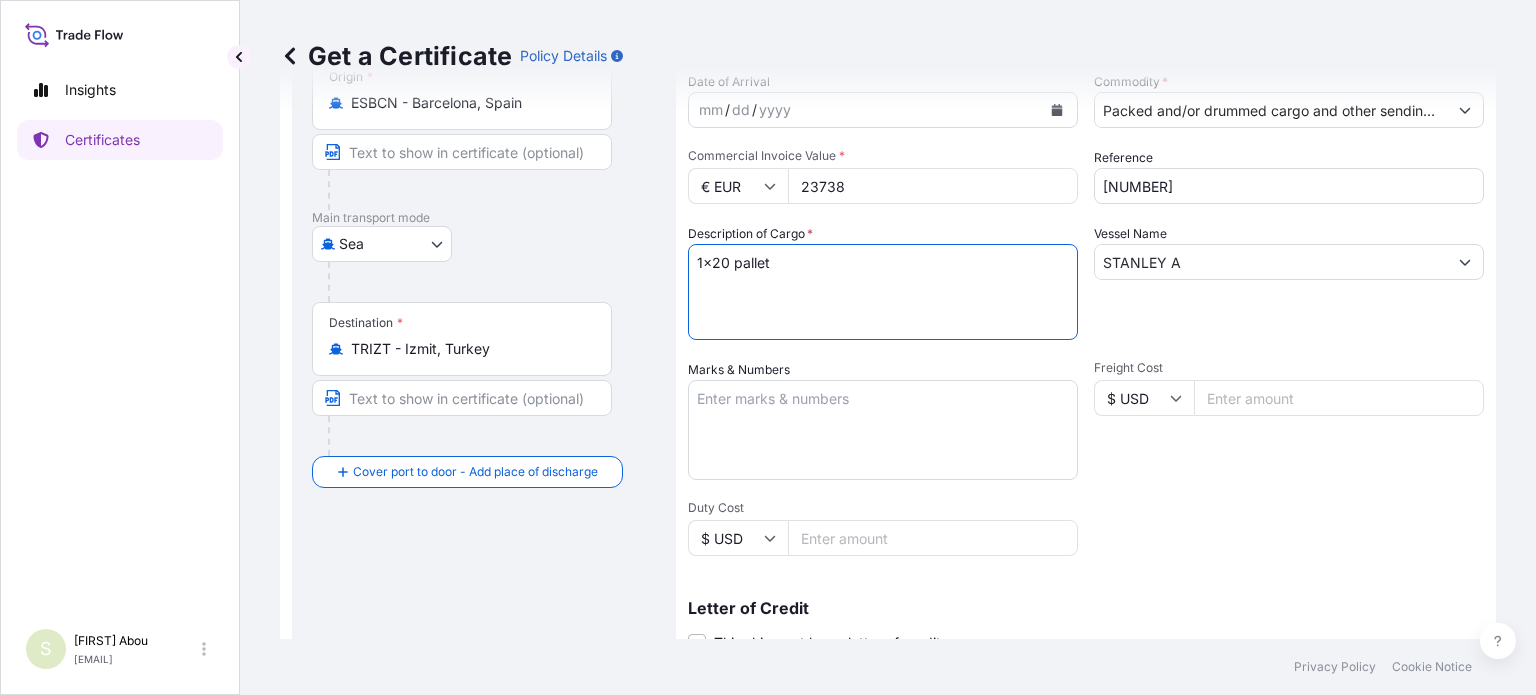 type on "1x20 pallet" 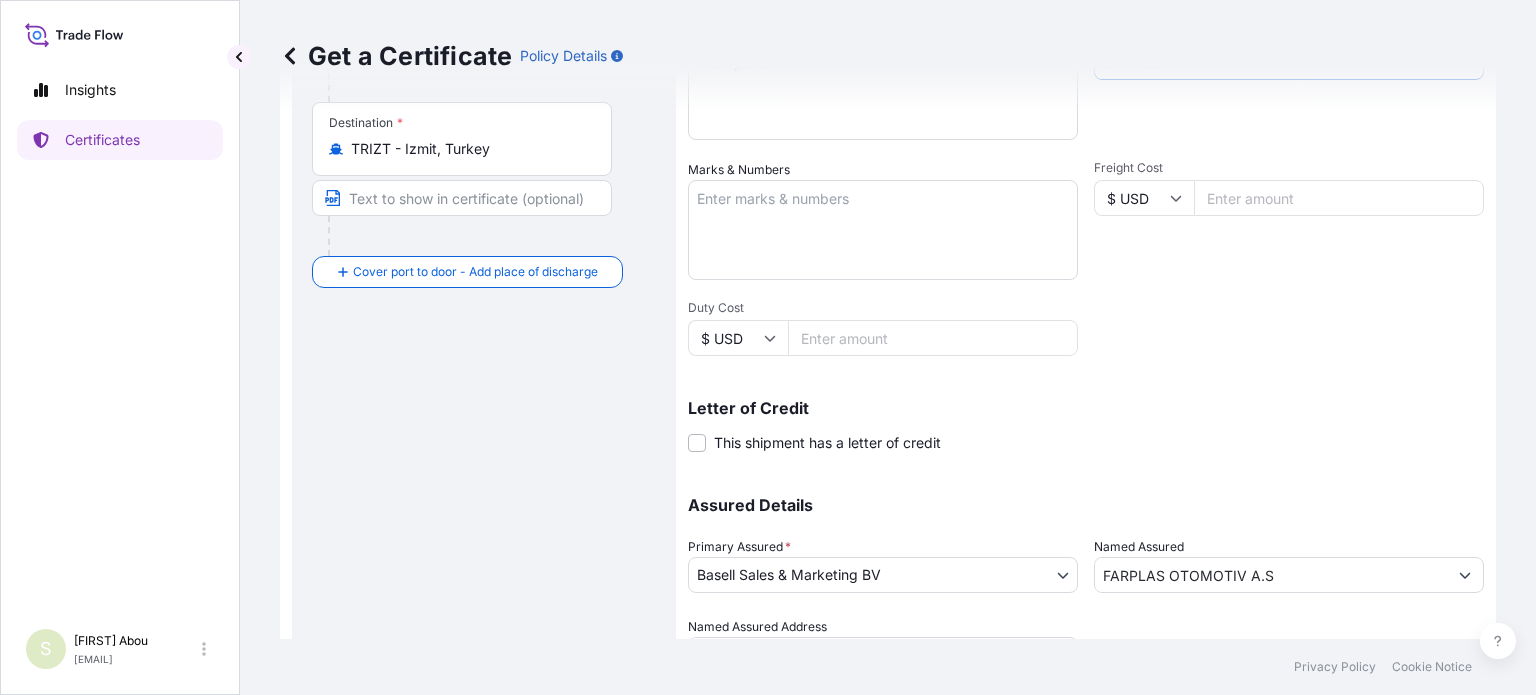 scroll, scrollTop: 504, scrollLeft: 0, axis: vertical 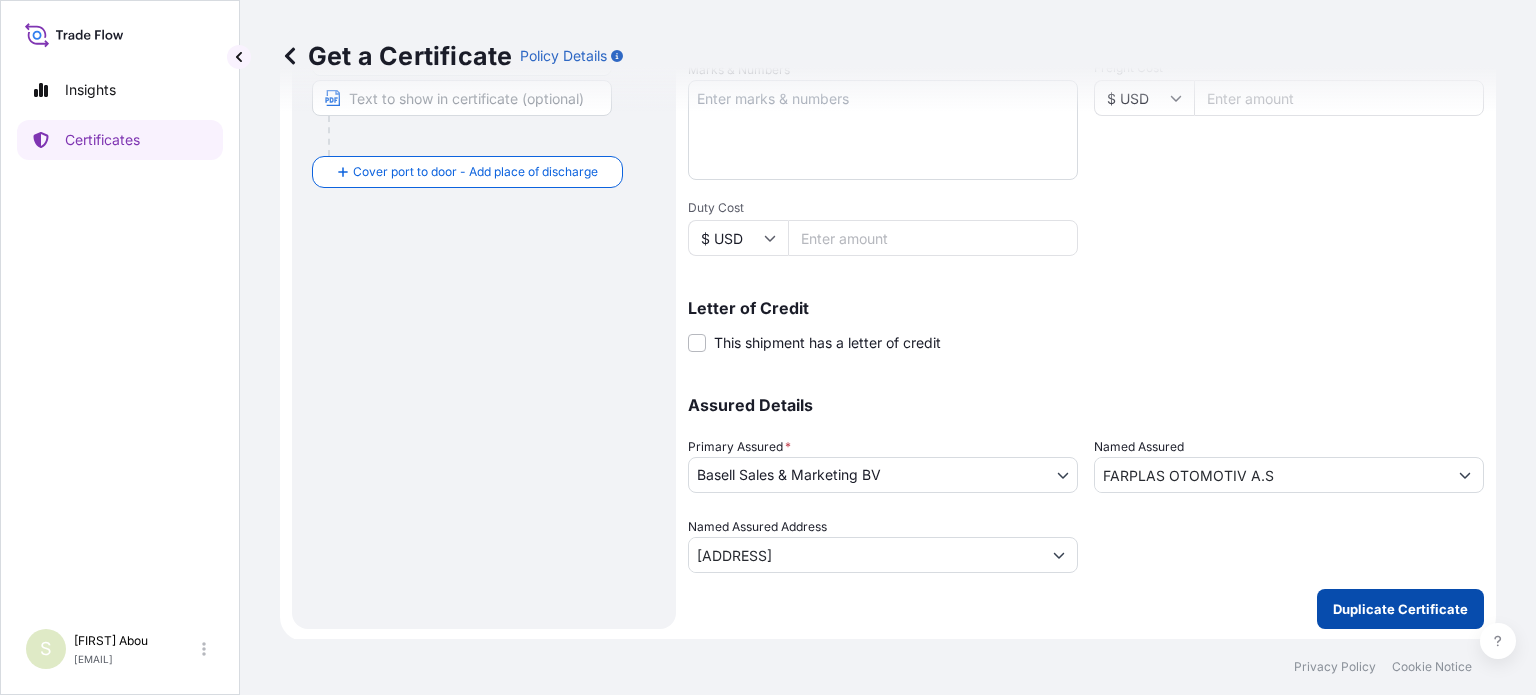 click on "Duplicate Certificate" at bounding box center (1400, 609) 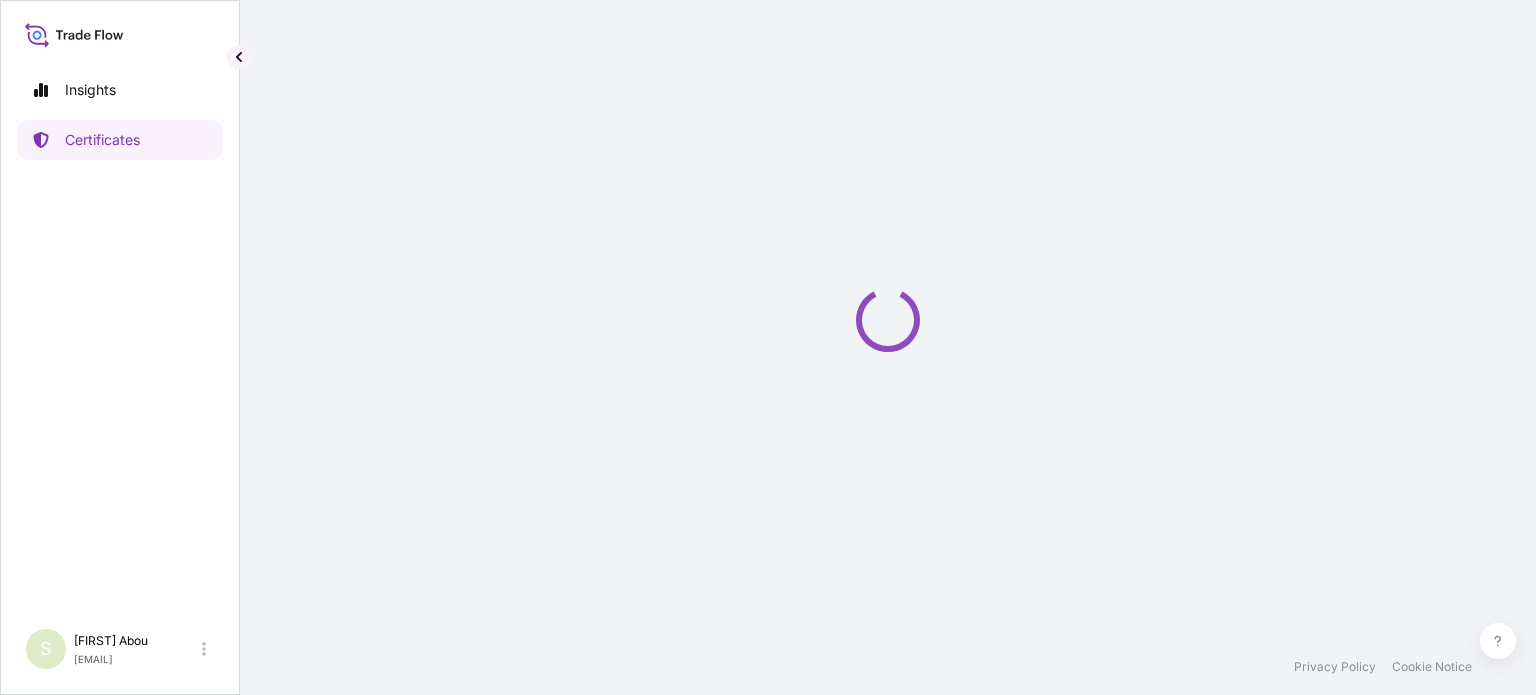 scroll, scrollTop: 0, scrollLeft: 0, axis: both 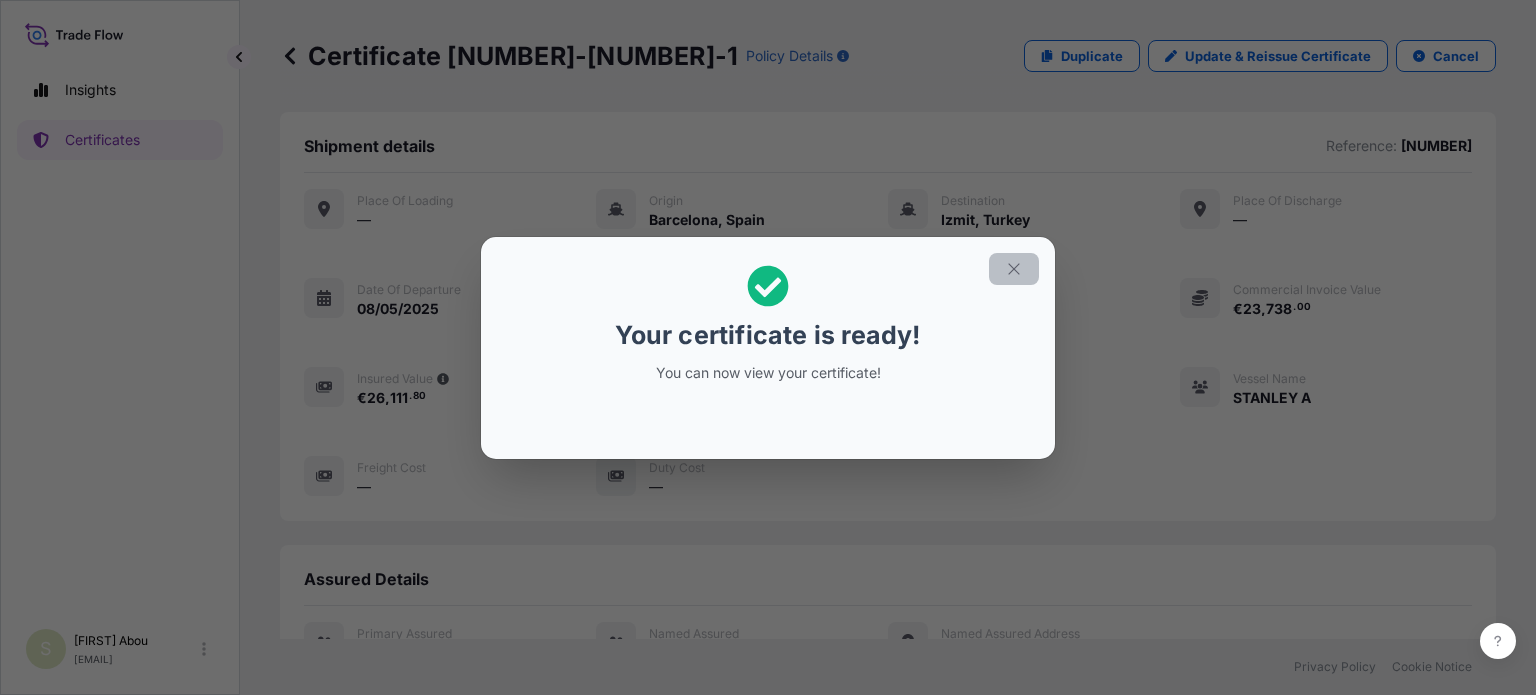 click 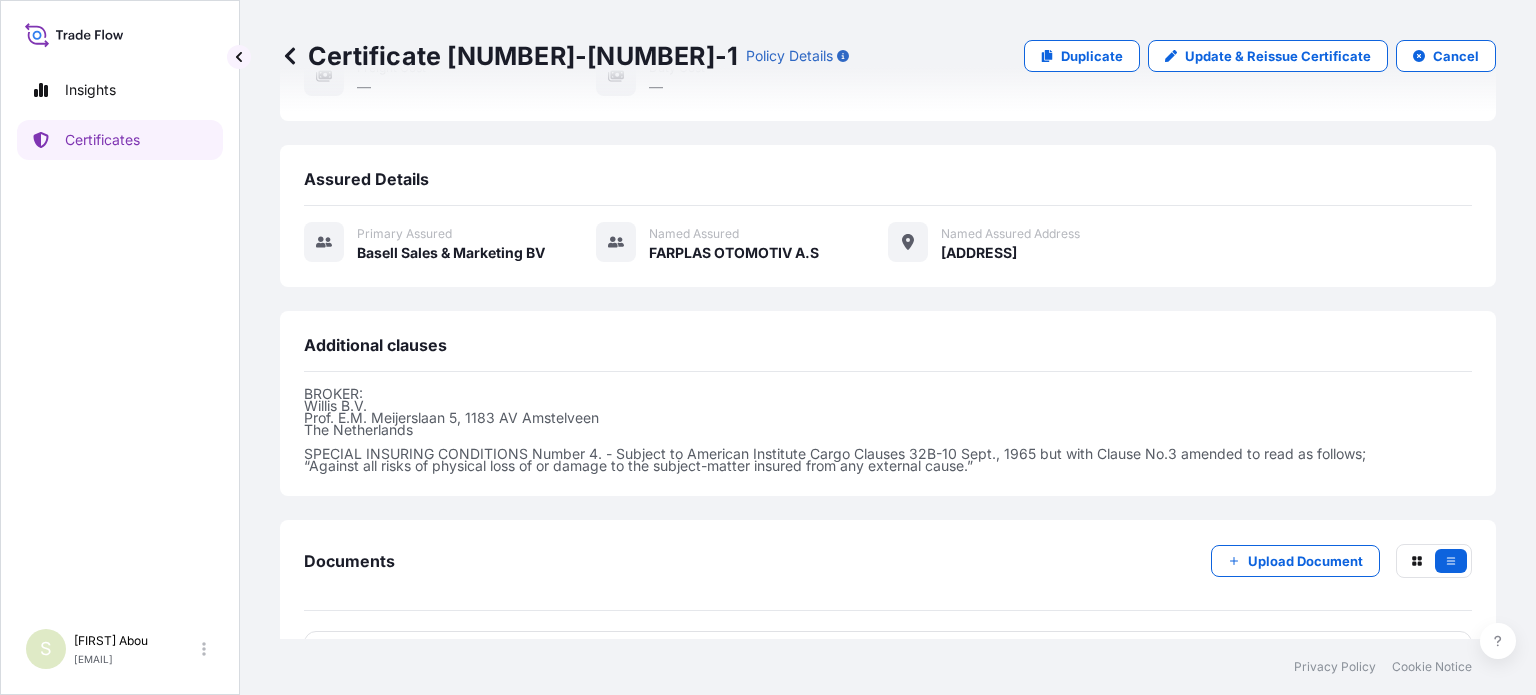 scroll, scrollTop: 461, scrollLeft: 0, axis: vertical 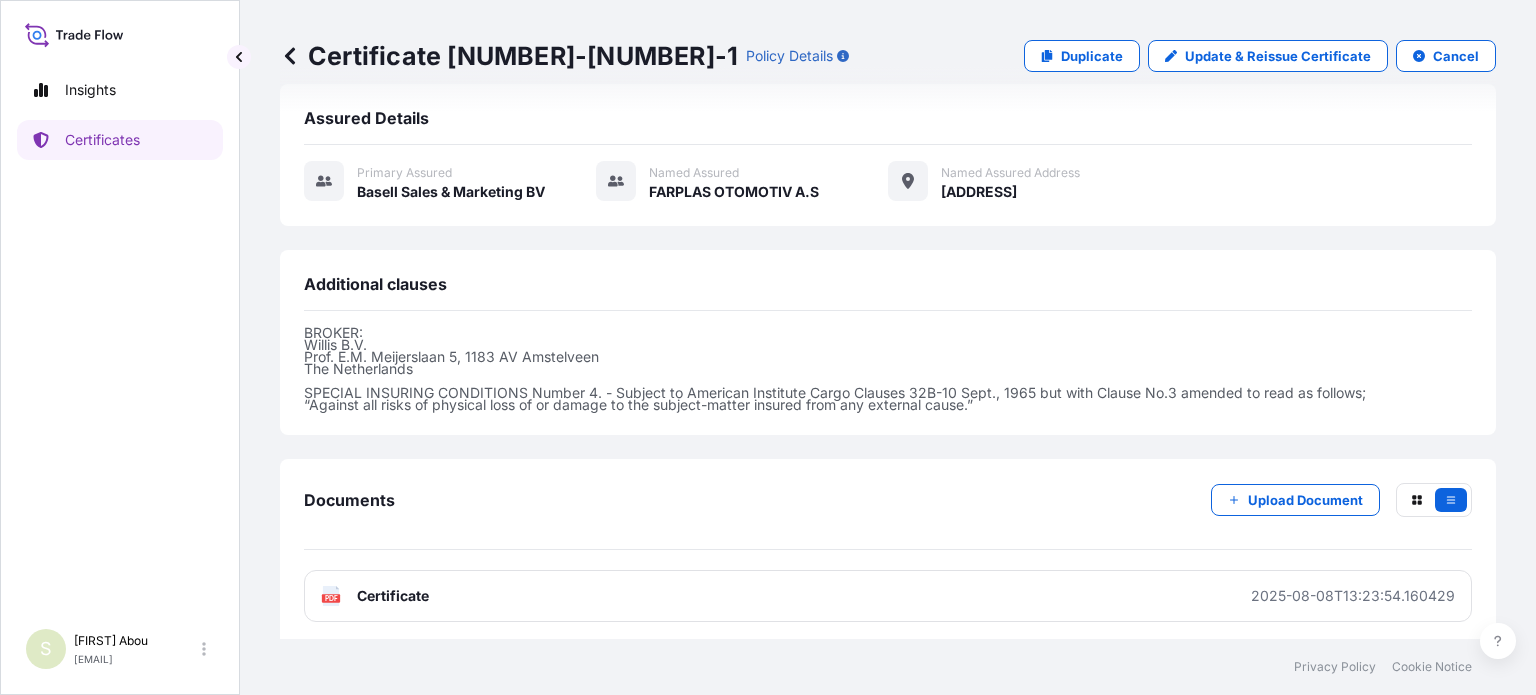 click on "PDF Certificate [YEAR]-[MONTH]-[DAY]T[TIME]" at bounding box center (888, 596) 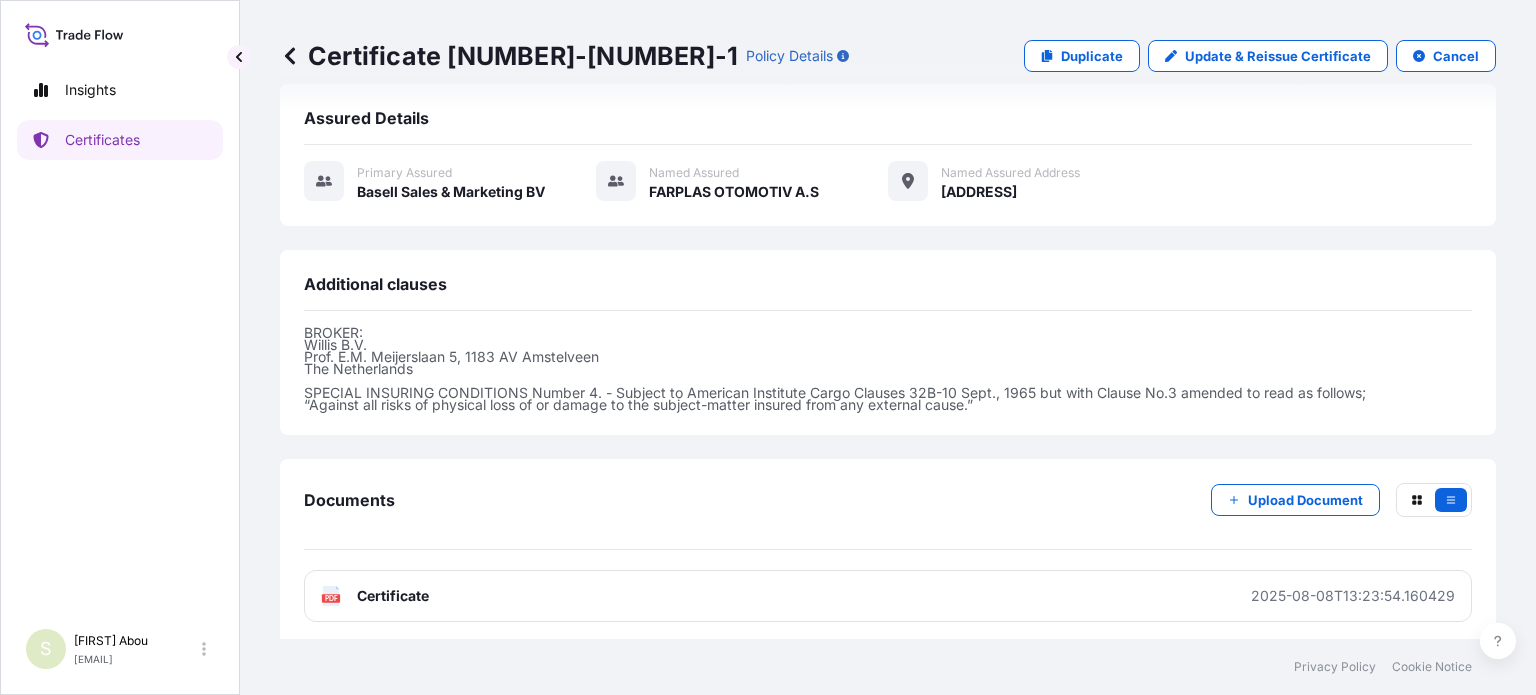 drag, startPoint x: 1372, startPoint y: 343, endPoint x: 1360, endPoint y: 340, distance: 12.369317 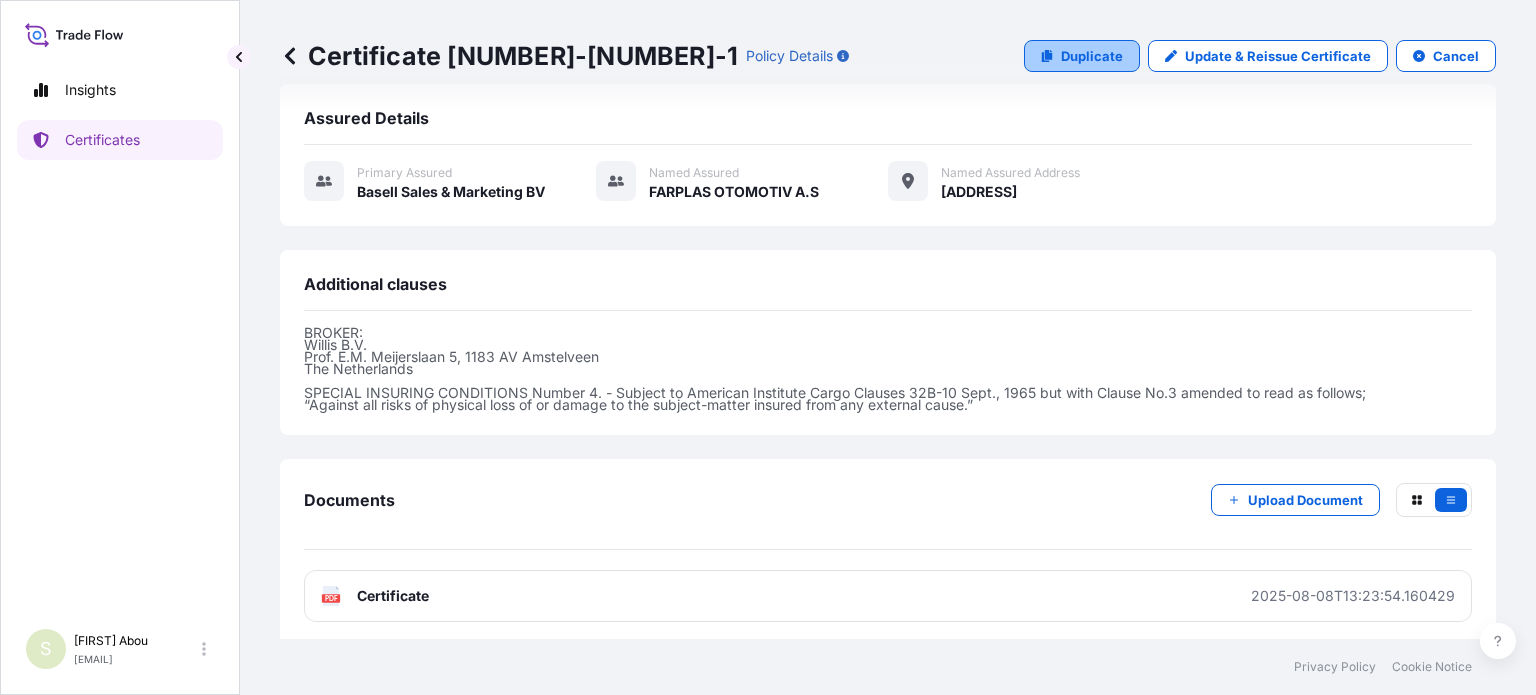 click on "Duplicate" at bounding box center (1092, 56) 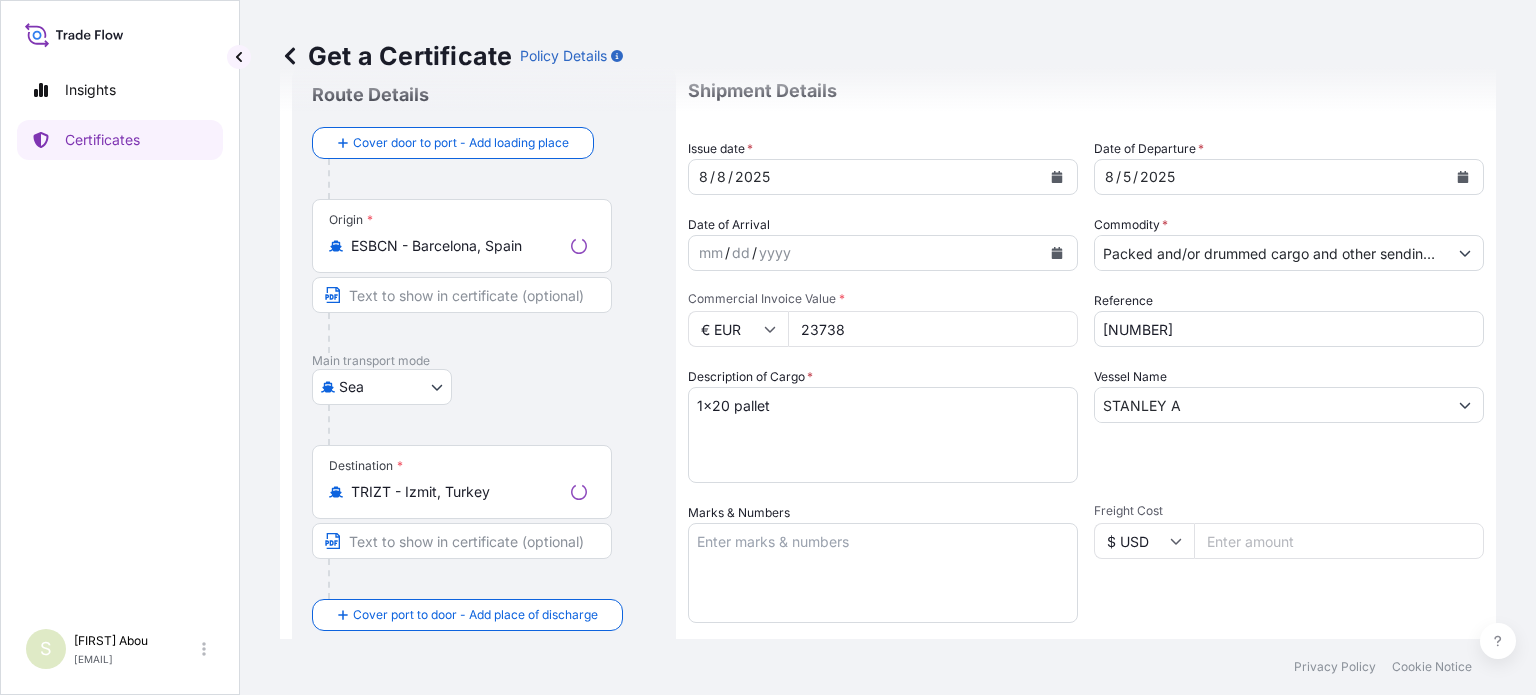 scroll, scrollTop: 0, scrollLeft: 0, axis: both 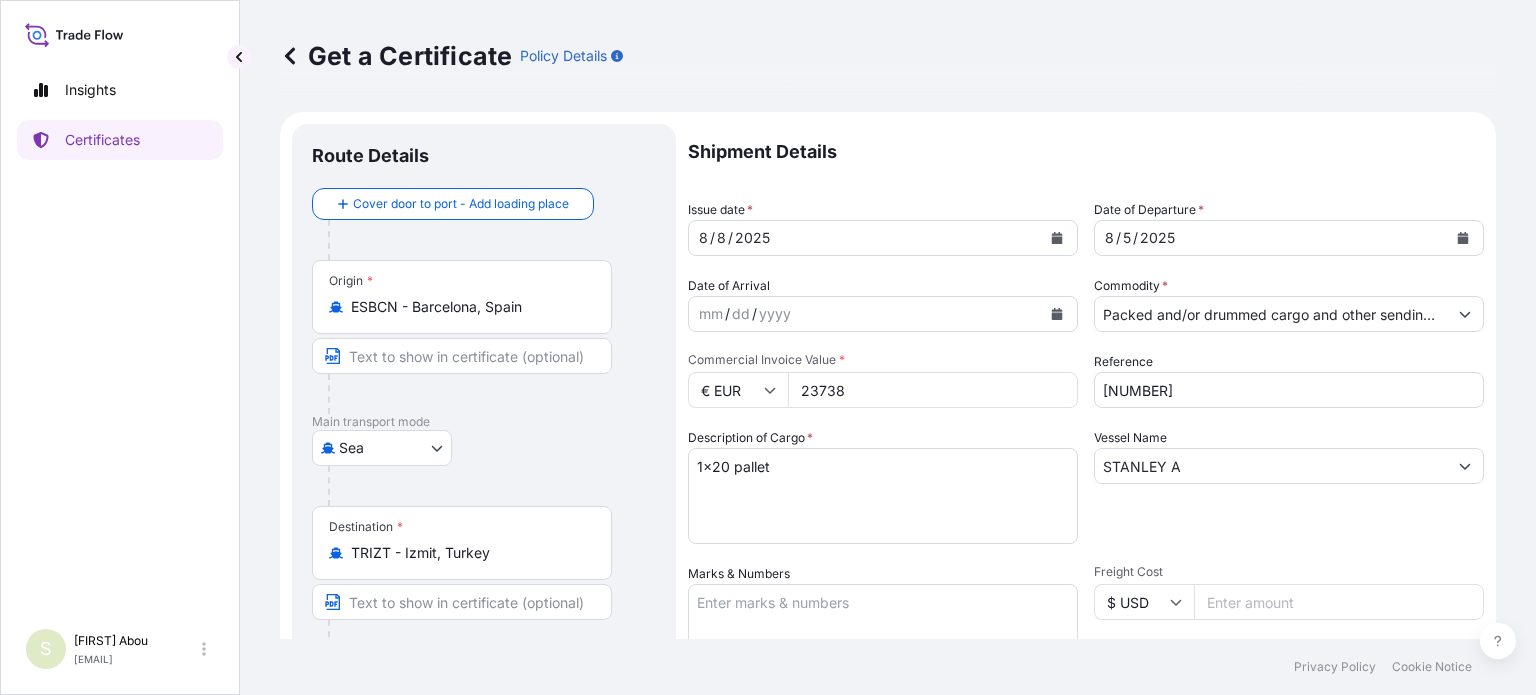 drag, startPoint x: 815, startPoint y: 410, endPoint x: 765, endPoint y: 410, distance: 50 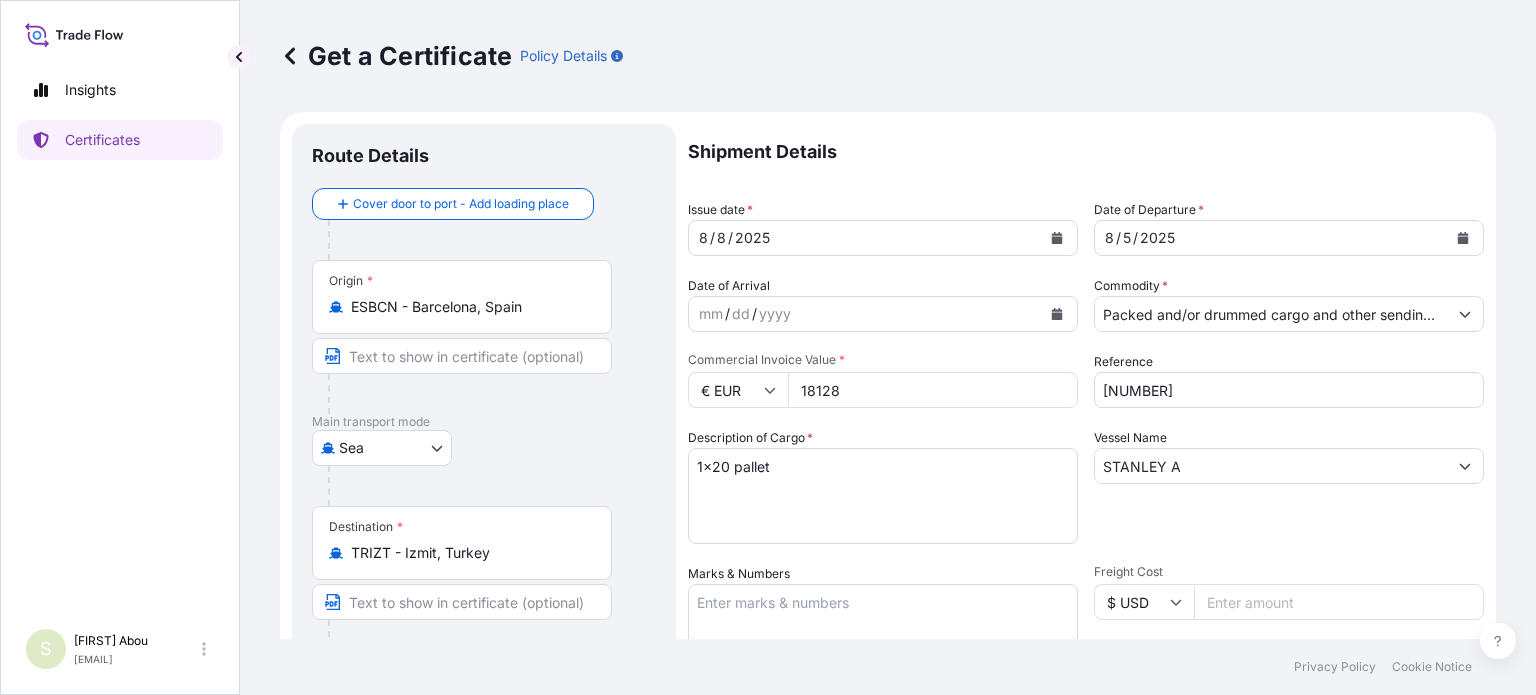 type on "18128" 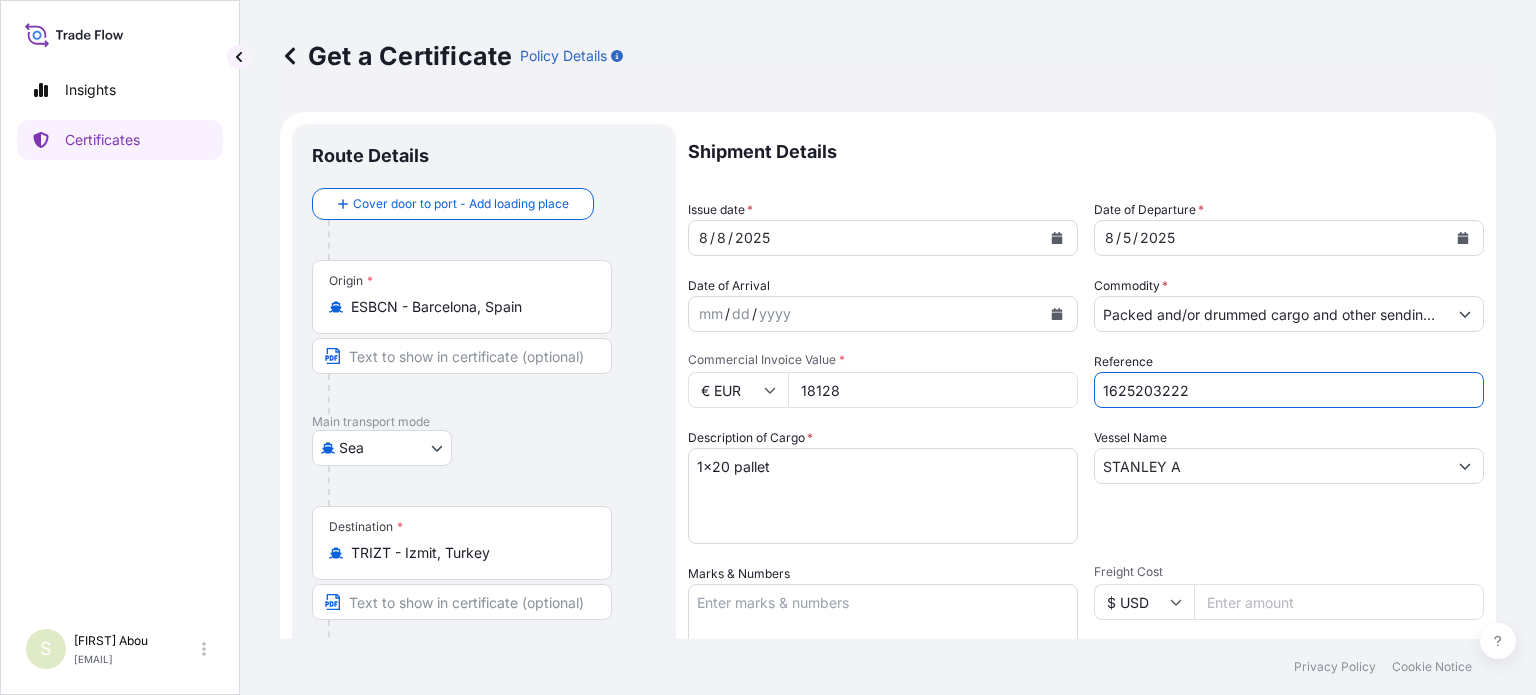 type on "1625203222" 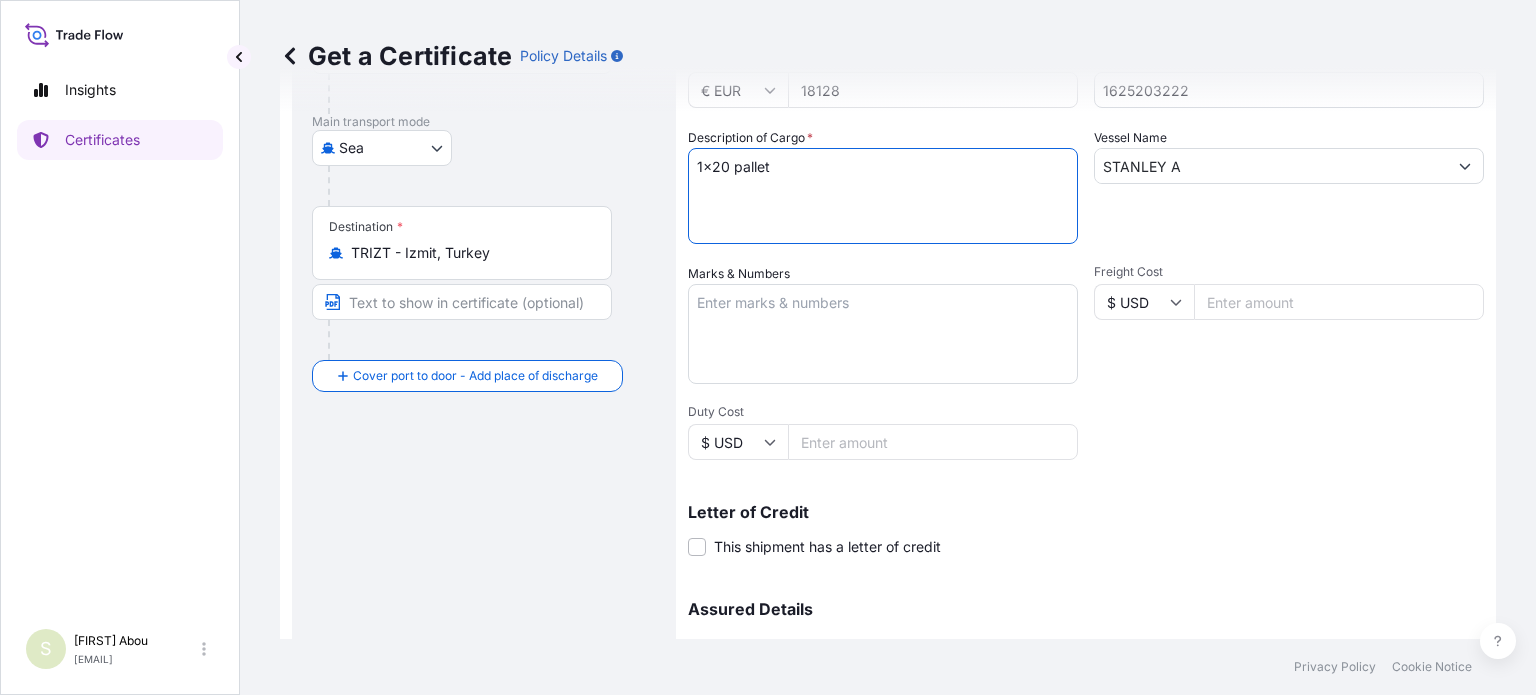 scroll, scrollTop: 504, scrollLeft: 0, axis: vertical 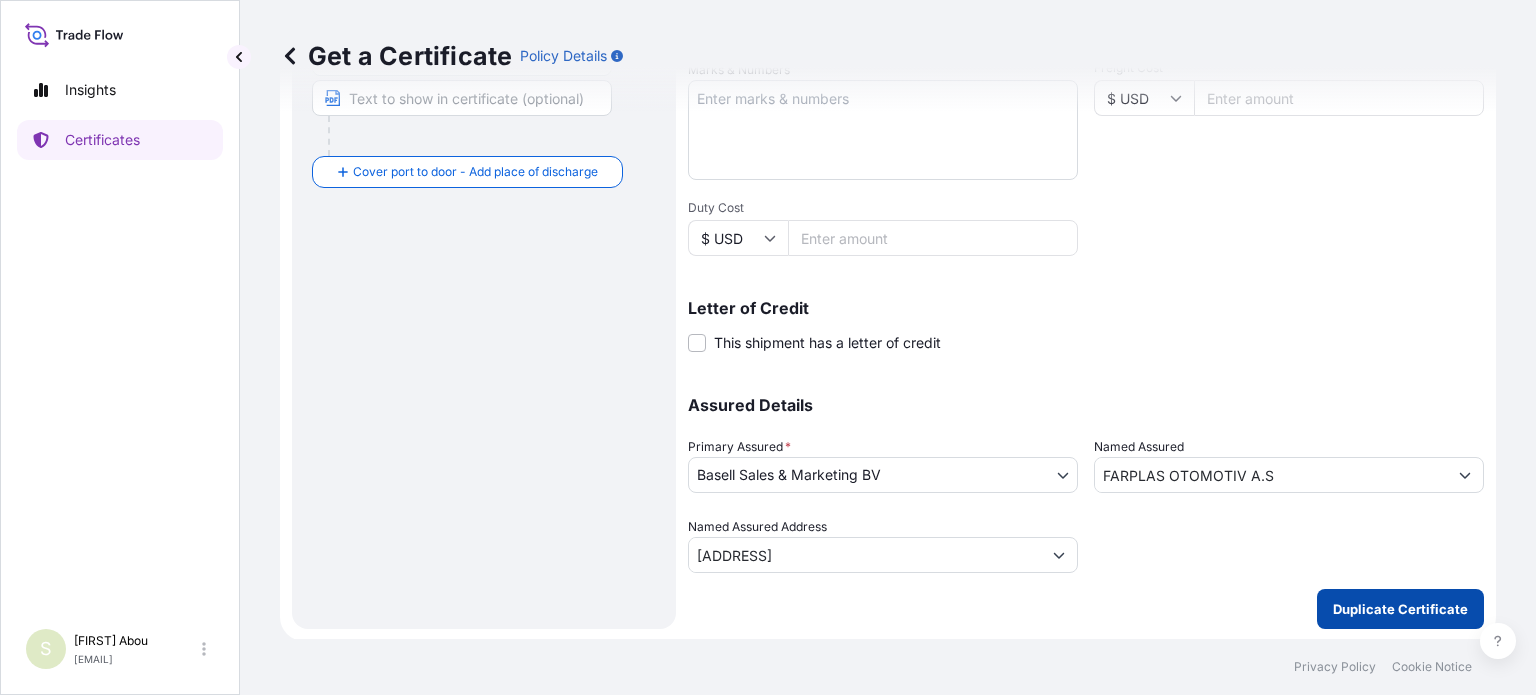 click on "Duplicate Certificate" at bounding box center [1400, 609] 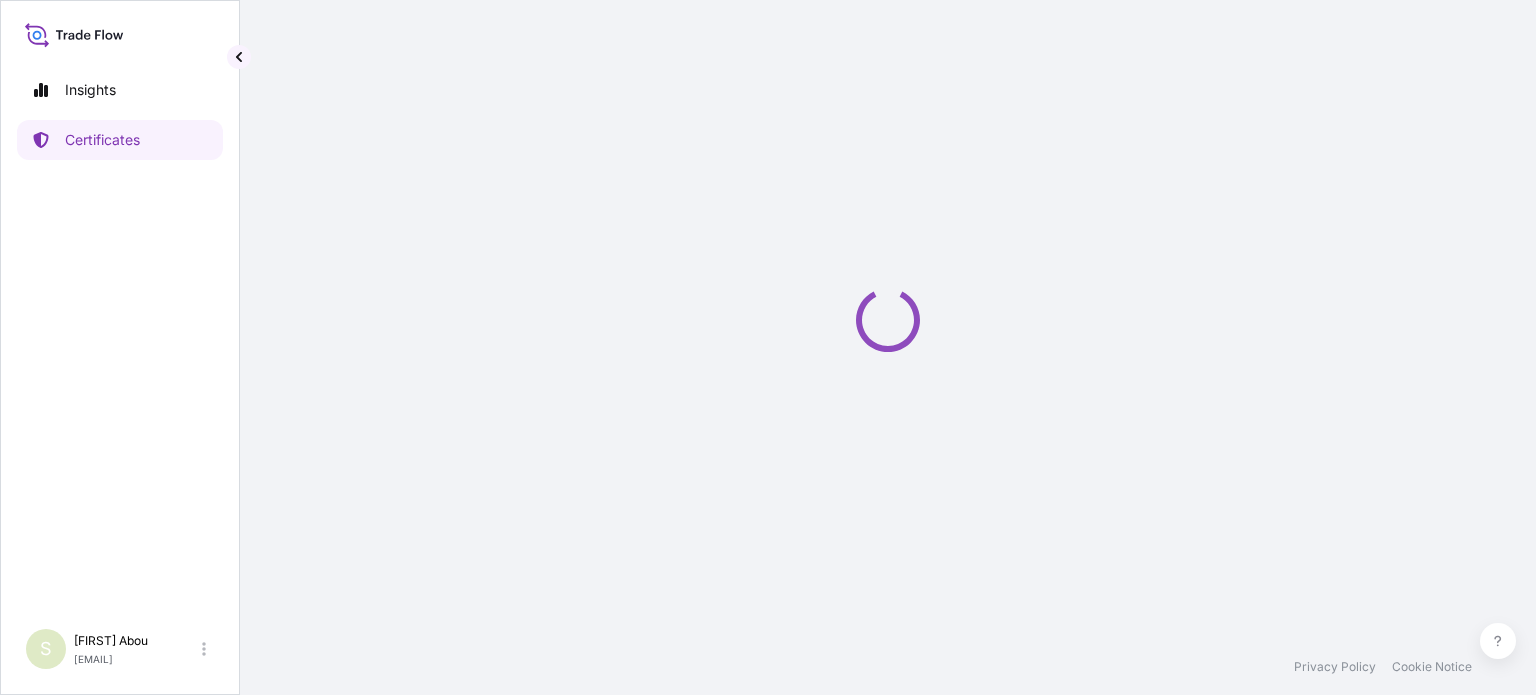scroll, scrollTop: 0, scrollLeft: 0, axis: both 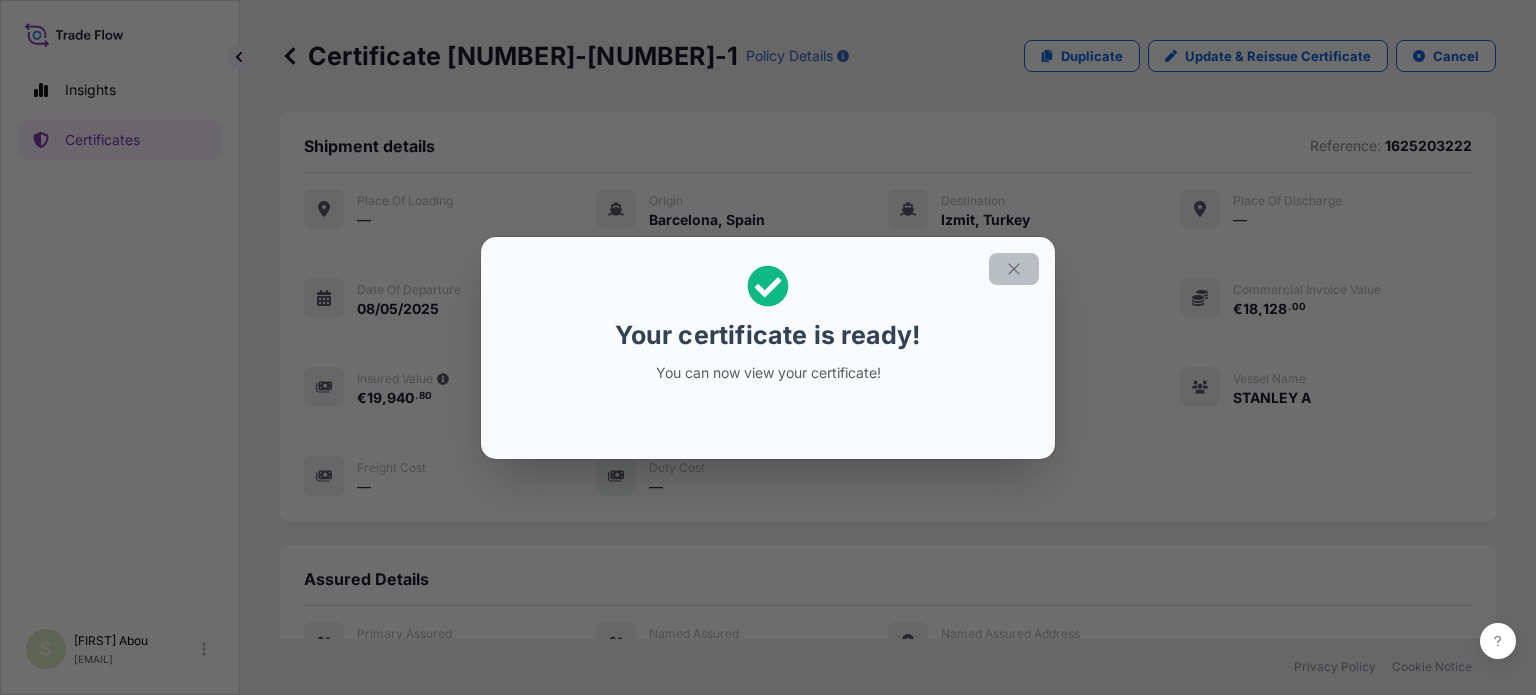 click 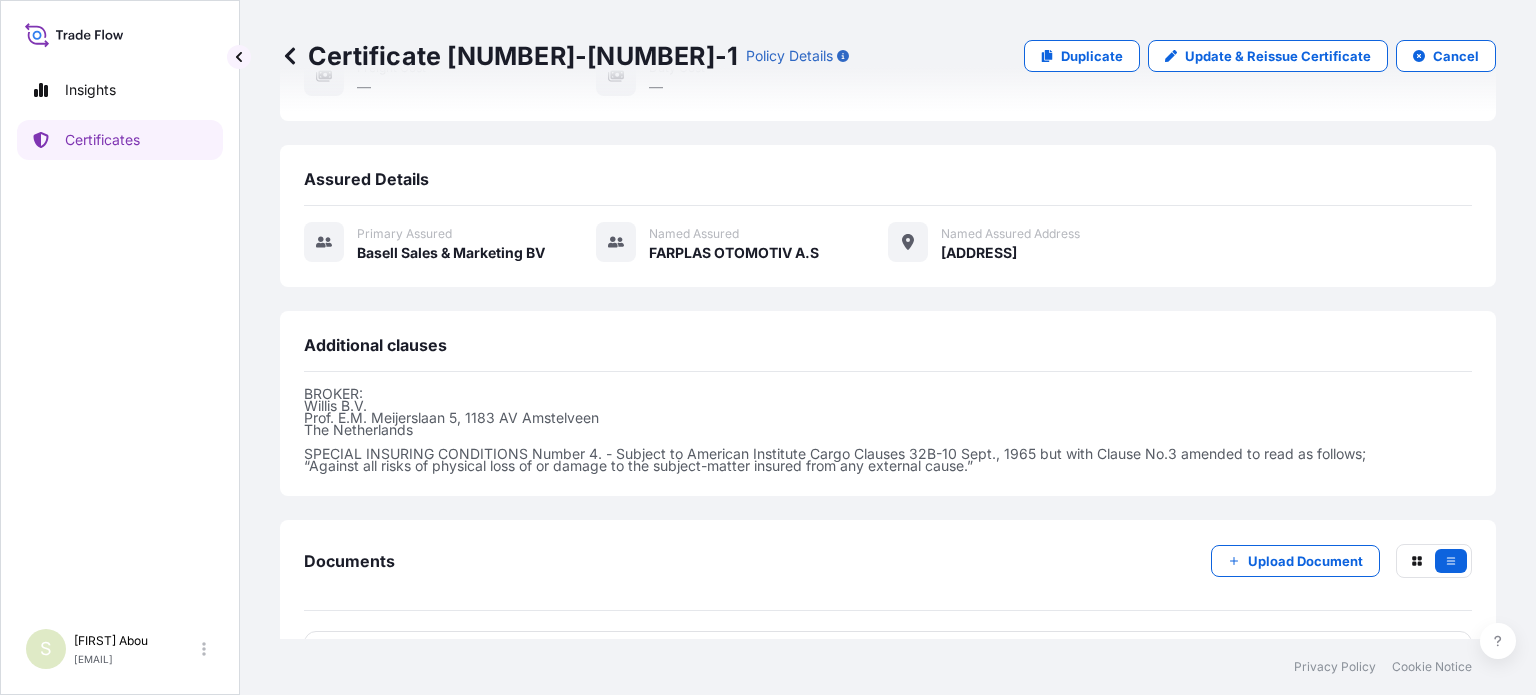 scroll, scrollTop: 461, scrollLeft: 0, axis: vertical 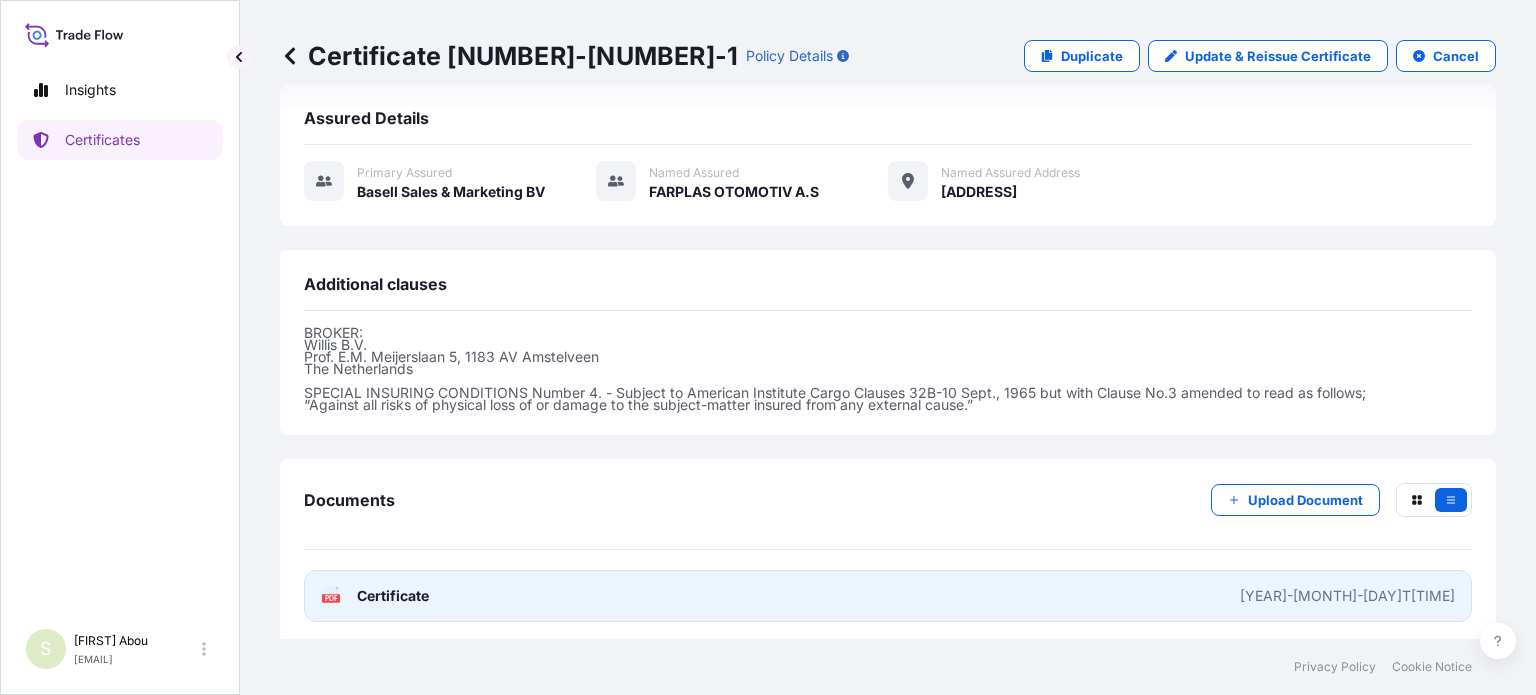 click on "PDF Certificate [YEAR]-[MONTH]-[DAY]T[TIME]" at bounding box center (888, 596) 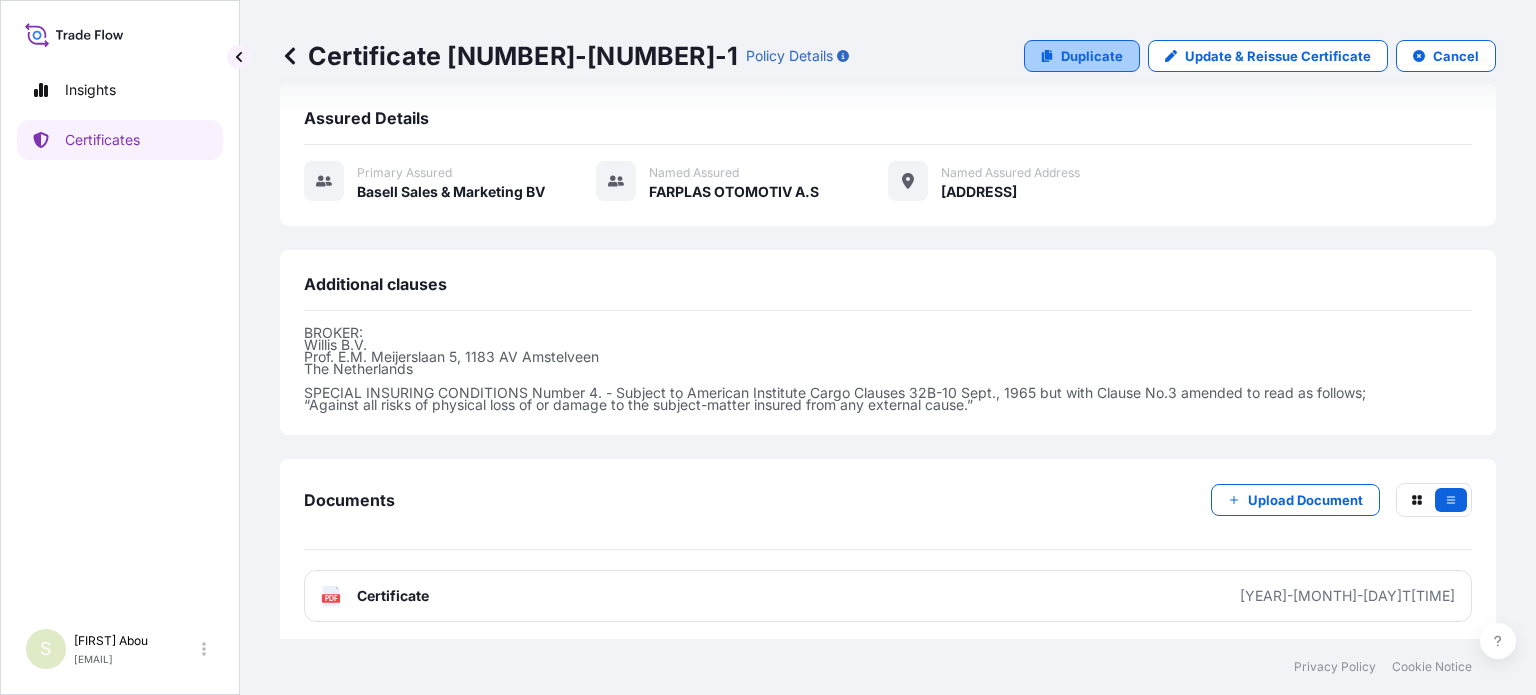 click on "Duplicate" at bounding box center (1092, 56) 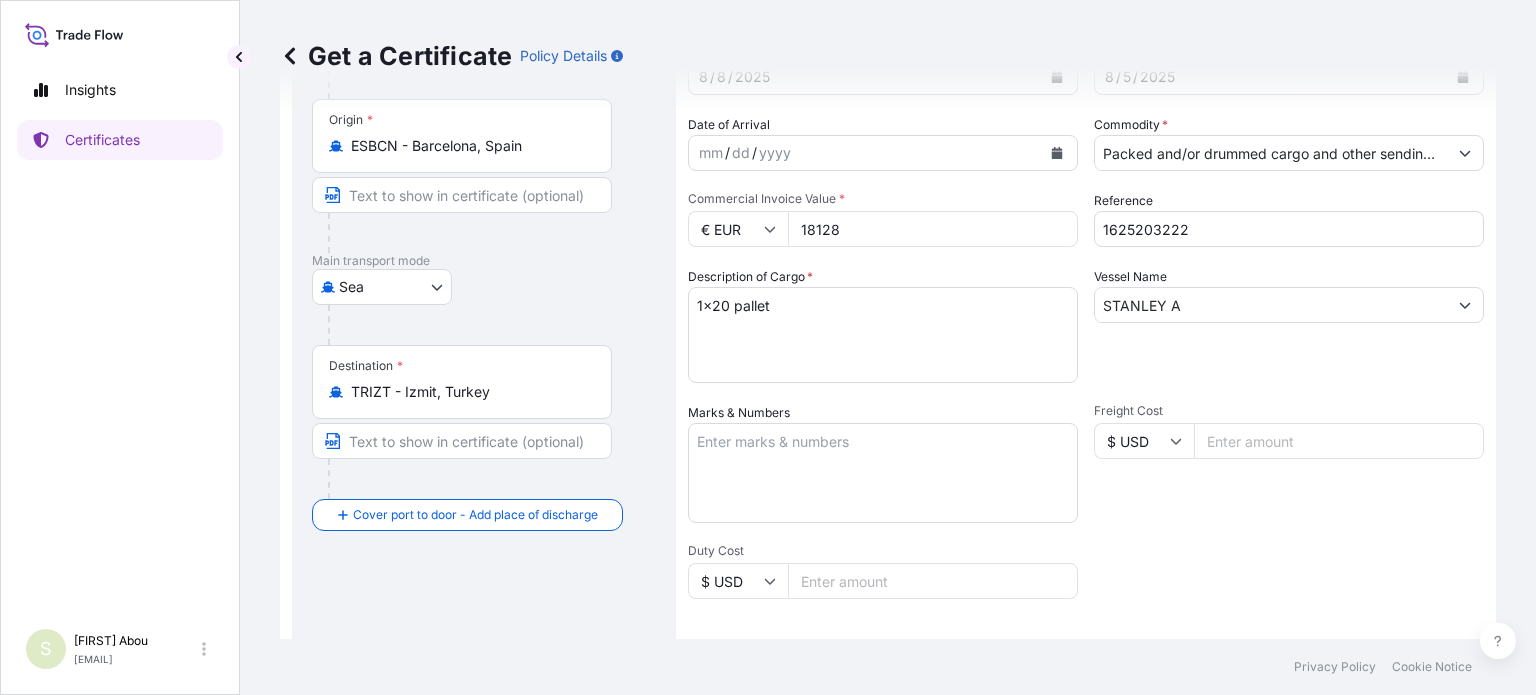 scroll, scrollTop: 61, scrollLeft: 0, axis: vertical 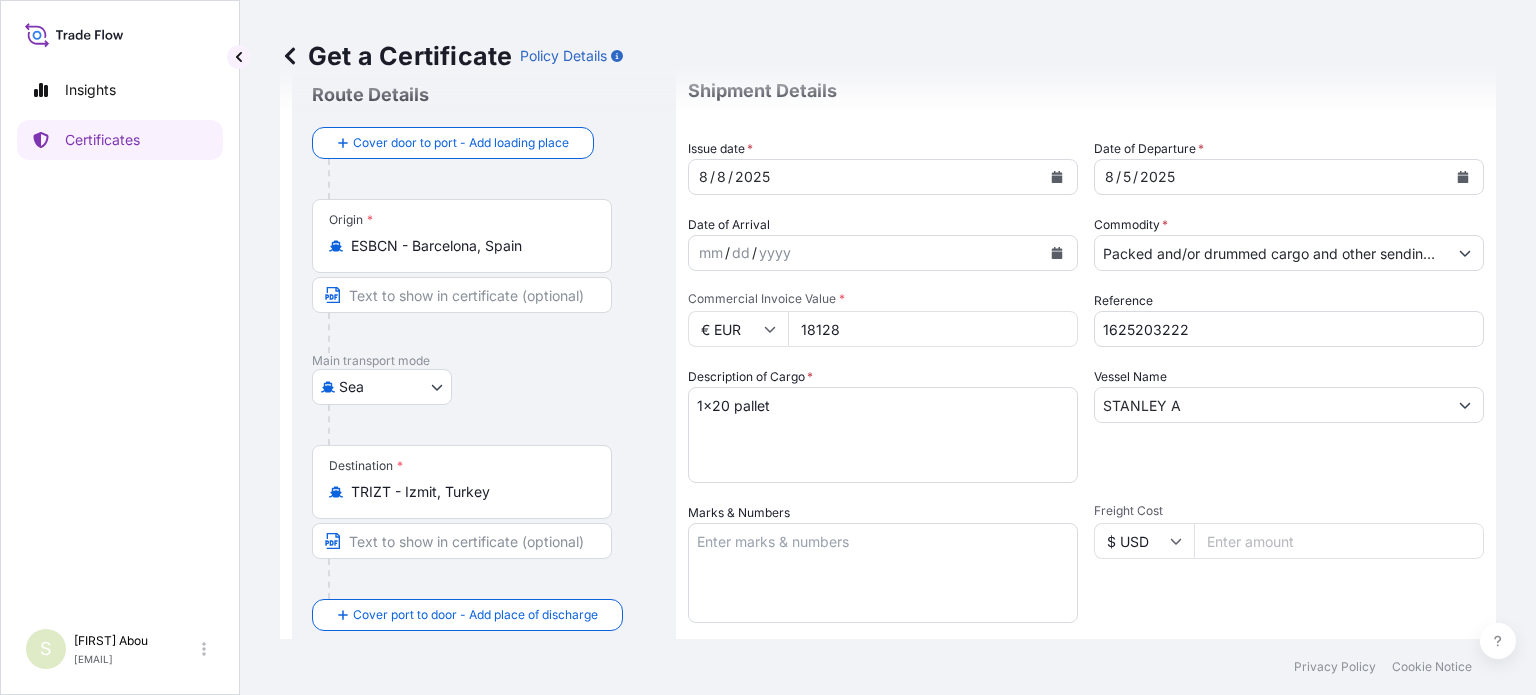 drag, startPoint x: 865, startPoint y: 330, endPoint x: 791, endPoint y: 331, distance: 74.00676 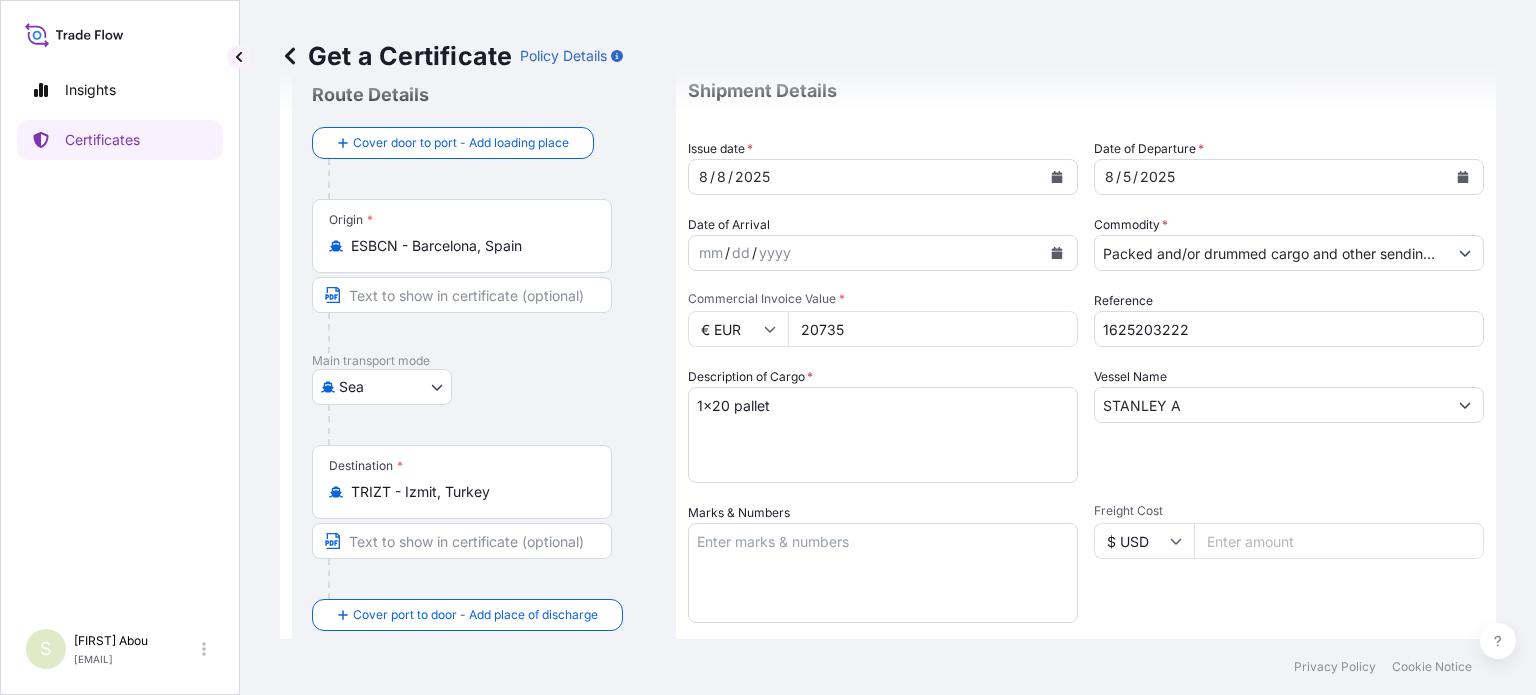 type on "20735" 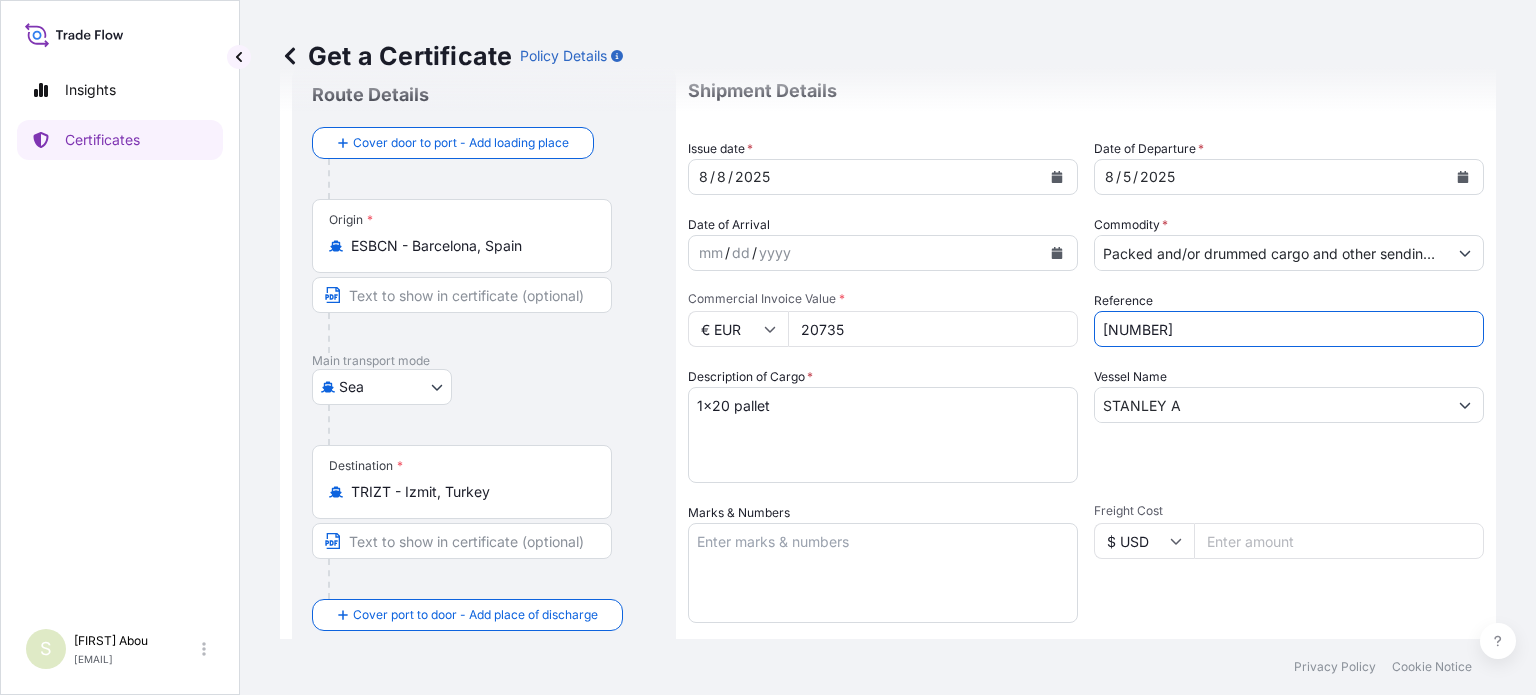 type on "[NUMBER]" 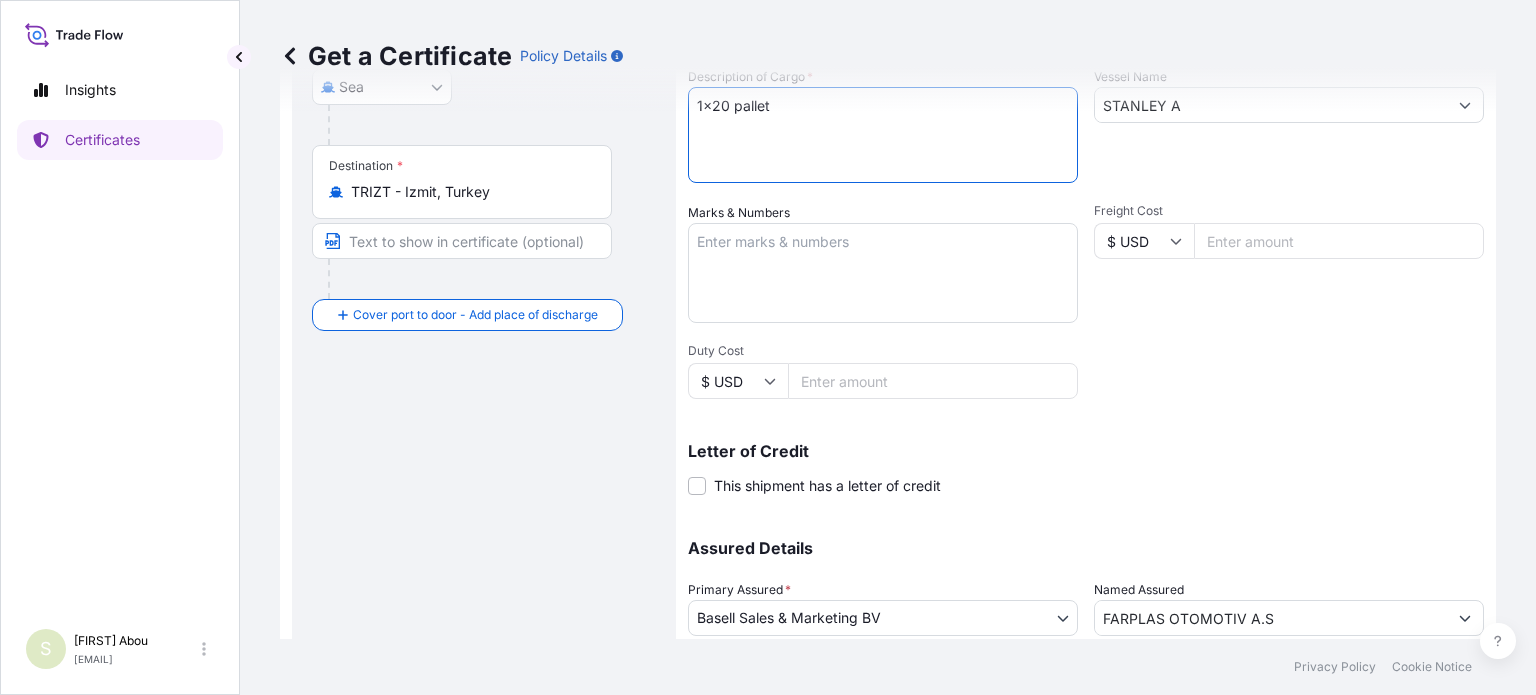 scroll, scrollTop: 504, scrollLeft: 0, axis: vertical 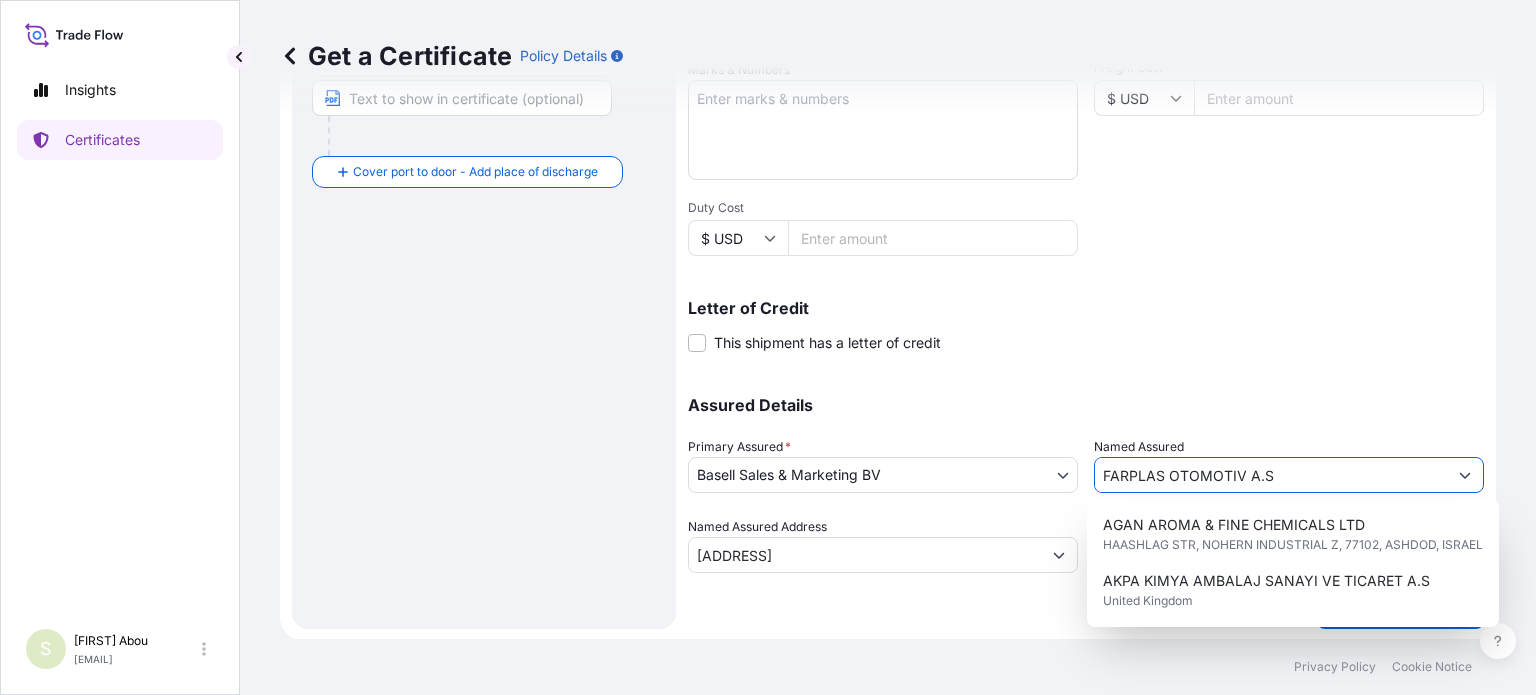 drag, startPoint x: 1280, startPoint y: 477, endPoint x: 1059, endPoint y: 478, distance: 221.00226 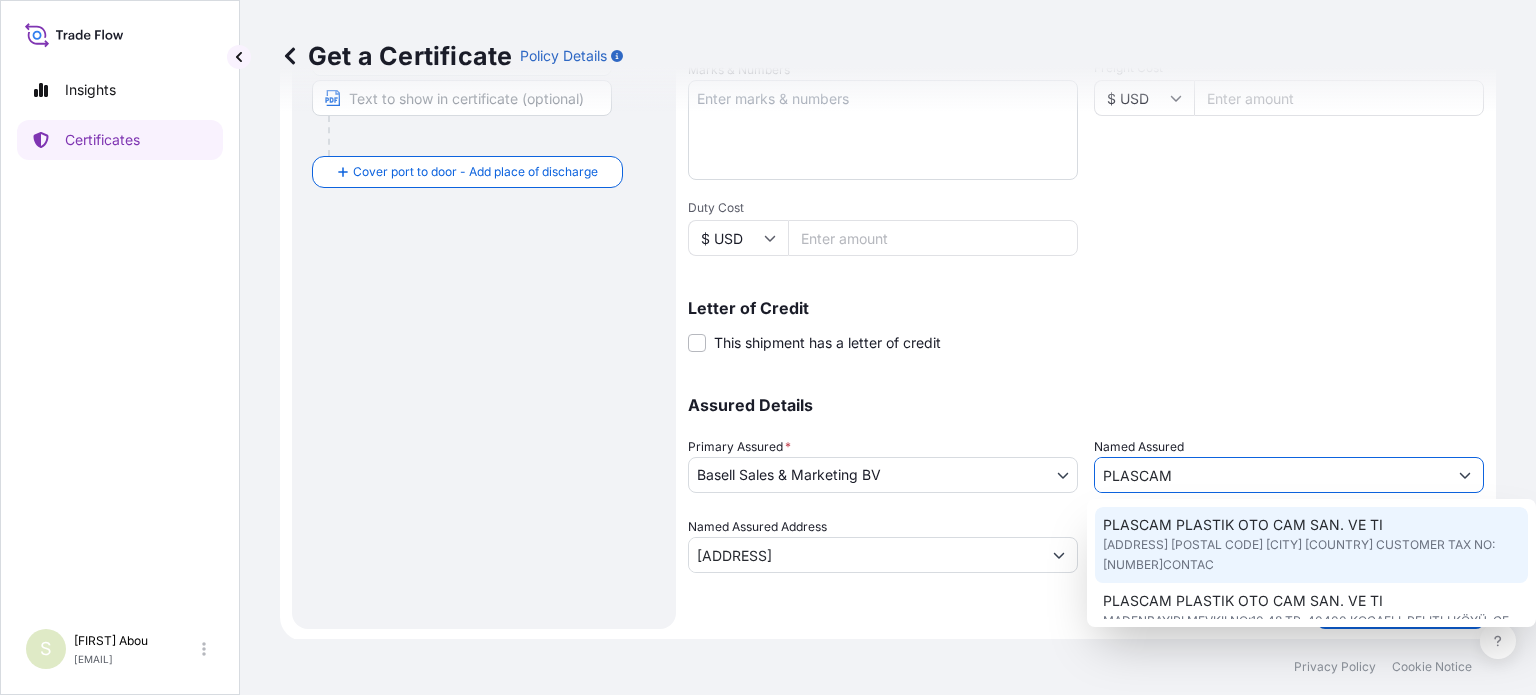 click on "[ADDRESS]  [POSTAL CODE] [CITY] [COUNTRY] CUSTOMER TAX NO: [NUMBER]CONTAC" 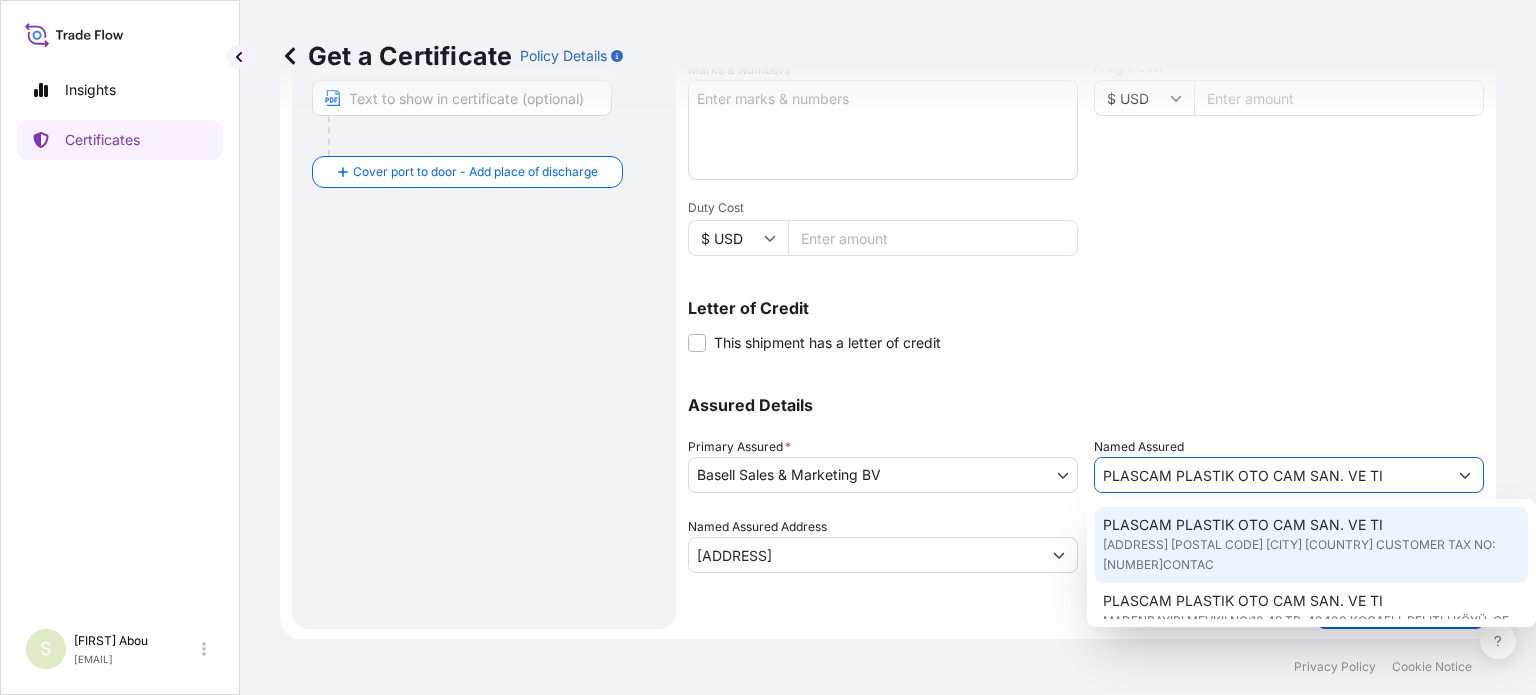type on "[ADDRESS]  [POSTAL CODE] [CITY] [COUNTRY] CUSTOMER TAX NO: [NUMBER]CONTAC" 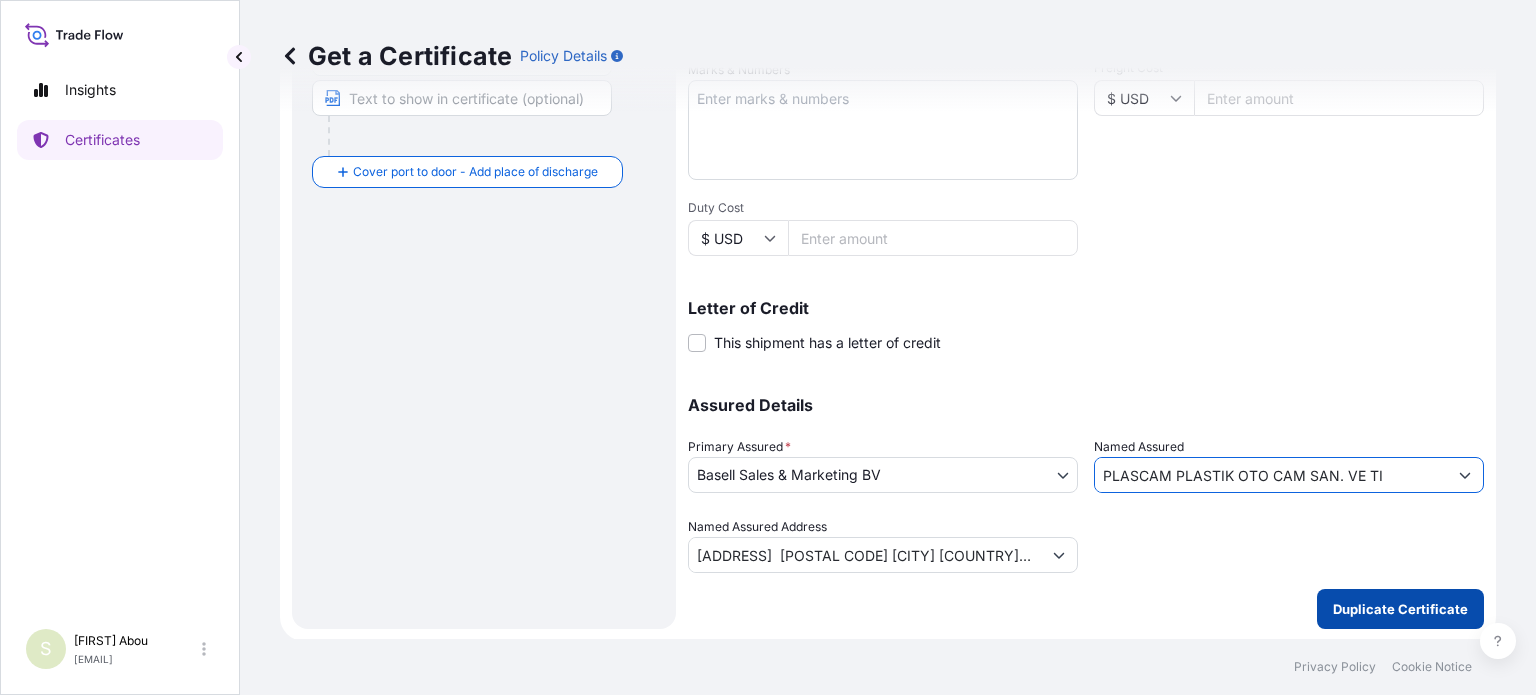 type on "PLASCAM PLASTIK OTO CAM SAN. VE TI" 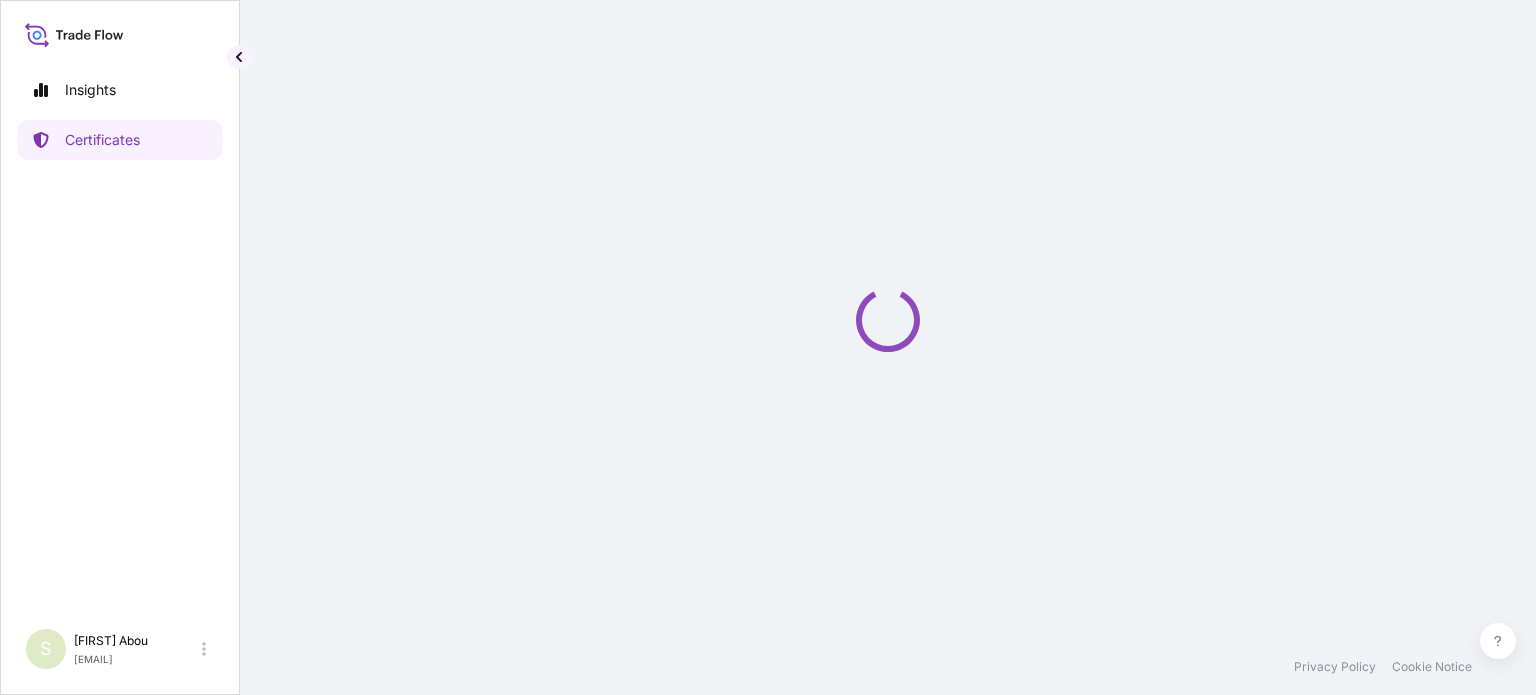 scroll, scrollTop: 0, scrollLeft: 0, axis: both 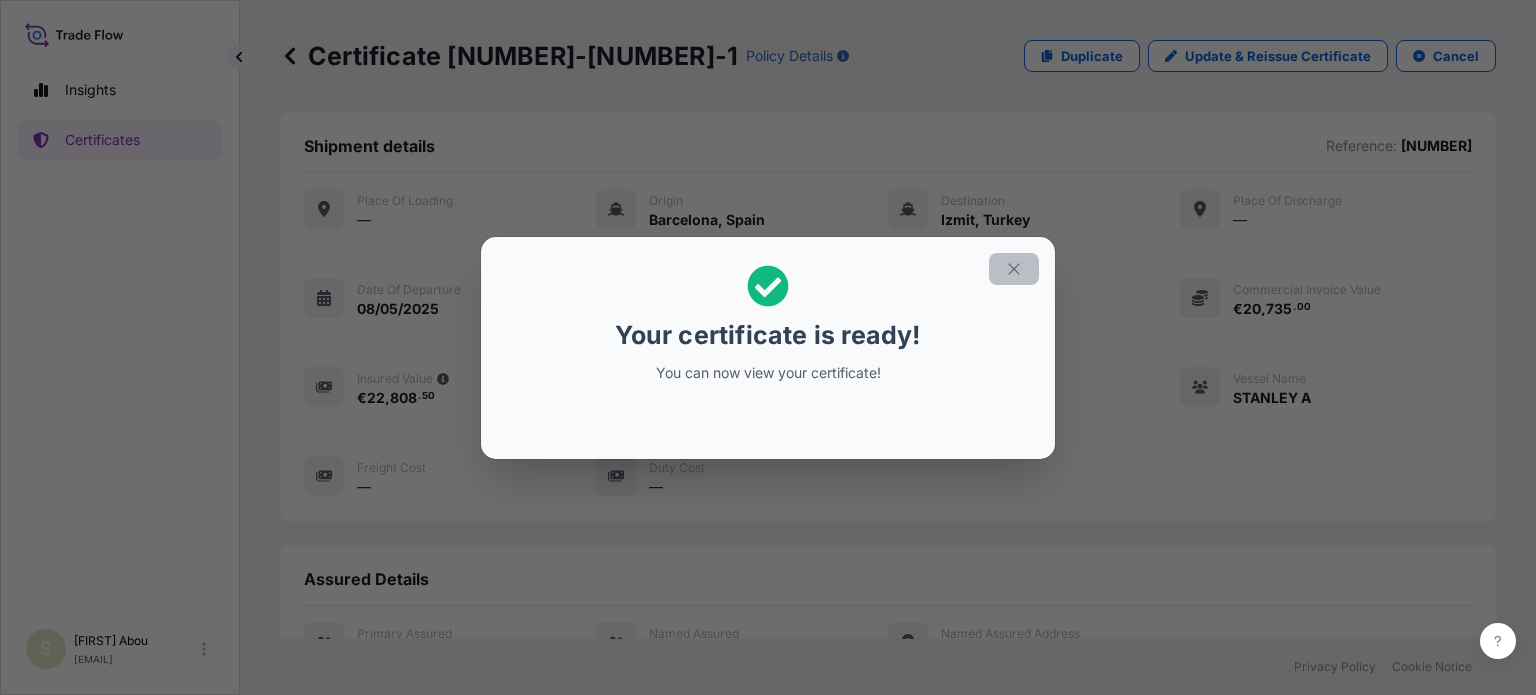 click 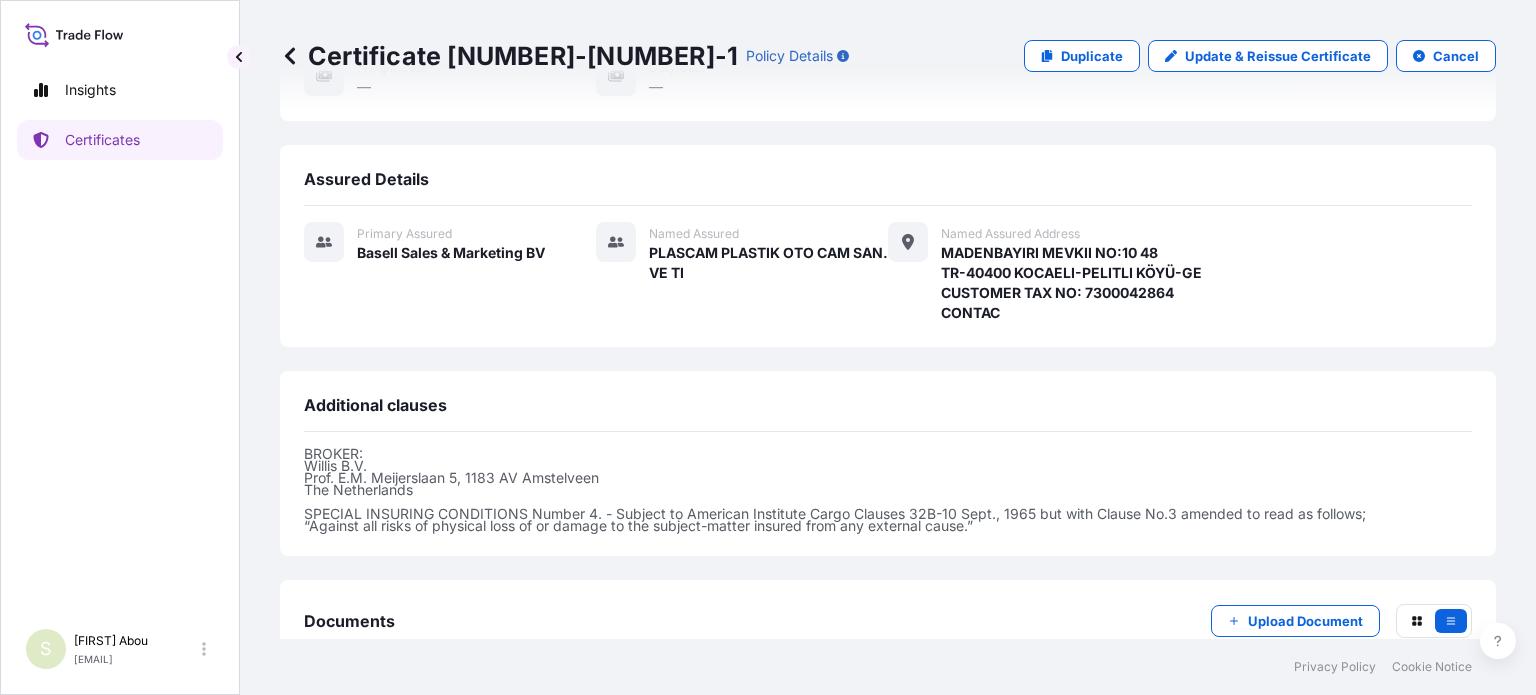 scroll, scrollTop: 500, scrollLeft: 0, axis: vertical 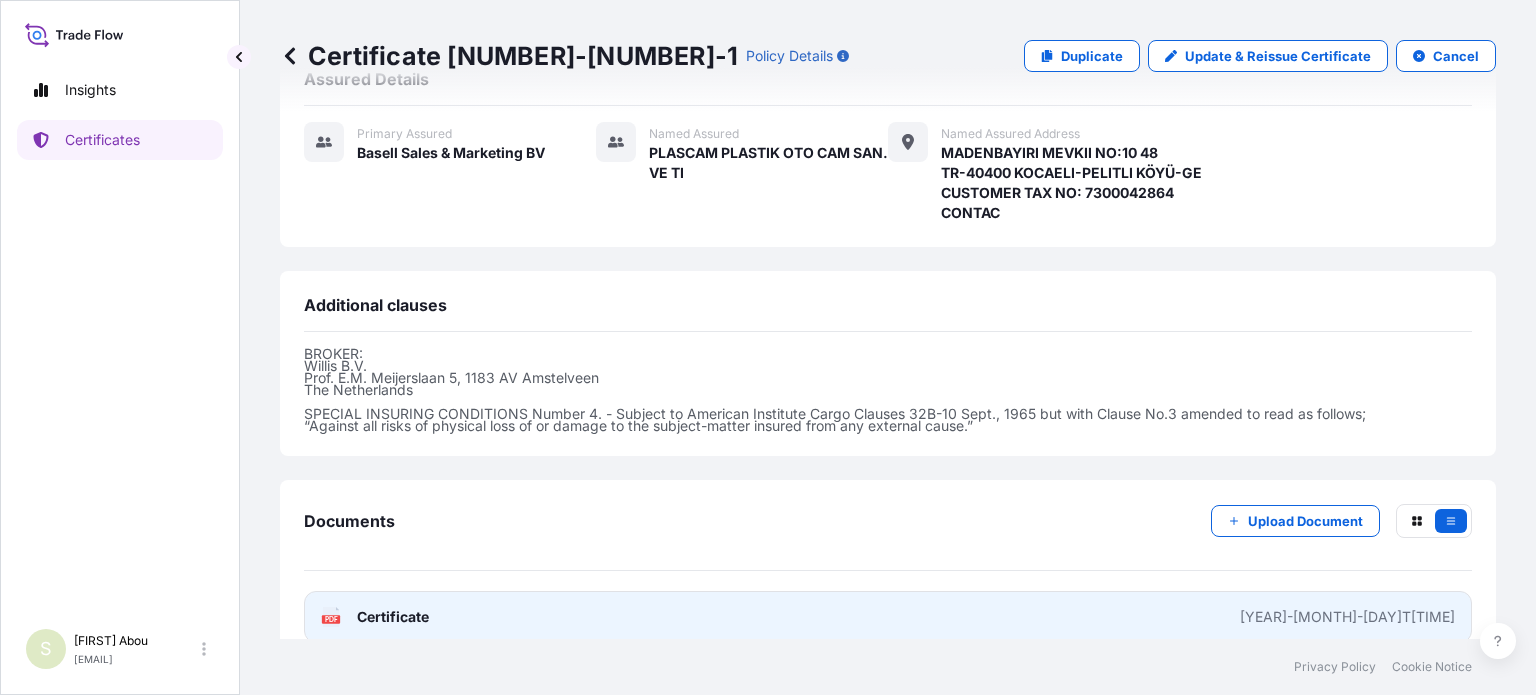 click on "PDF Certificate [YEAR]-[MONTH]-[DAY]T[TIME]" at bounding box center [888, 617] 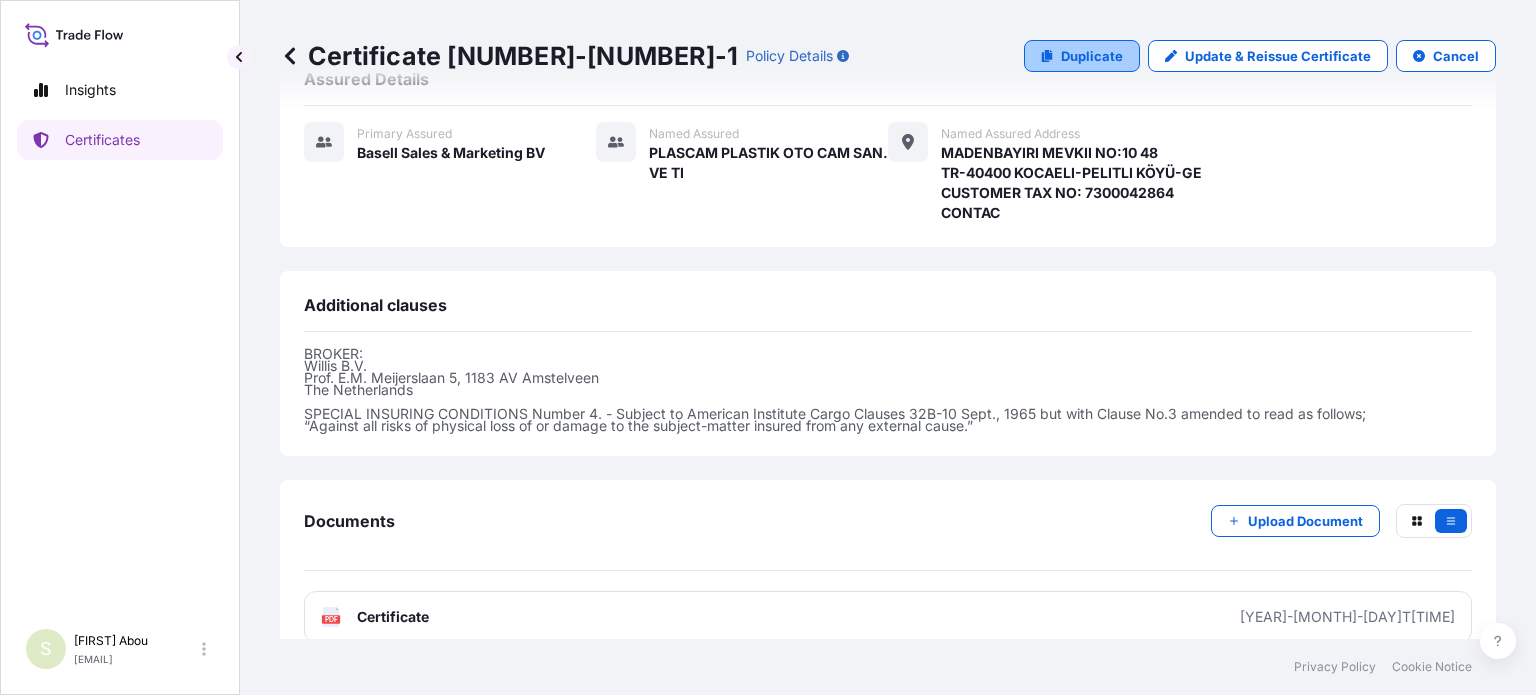 click on "Duplicate" at bounding box center (1092, 56) 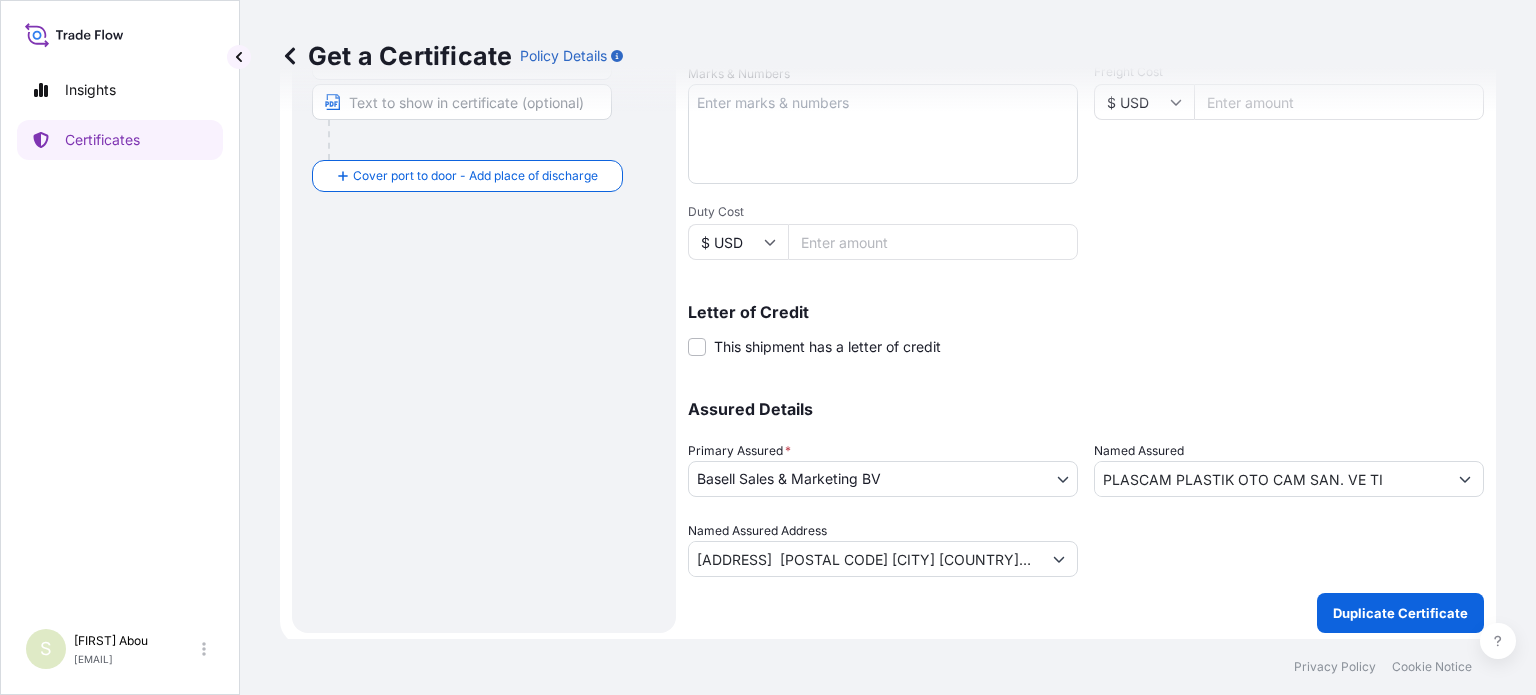 scroll, scrollTop: 0, scrollLeft: 0, axis: both 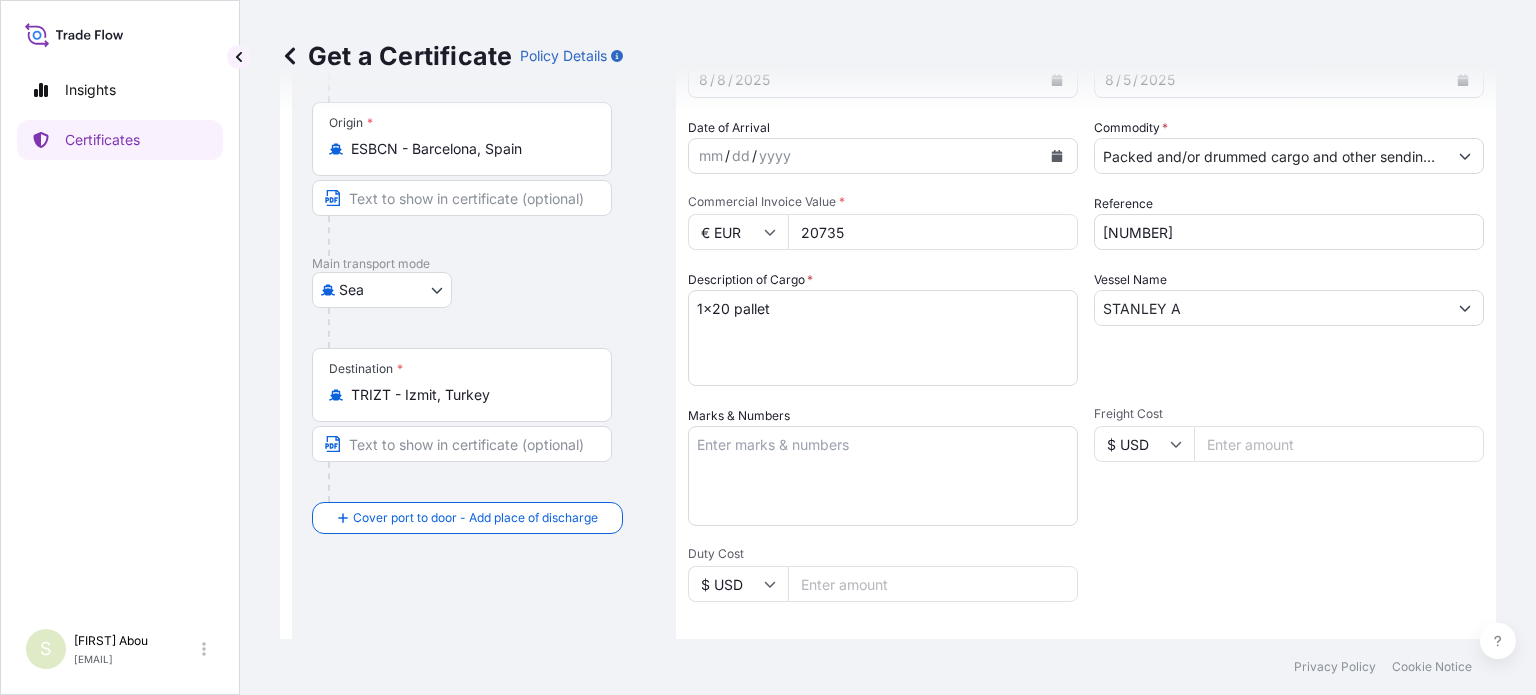 type on "[ADDRESS]  [POSTAL CODE] [CITY] [COUNTRY] CUSTOMER TAX NO: [NUMBER]CONTAC" 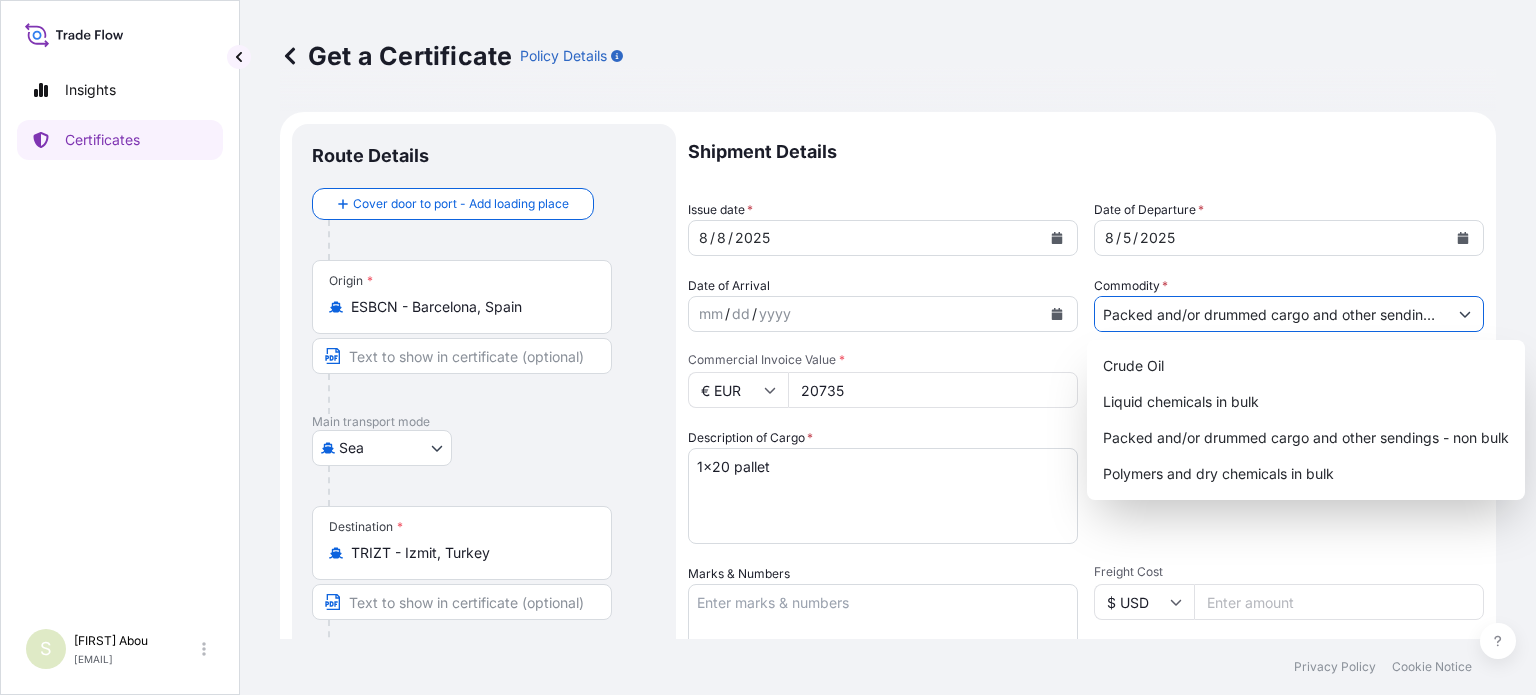 click on "Packed and/or drummed cargo and other sendings - non bulk" at bounding box center [1271, 314] 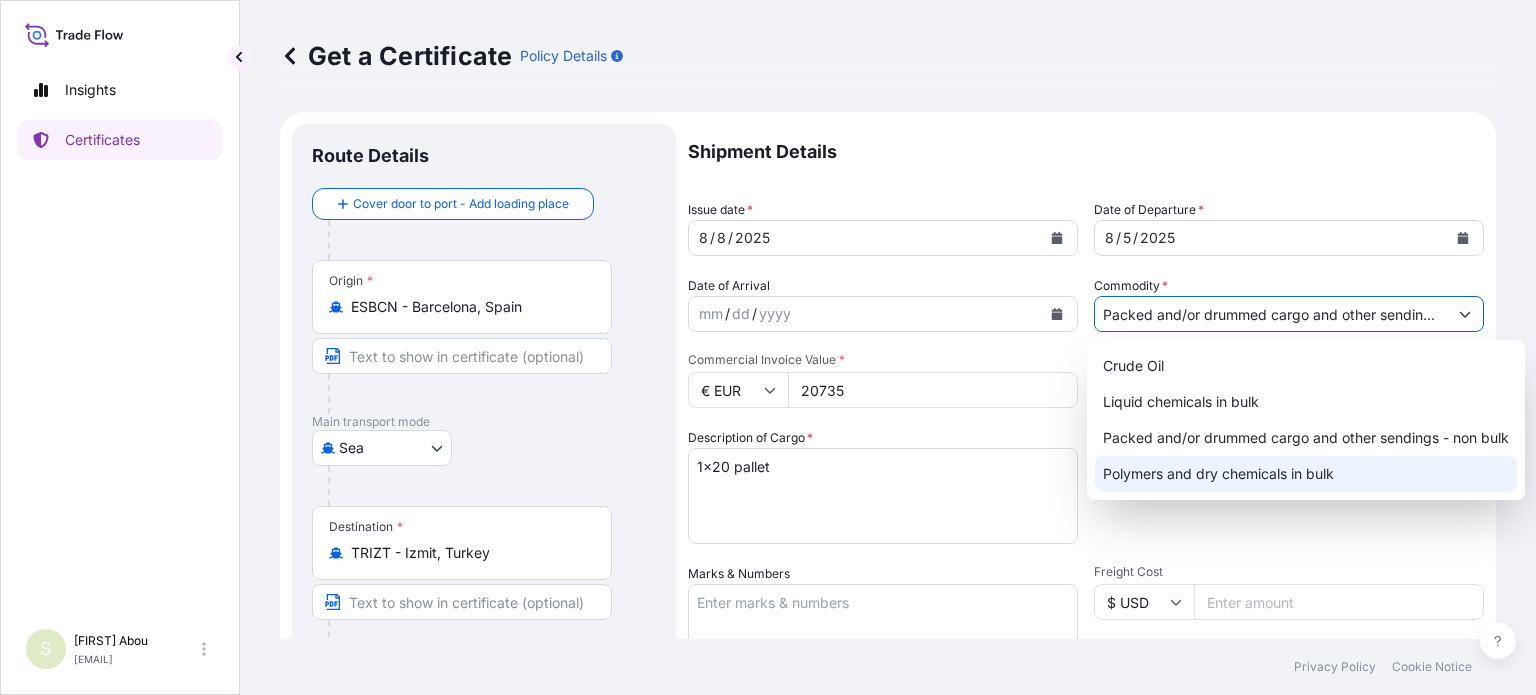 click on "Polymers and dry chemicals in bulk" at bounding box center (1306, 474) 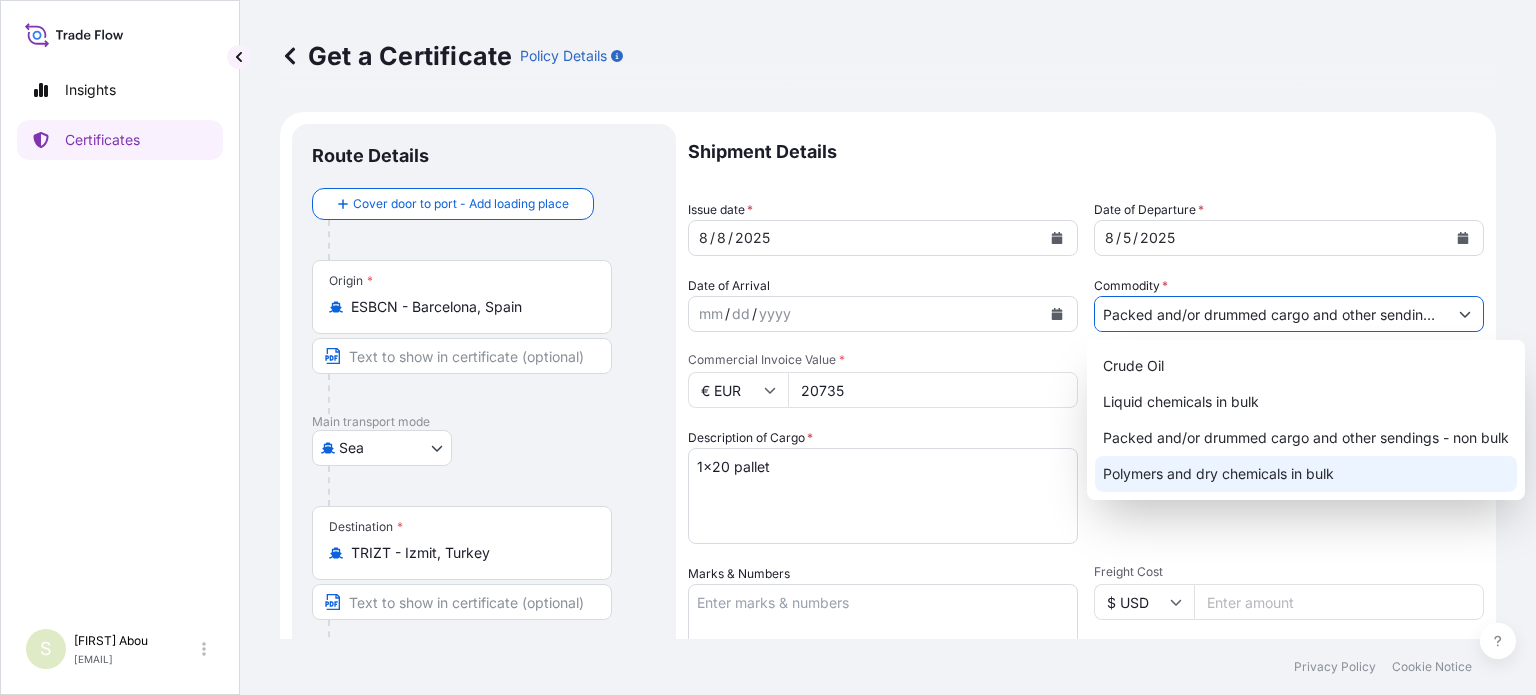 type on "Polymers and dry chemicals in bulk" 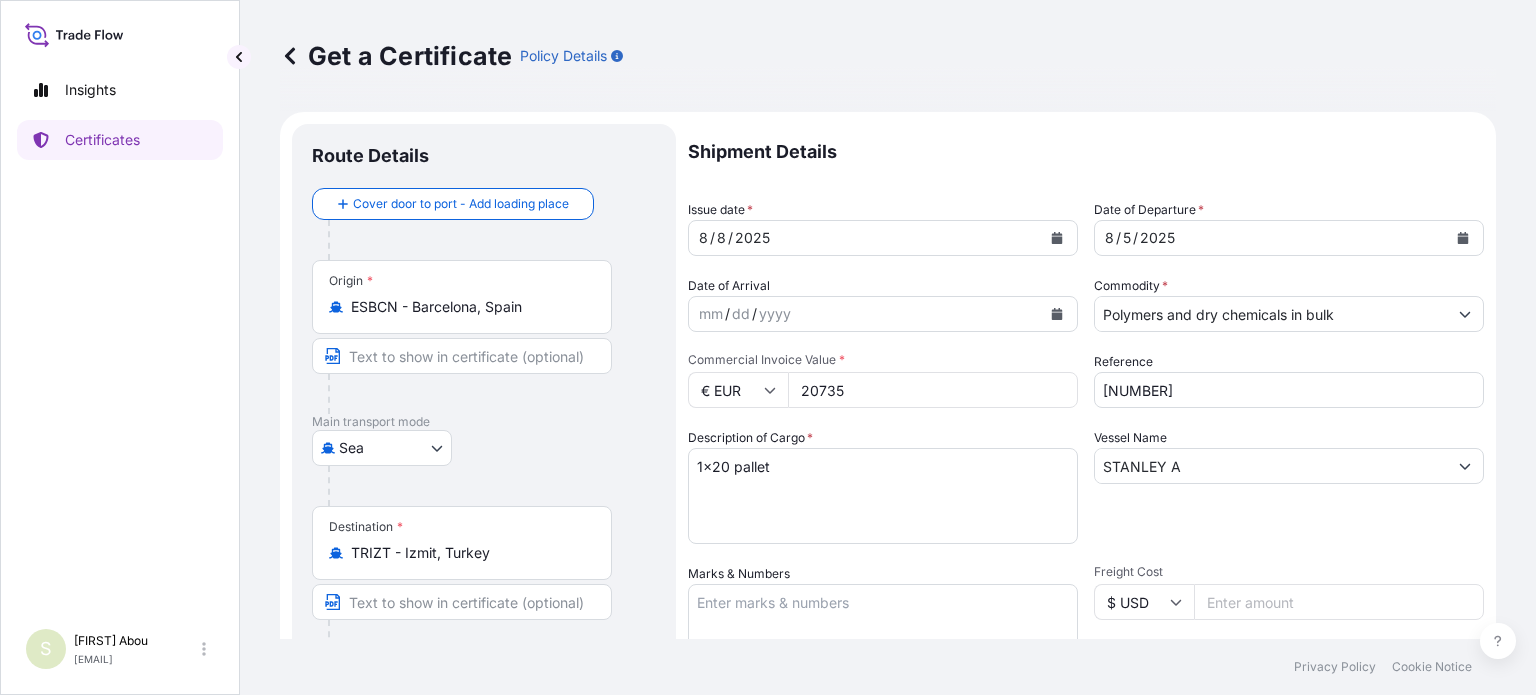 drag, startPoint x: 865, startPoint y: 394, endPoint x: 754, endPoint y: 404, distance: 111.44954 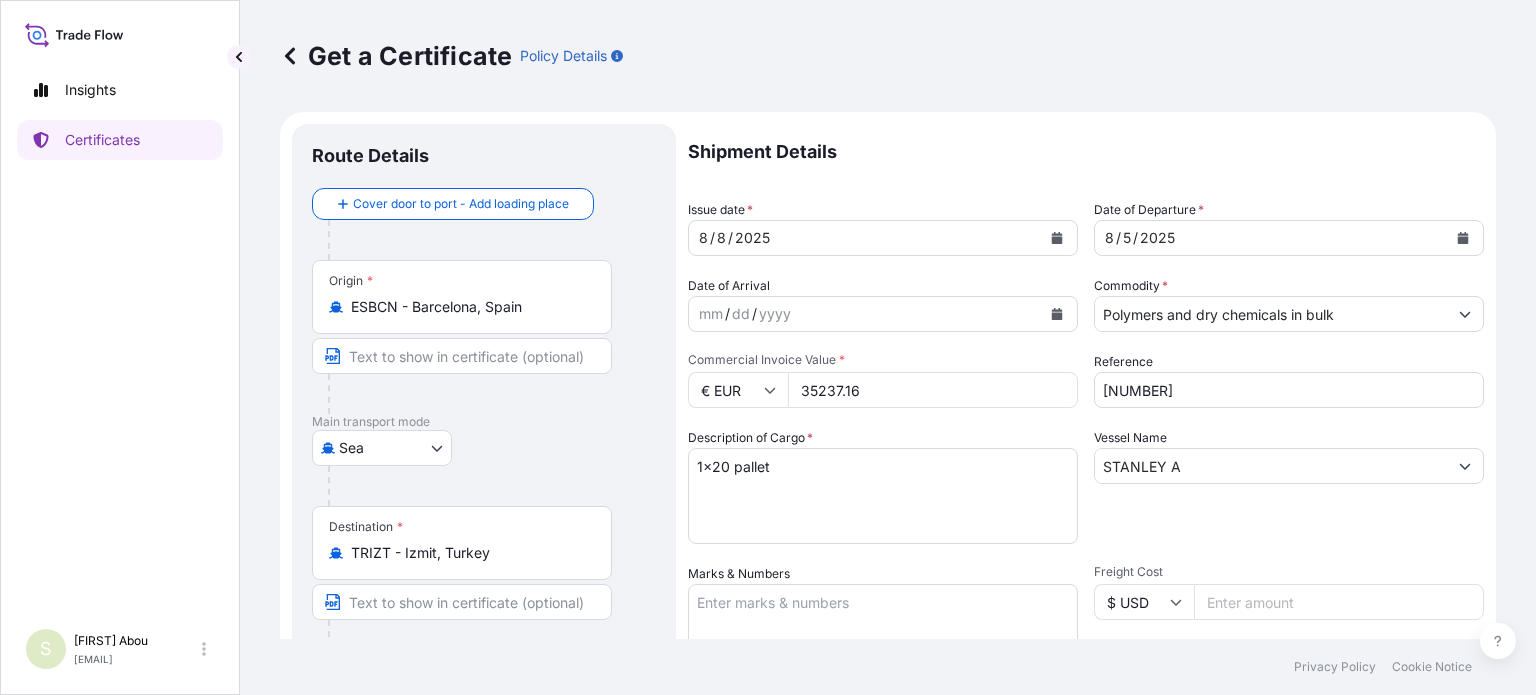 type on "35237.16" 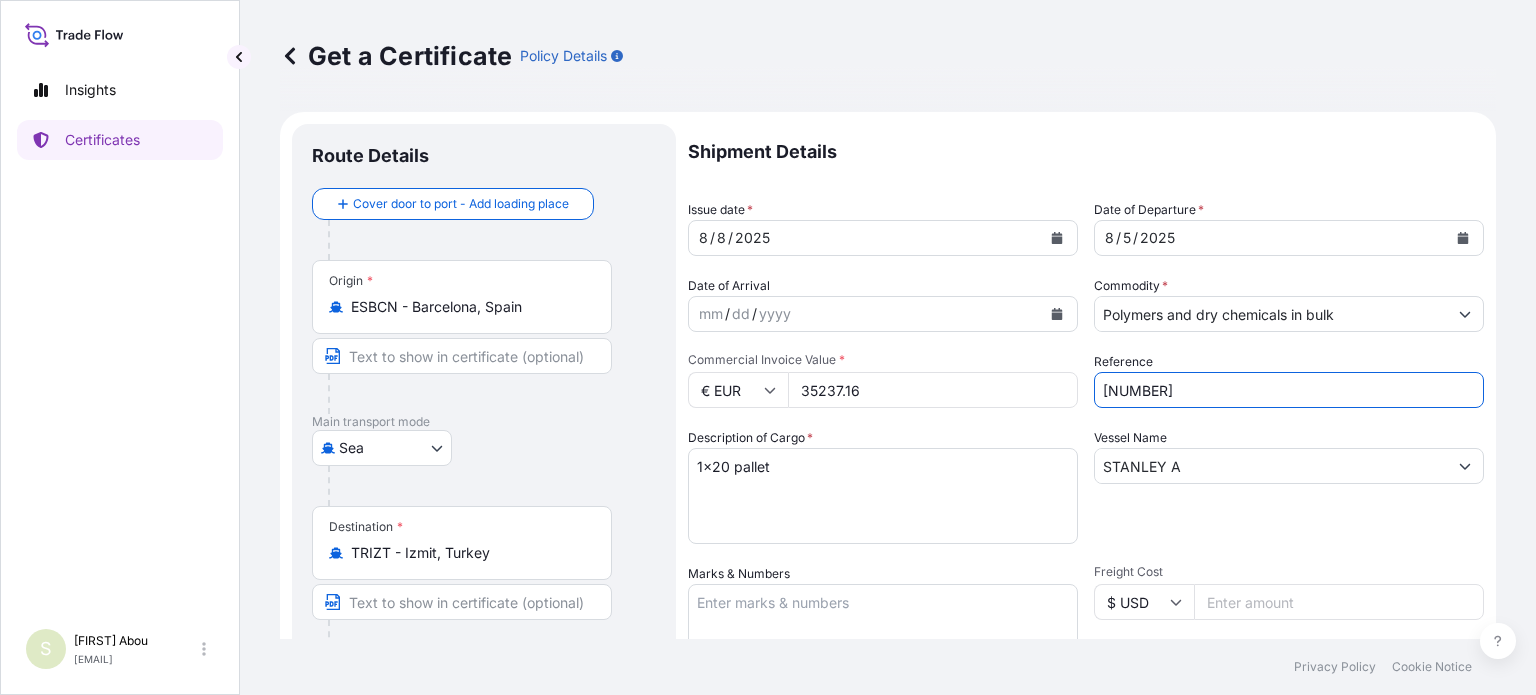 type on "[NUMBER]" 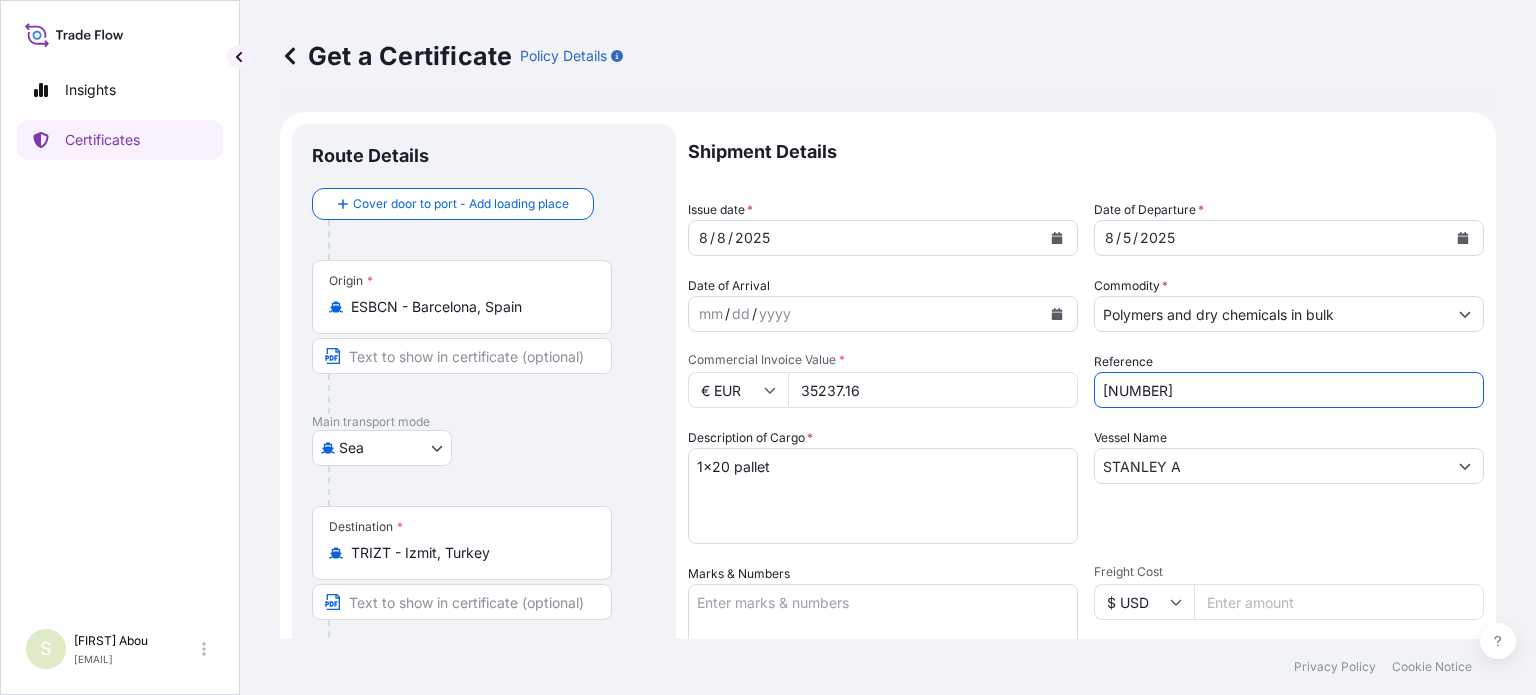click on "Duplicate Certificate" at bounding box center (1400, 1113) 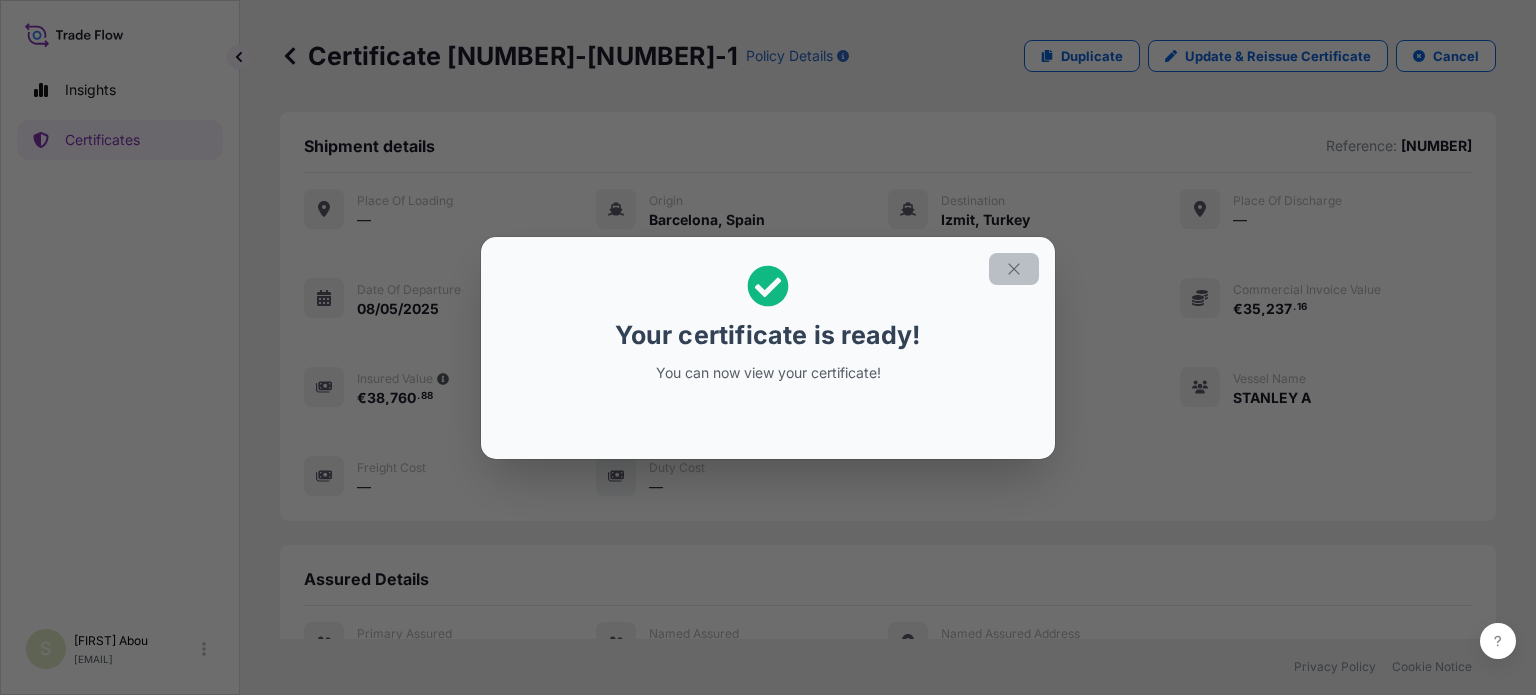 click 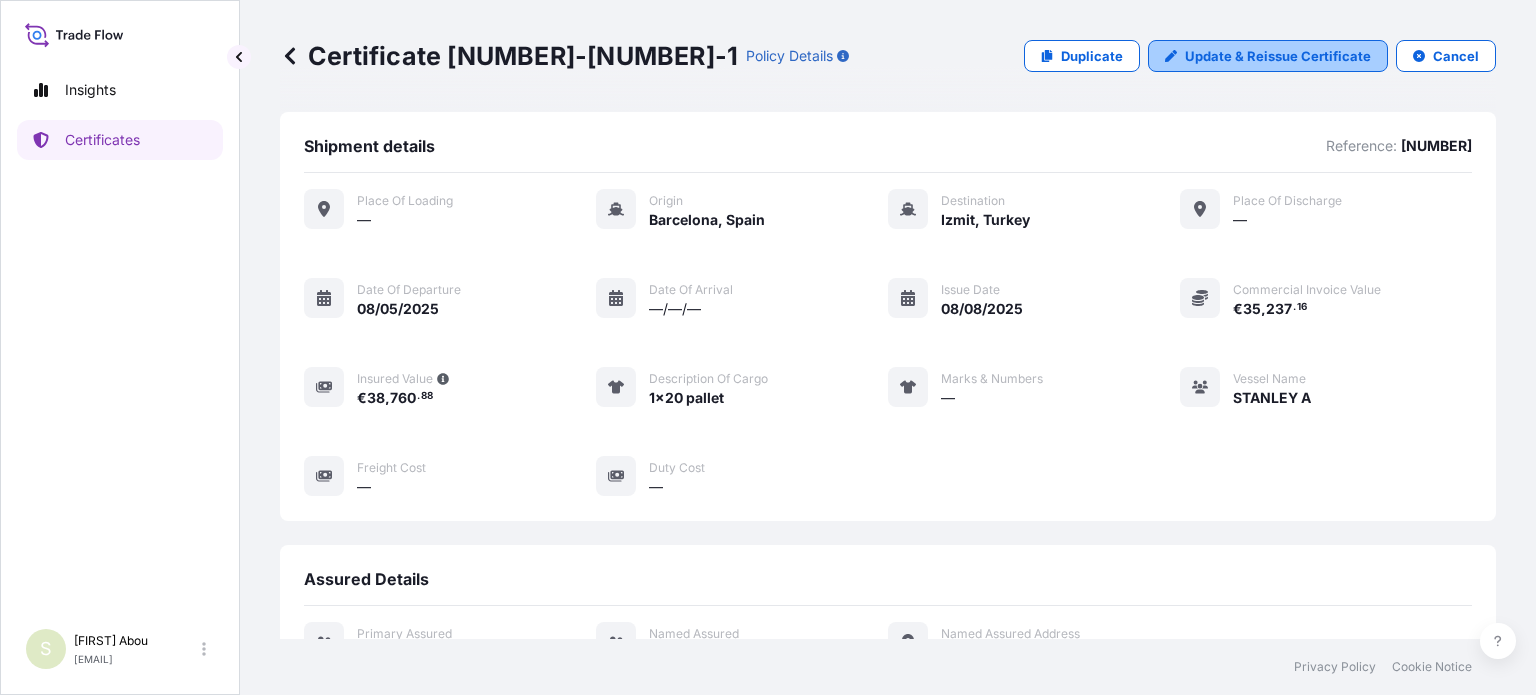 click on "Update & Reissue Certificate" at bounding box center (1278, 56) 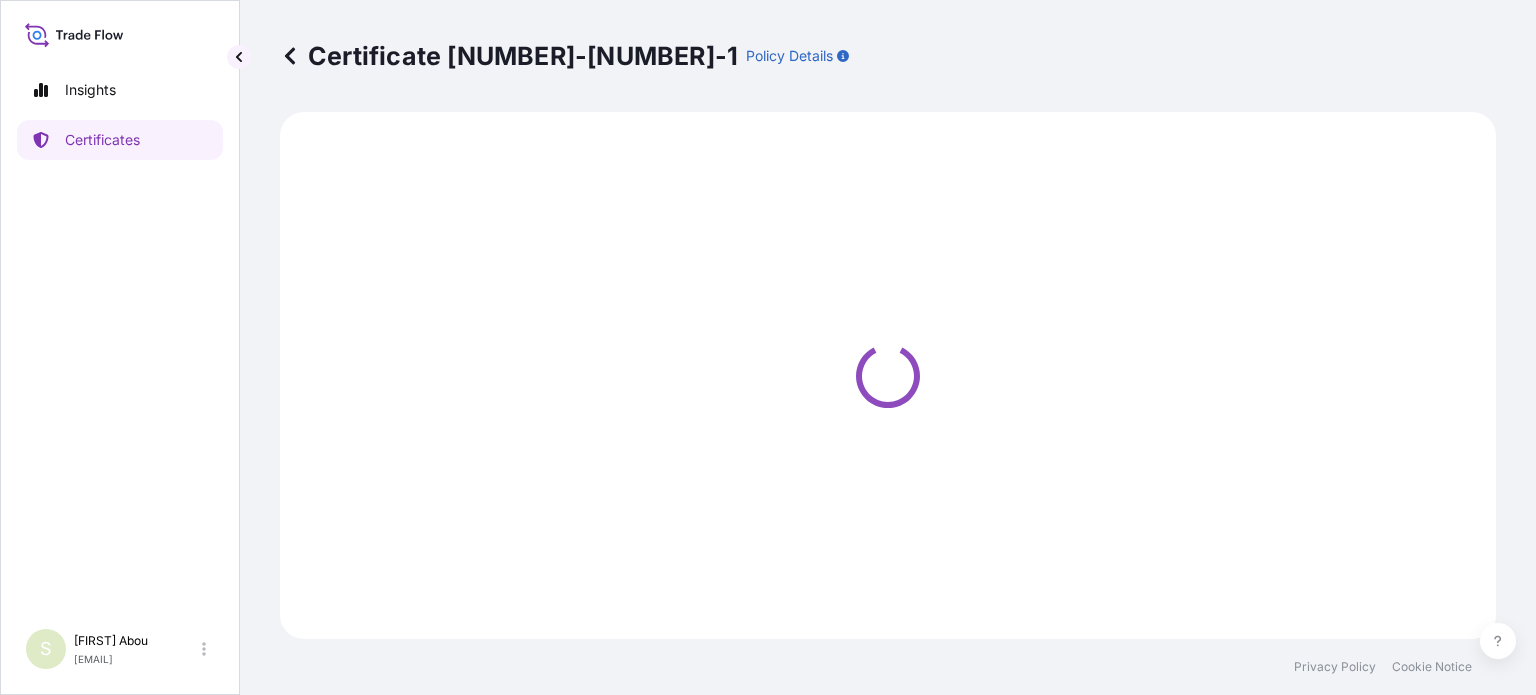 select on "Sea" 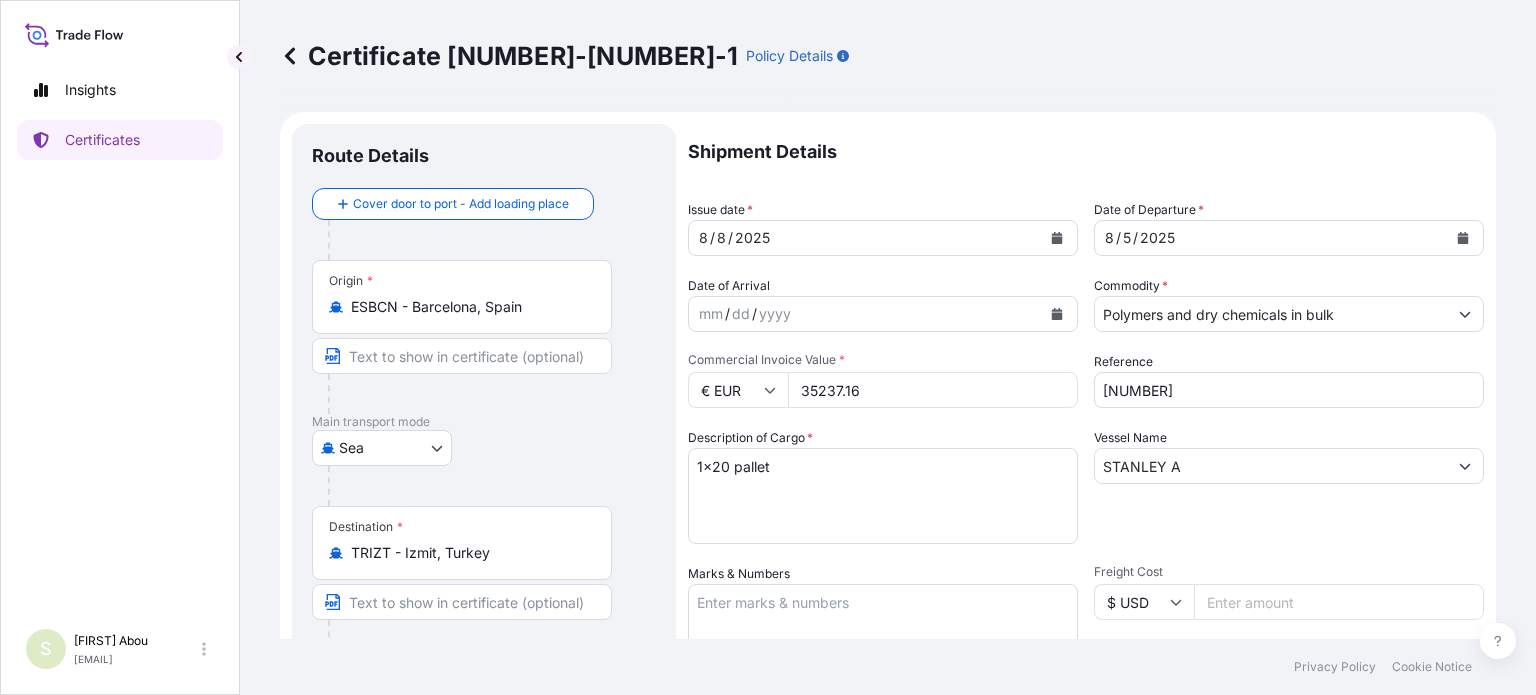 type on "[ADDRESS]  [POSTAL CODE] [CITY] [COUNTRY] CUSTOMER TAX NO: [NUMBER]CONTAC" 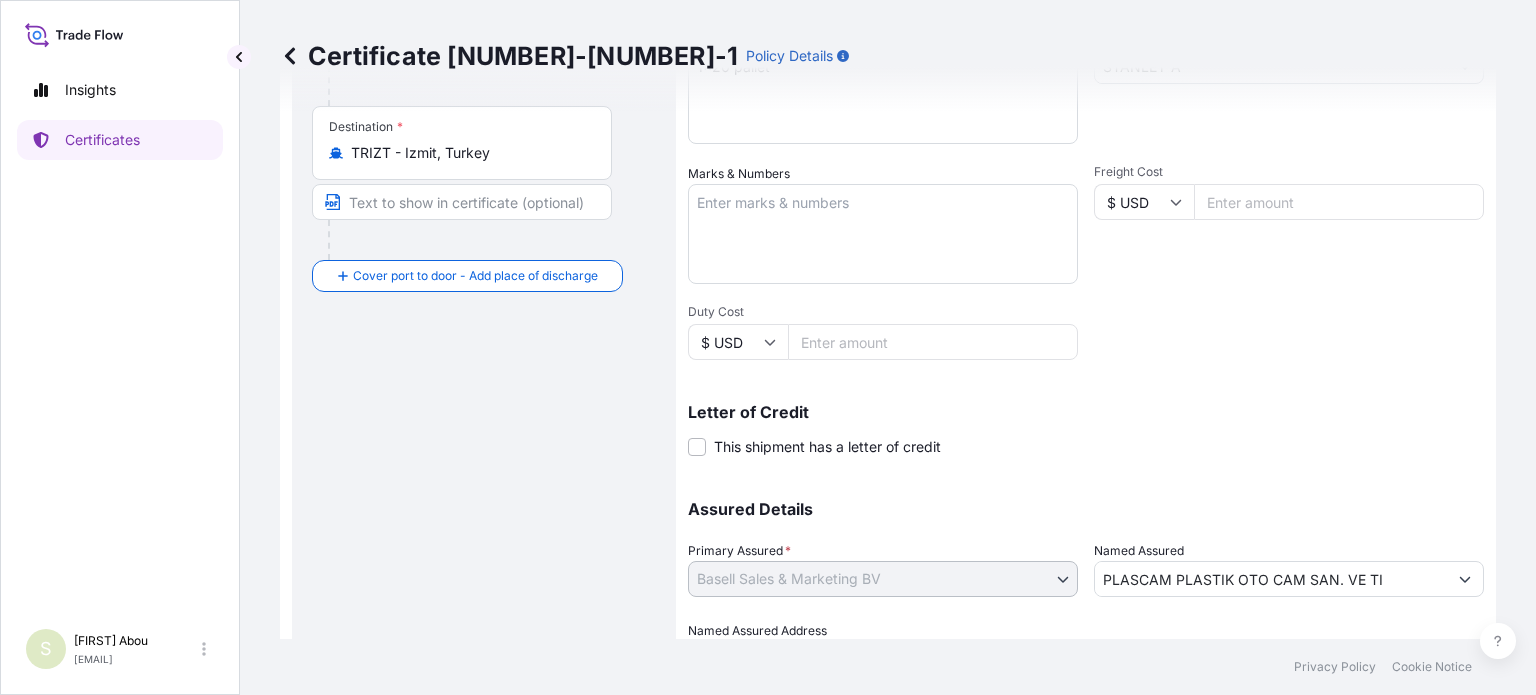 scroll, scrollTop: 200, scrollLeft: 0, axis: vertical 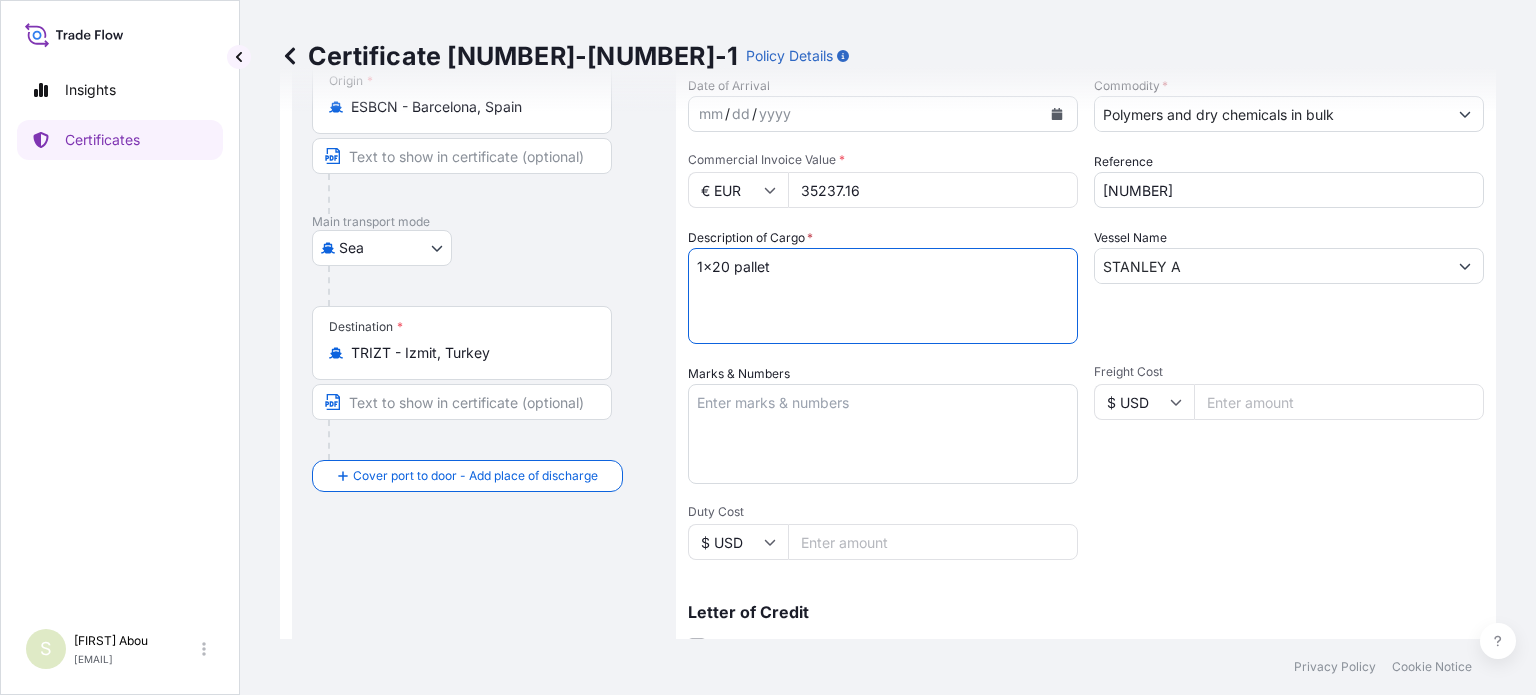 drag, startPoint x: 756, startPoint y: 268, endPoint x: 725, endPoint y: 267, distance: 31.016125 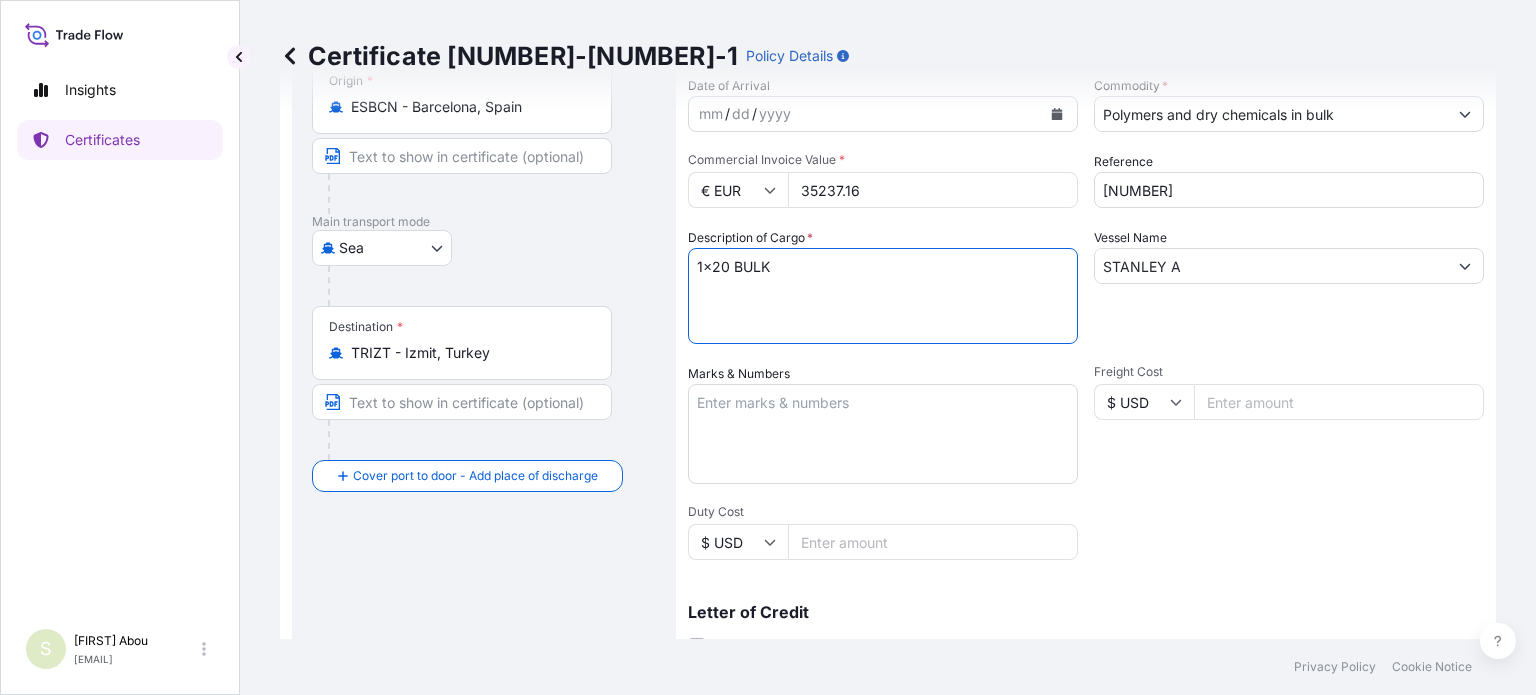 type on "1x20 BULK" 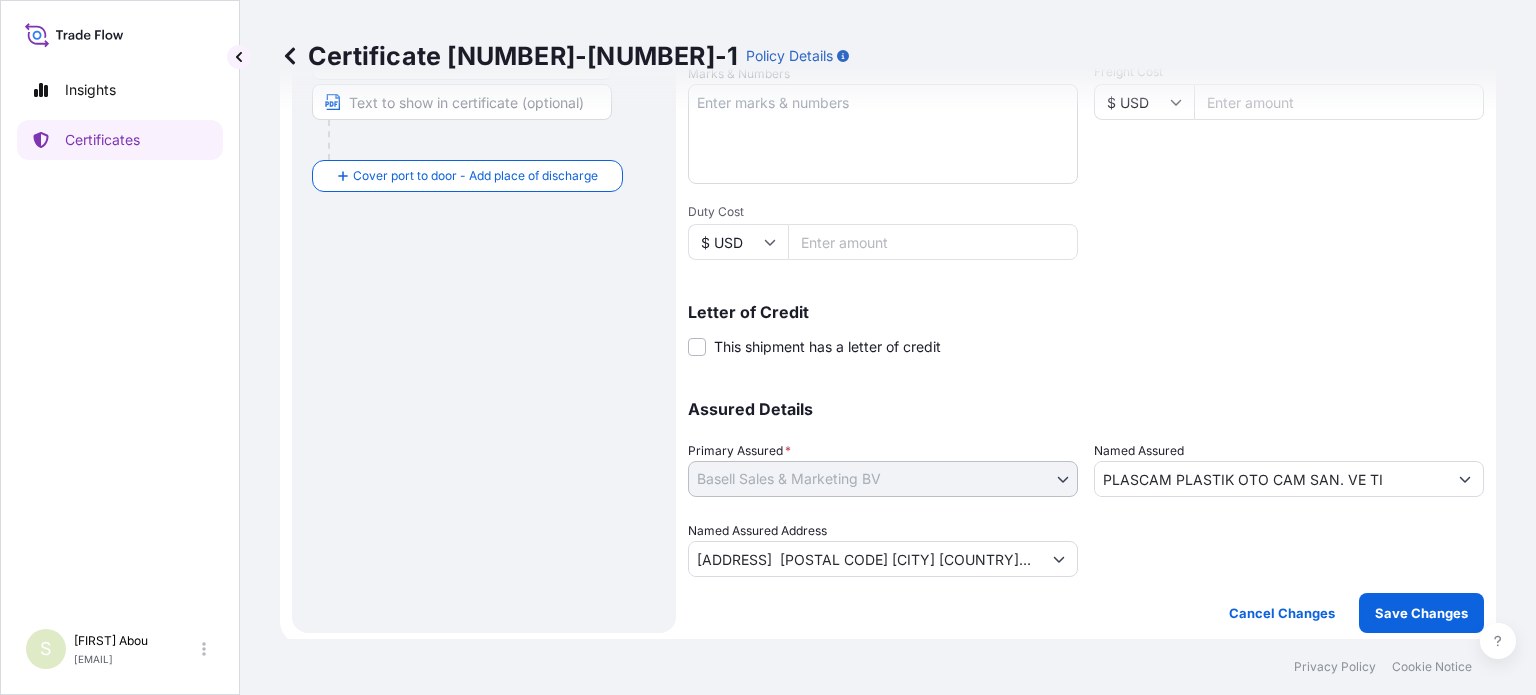 scroll, scrollTop: 504, scrollLeft: 0, axis: vertical 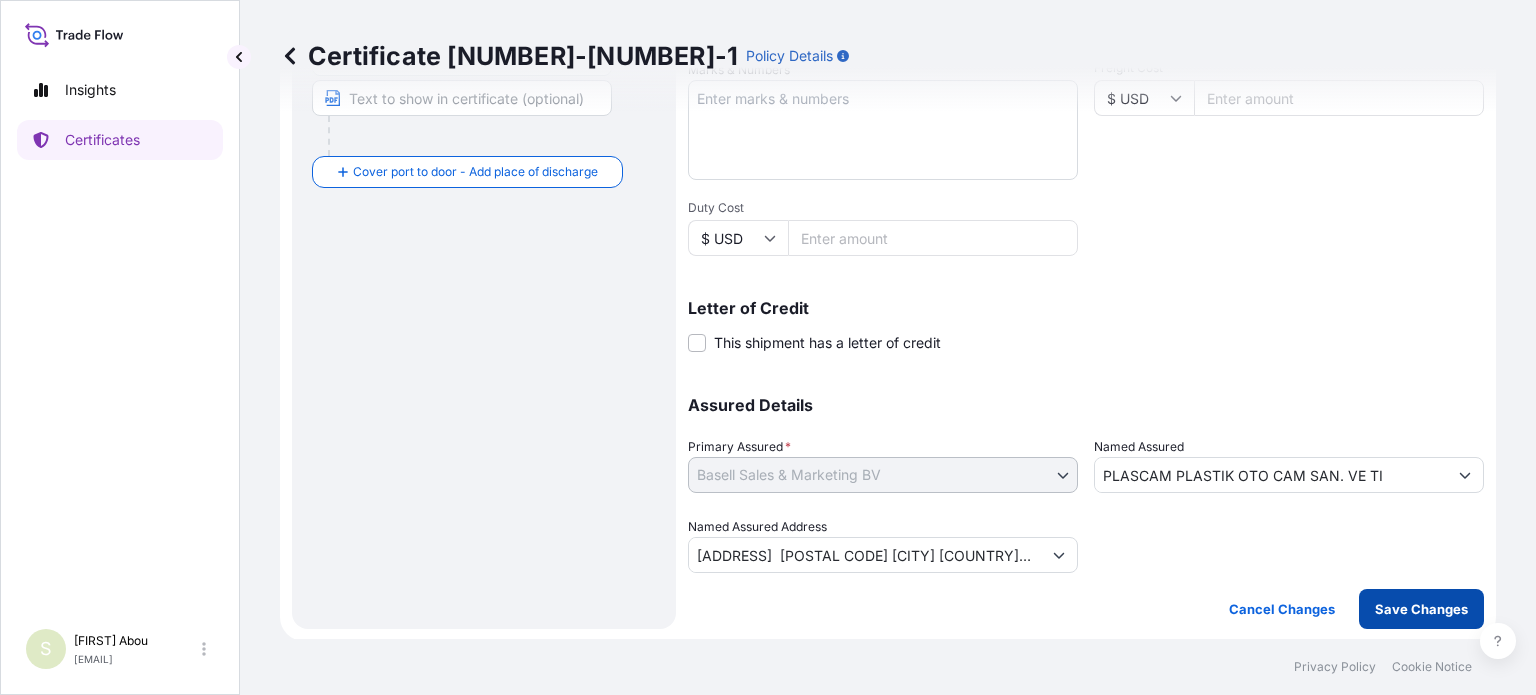 click on "Save Changes" at bounding box center [1421, 609] 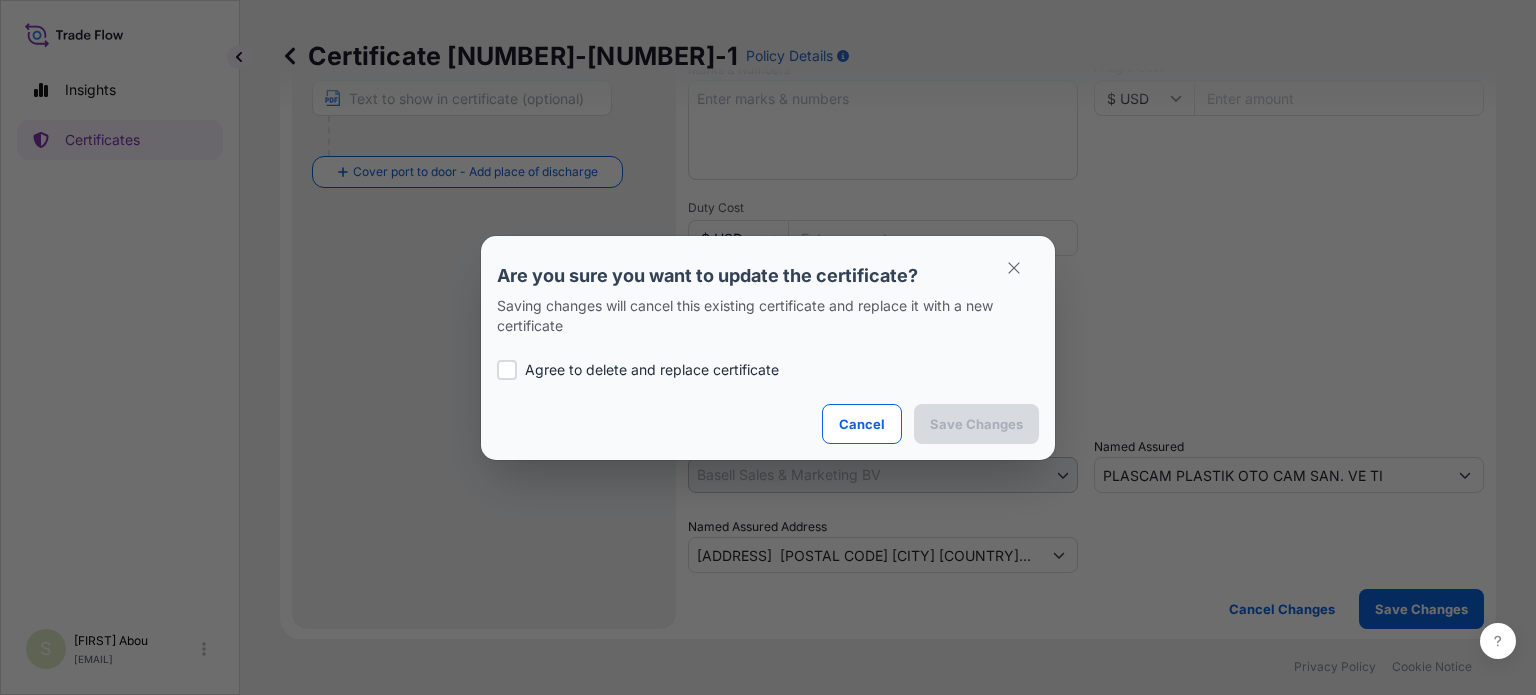 click on "Agree to delete and replace certificate" at bounding box center (652, 370) 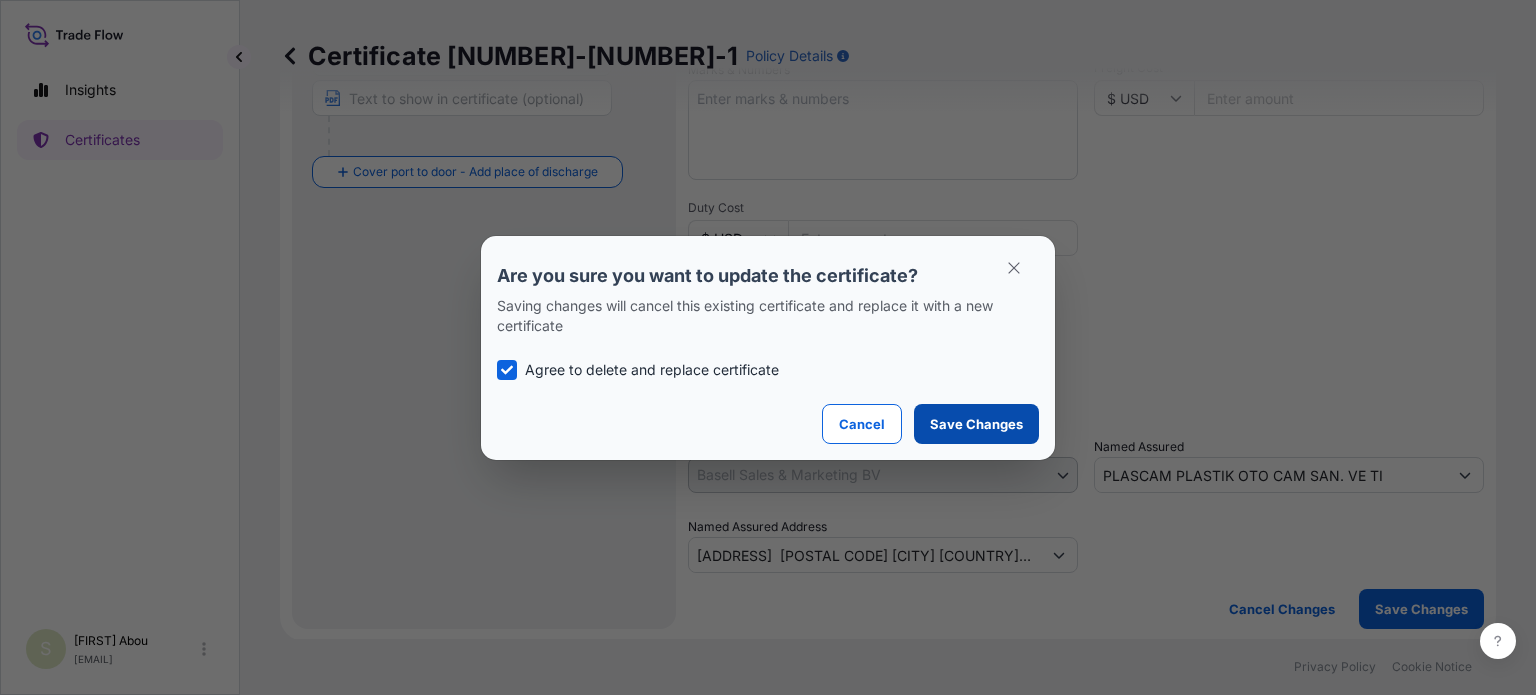click on "Save Changes" at bounding box center [976, 424] 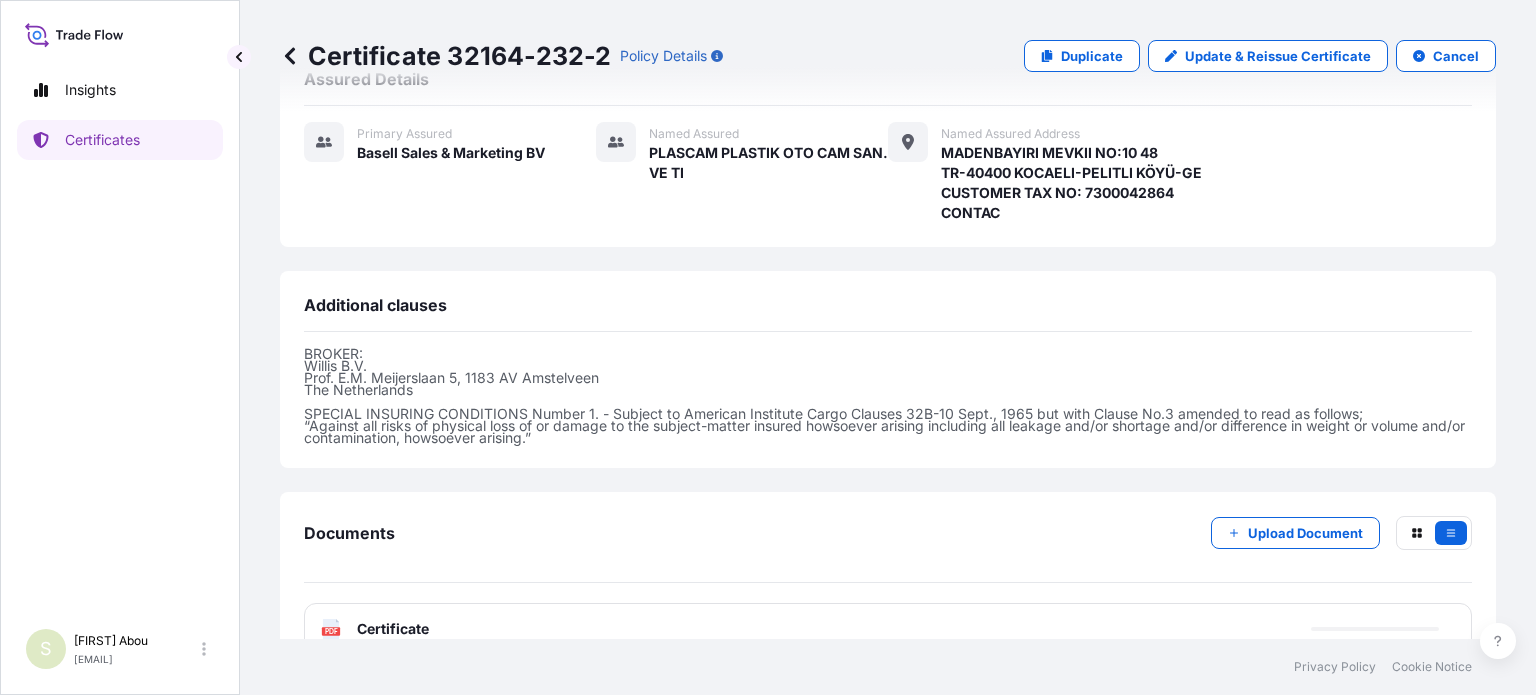scroll, scrollTop: 533, scrollLeft: 0, axis: vertical 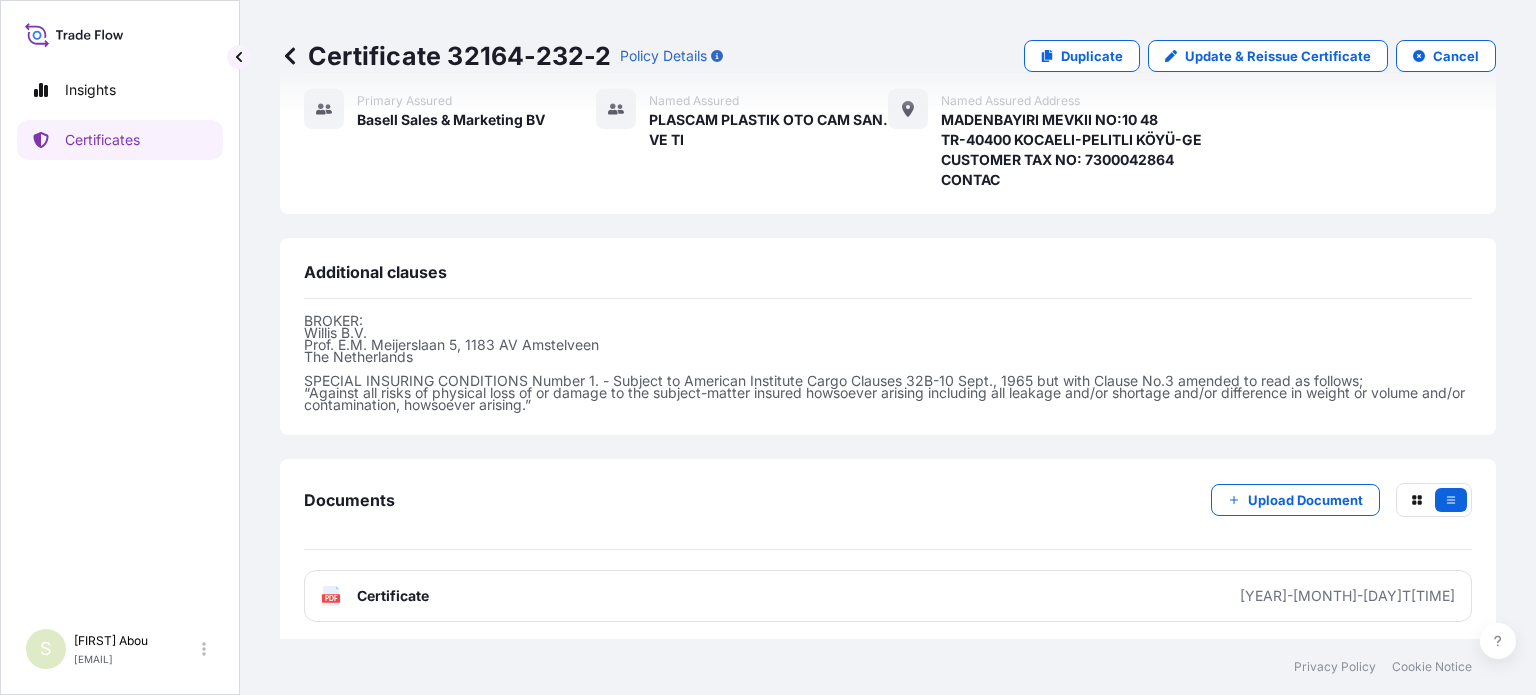 click on "PDF Certificate [YEAR]-[MONTH]-[DAY]T[TIME]" at bounding box center [888, 596] 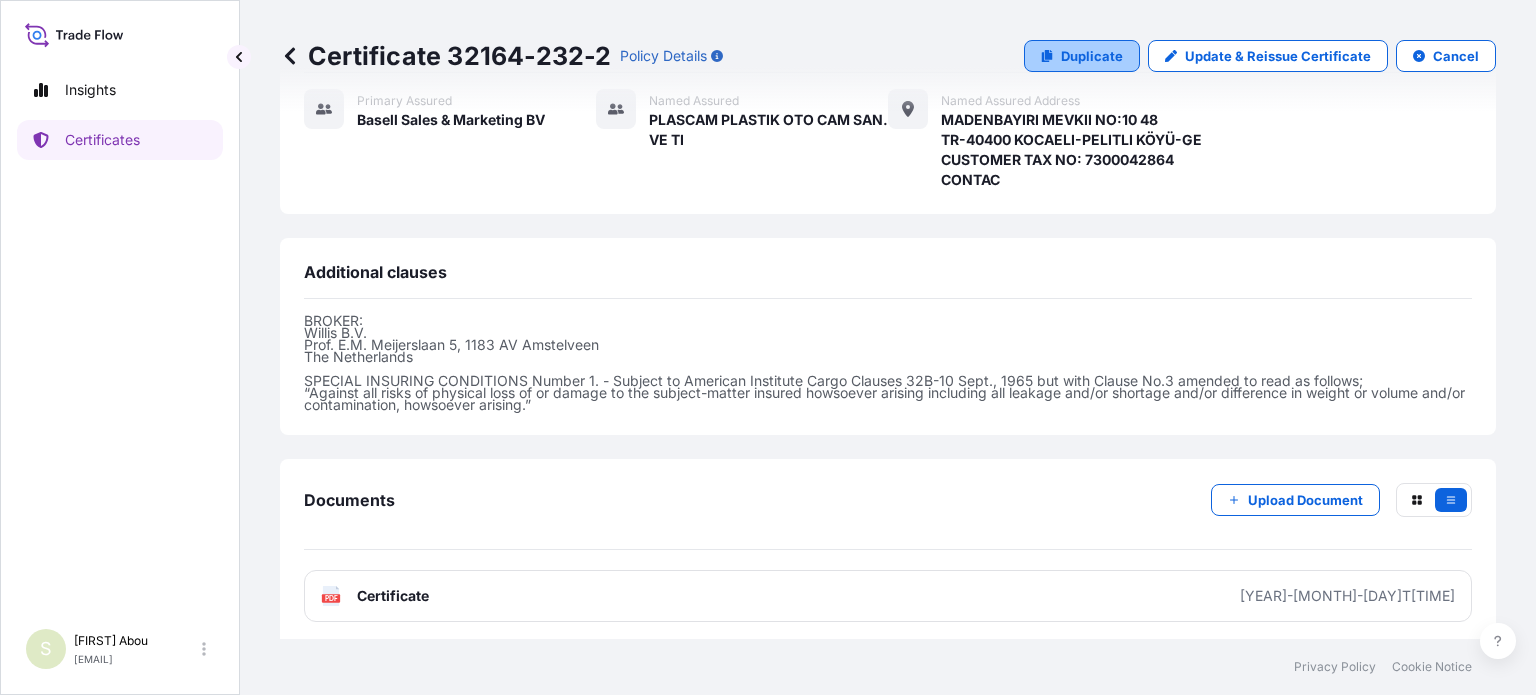 click on "Duplicate" at bounding box center (1092, 56) 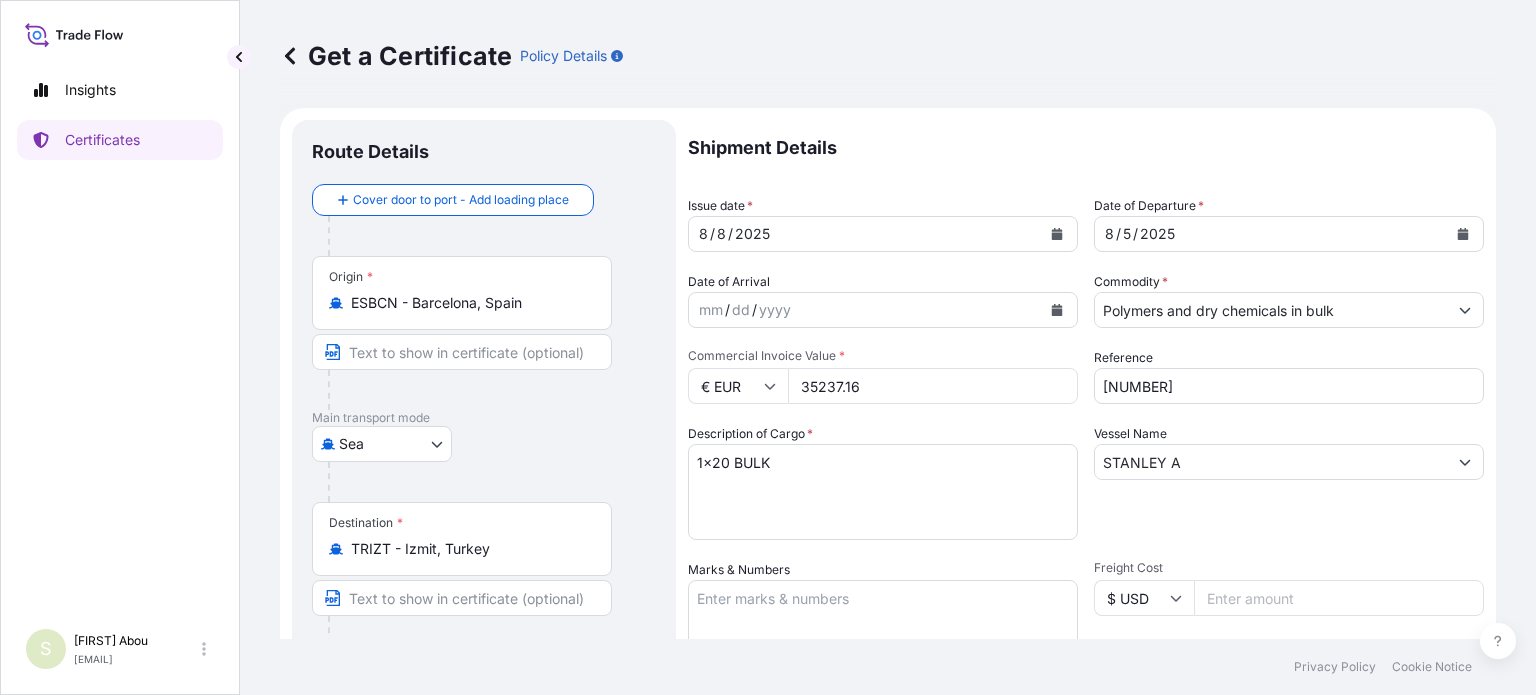 scroll, scrollTop: 0, scrollLeft: 0, axis: both 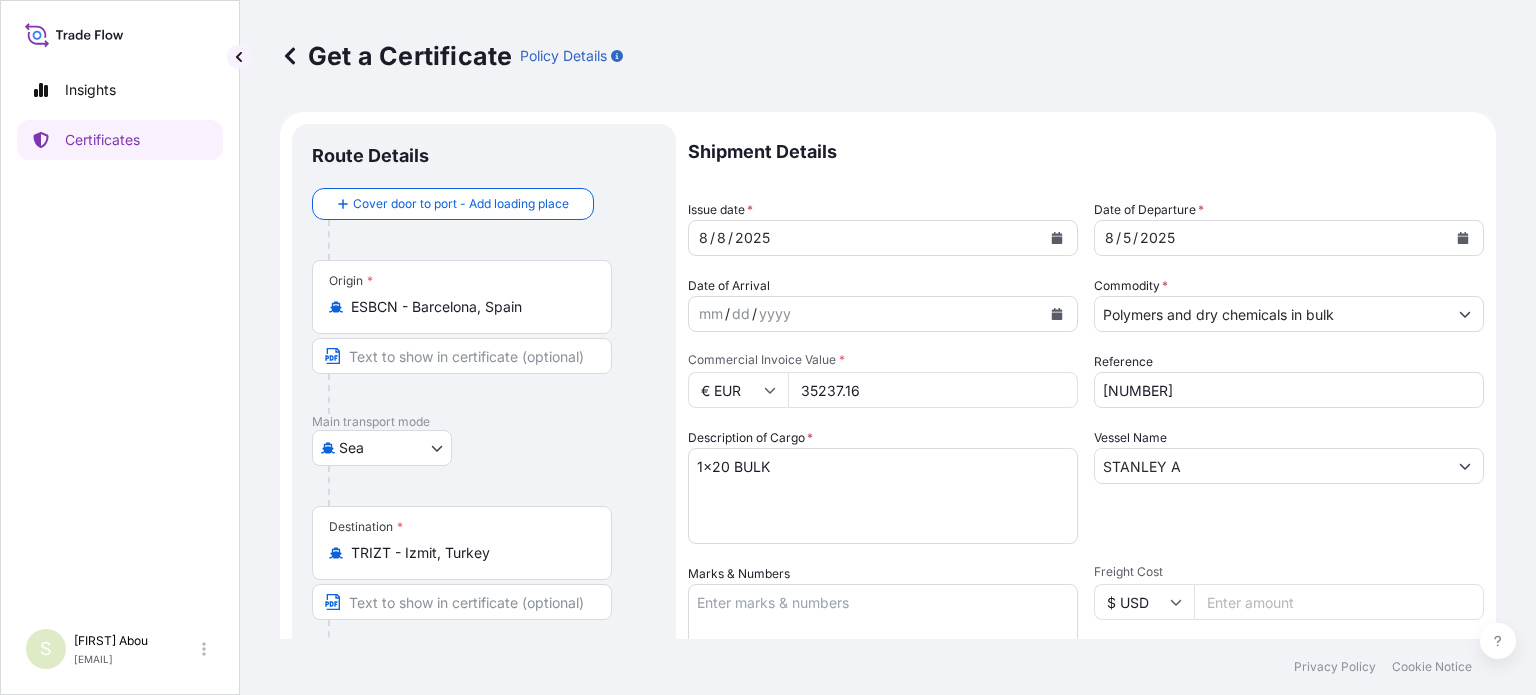 type on "[ADDRESS]  [POSTAL CODE] [CITY] [COUNTRY] CUSTOMER TAX NO: [NUMBER]CONTAC" 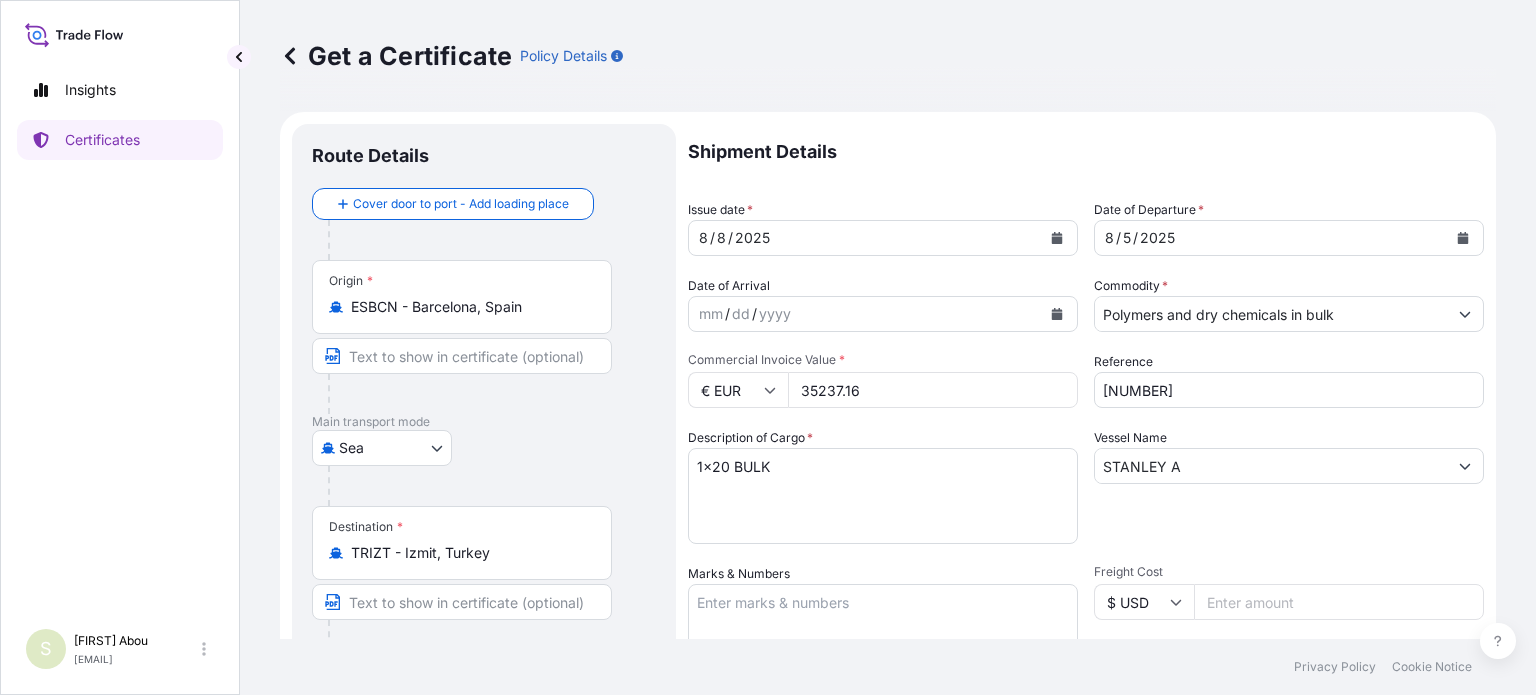 drag, startPoint x: 883, startPoint y: 391, endPoint x: 758, endPoint y: 410, distance: 126.43575 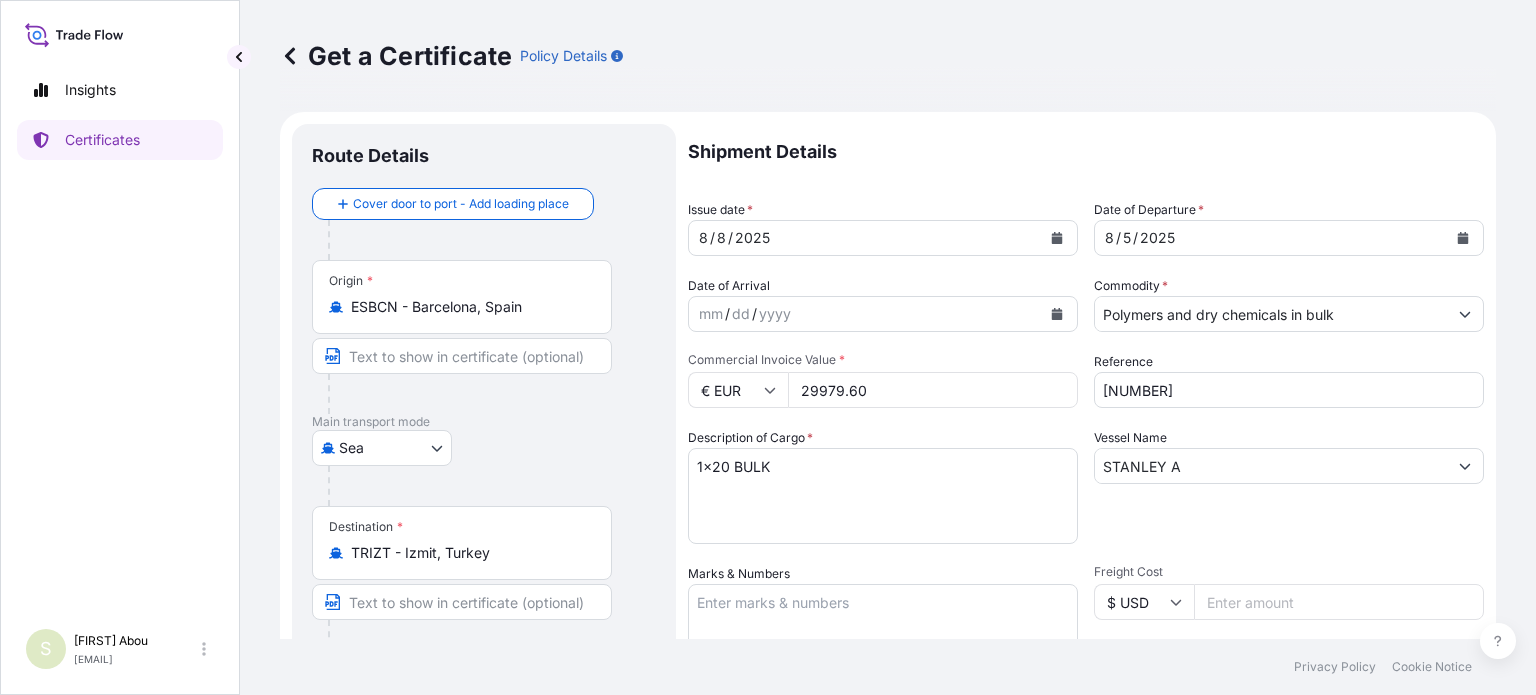 type on "29979.60" 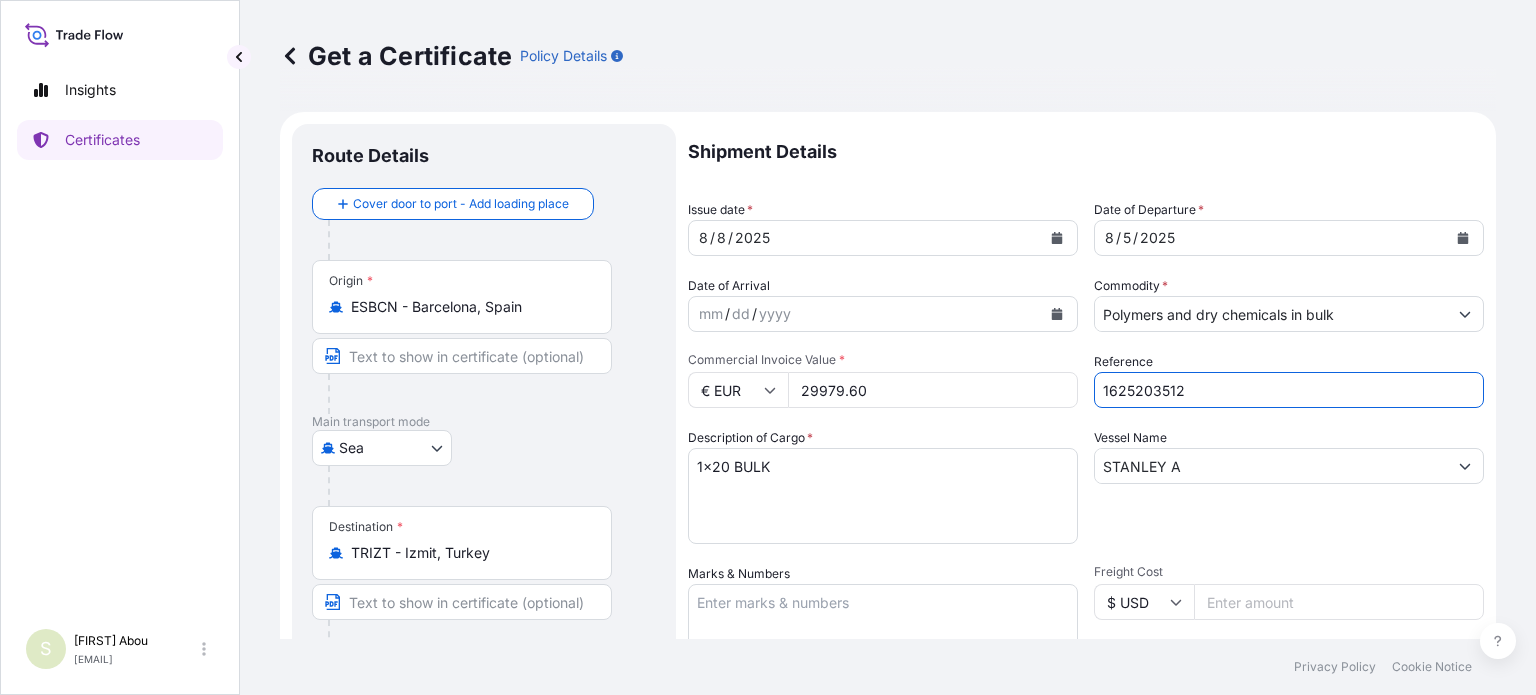 type on "1625203512" 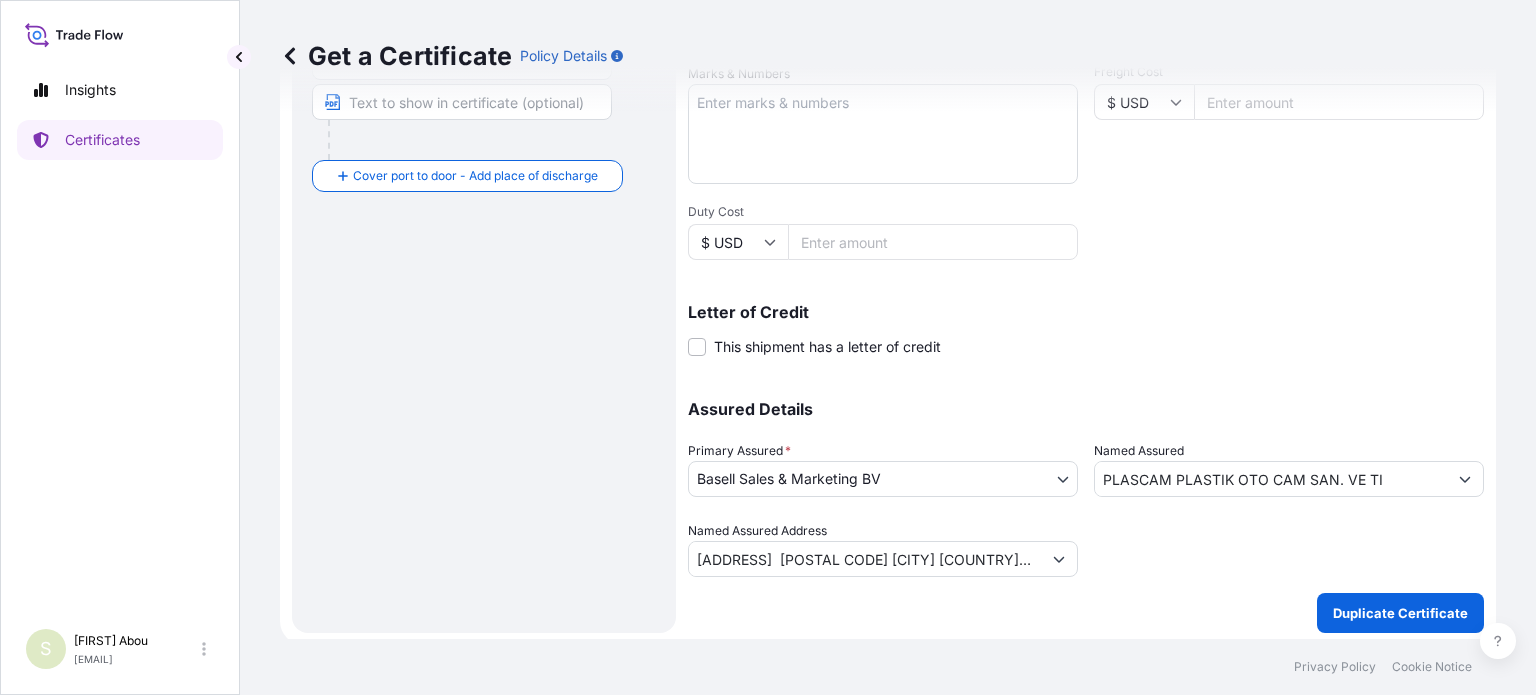 scroll, scrollTop: 504, scrollLeft: 0, axis: vertical 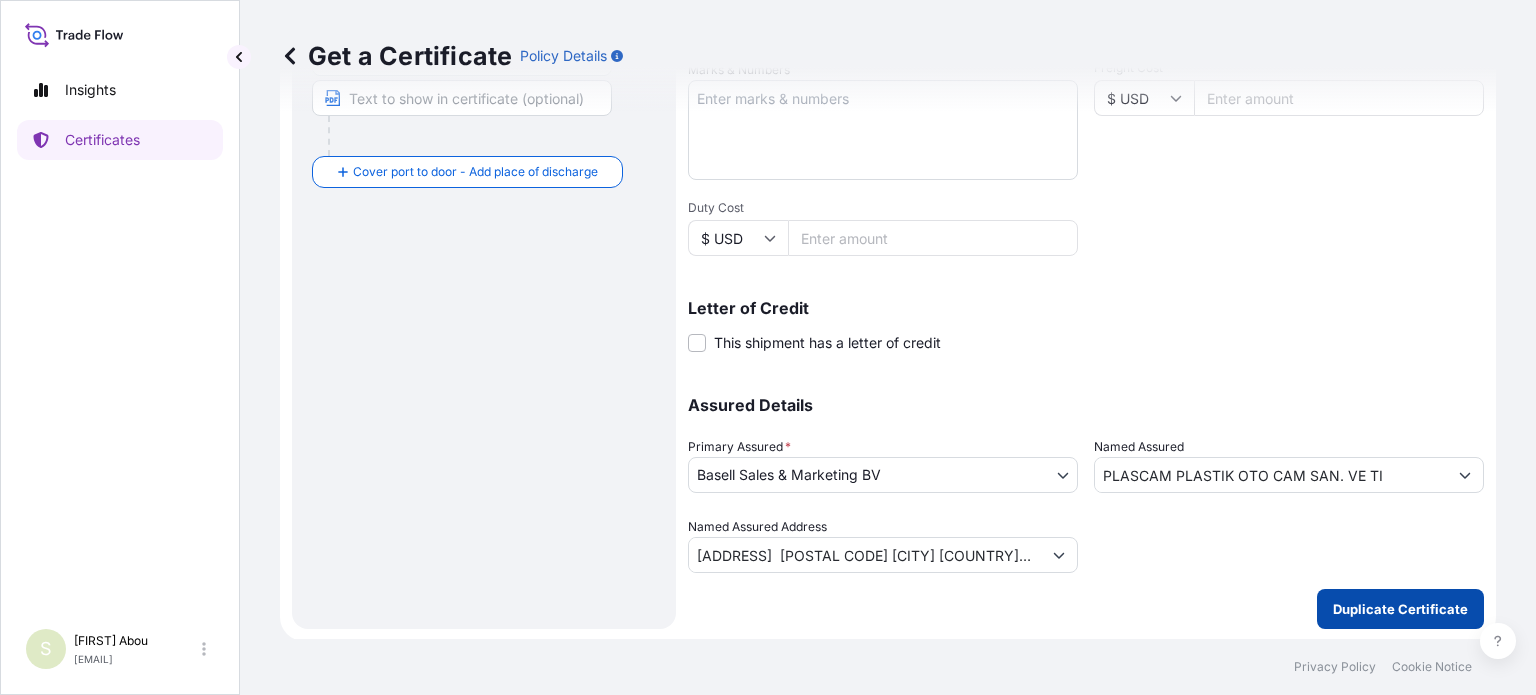 click on "Duplicate Certificate" at bounding box center (1400, 609) 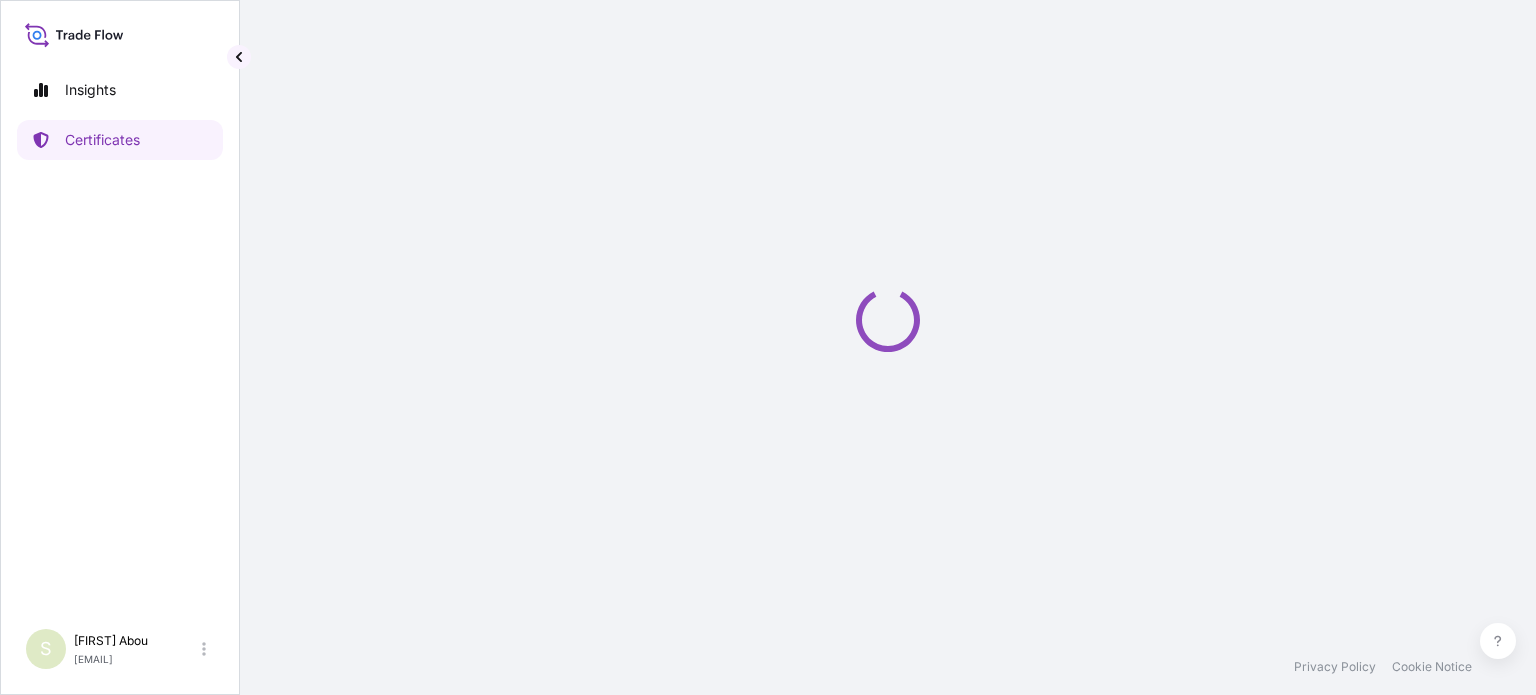 scroll, scrollTop: 0, scrollLeft: 0, axis: both 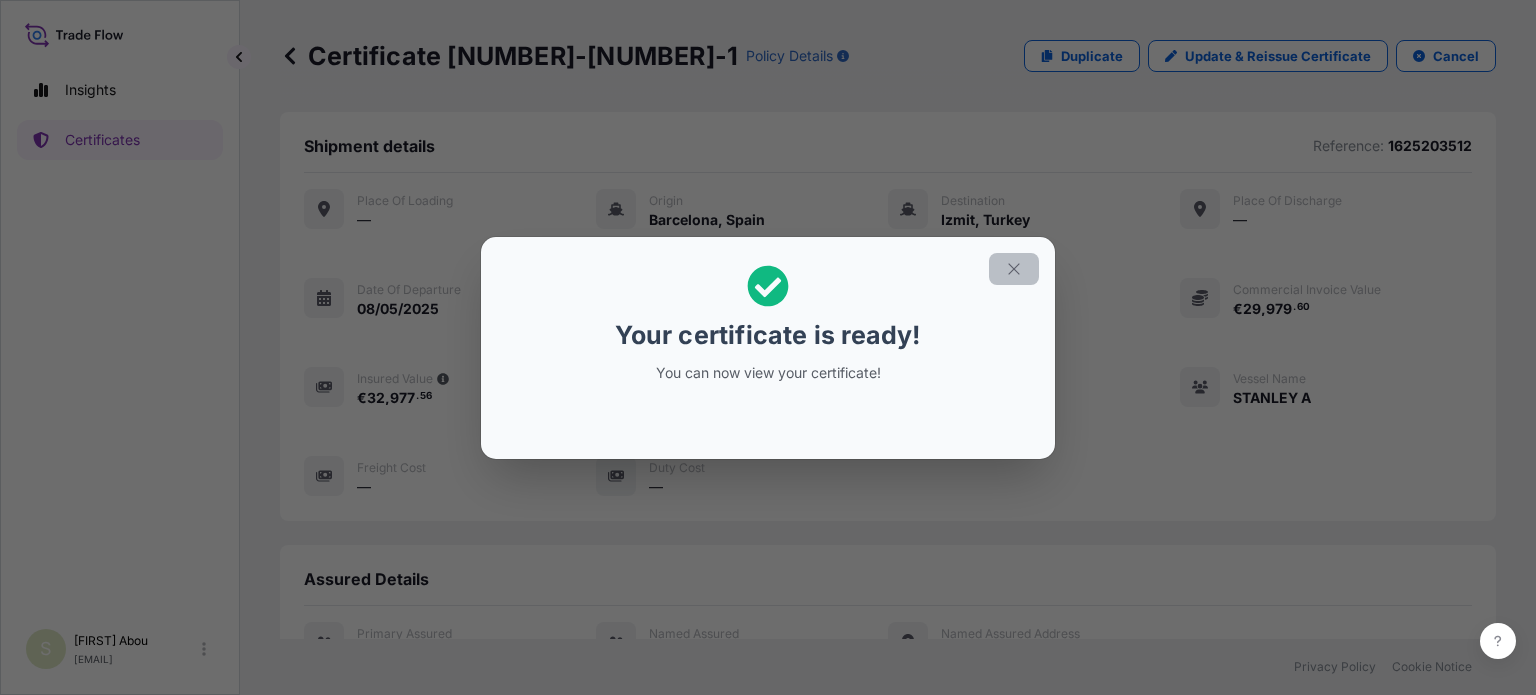 click 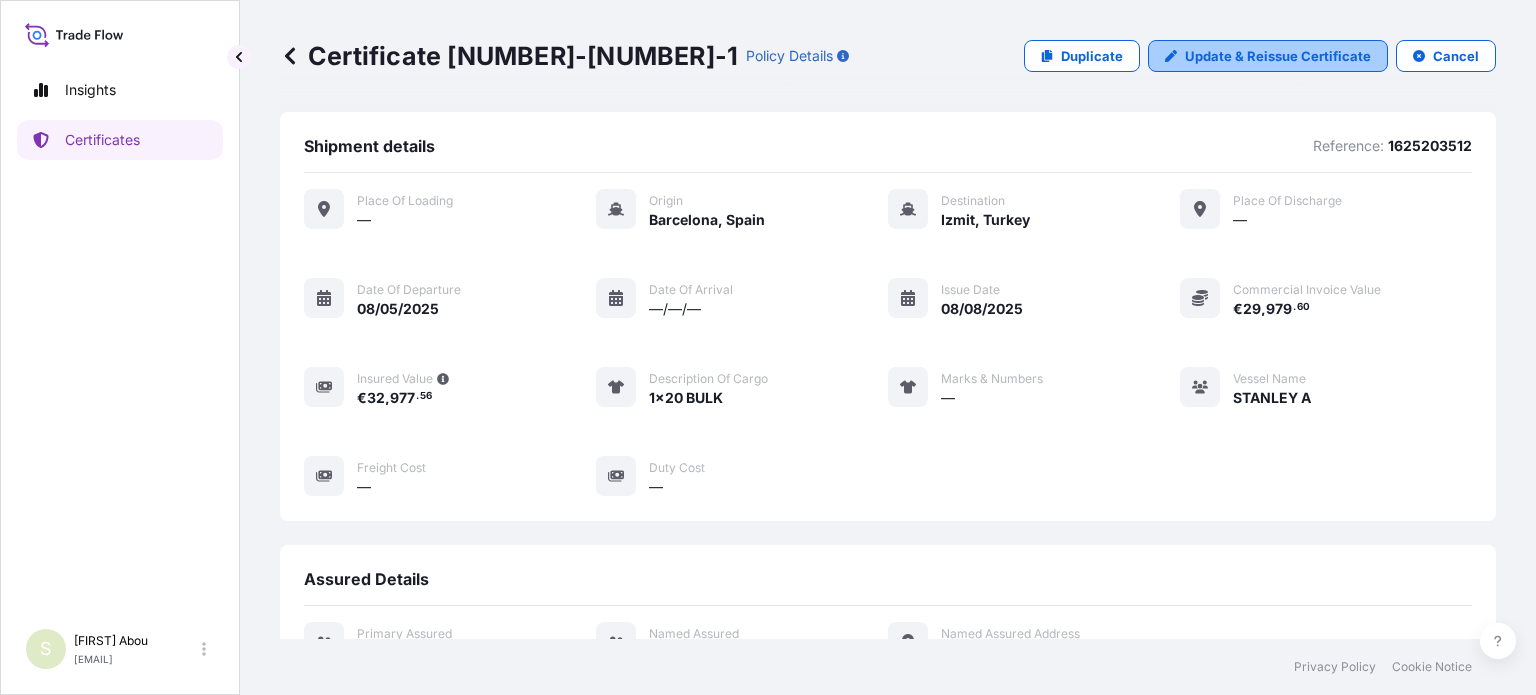 click on "Update & Reissue Certificate" at bounding box center [1278, 56] 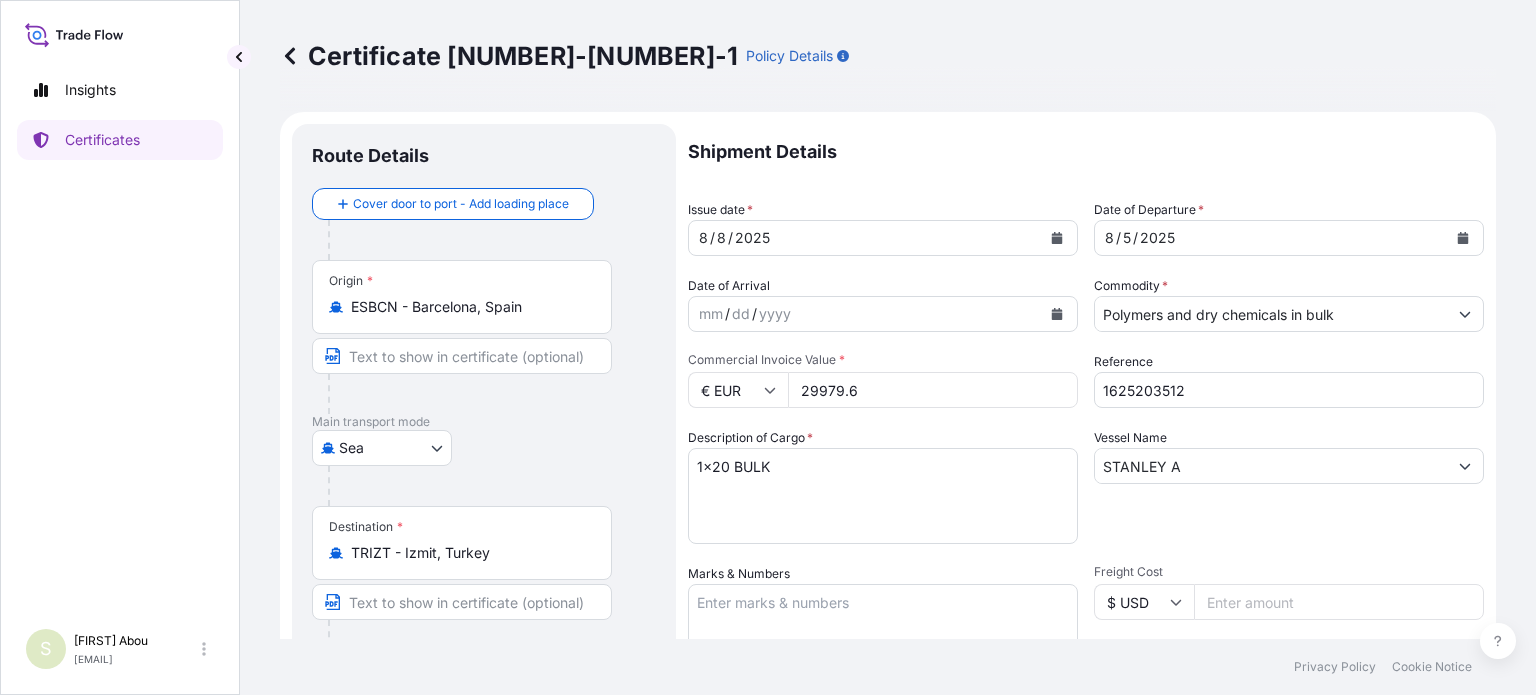 scroll, scrollTop: 504, scrollLeft: 0, axis: vertical 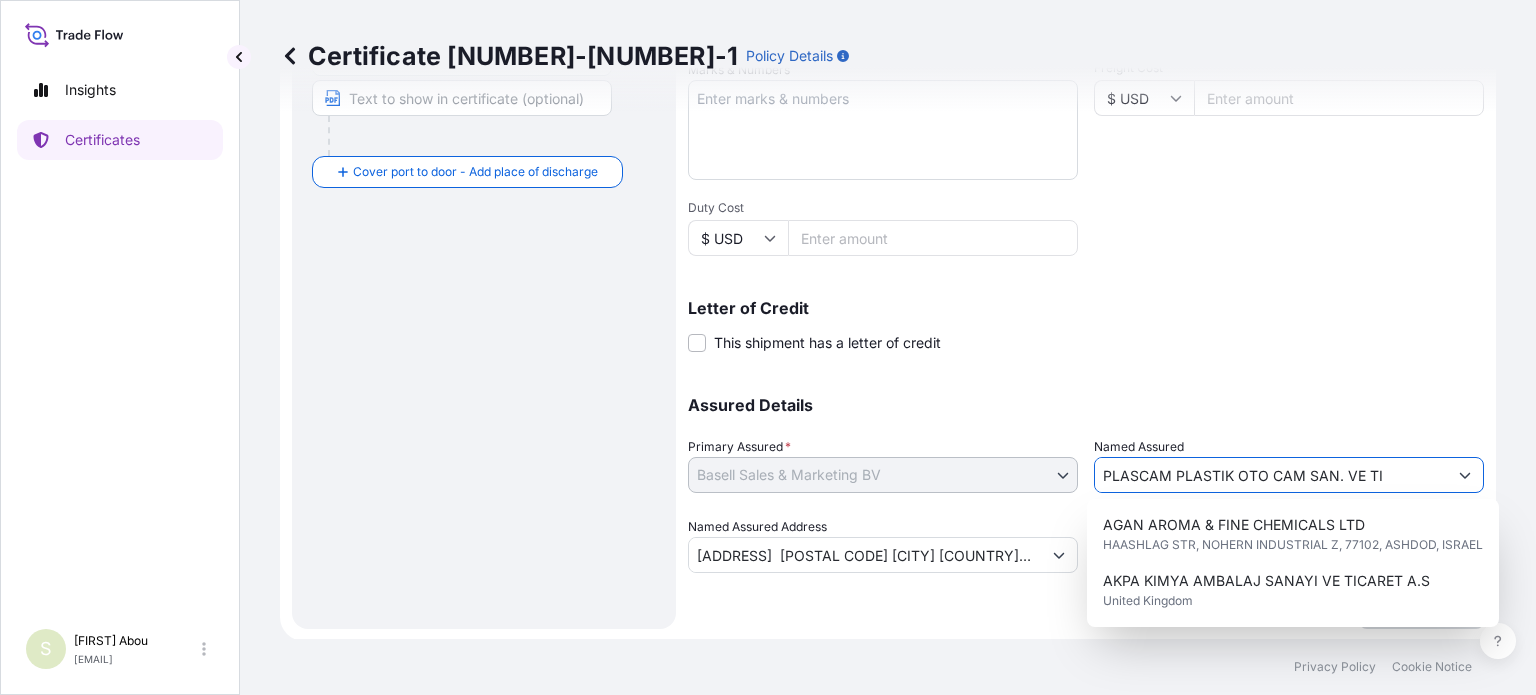 drag, startPoint x: 1101, startPoint y: 472, endPoint x: 1368, endPoint y: 464, distance: 267.1198 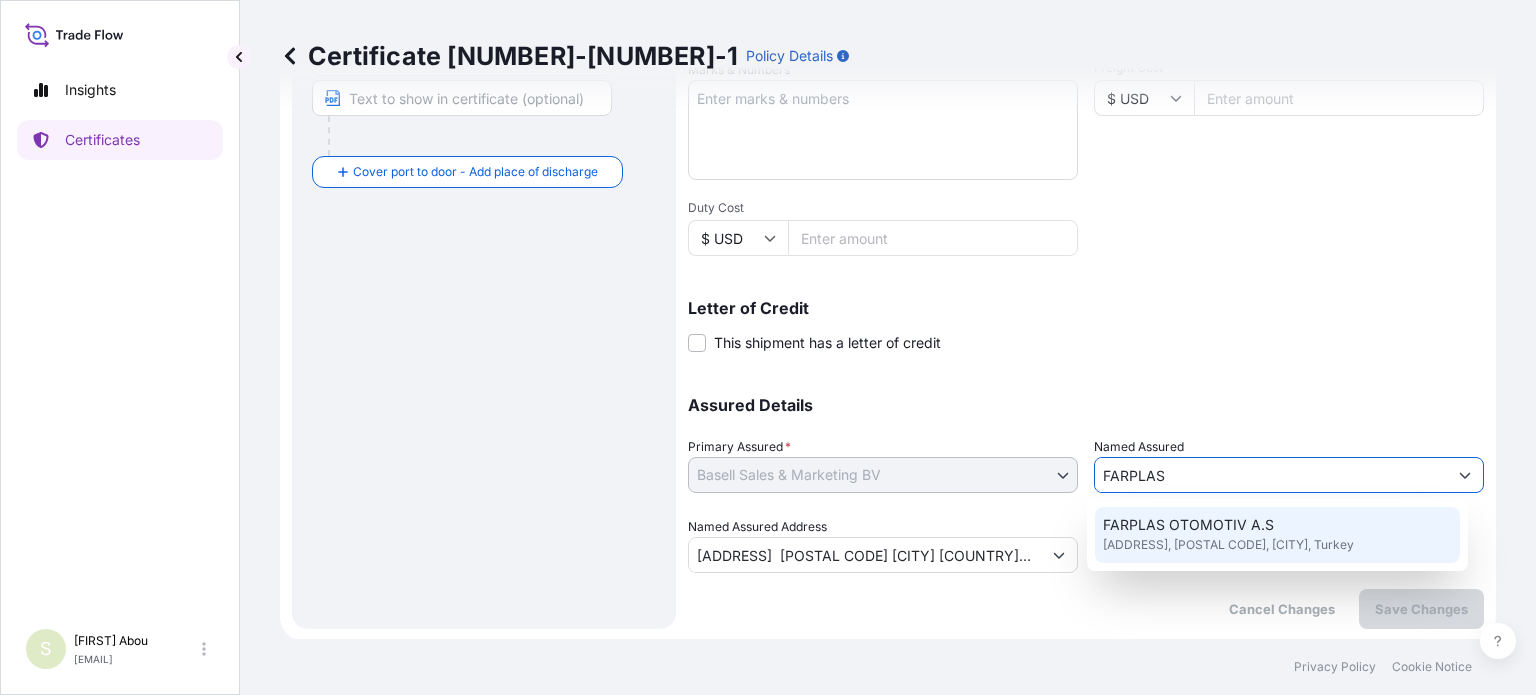 click on "[ADDRESS], [POSTAL CODE], [CITY], Turkey" at bounding box center [1228, 545] 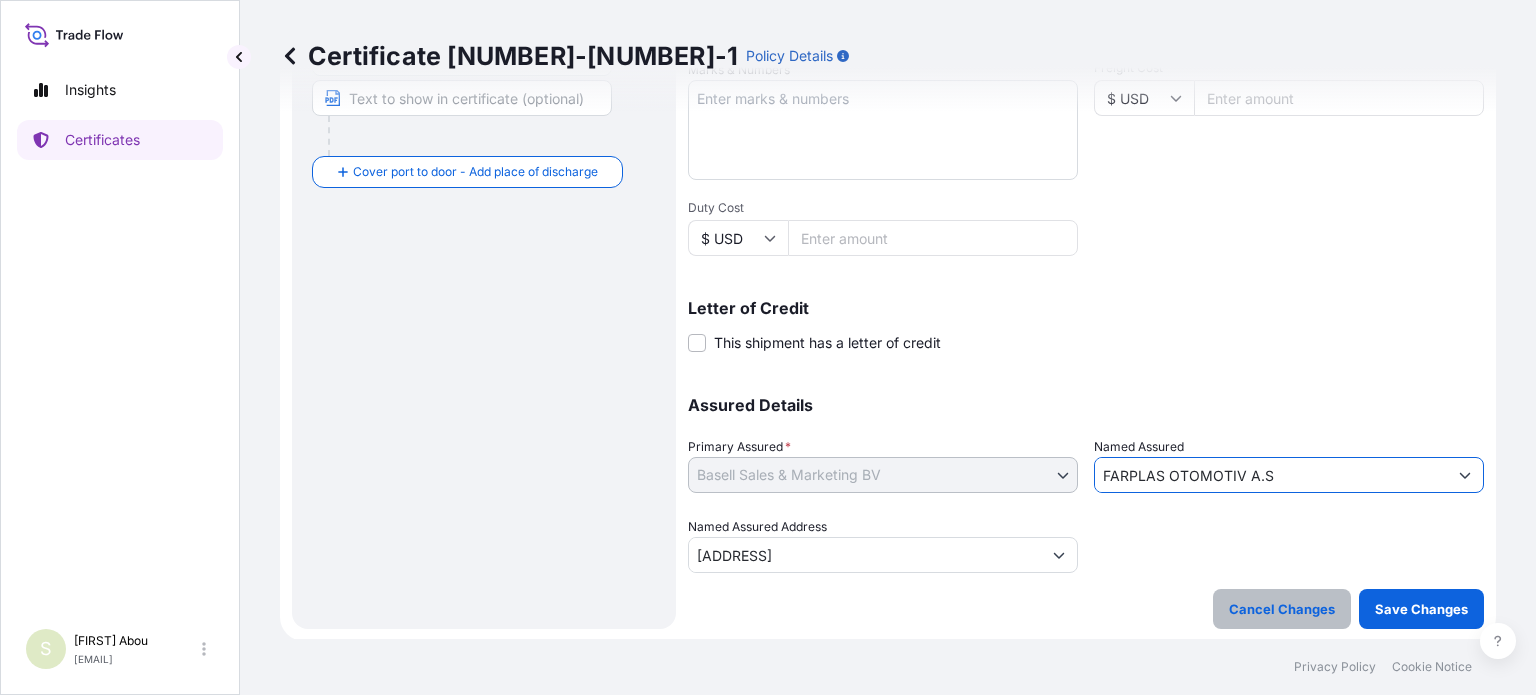 type on "FARPLAS OTOMOTIV A.S" 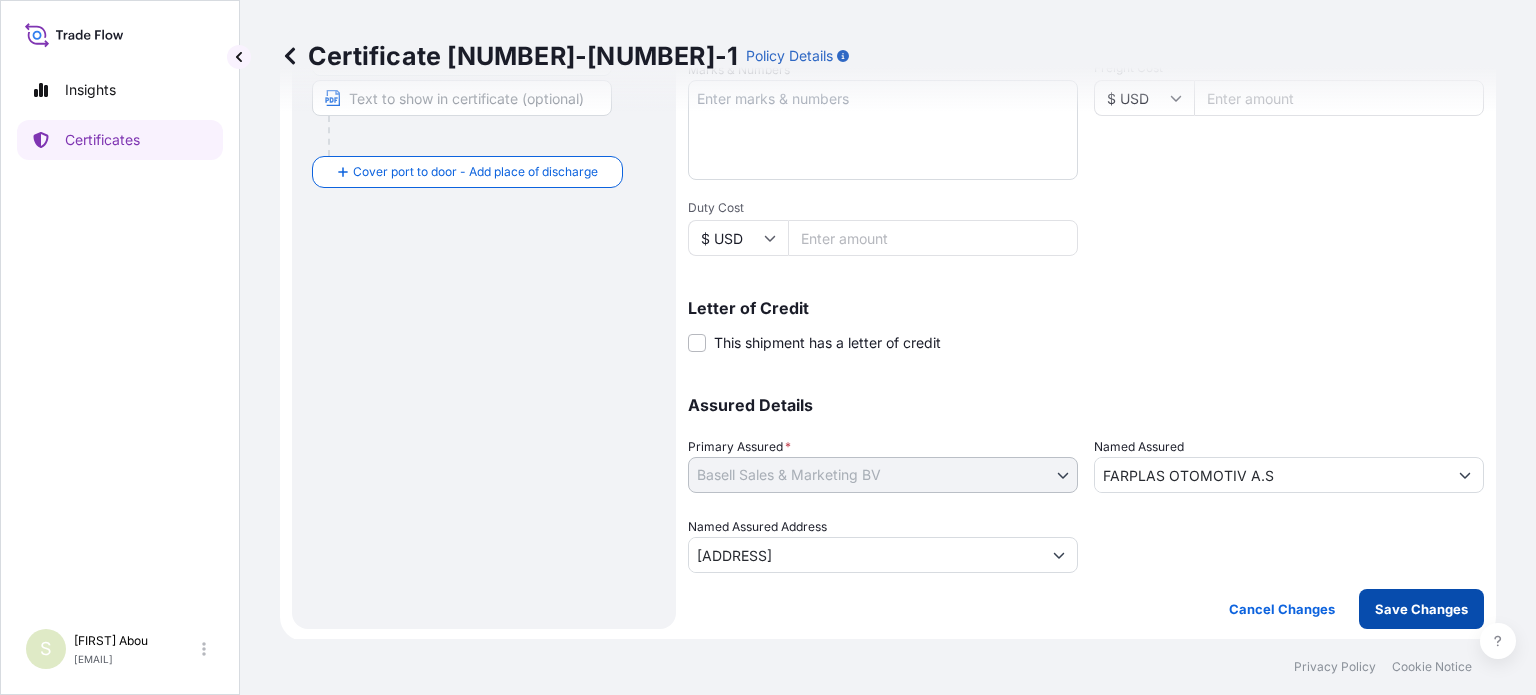 click on "Save Changes" at bounding box center (1421, 609) 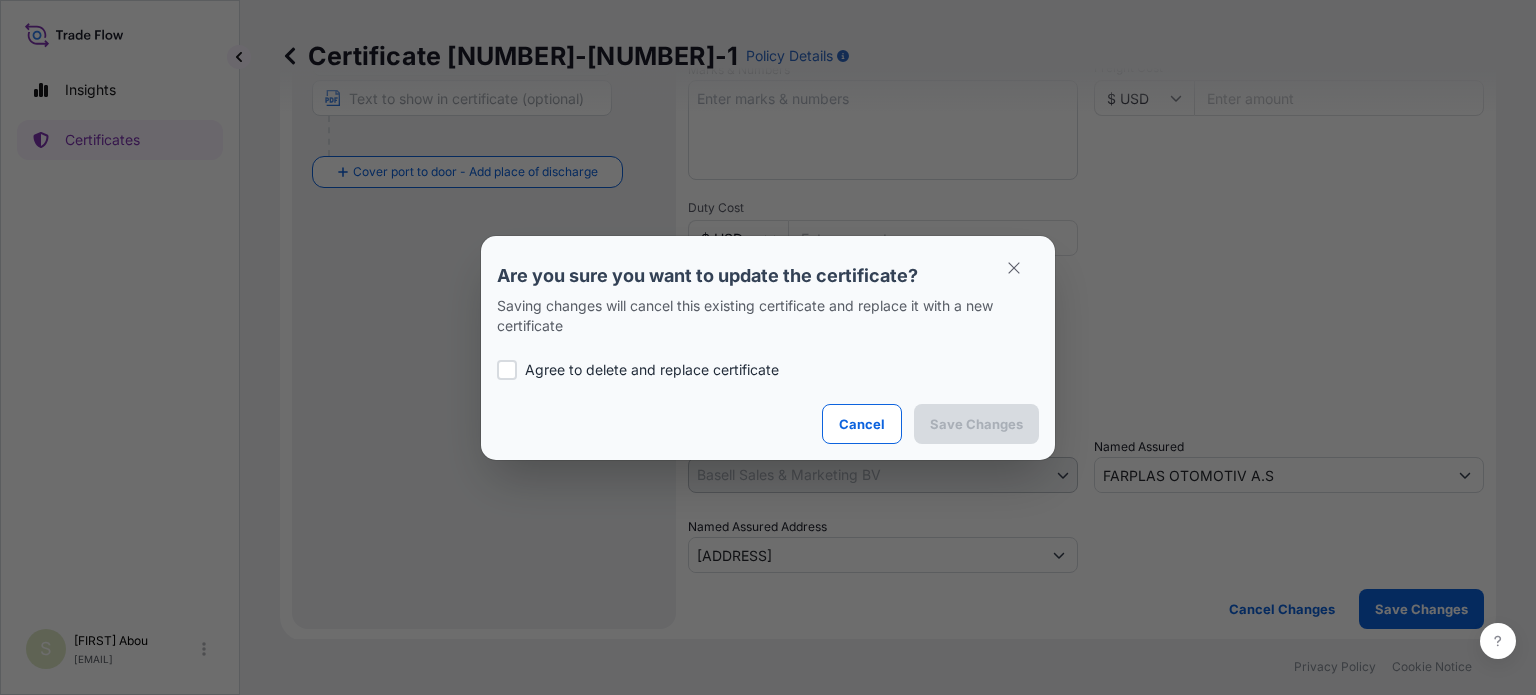 click on "Agree to delete and replace certificate" at bounding box center [652, 370] 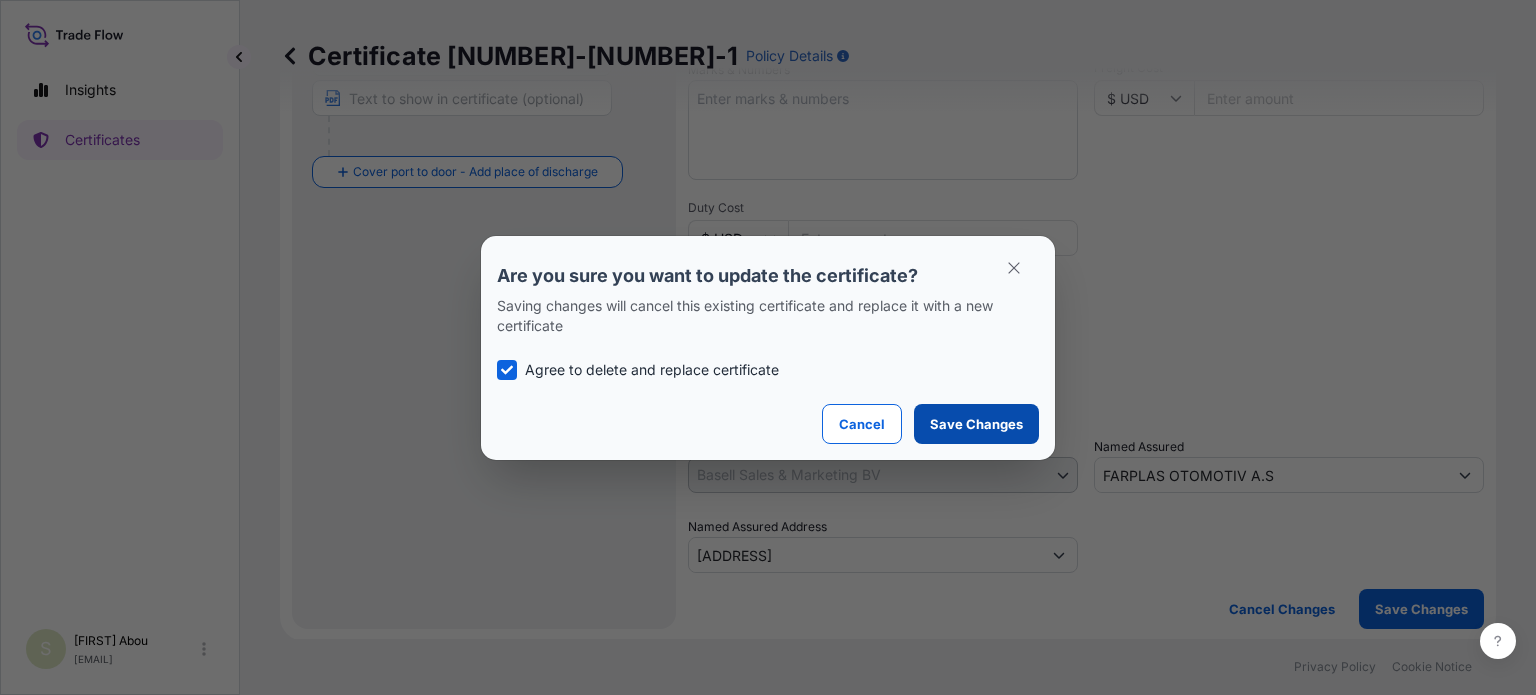 click on "Save Changes" at bounding box center [976, 424] 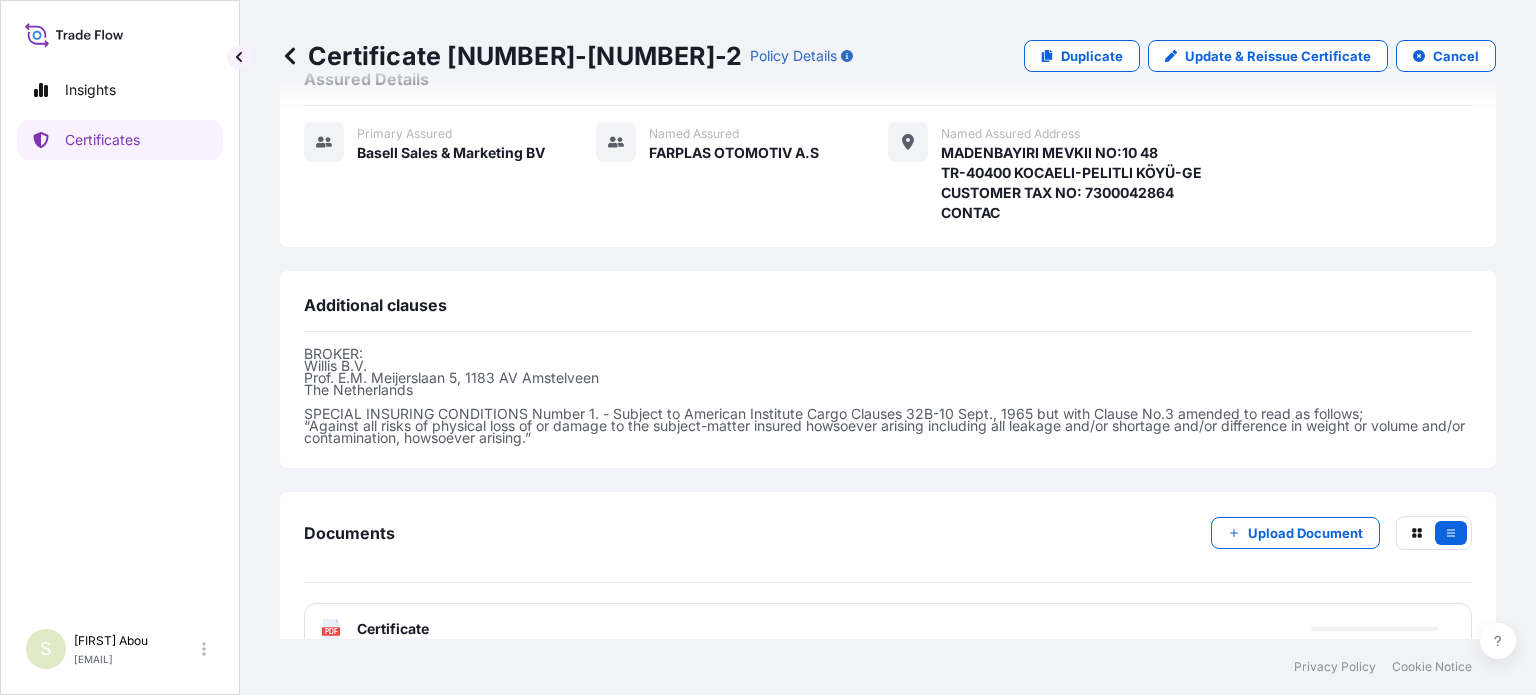 scroll, scrollTop: 533, scrollLeft: 0, axis: vertical 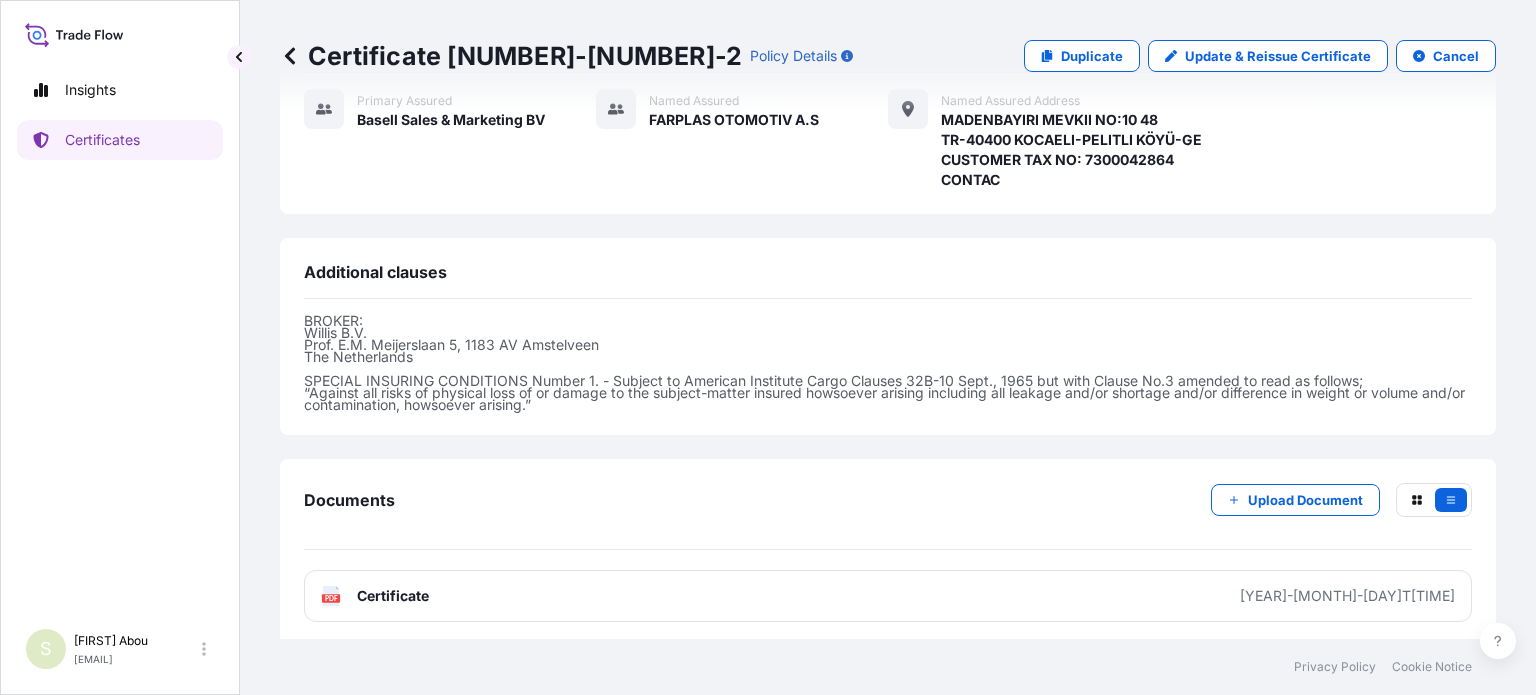 click on "PDF Certificate [DATE]T[TIME]" at bounding box center [888, 596] 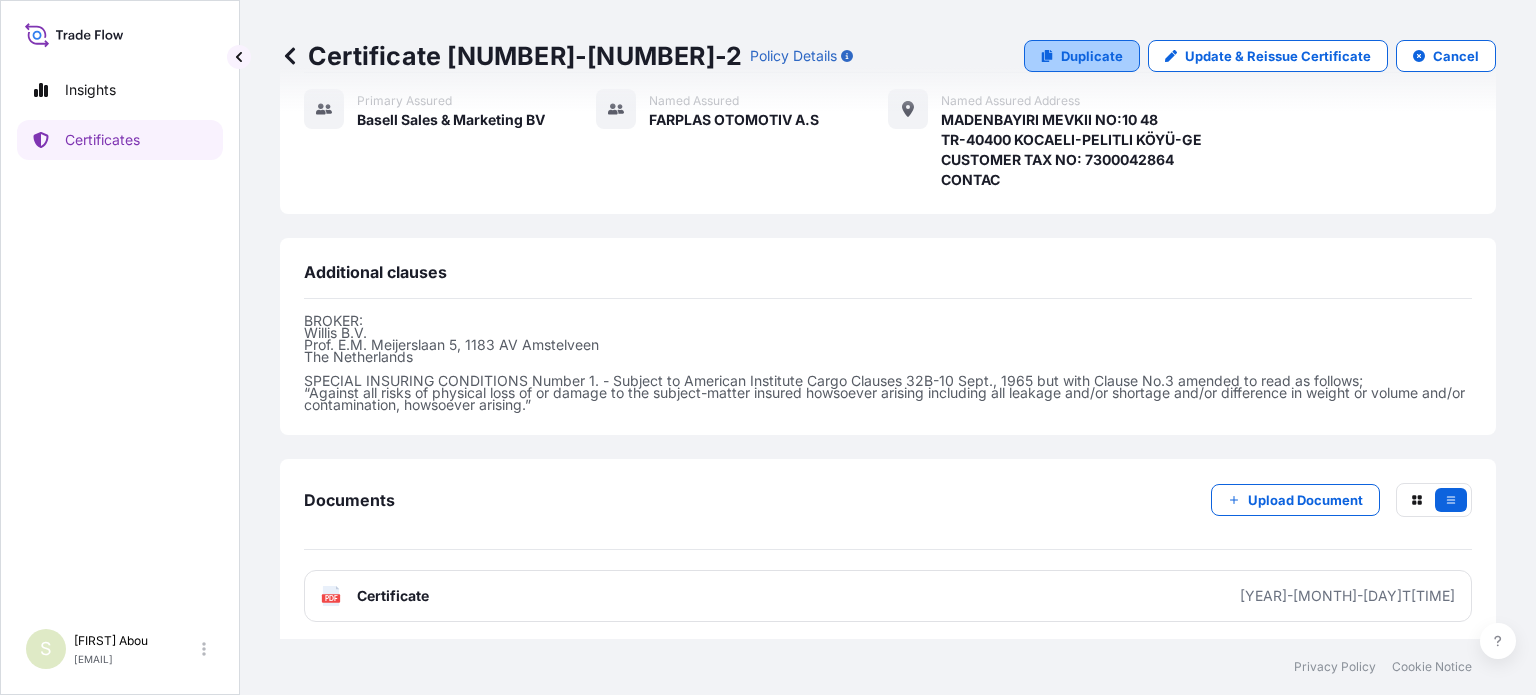 click on "Duplicate" at bounding box center [1092, 56] 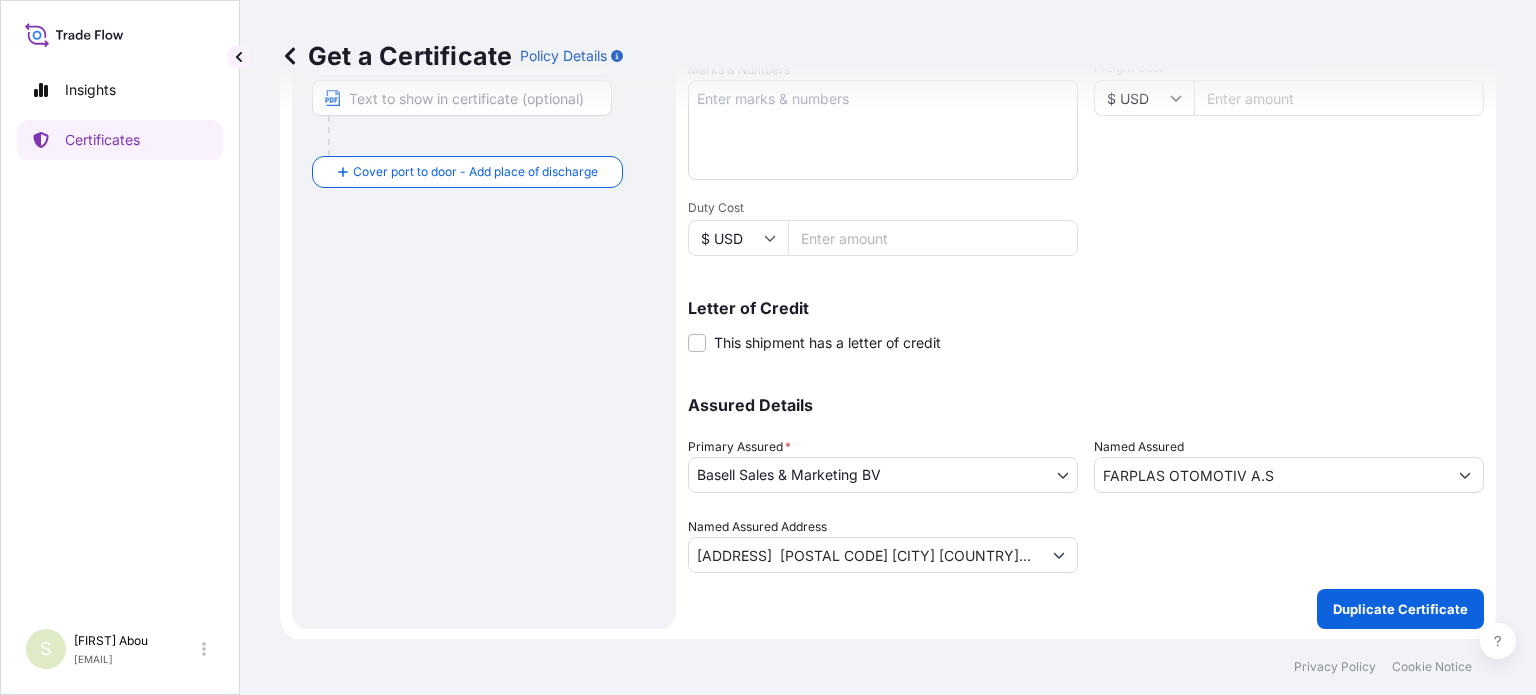 scroll, scrollTop: 304, scrollLeft: 0, axis: vertical 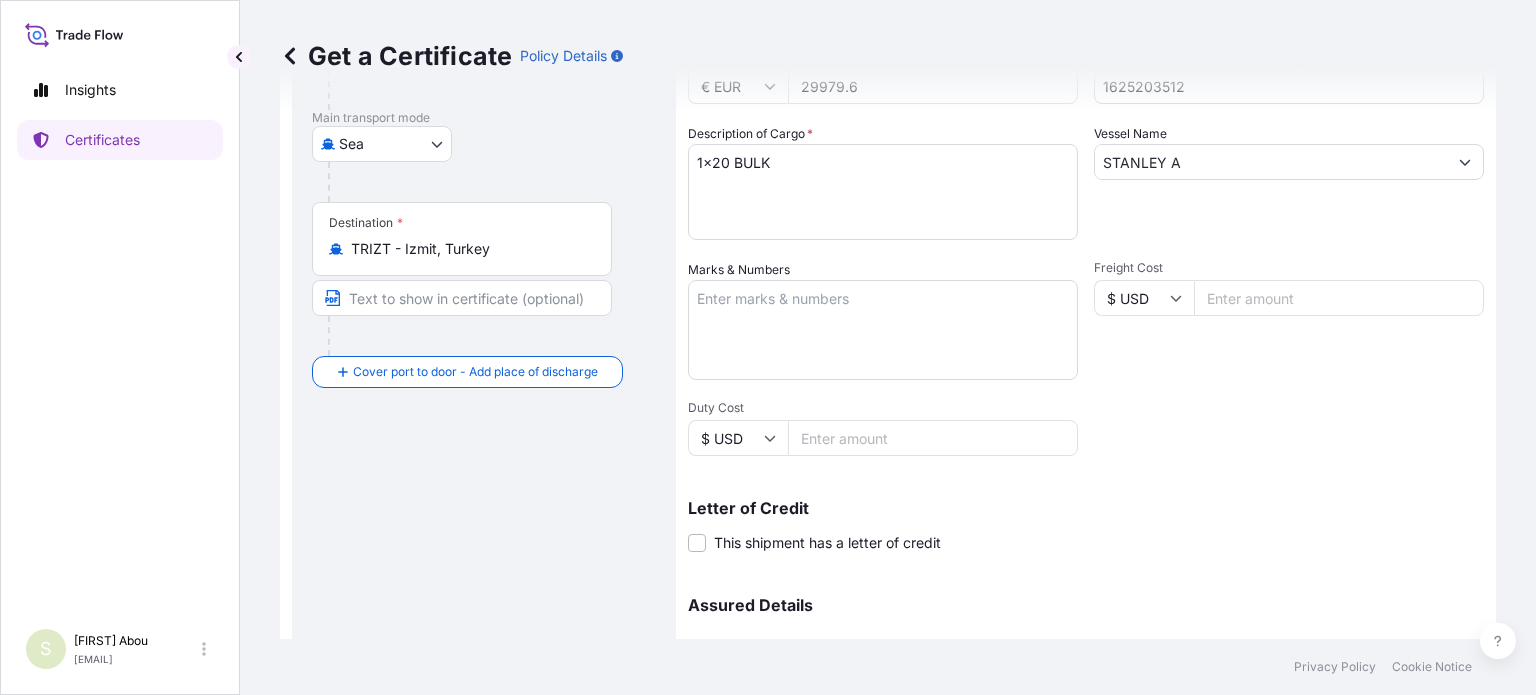type on "[ADDRESS]  [POSTAL CODE] [CITY] [COUNTRY] CUSTOMER TAX NO: [NUMBER]CONTAC" 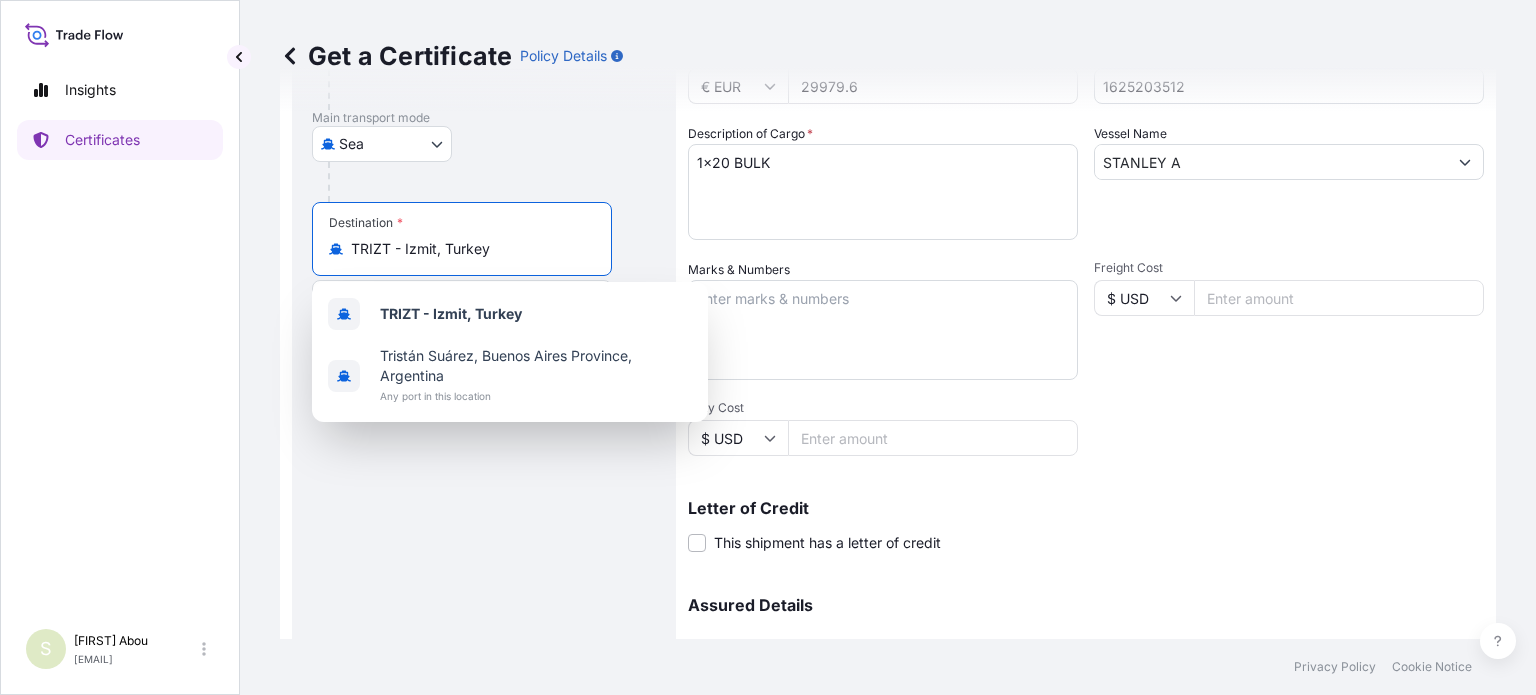 drag, startPoint x: 512, startPoint y: 252, endPoint x: 307, endPoint y: 252, distance: 205 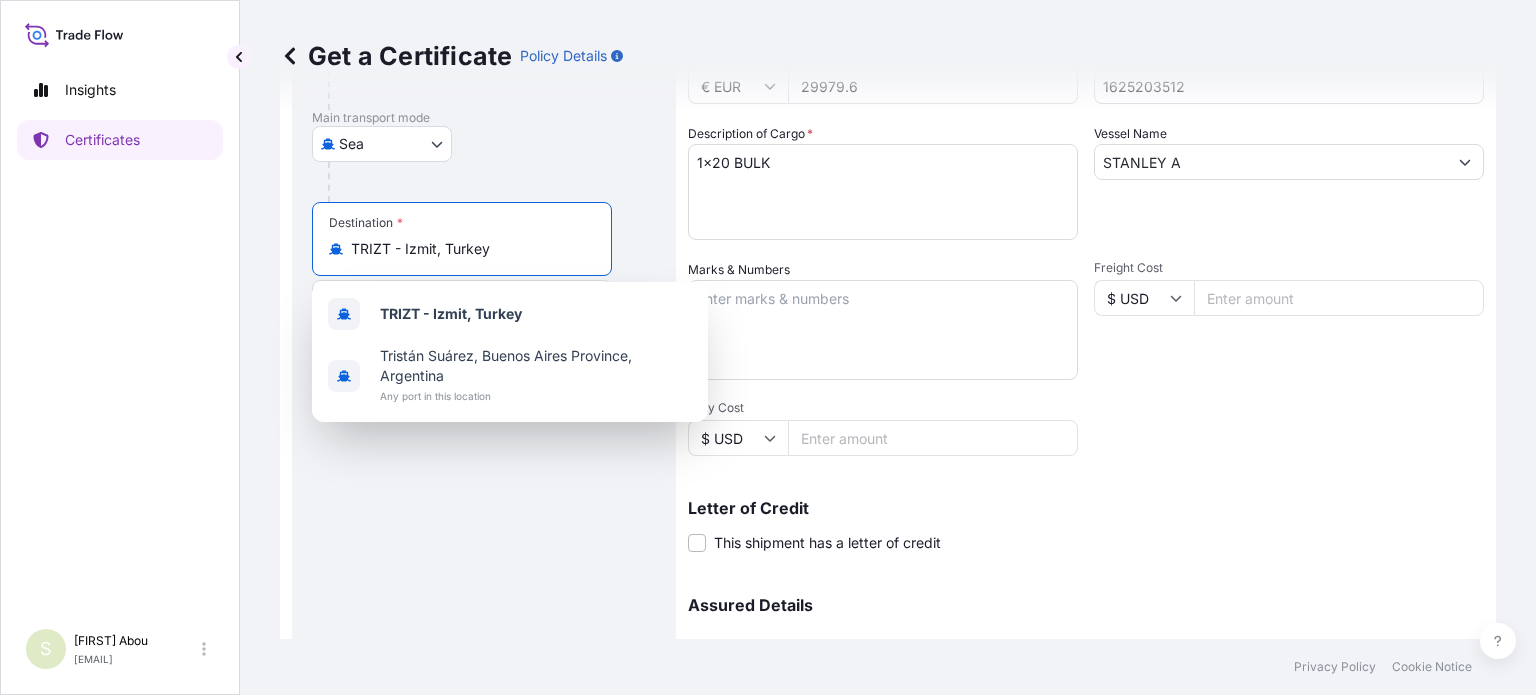 click on "Route Details   Cover door to port - Add loading place Place of loading Road / Inland Road / Inland Origin * ESBCN - Barcelona, Spain Main transport mode Sea Air Road Sea Destination * TRIZT - Izmit, Turkey Cover port to door - Add place of discharge Road / Inland Road / Inland Place of Discharge" at bounding box center [484, 324] 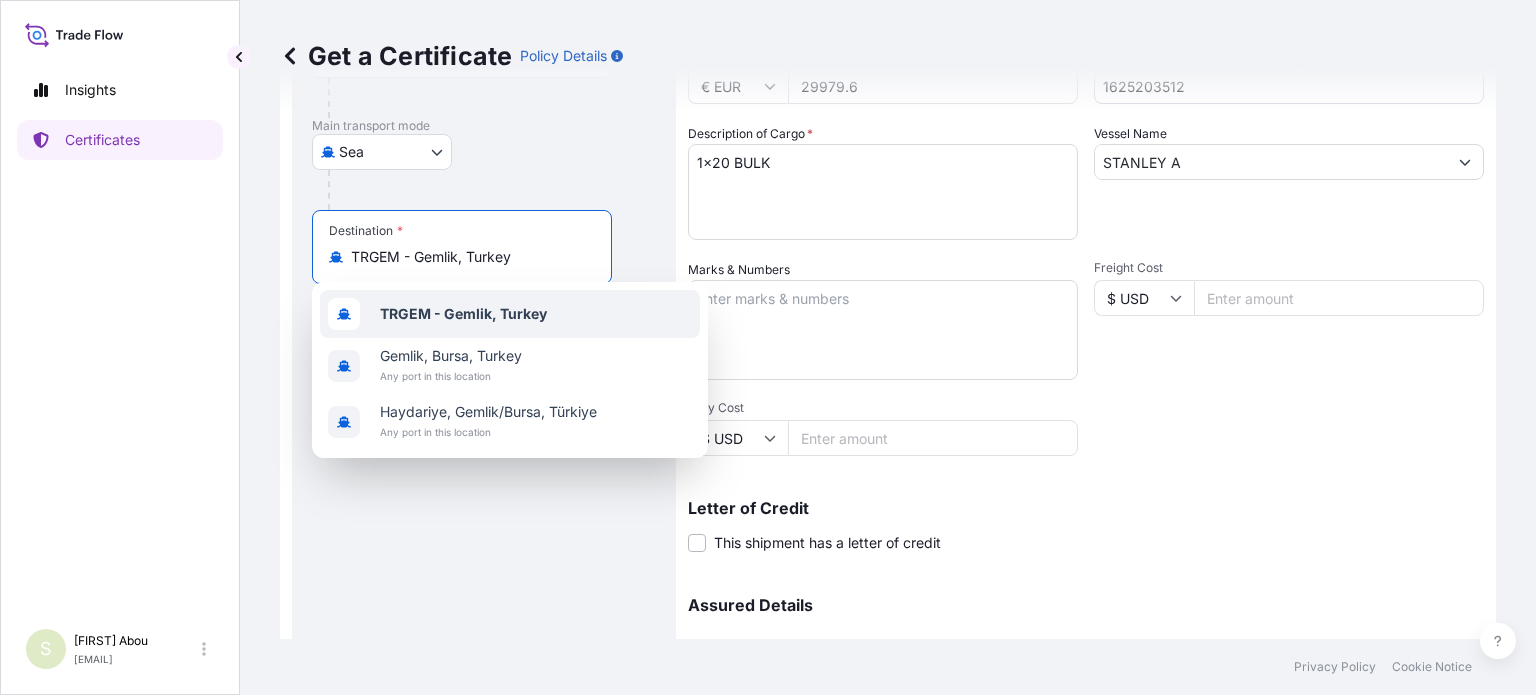 scroll, scrollTop: 312, scrollLeft: 0, axis: vertical 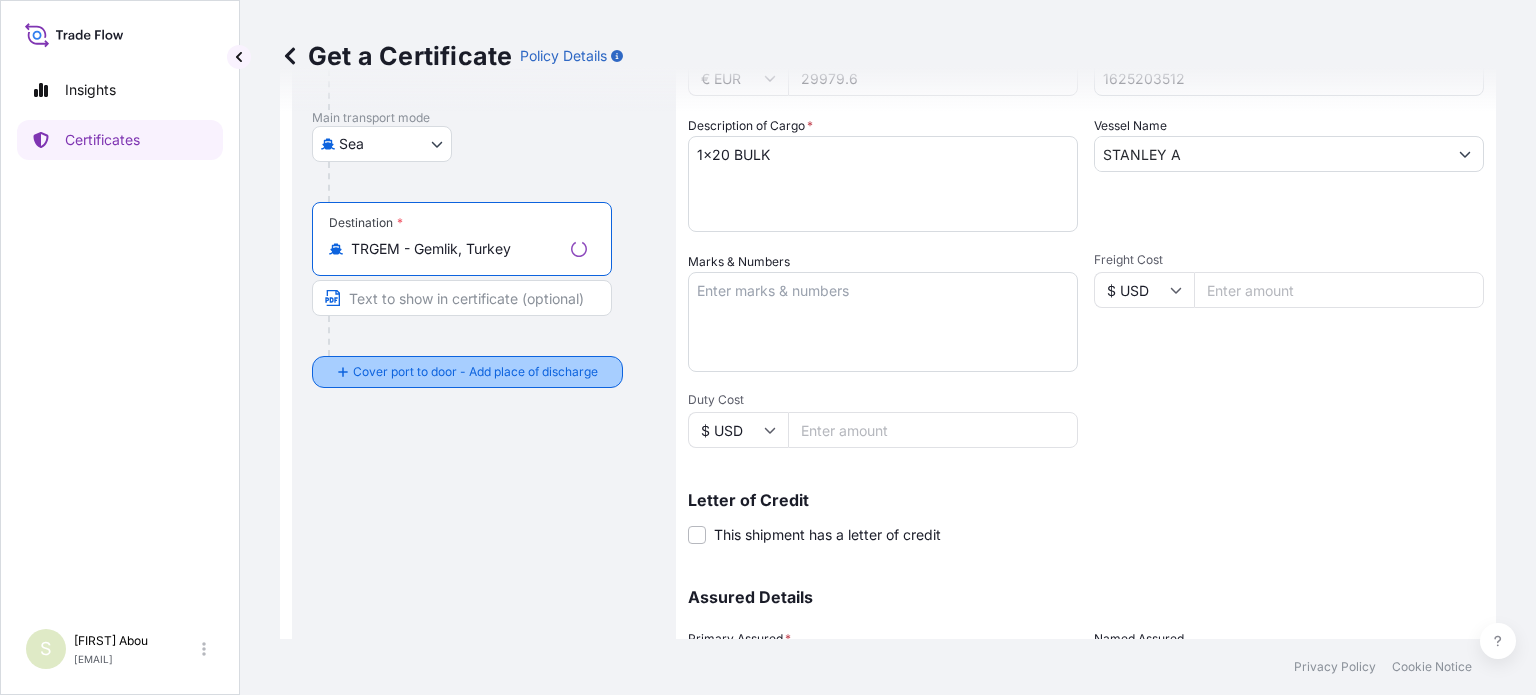 type on "TRGEM - Gemlik, Turkey" 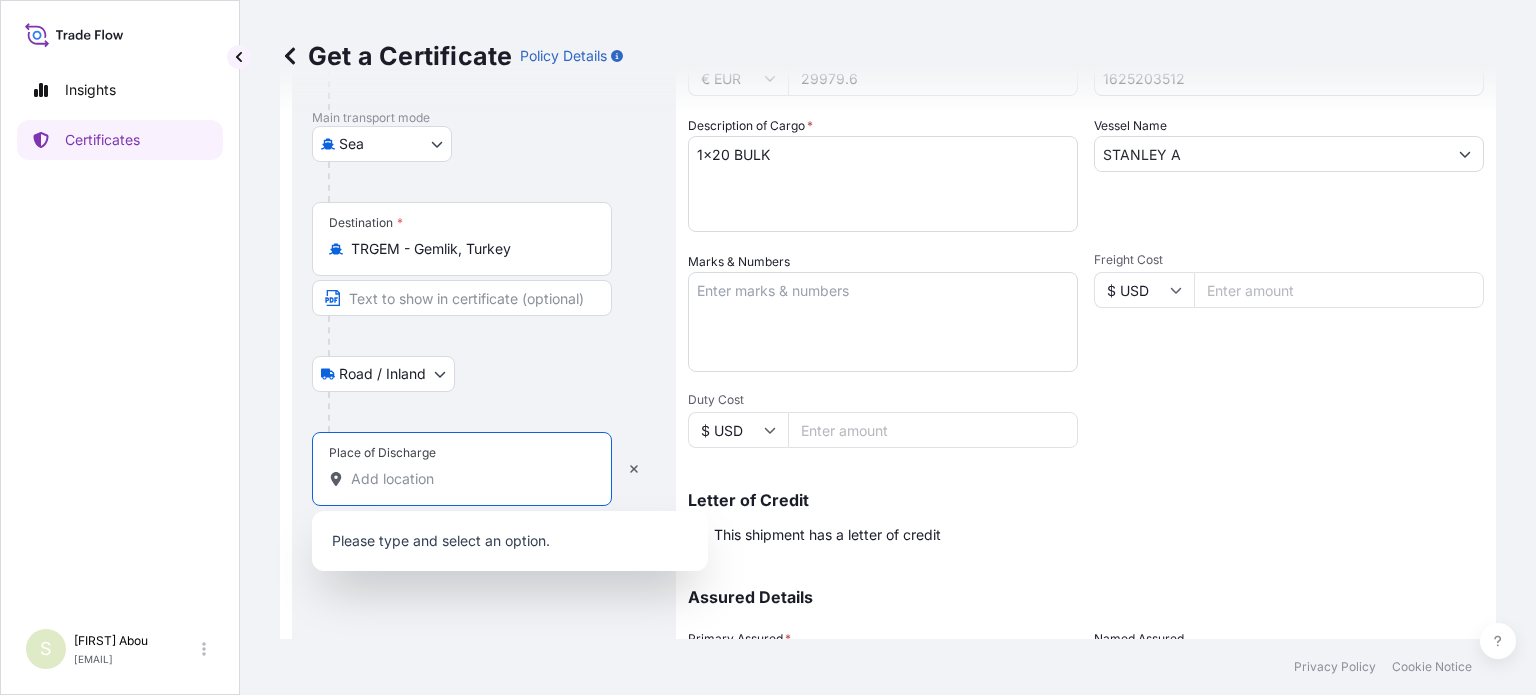 click on "Place of Discharge" at bounding box center (469, 479) 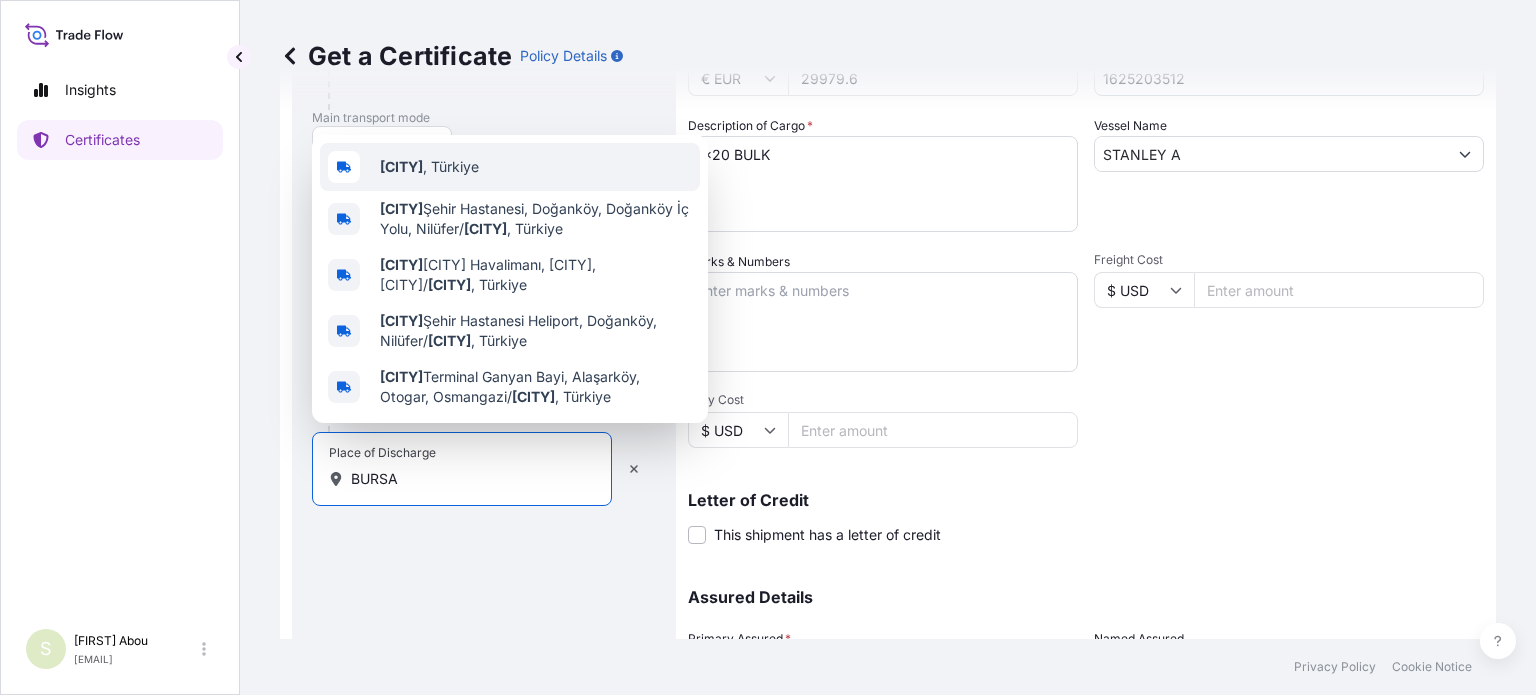 click on "[CITY], Turkey" at bounding box center [510, 167] 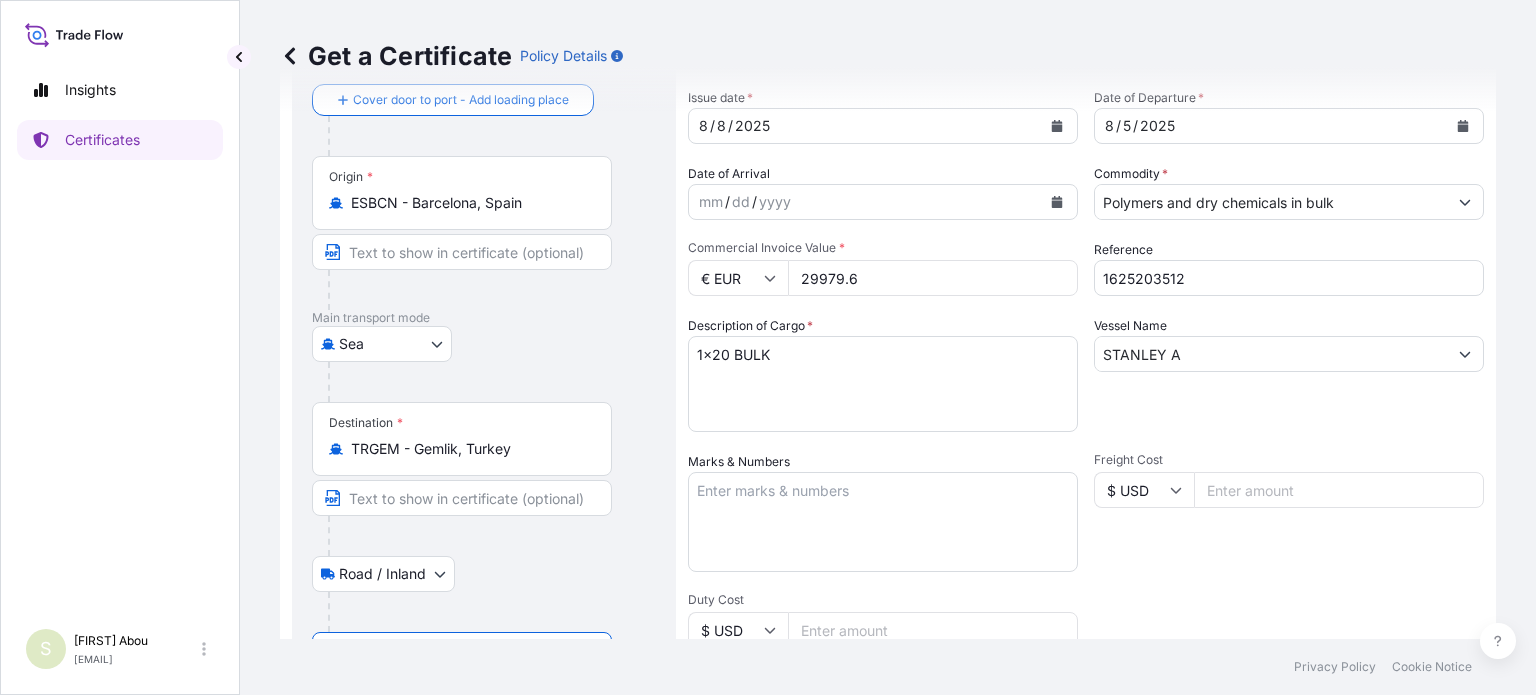 scroll, scrollTop: 0, scrollLeft: 0, axis: both 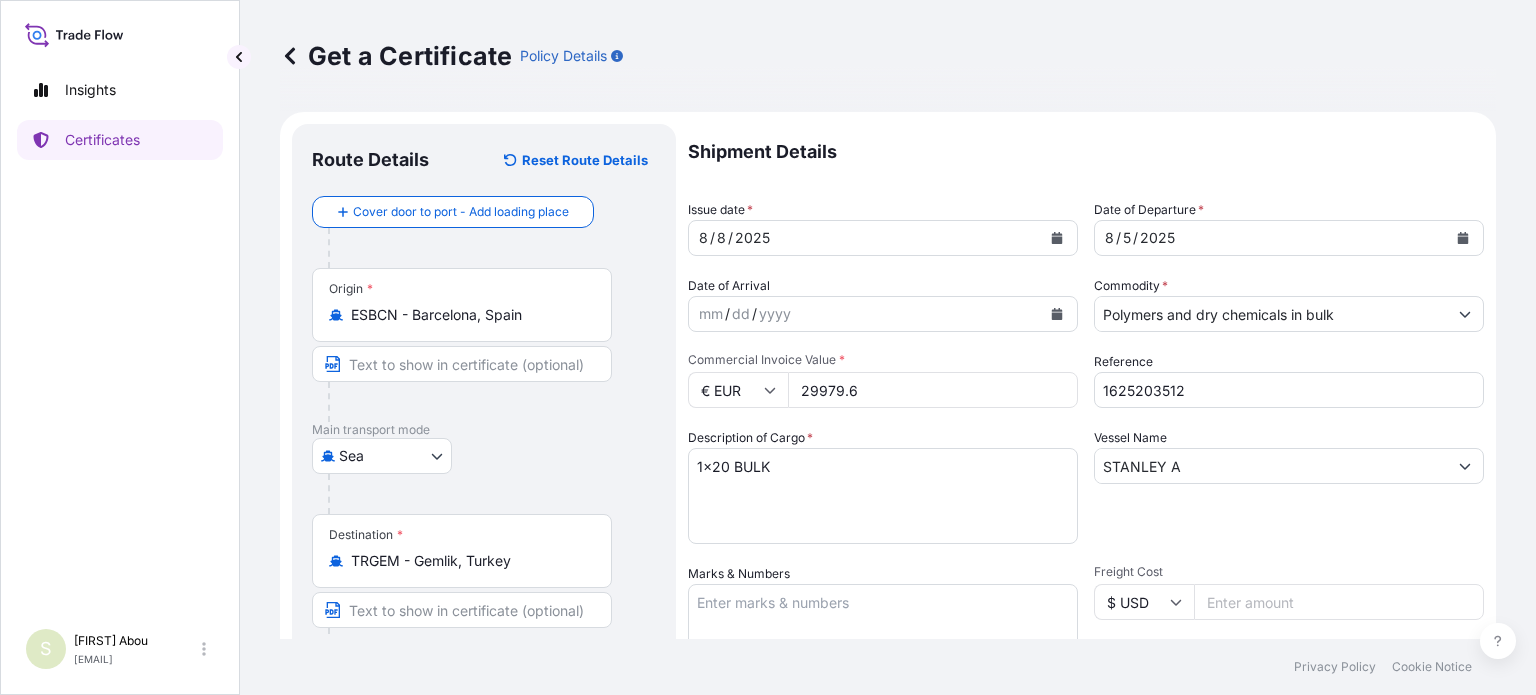 type on "[CITY], Turkey" 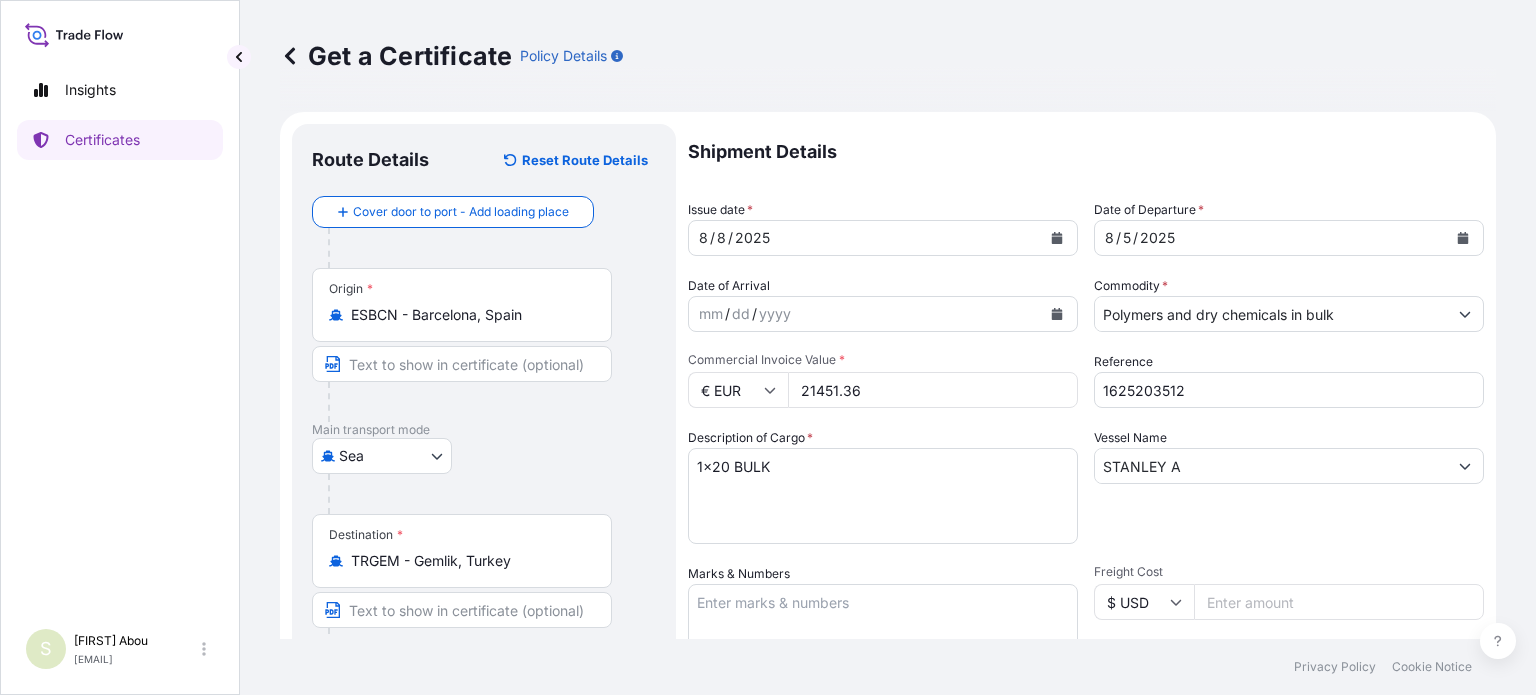 type on "21451.36" 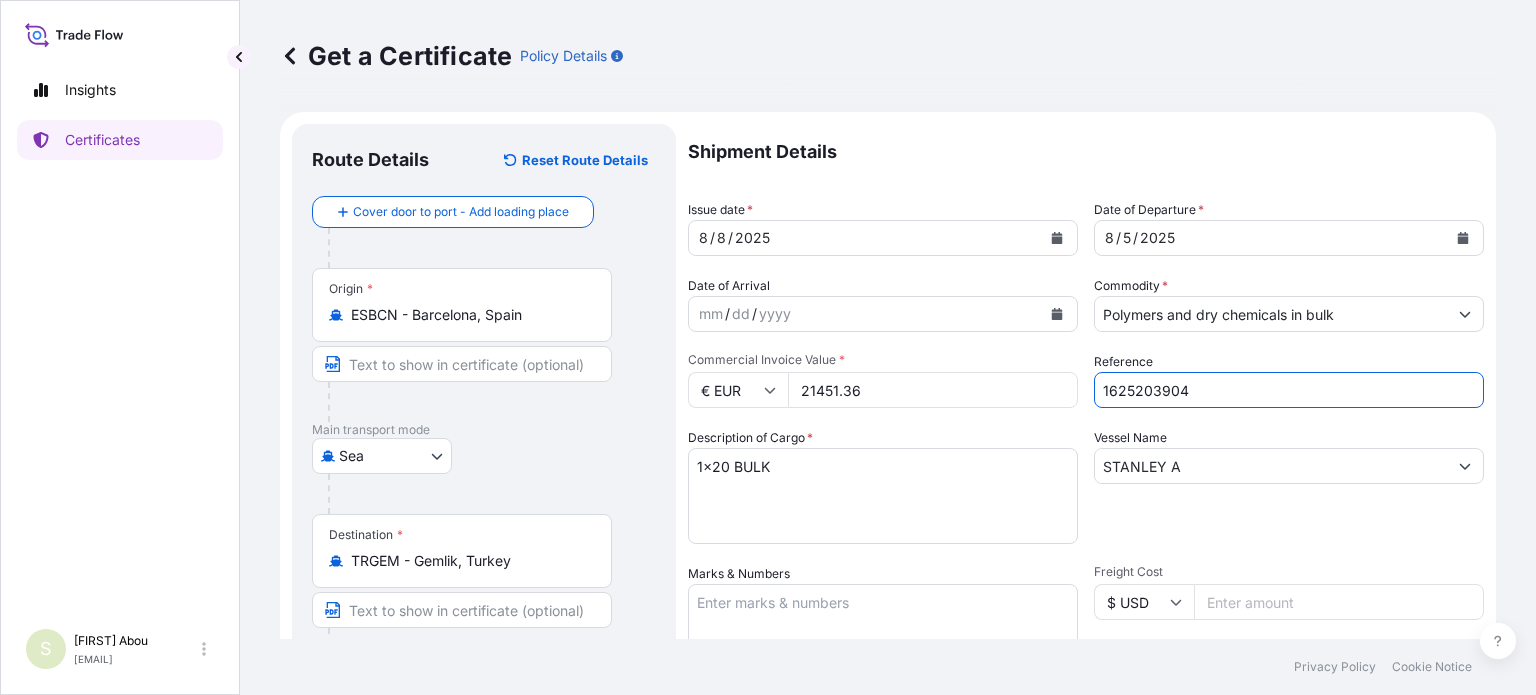 type on "1625203904" 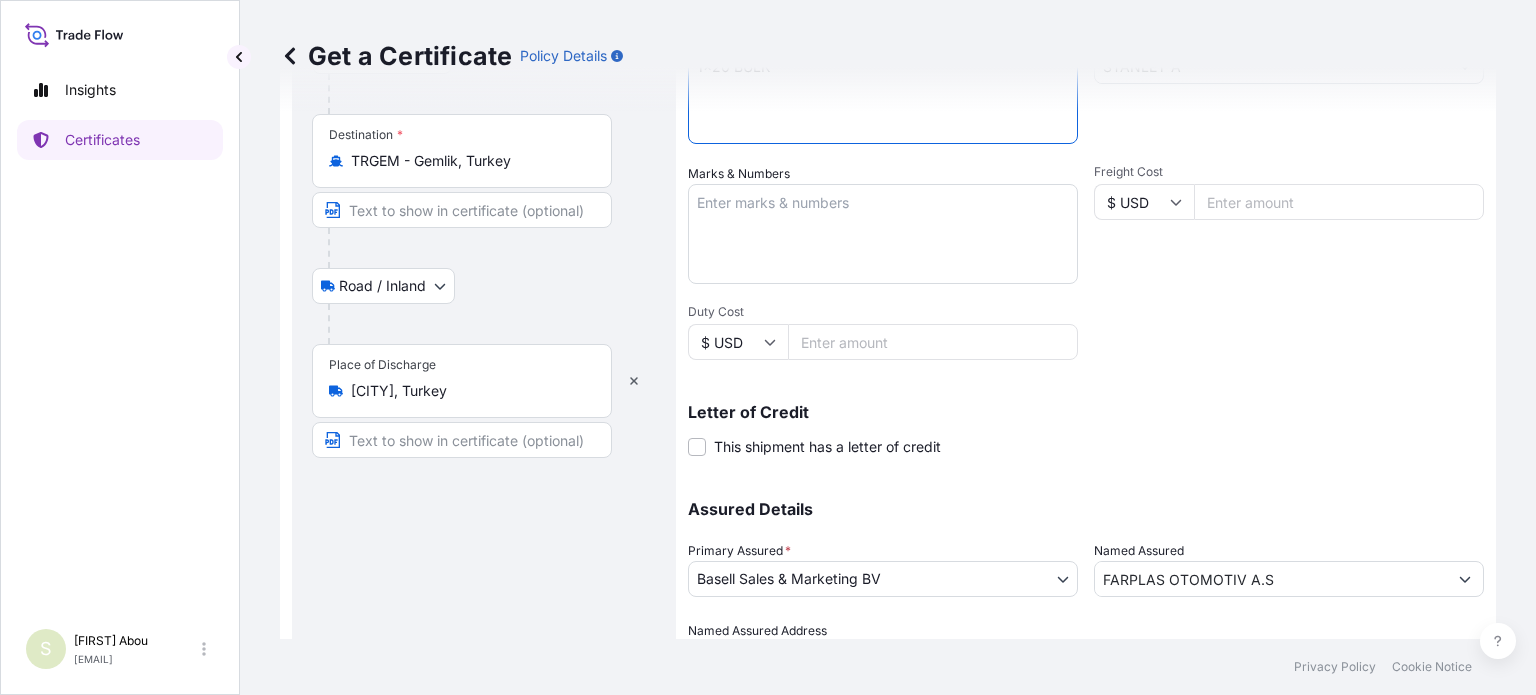 scroll, scrollTop: 504, scrollLeft: 0, axis: vertical 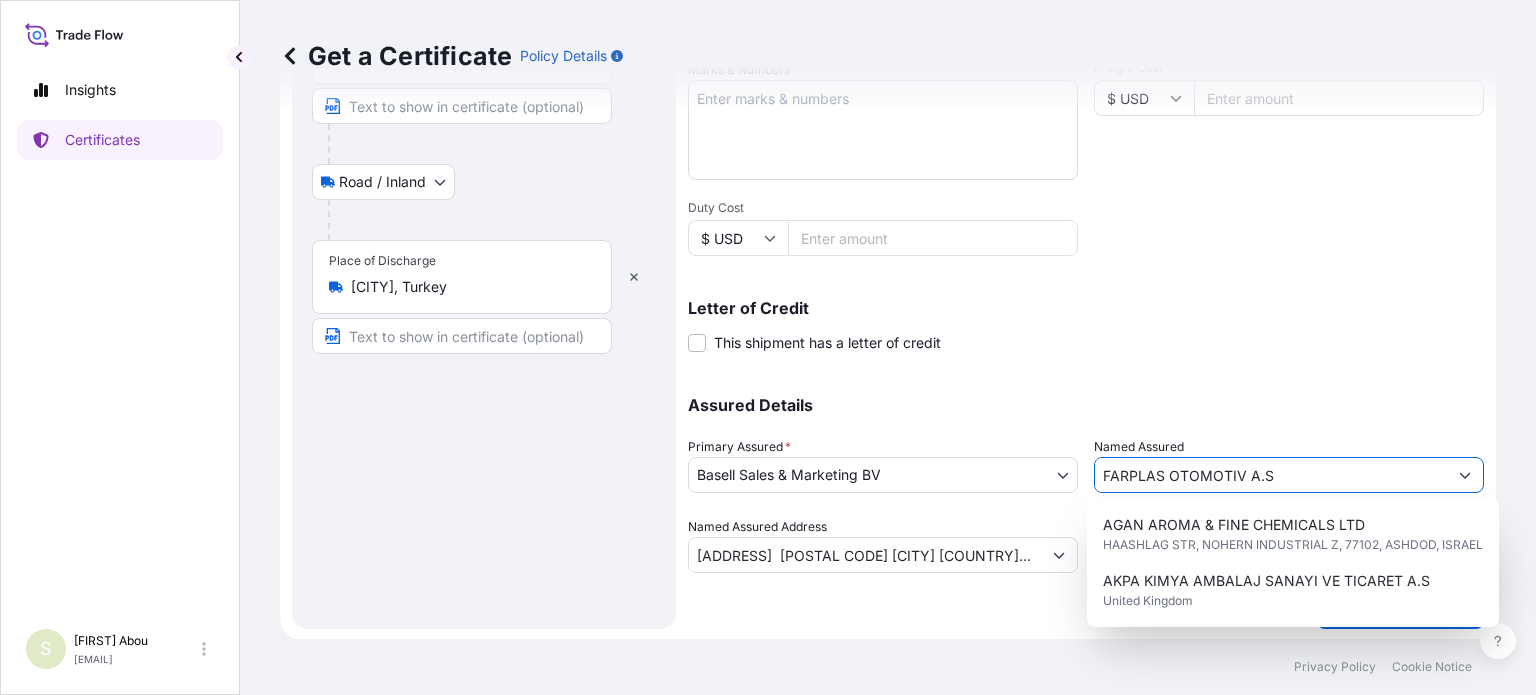 drag, startPoint x: 1272, startPoint y: 467, endPoint x: 1004, endPoint y: 494, distance: 269.35663 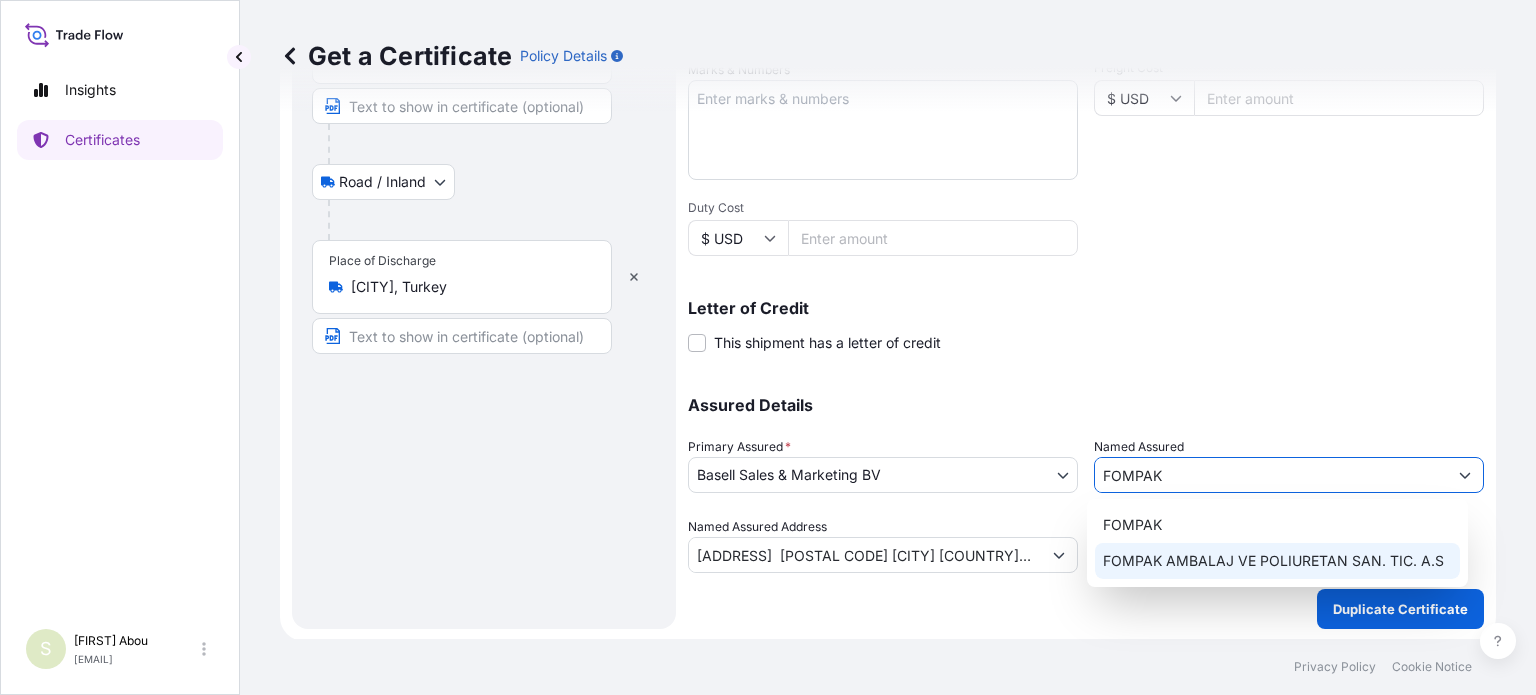 click on "FOMPAK AMBALAJ VE POLIURETAN SAN. TIC. A.S" at bounding box center (1277, 543) 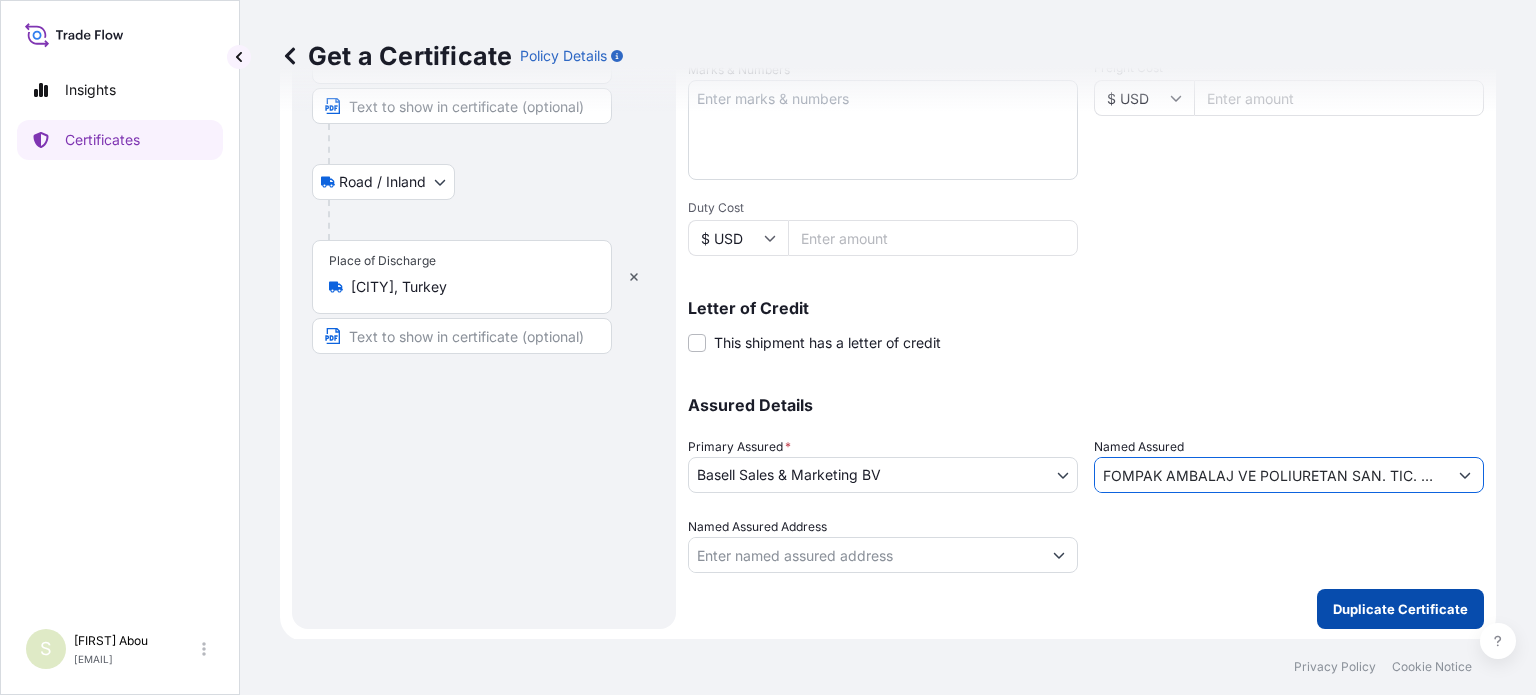 type on "FOMPAK AMBALAJ VE POLIURETAN SAN. TIC. A.S" 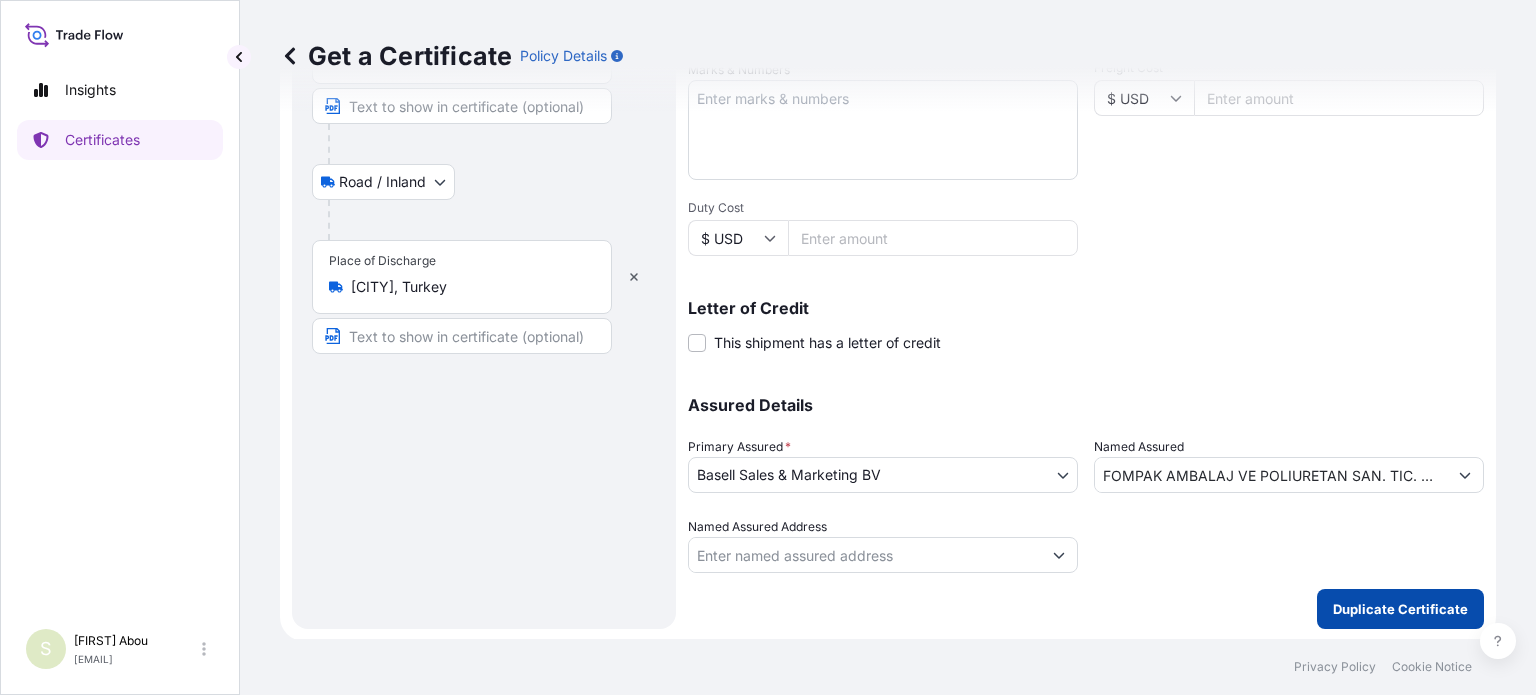 click on "Duplicate Certificate" at bounding box center (1400, 609) 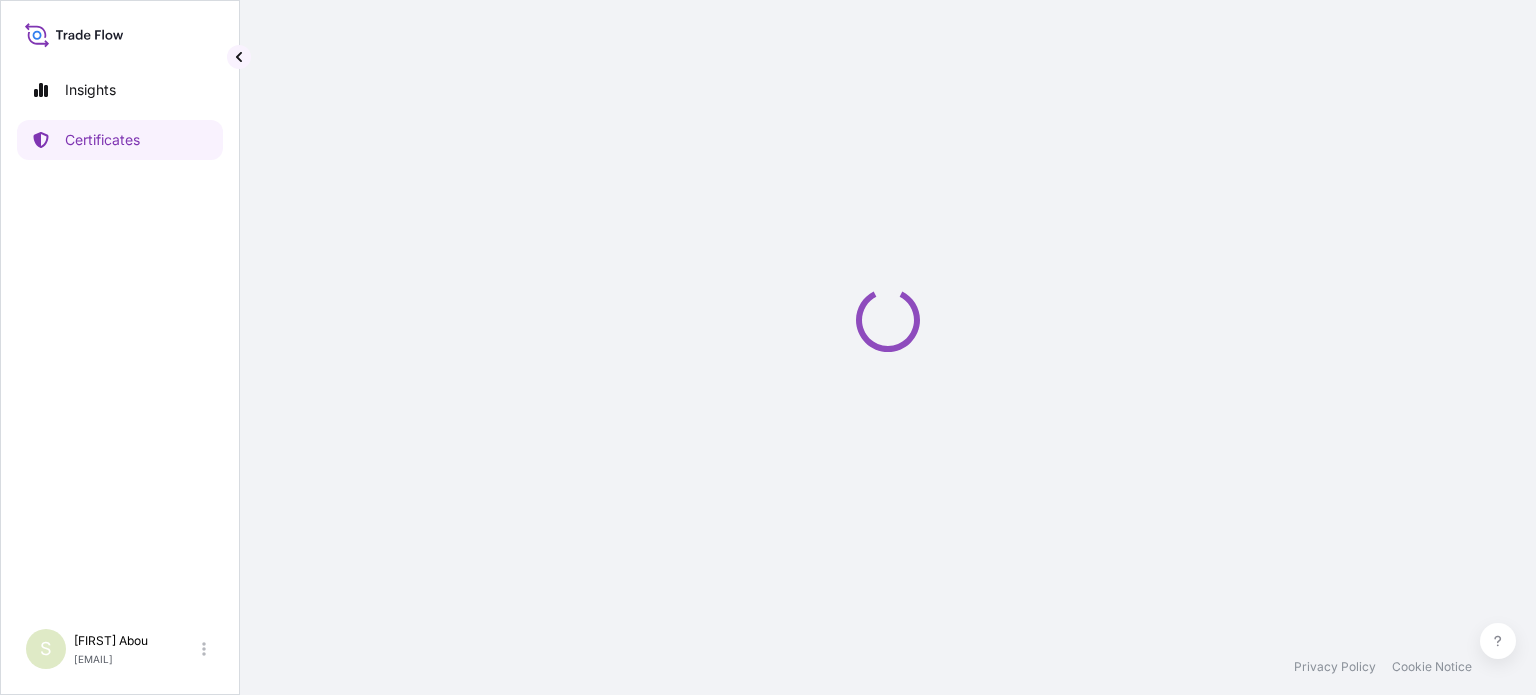 scroll, scrollTop: 0, scrollLeft: 0, axis: both 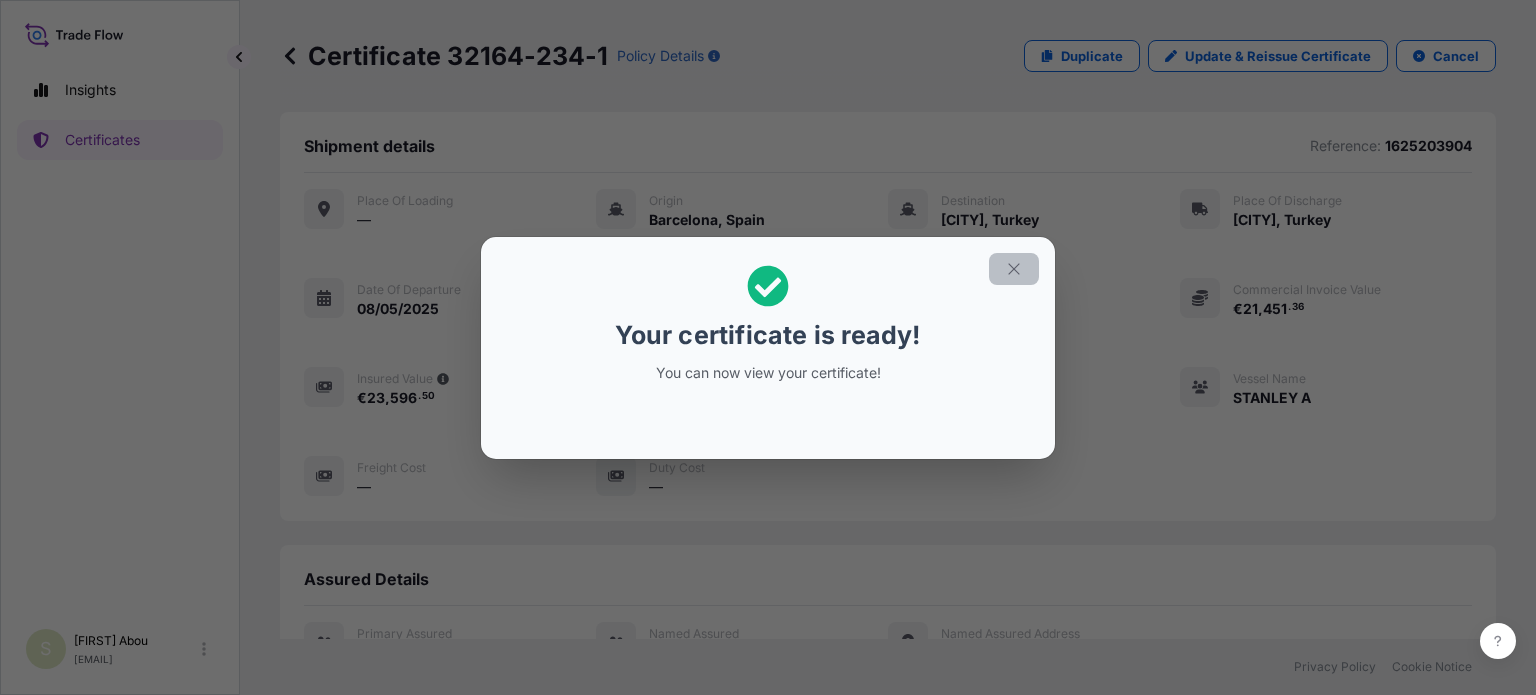 click 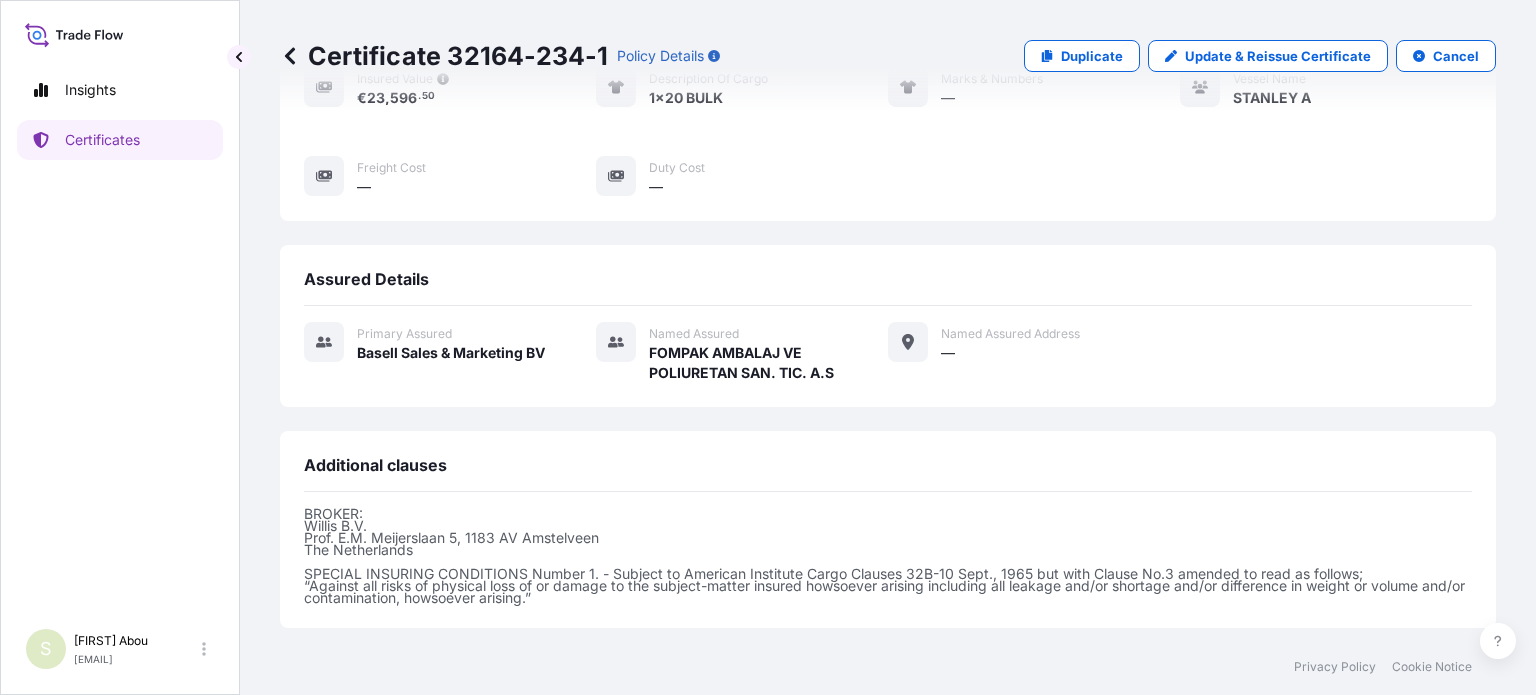 scroll, scrollTop: 493, scrollLeft: 0, axis: vertical 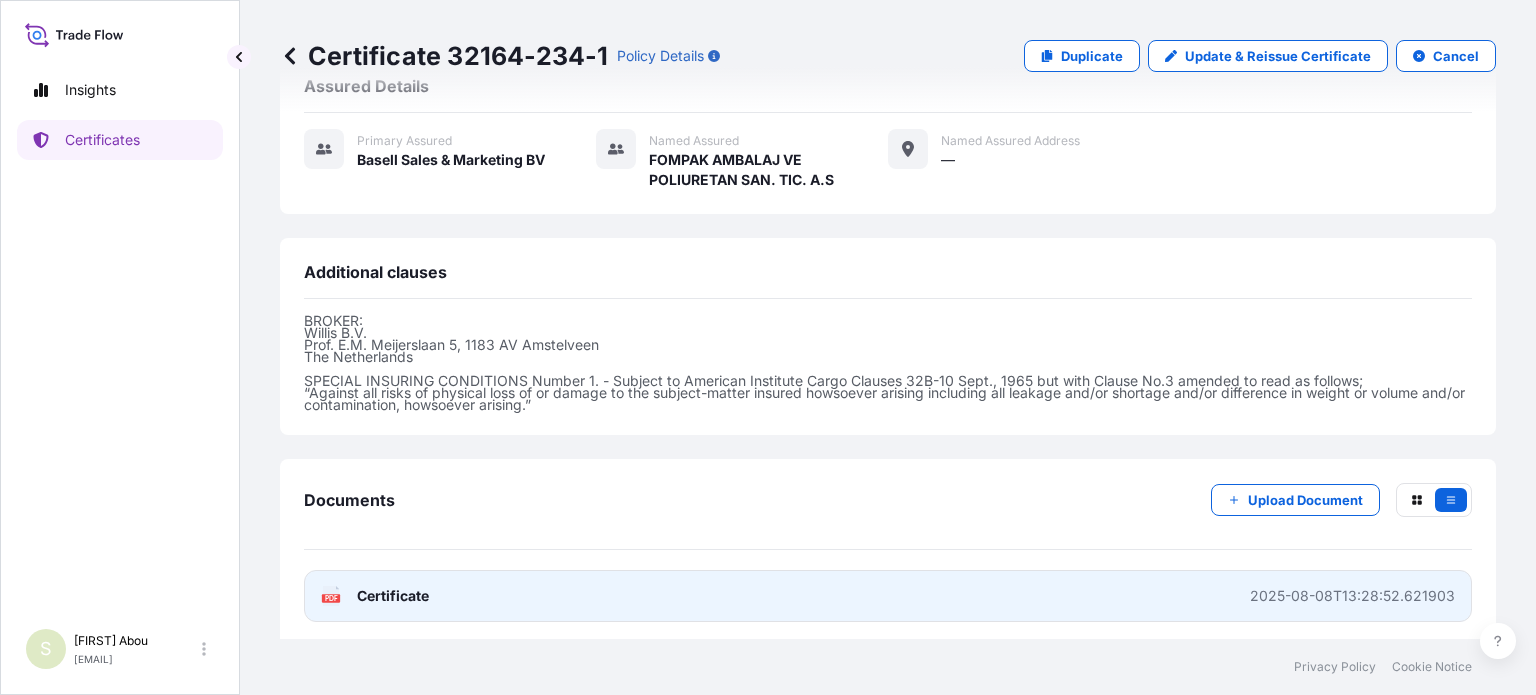 click on "PDF Certificate [YEAR]-[MONTH]-[DAY]T[TIME]" at bounding box center (888, 596) 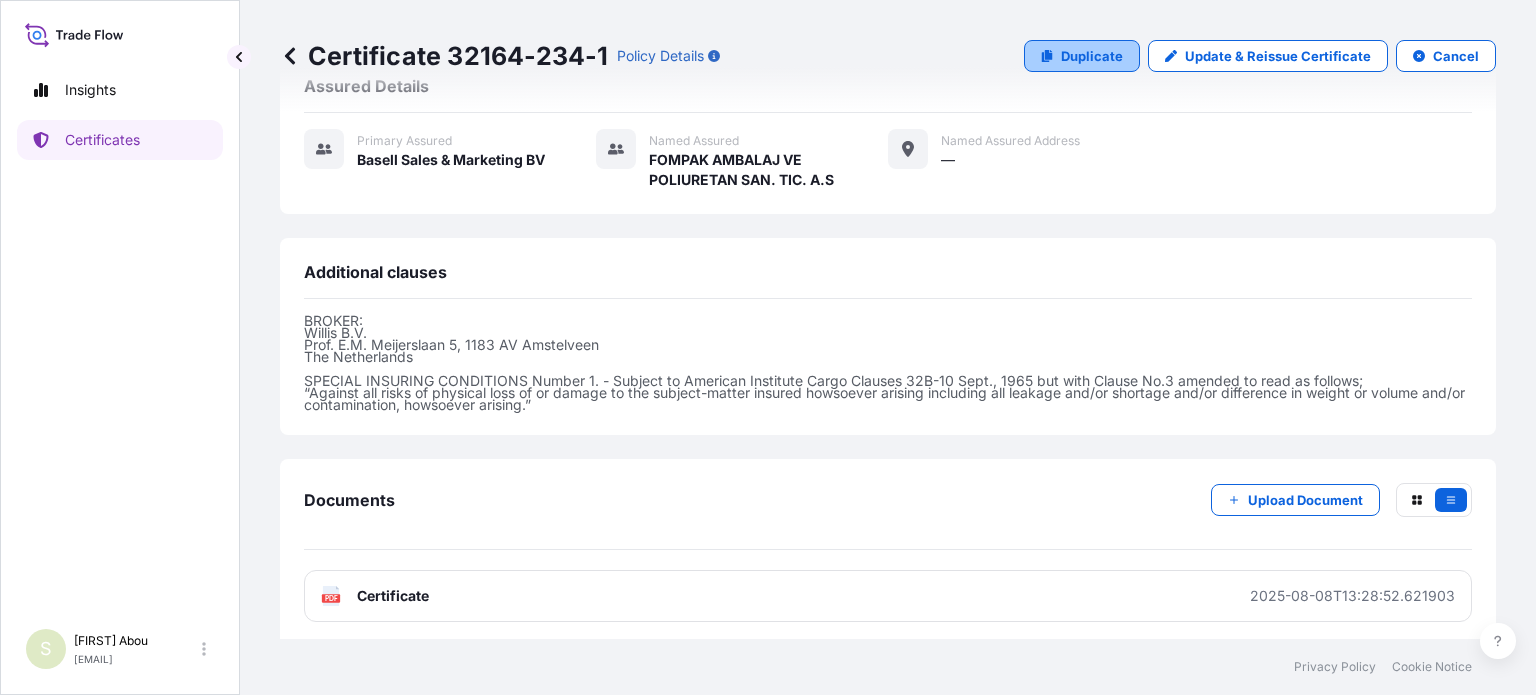 click on "Duplicate" at bounding box center (1092, 56) 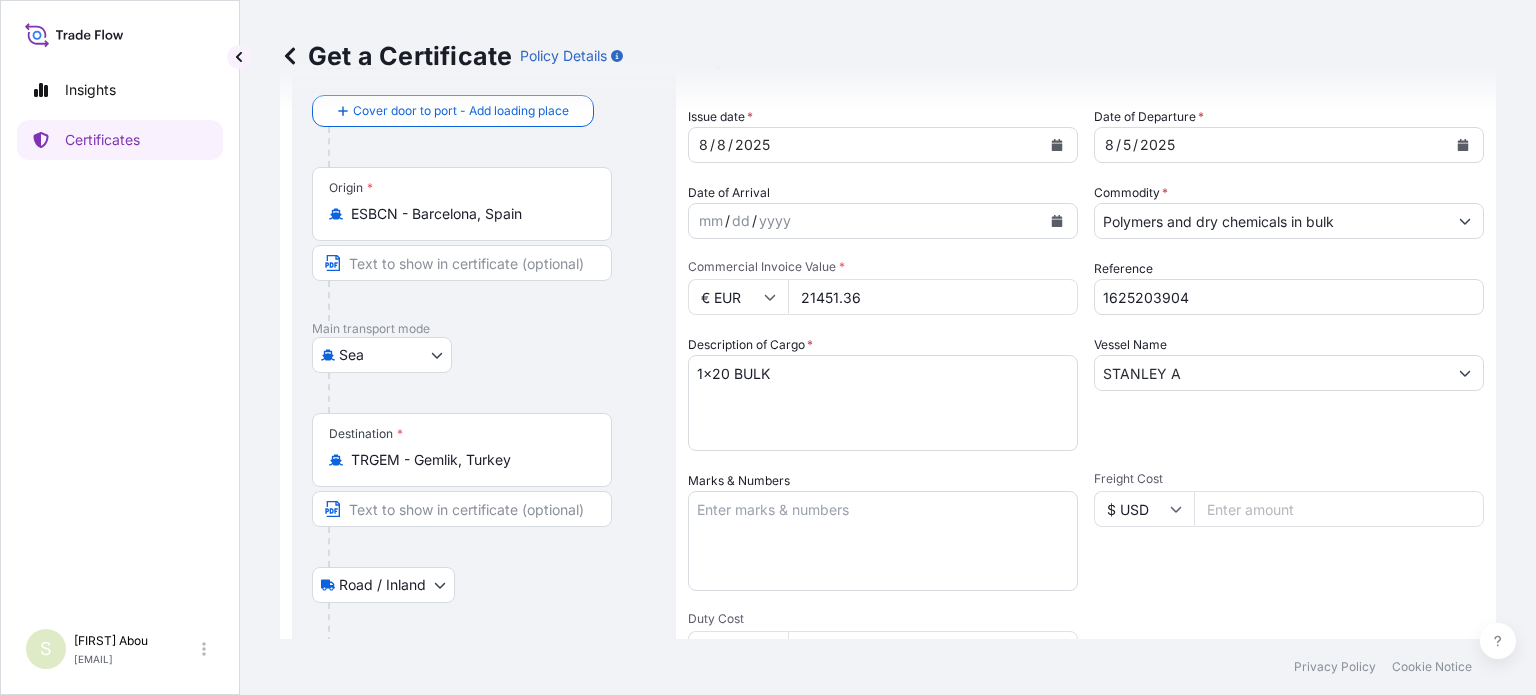 scroll, scrollTop: 0, scrollLeft: 0, axis: both 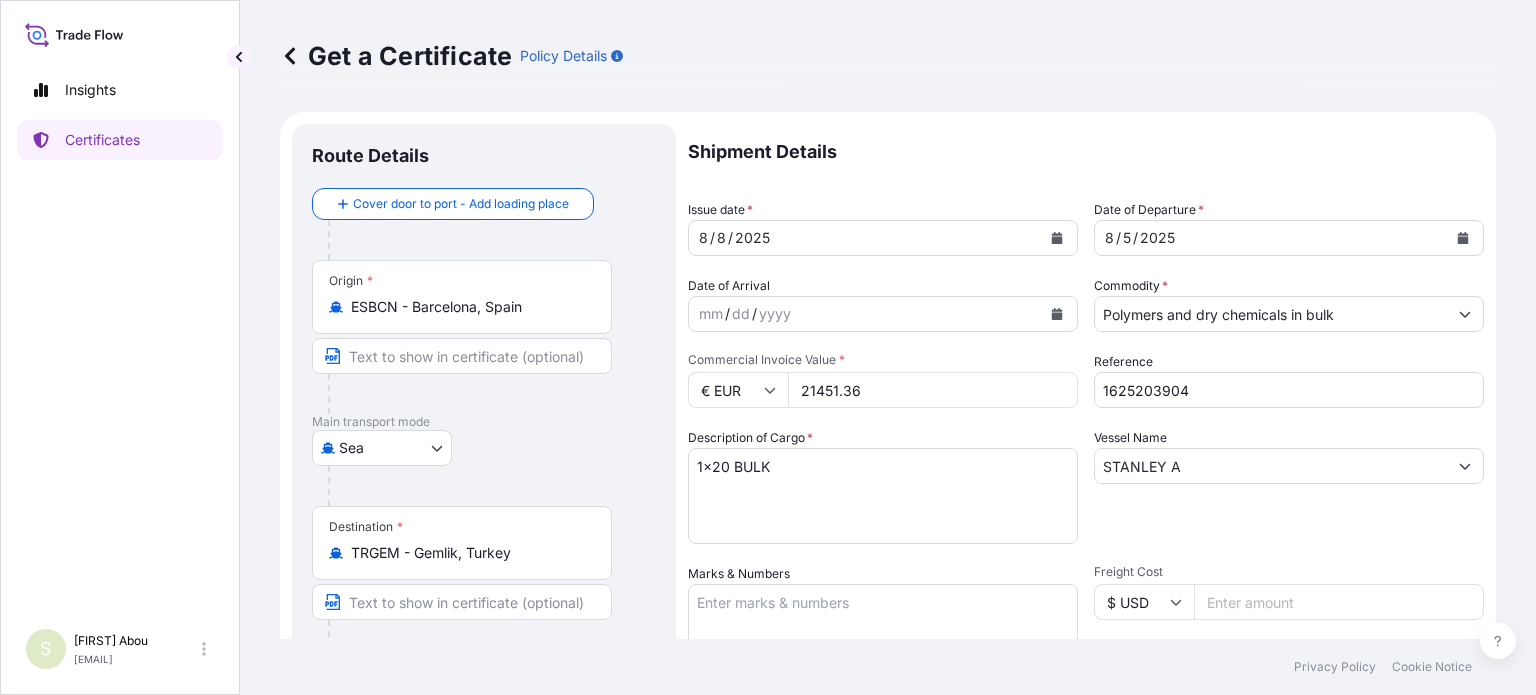 drag, startPoint x: 869, startPoint y: 390, endPoint x: 746, endPoint y: 399, distance: 123.32883 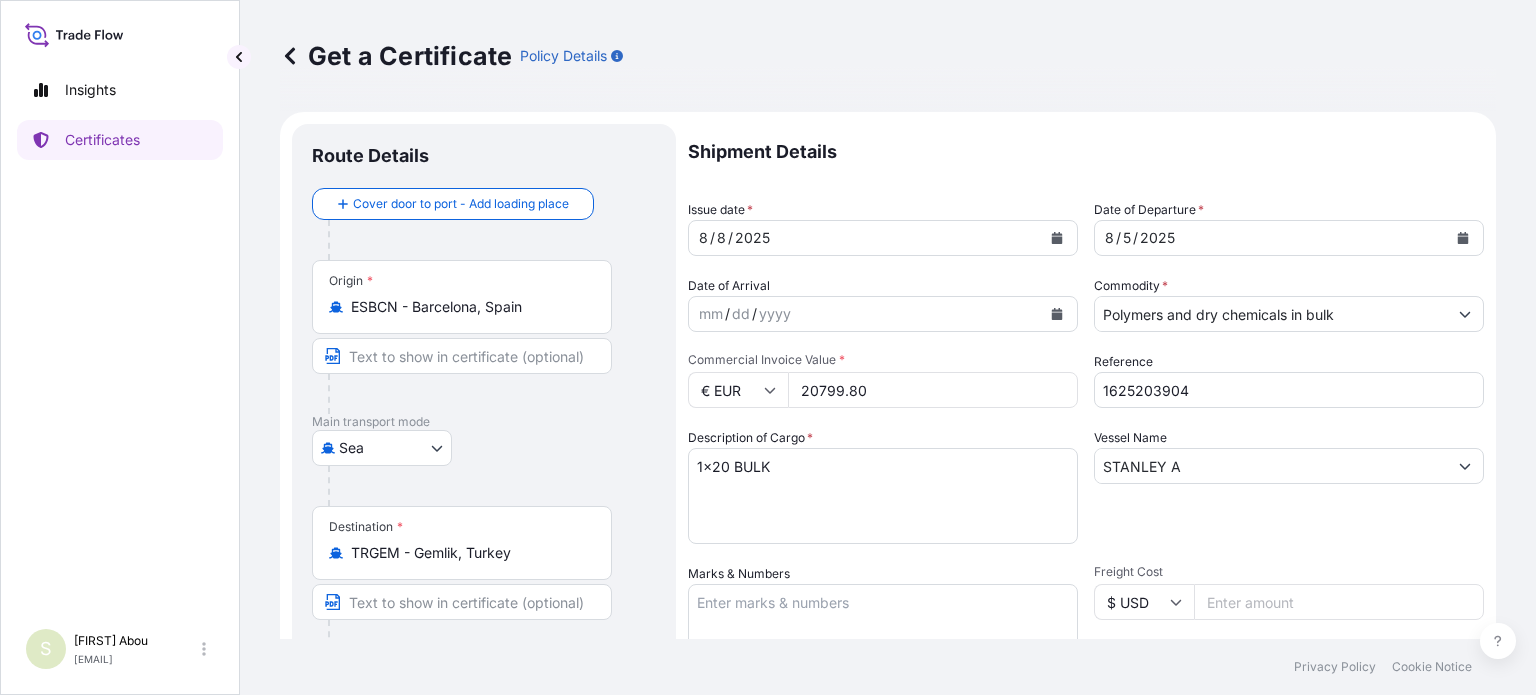 type on "20799.80" 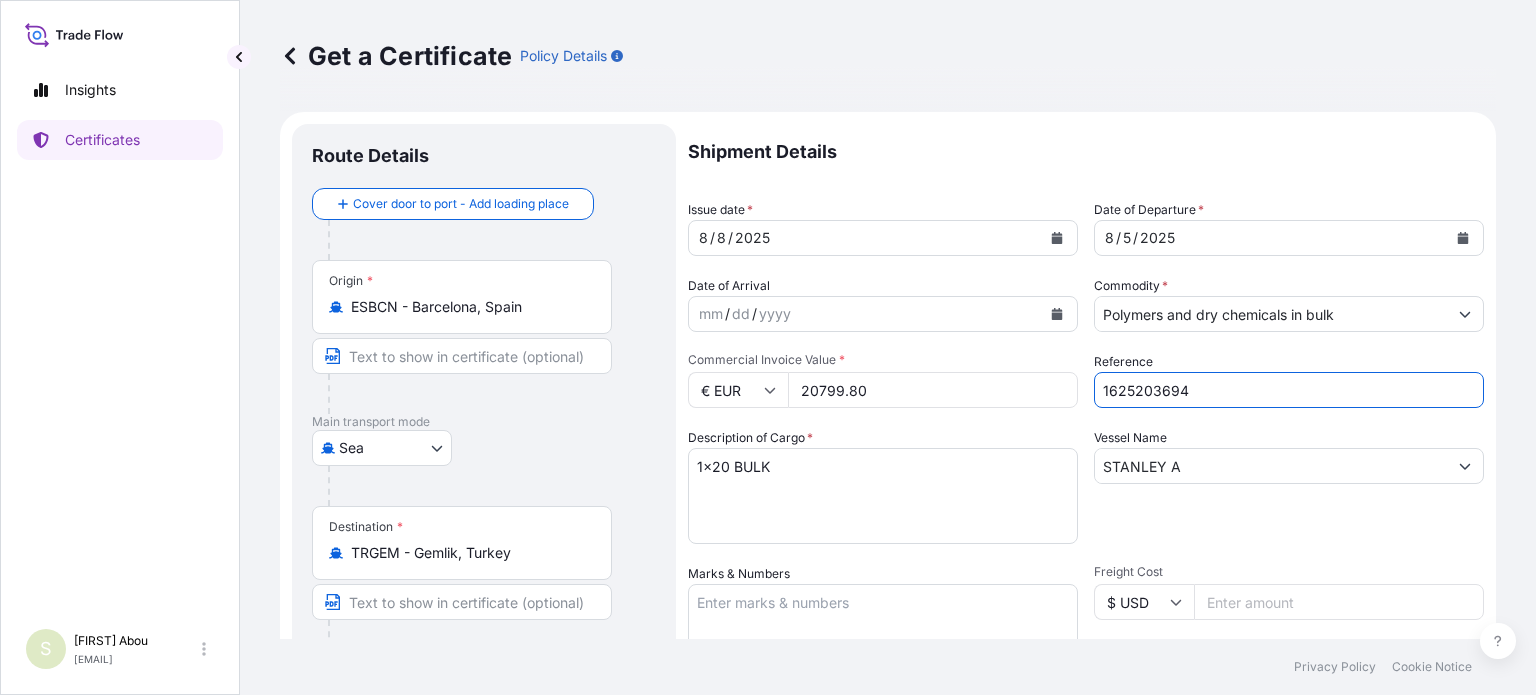 type on "1625203694" 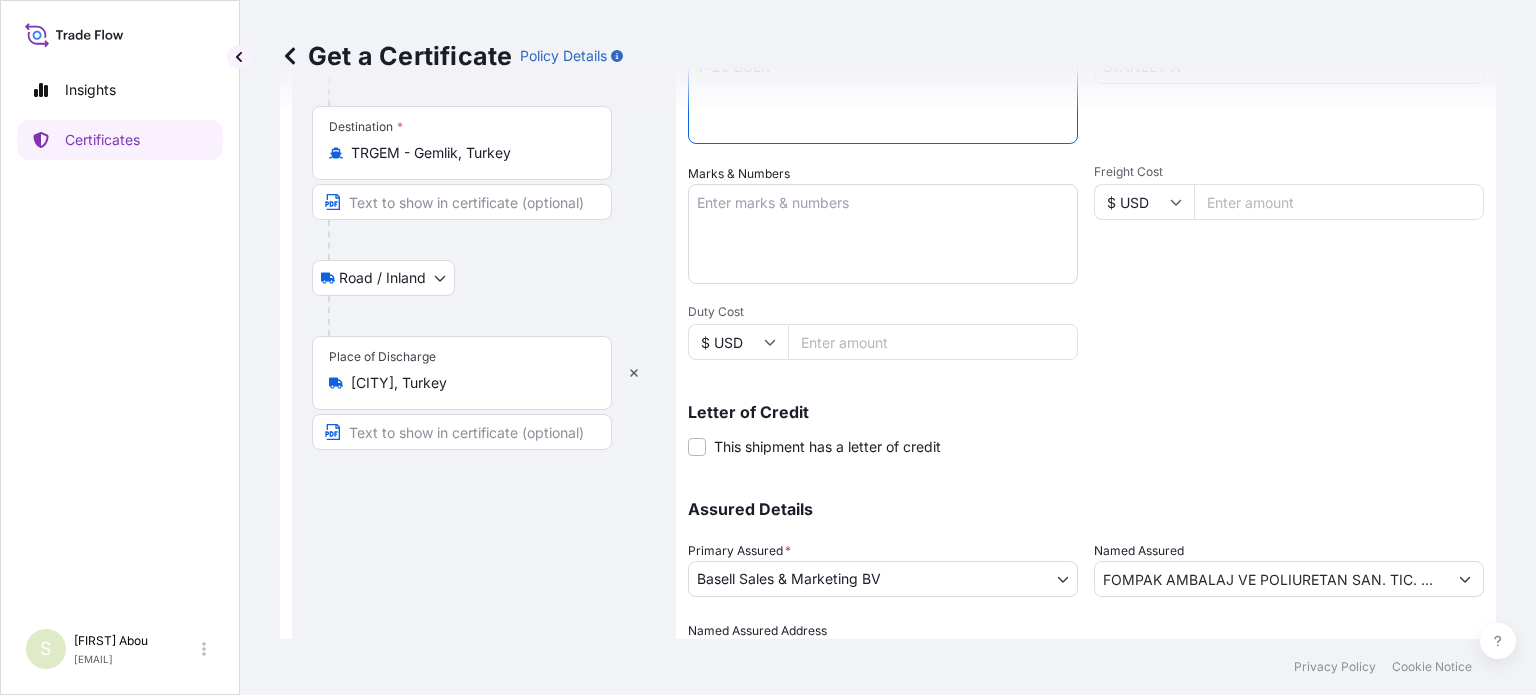 scroll, scrollTop: 504, scrollLeft: 0, axis: vertical 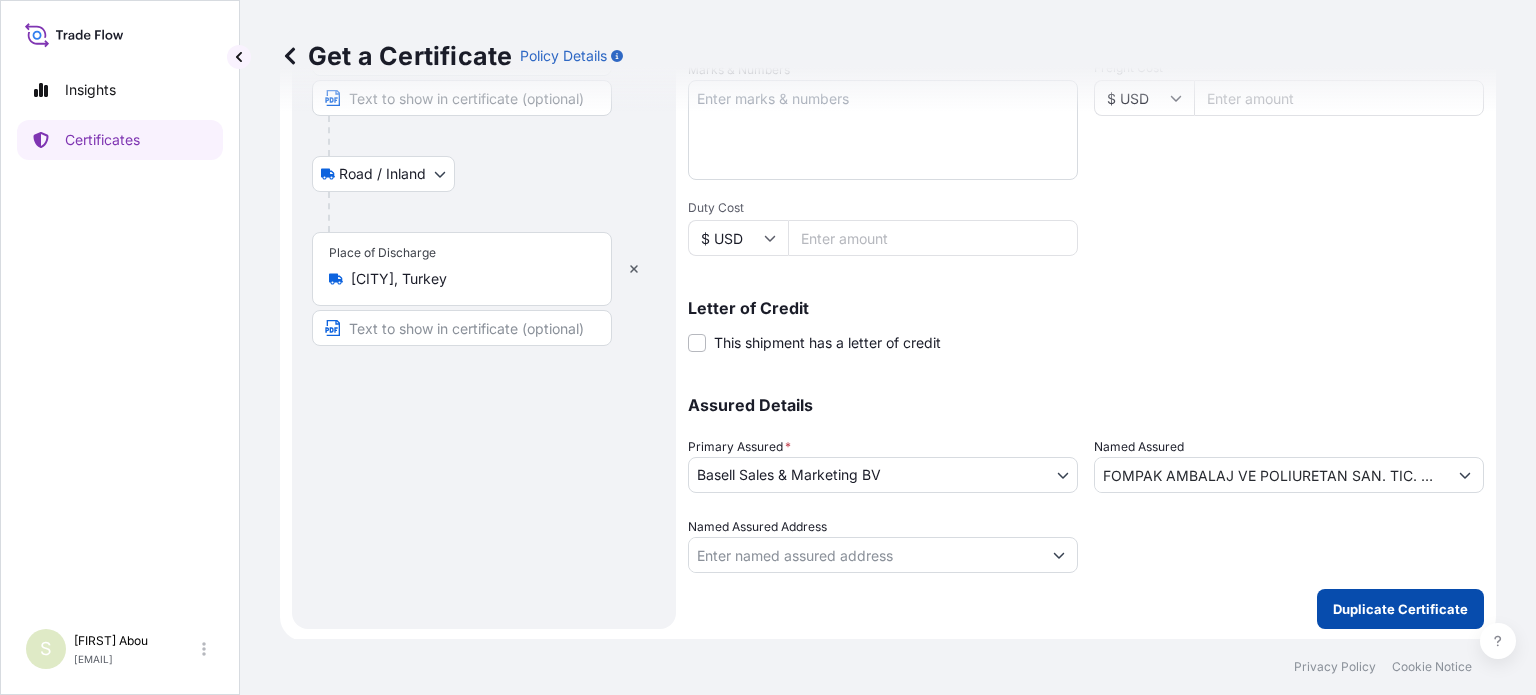 click on "Duplicate Certificate" at bounding box center [1400, 609] 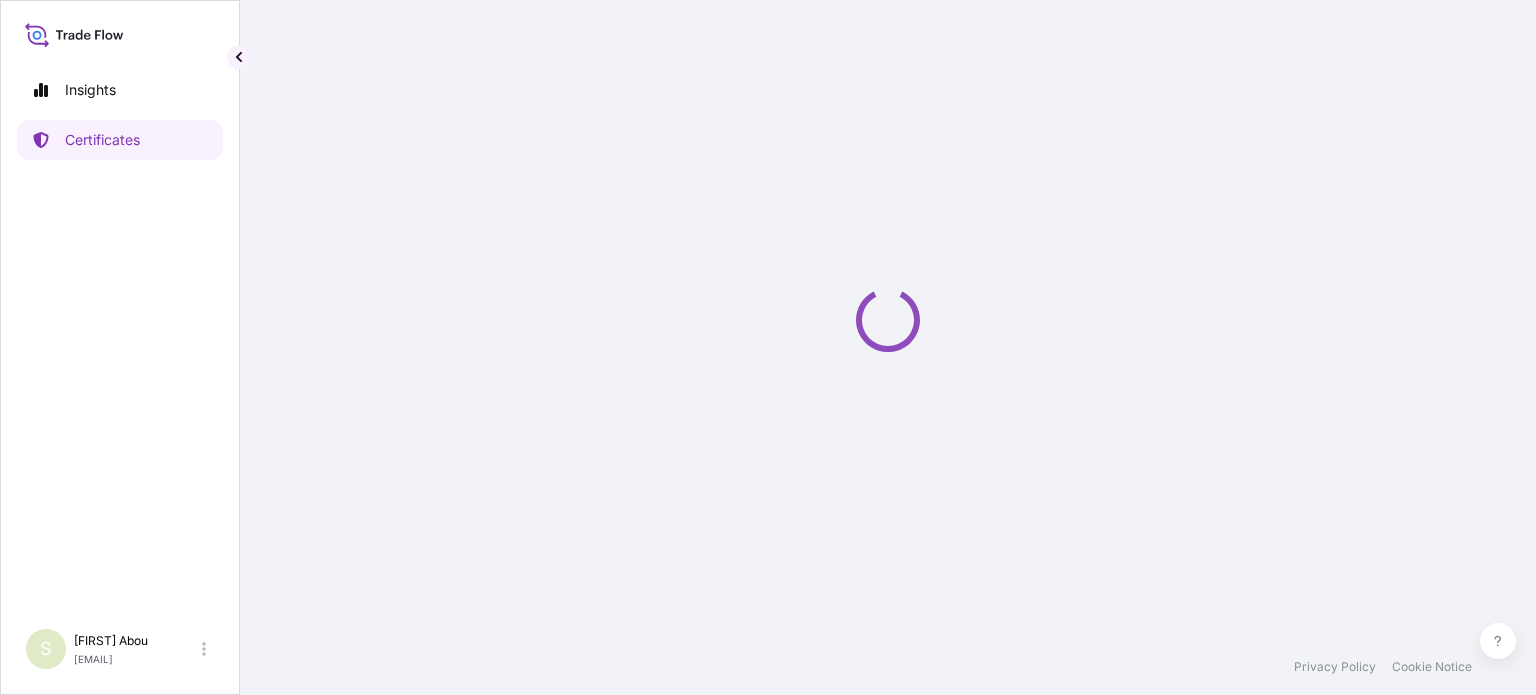 scroll, scrollTop: 0, scrollLeft: 0, axis: both 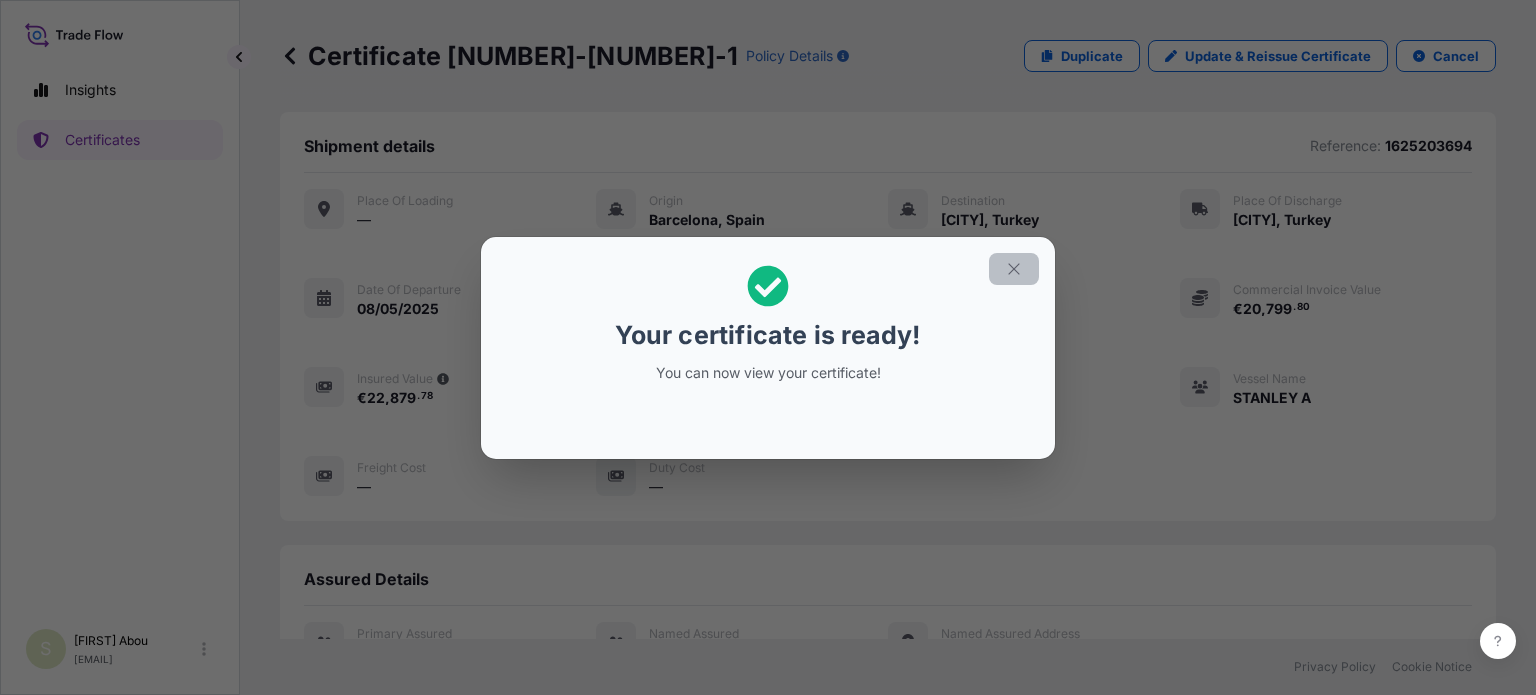 click at bounding box center [1014, 269] 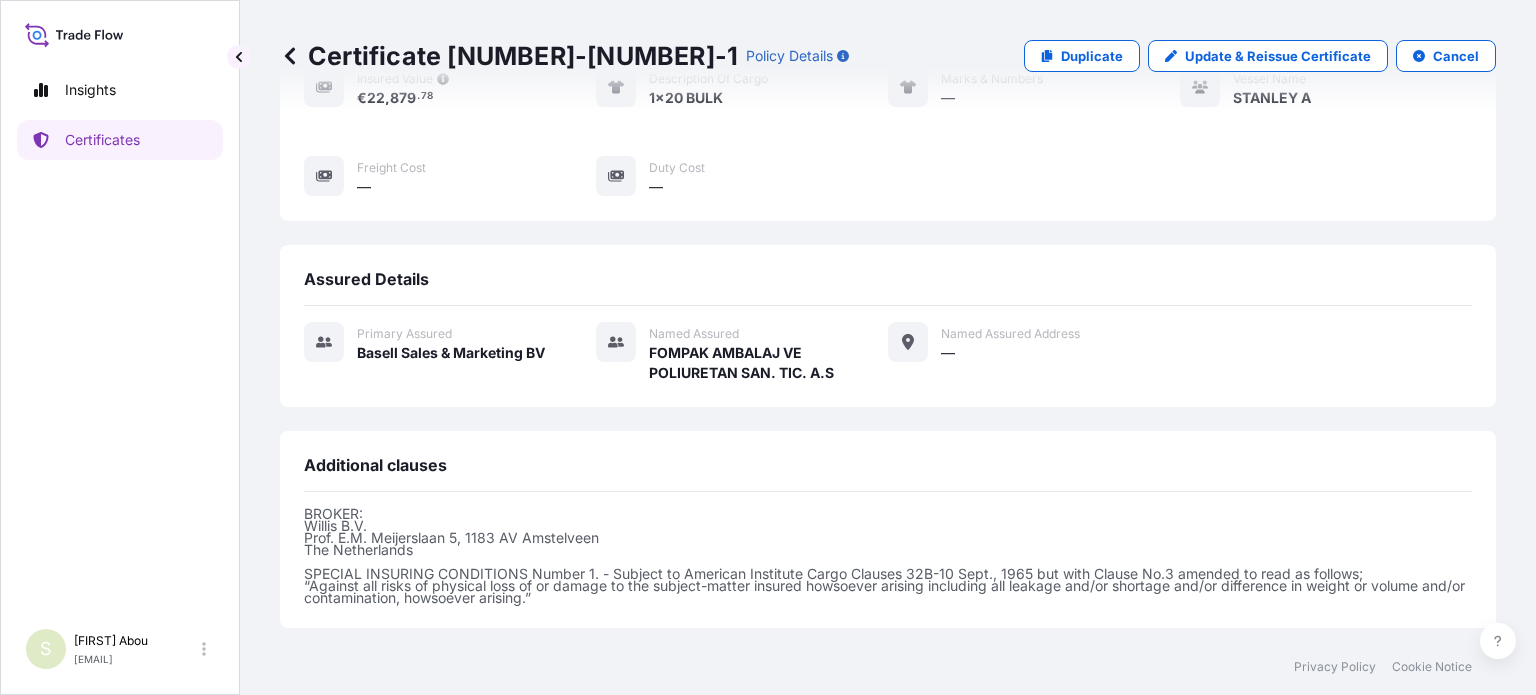 scroll, scrollTop: 493, scrollLeft: 0, axis: vertical 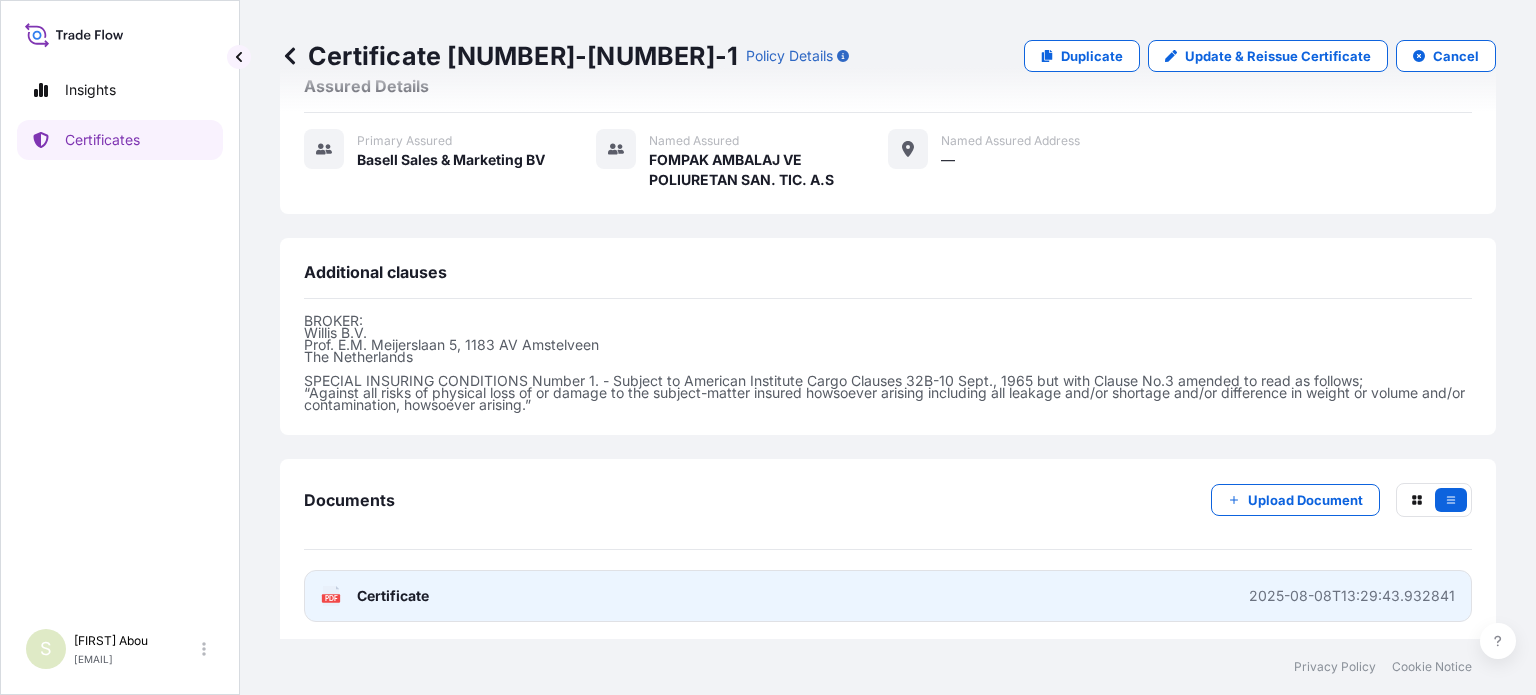 click on "PDF Certificate [YEAR]-[MONTH]-[DAY]T[TIME]" at bounding box center (888, 596) 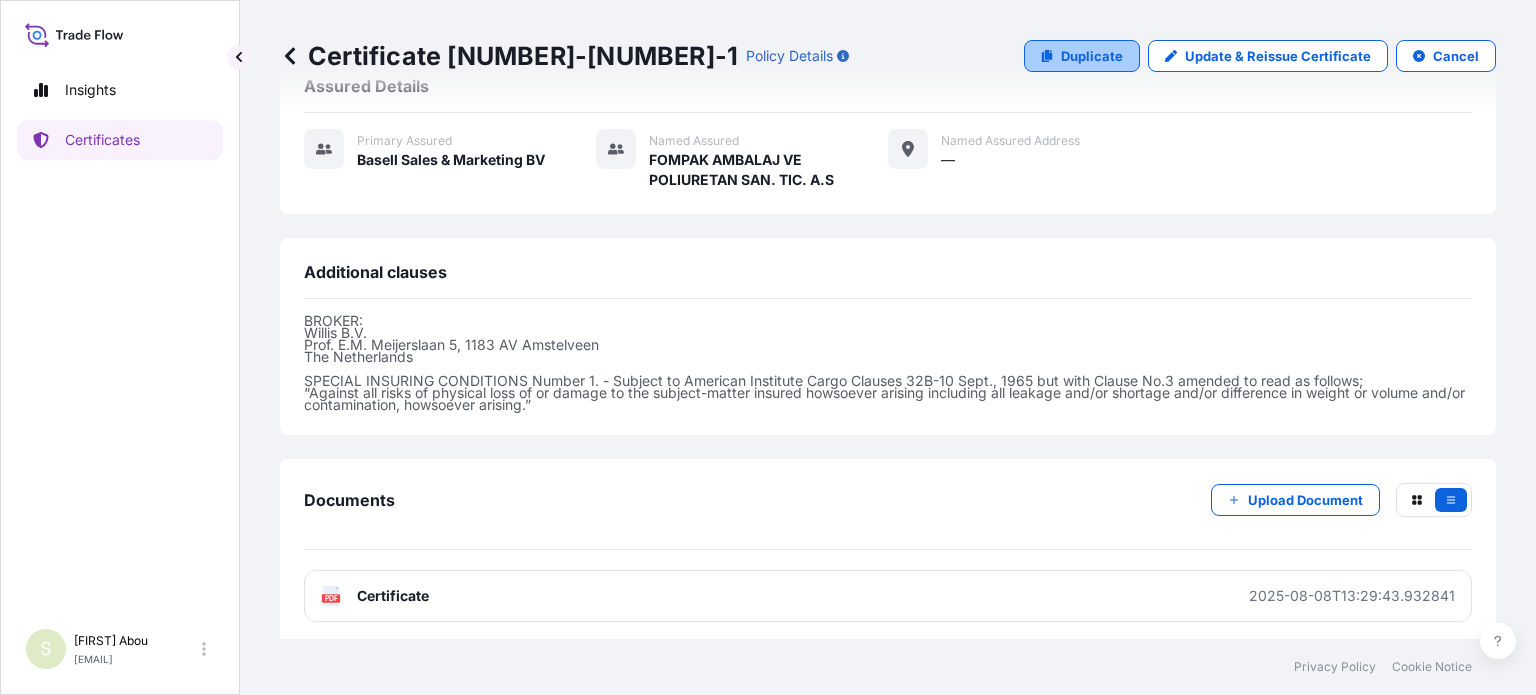 click on "Duplicate" at bounding box center (1082, 56) 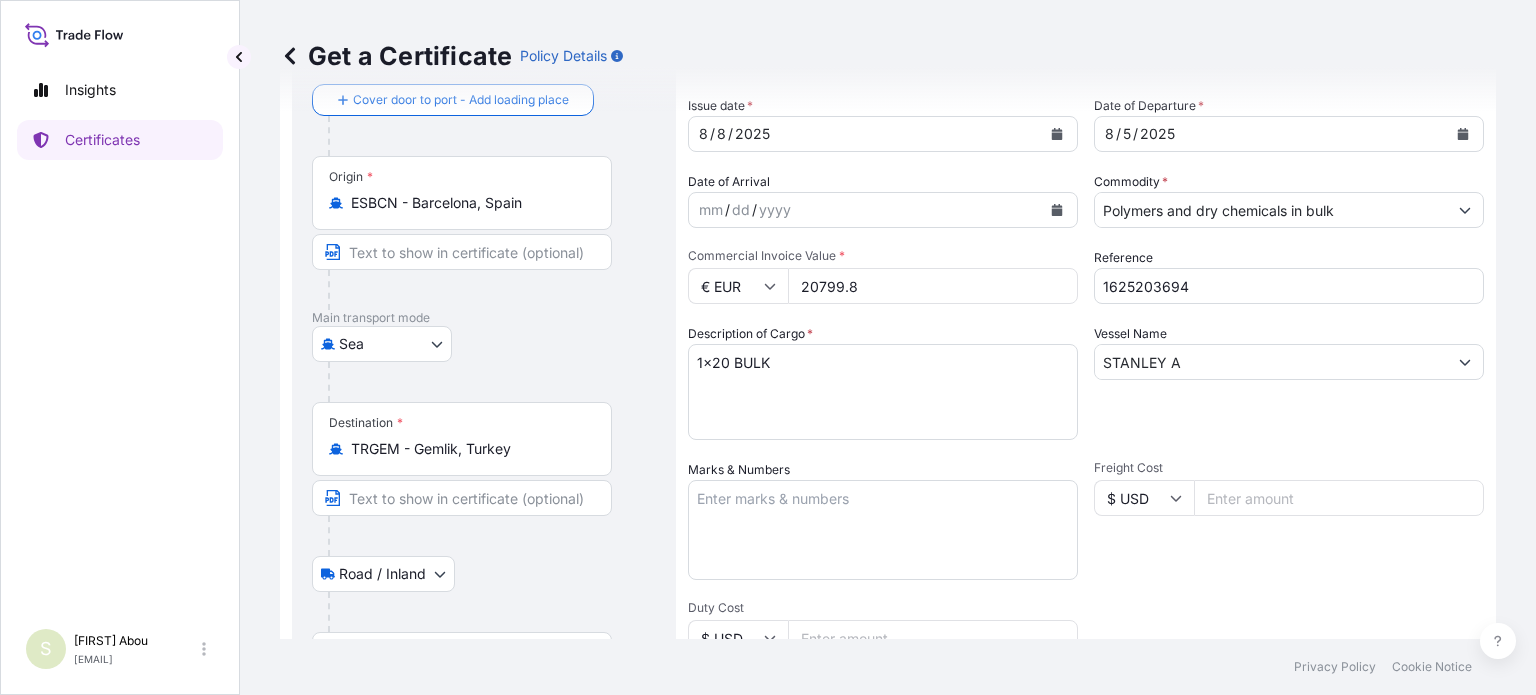 scroll, scrollTop: 0, scrollLeft: 0, axis: both 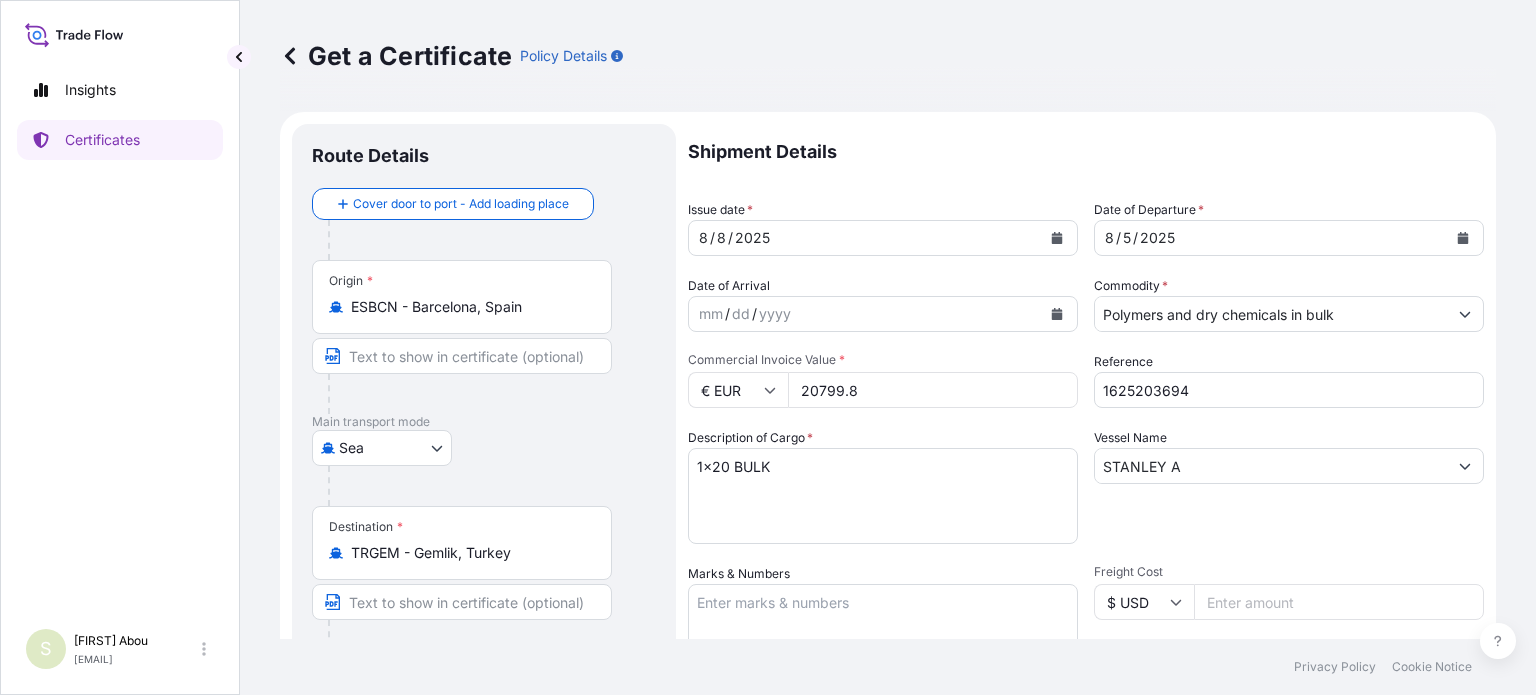 drag, startPoint x: 876, startPoint y: 398, endPoint x: 764, endPoint y: 411, distance: 112.75194 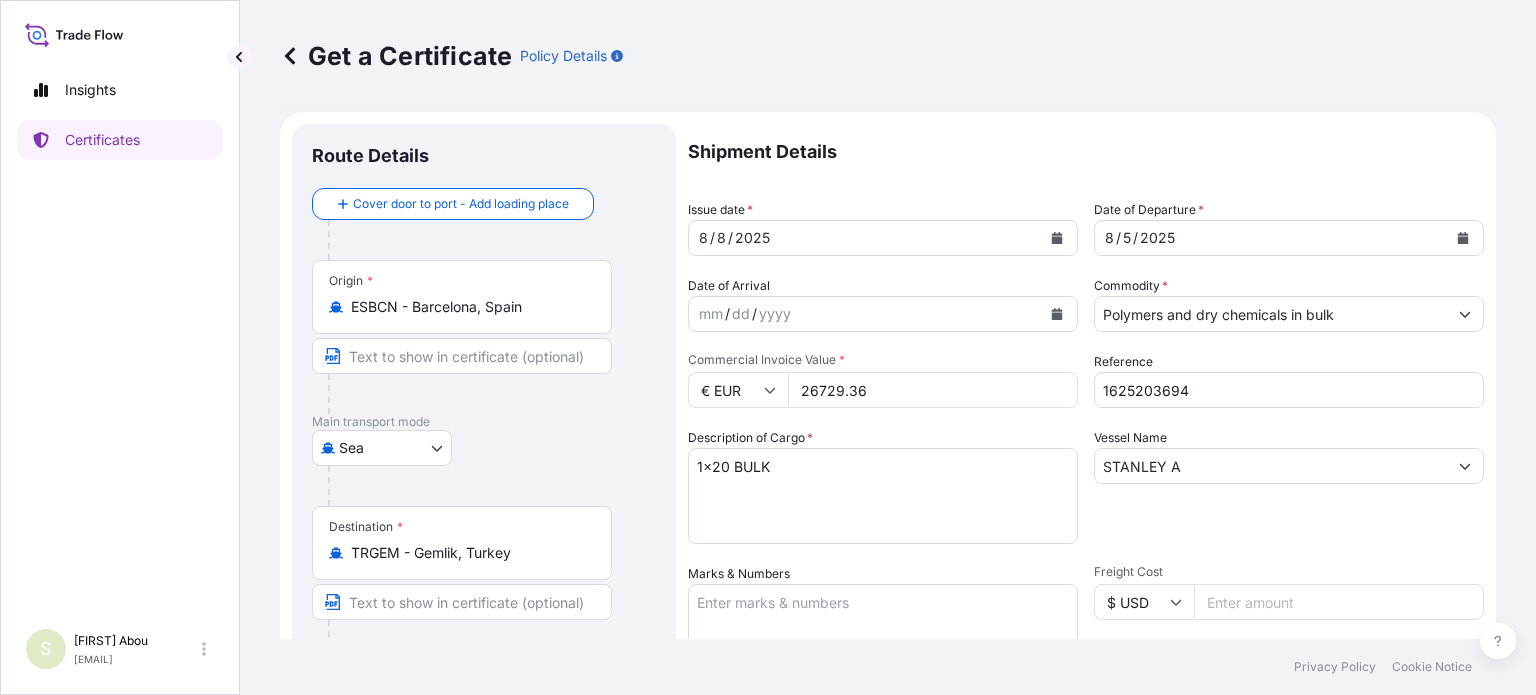 type on "26729.36" 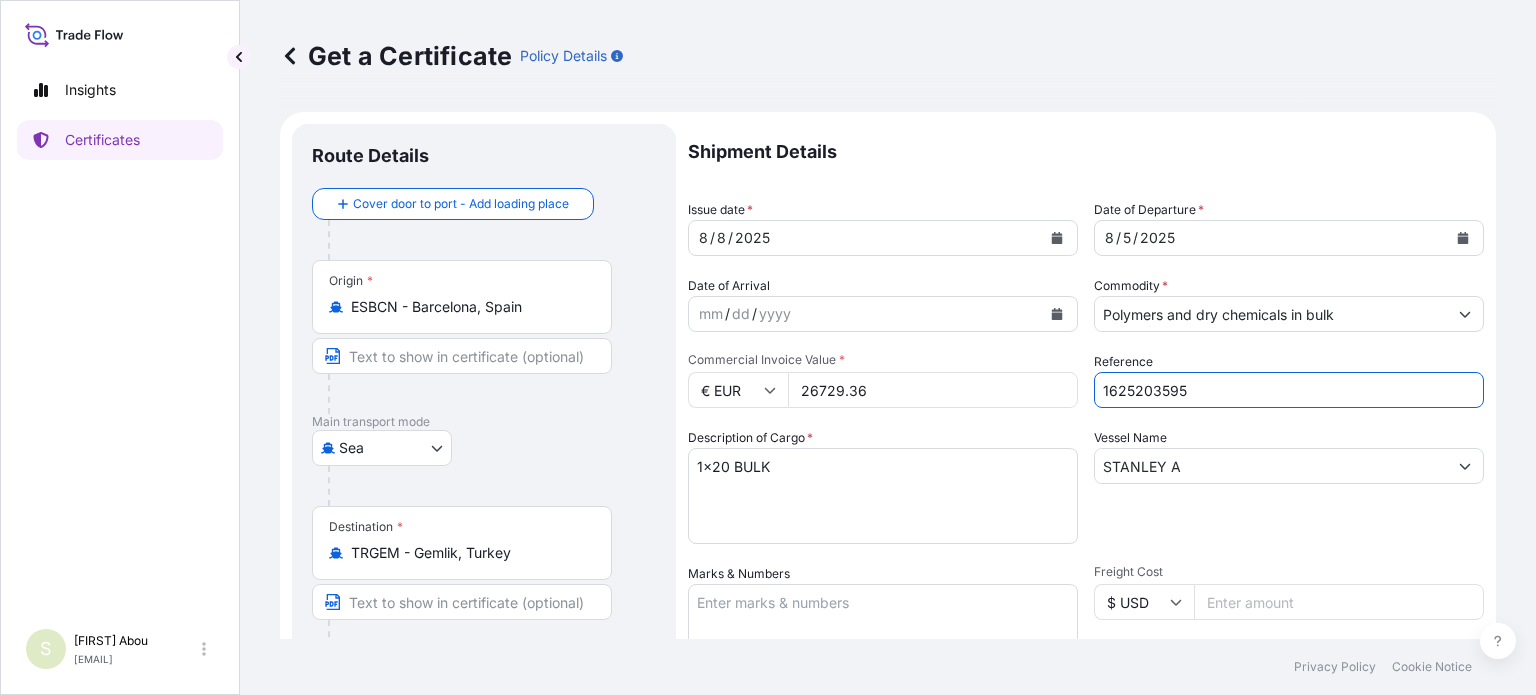 type on "1625203595" 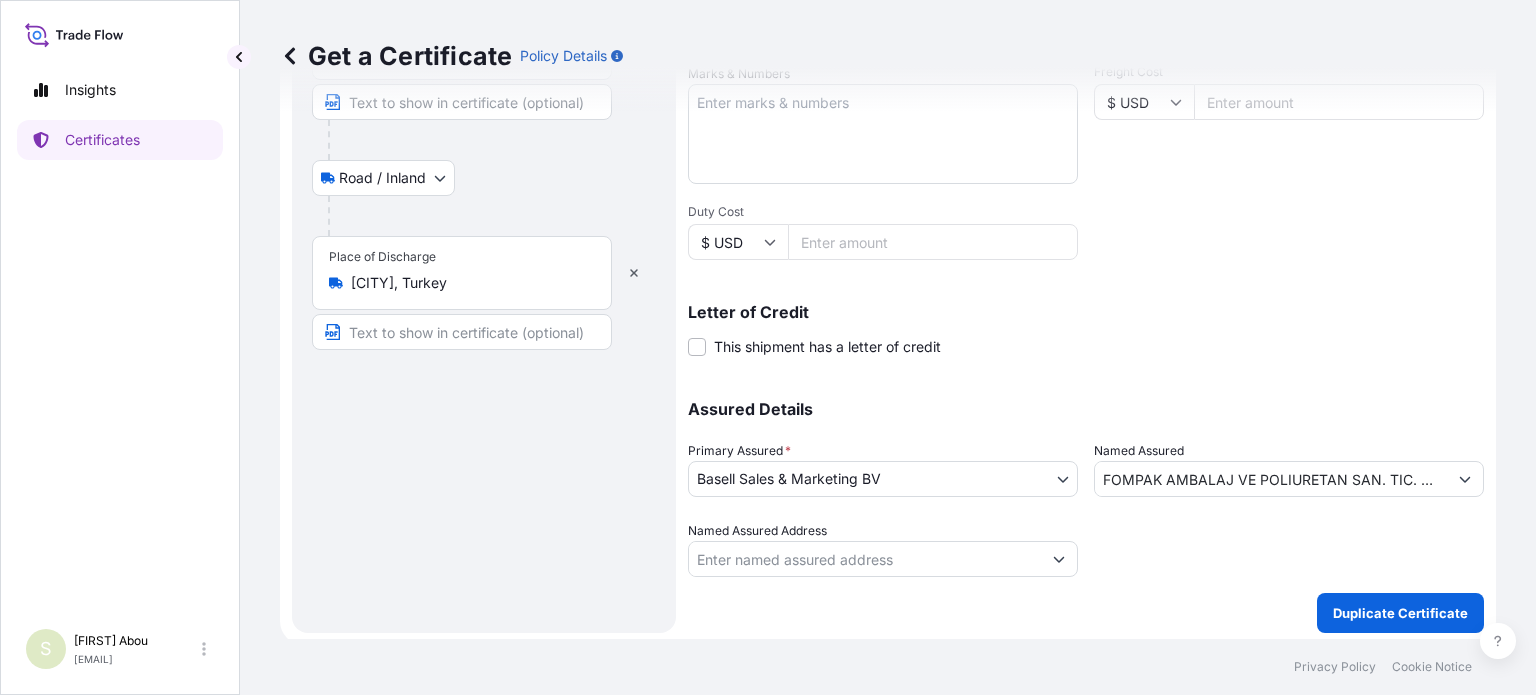 scroll, scrollTop: 504, scrollLeft: 0, axis: vertical 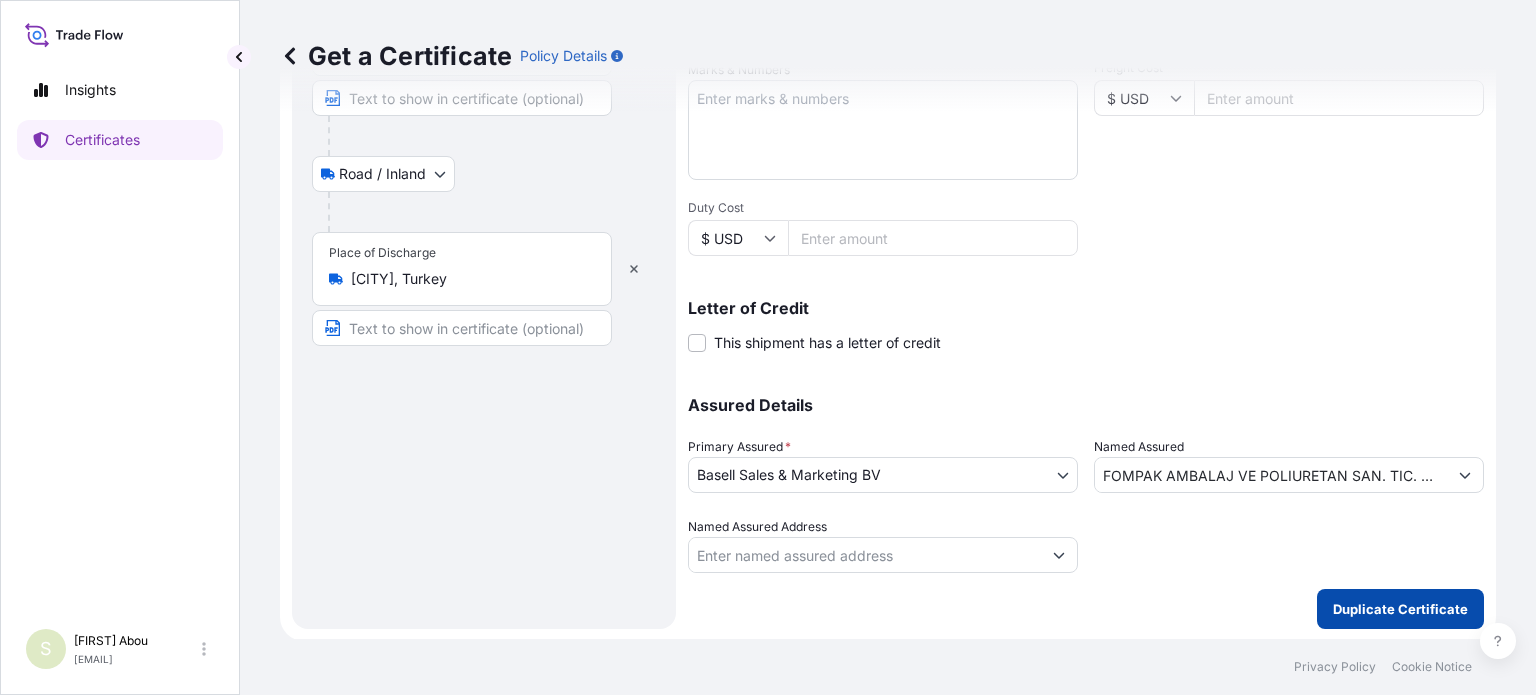 click on "Duplicate Certificate" at bounding box center [1400, 609] 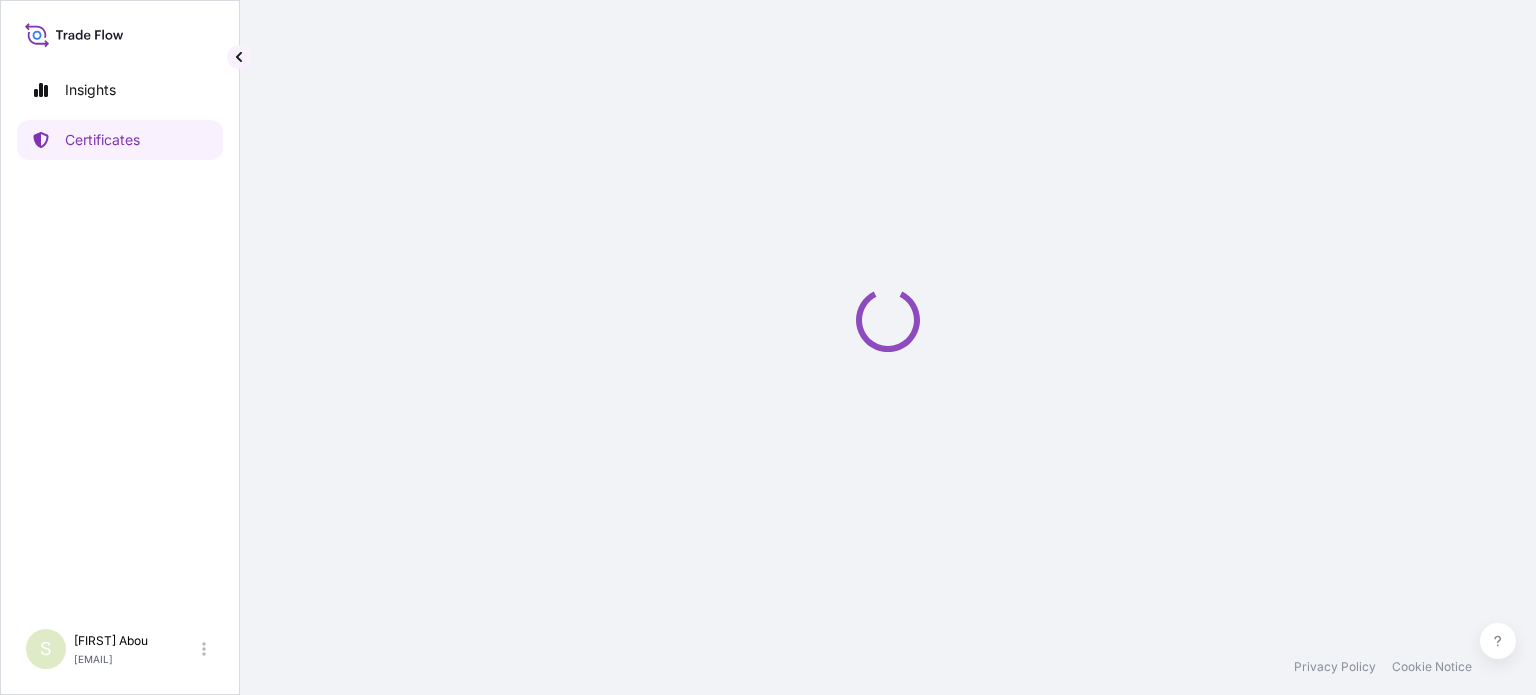 scroll, scrollTop: 0, scrollLeft: 0, axis: both 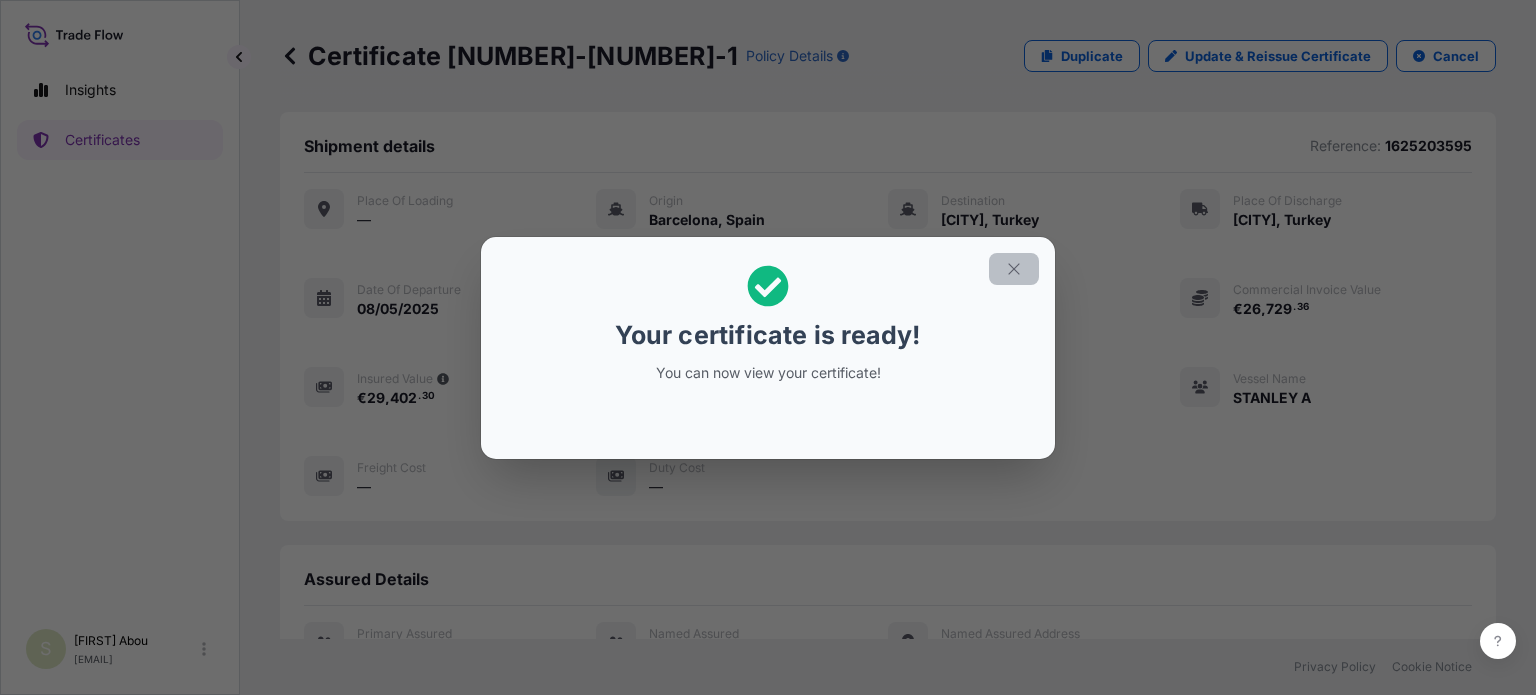 click 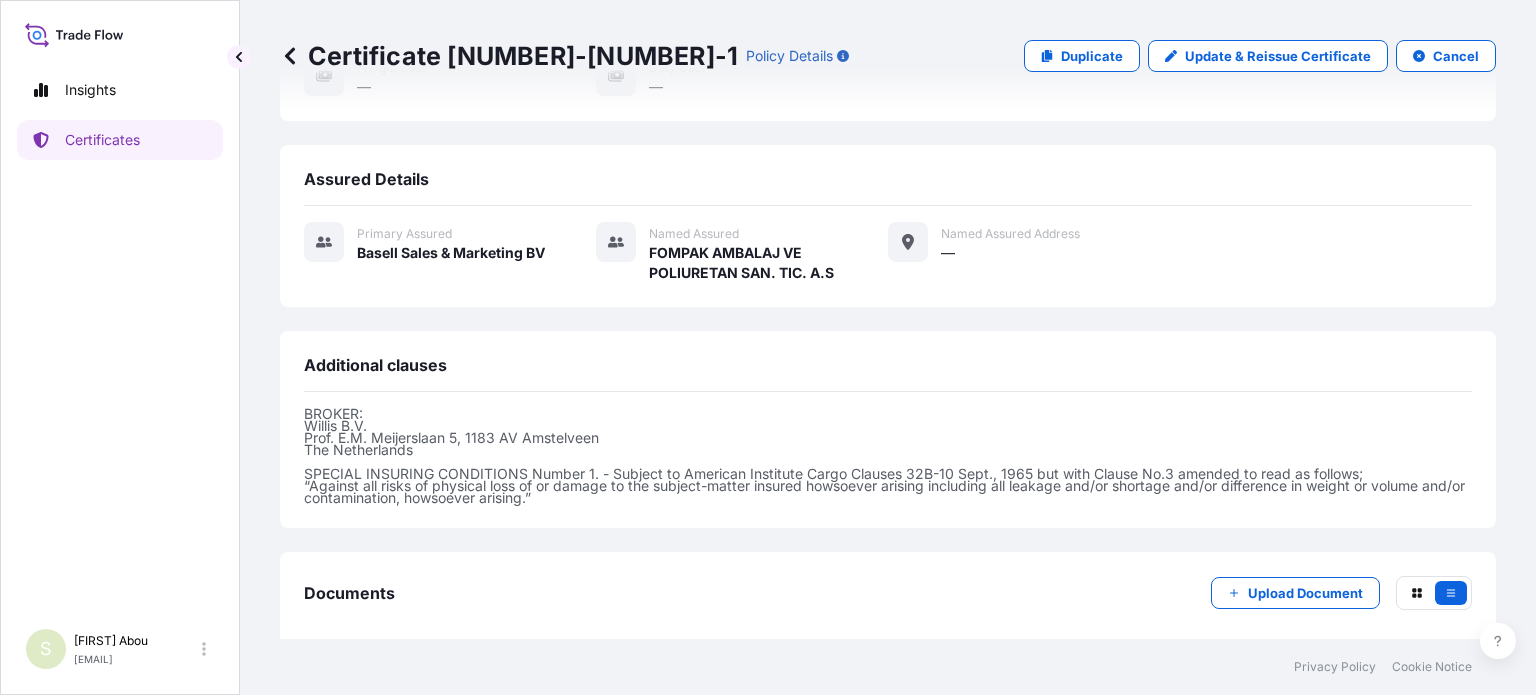 scroll, scrollTop: 493, scrollLeft: 0, axis: vertical 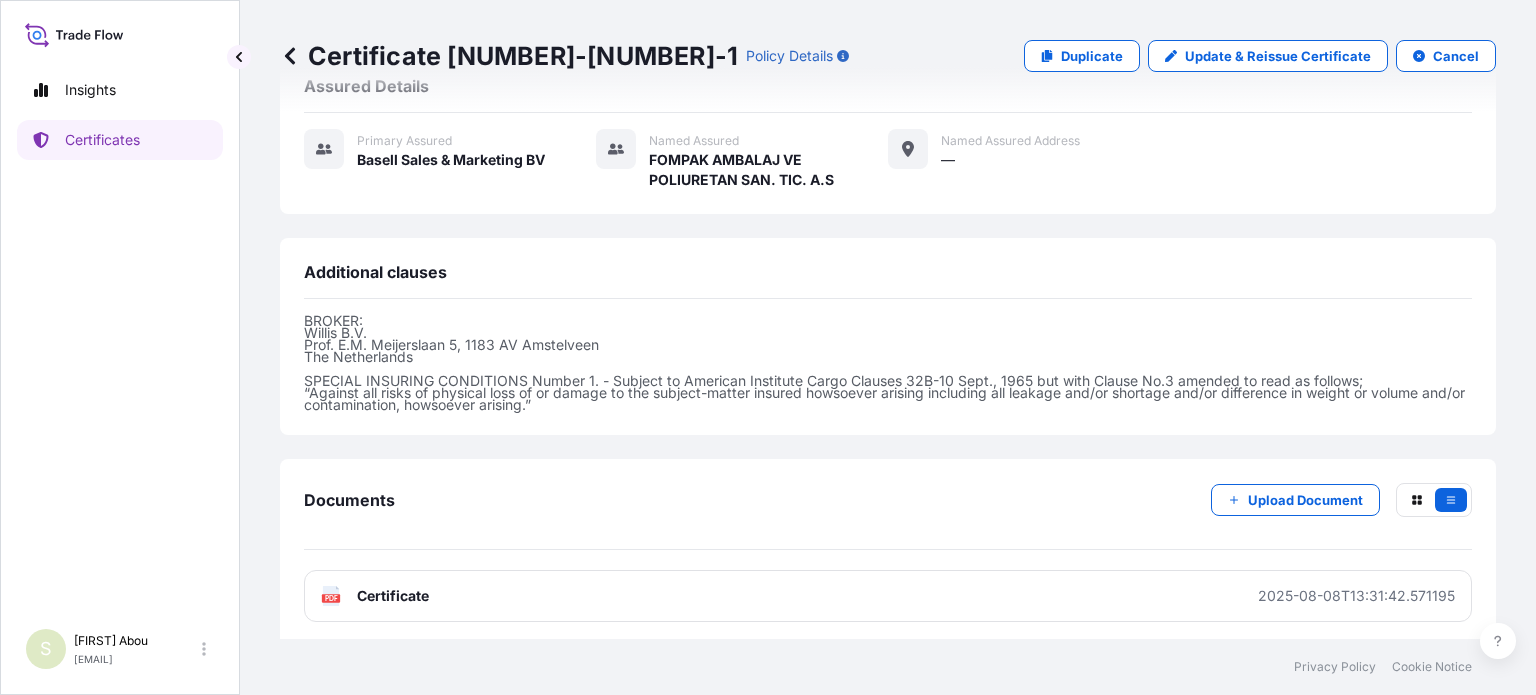 click on "PDF Certificate [YEAR]-[MONTH]-[DAY]T[TIME]" at bounding box center (888, 596) 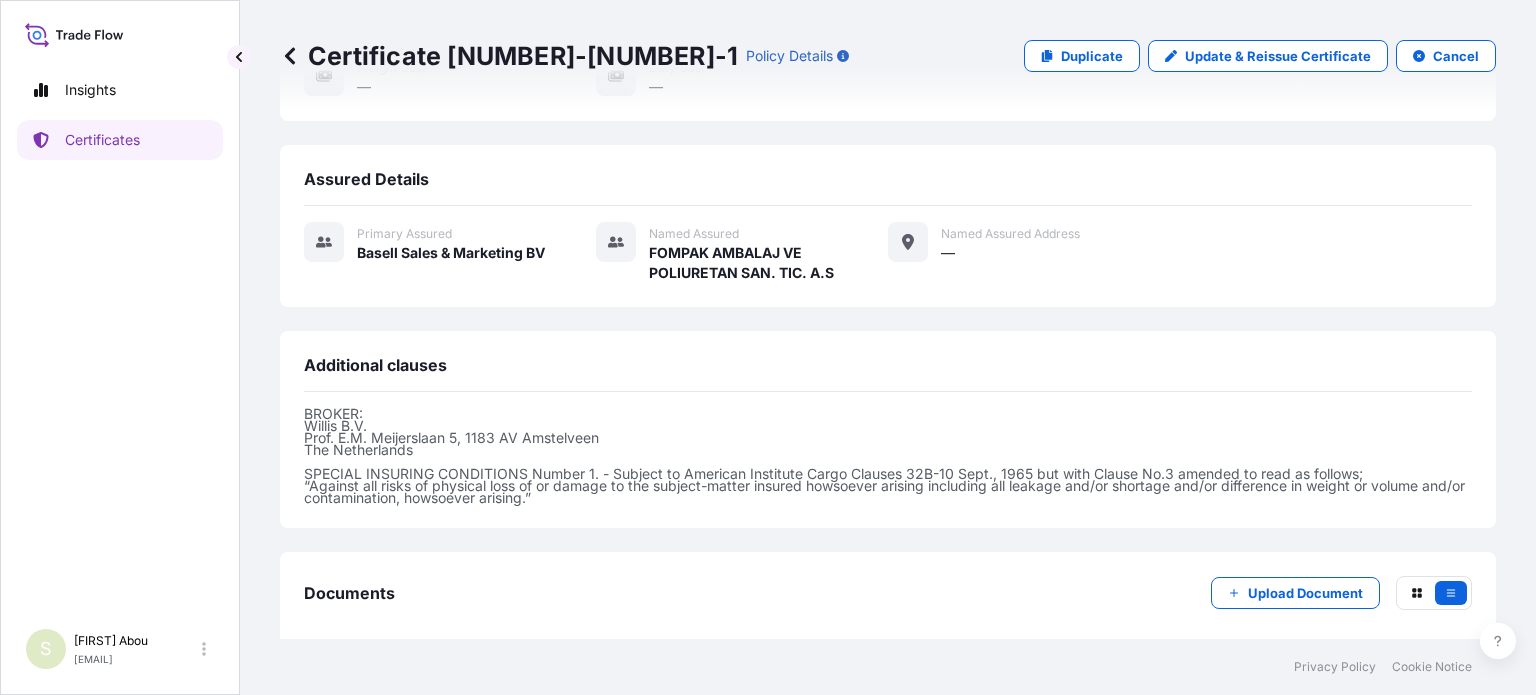 scroll, scrollTop: 493, scrollLeft: 0, axis: vertical 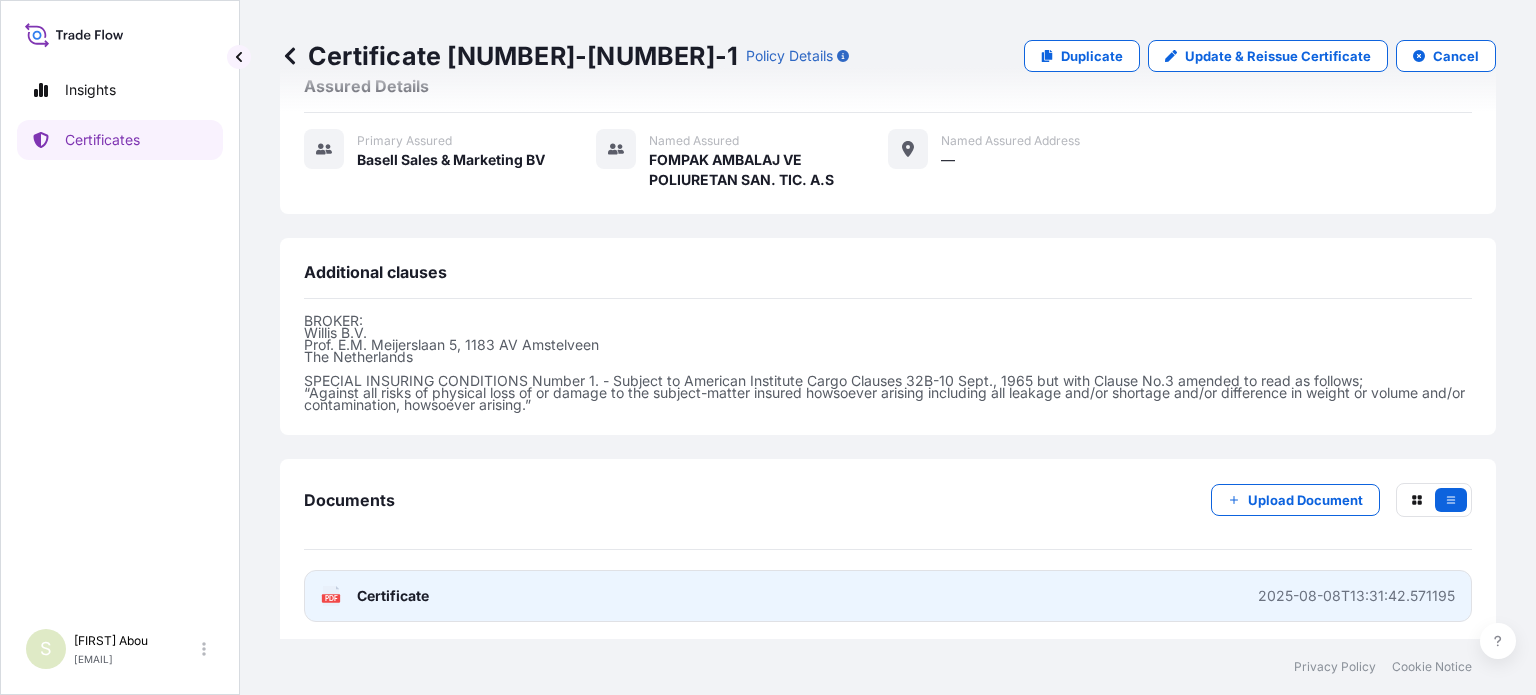 click on "PDF Certificate [YEAR]-[MONTH]-[DAY]T[TIME]" at bounding box center [888, 596] 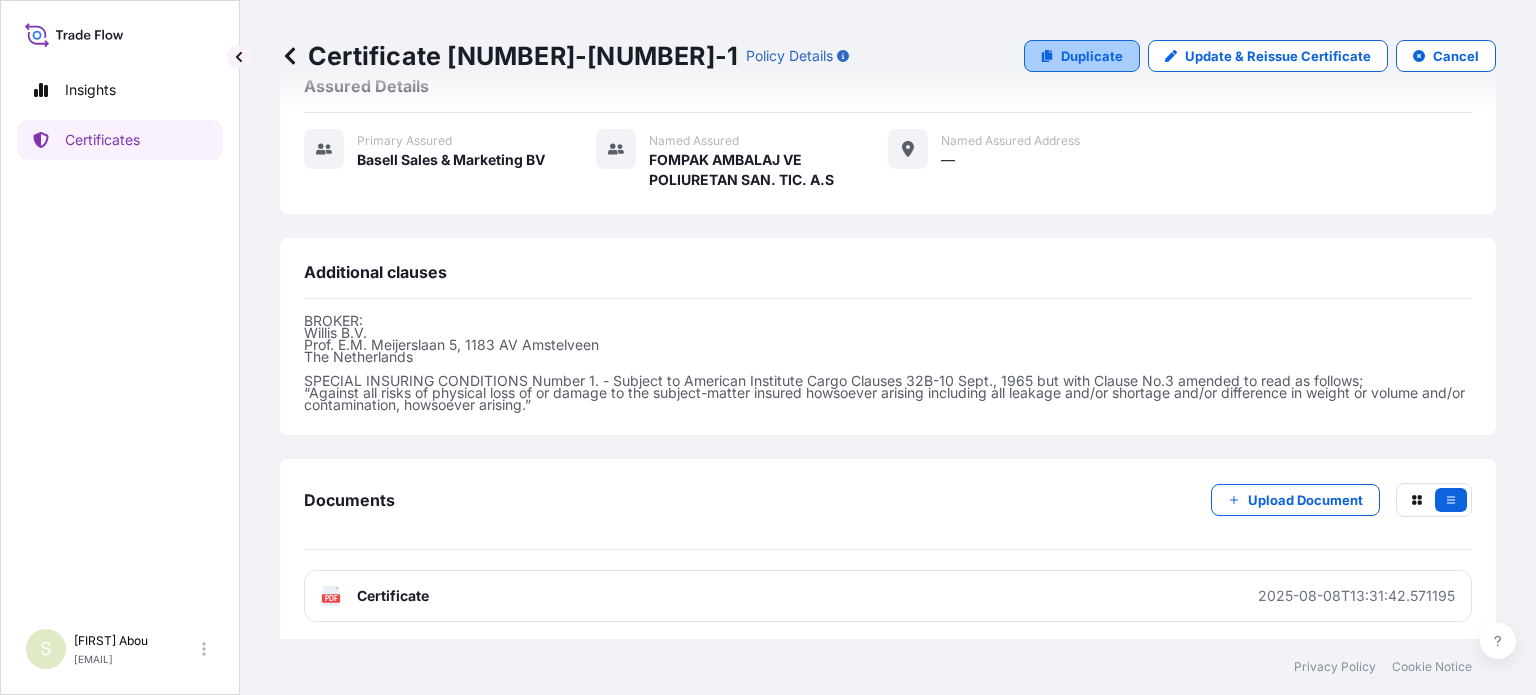 click on "Duplicate" at bounding box center [1092, 56] 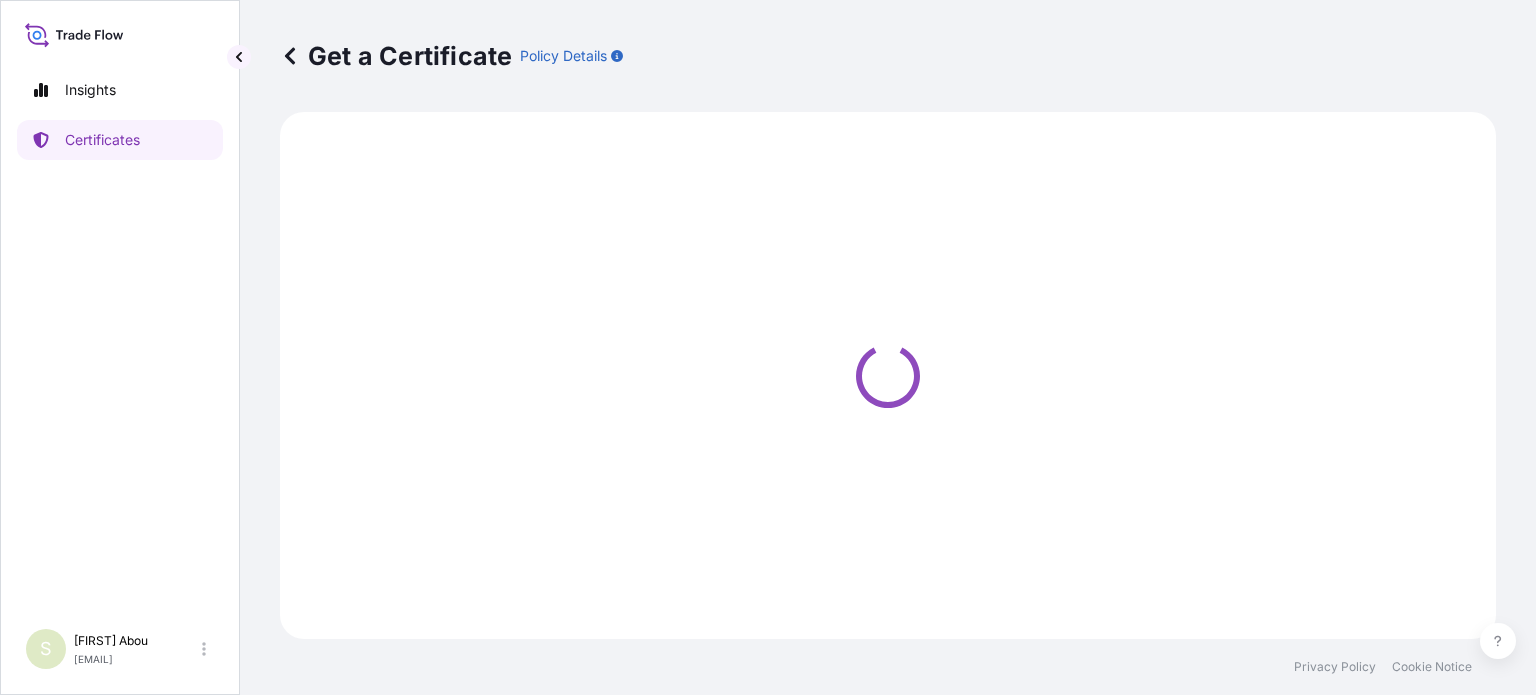 scroll, scrollTop: 0, scrollLeft: 0, axis: both 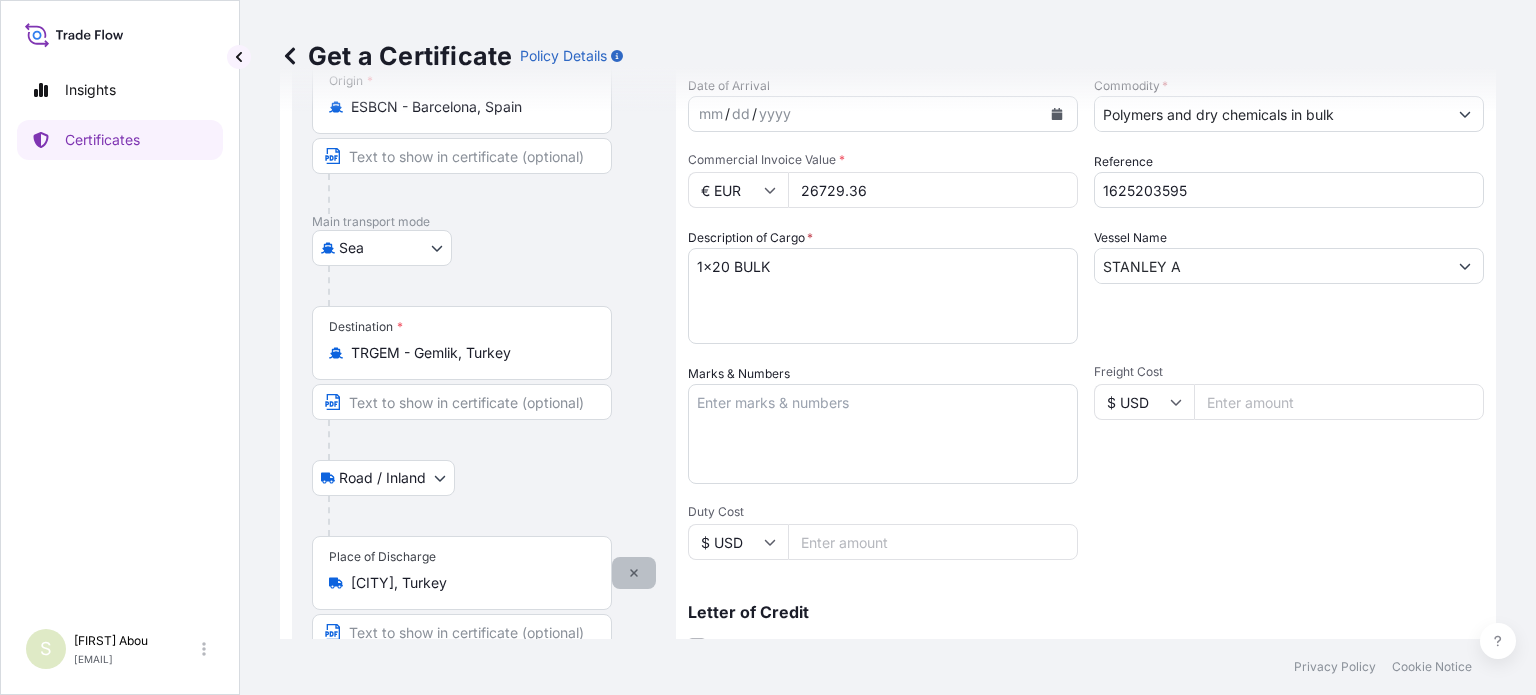 click 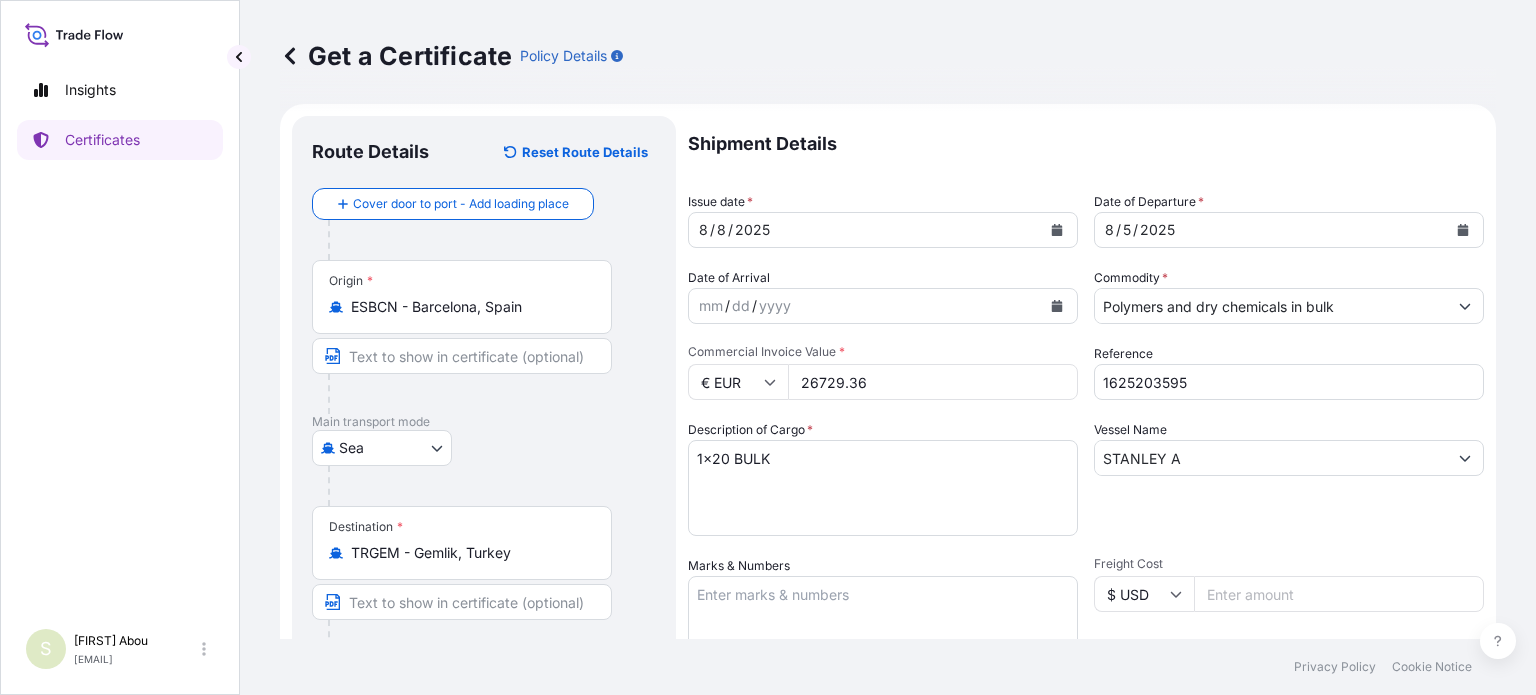 scroll, scrollTop: 0, scrollLeft: 0, axis: both 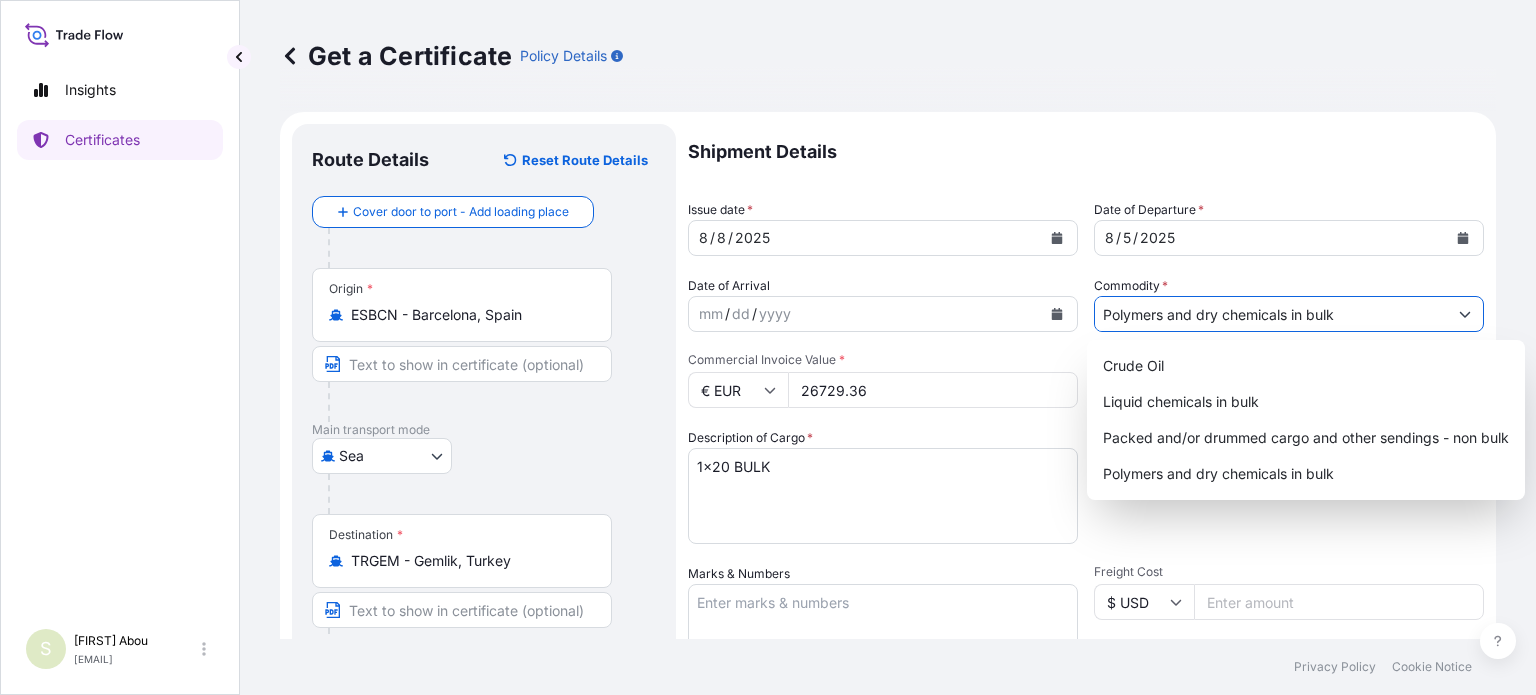 click on "Polymers and dry chemicals in bulk" at bounding box center (1271, 314) 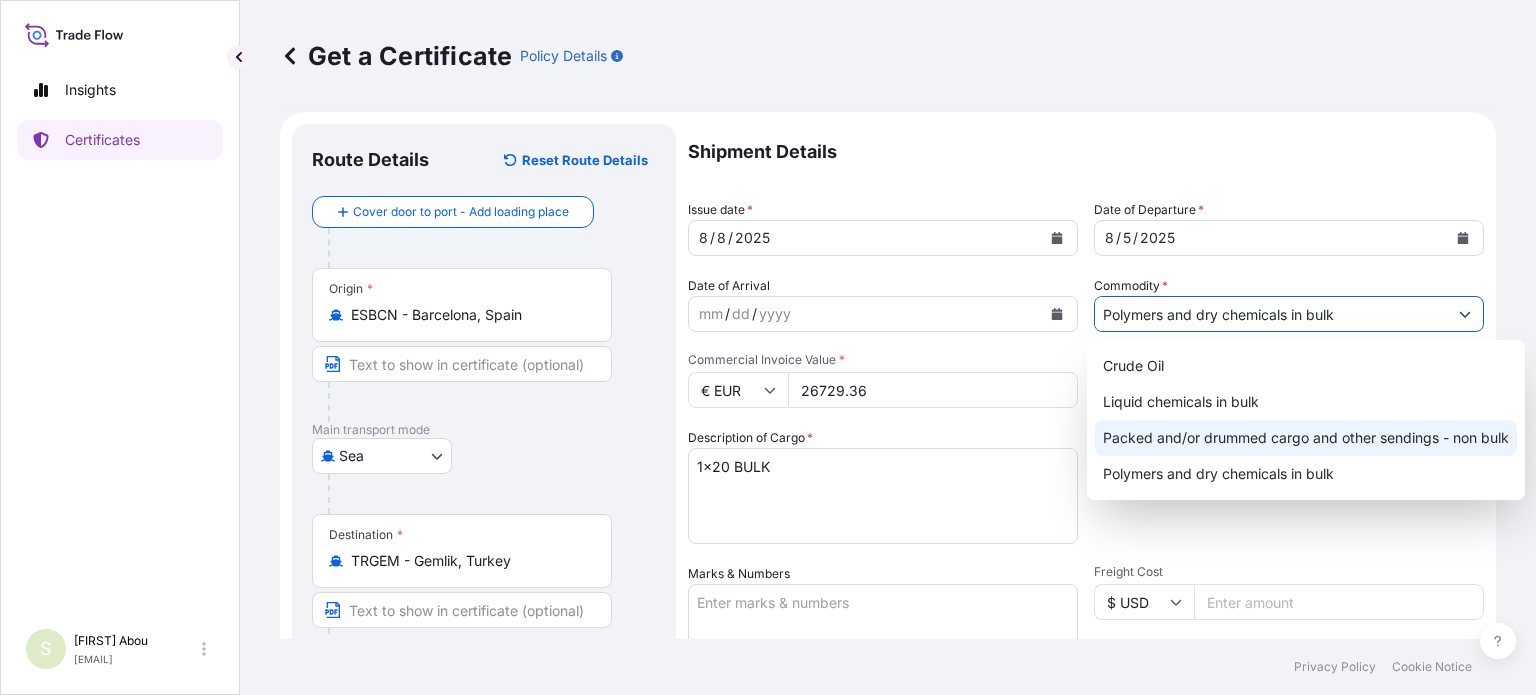 click on "Packed and/or drummed cargo and other sendings - non bulk" at bounding box center (1306, 438) 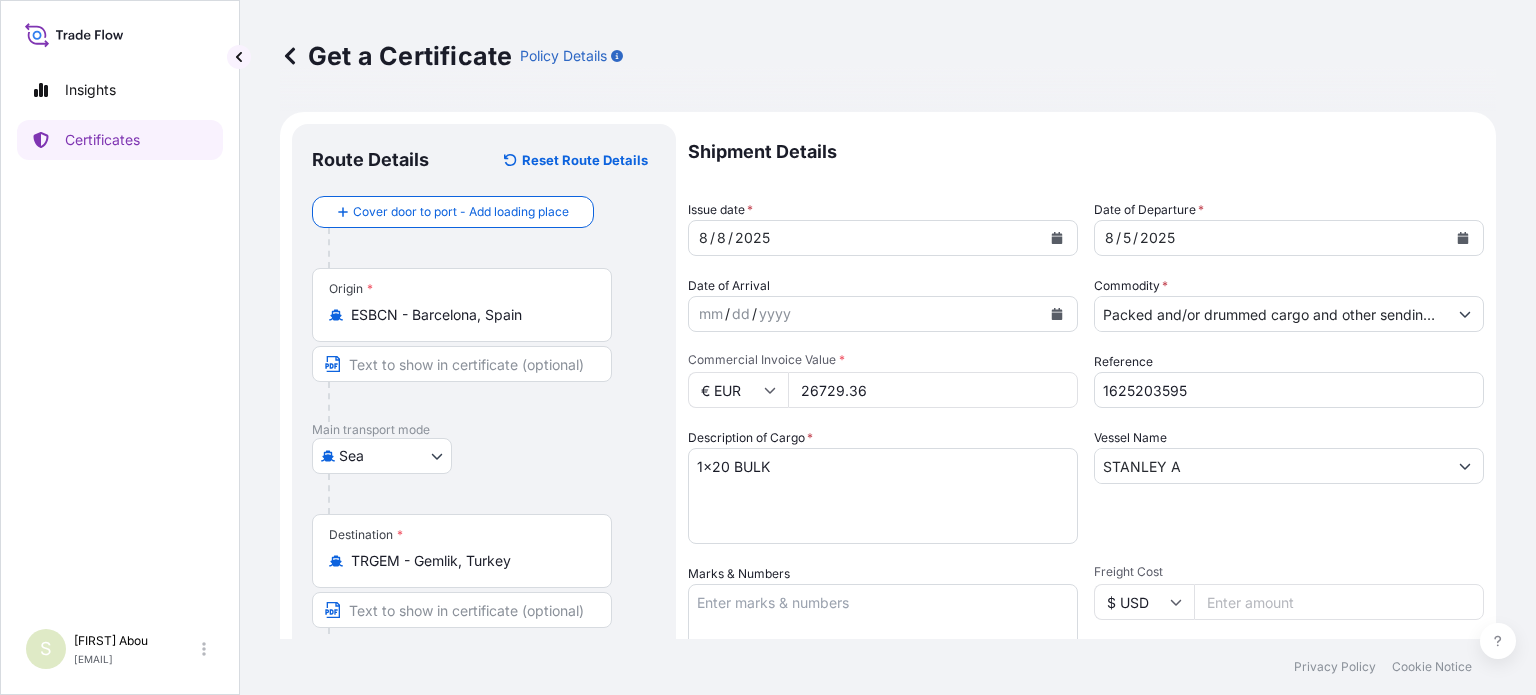 drag, startPoint x: 888, startPoint y: 400, endPoint x: 744, endPoint y: 407, distance: 144.17004 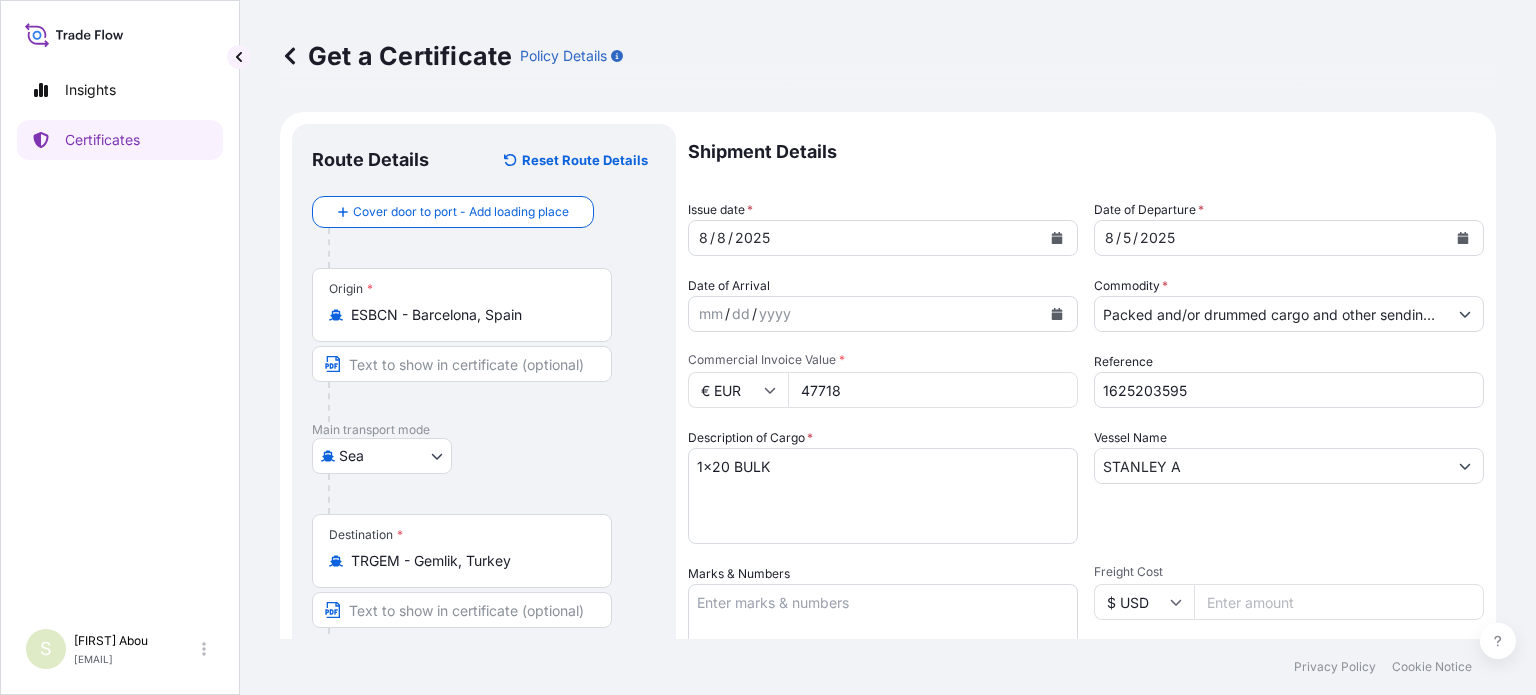 type on "47718" 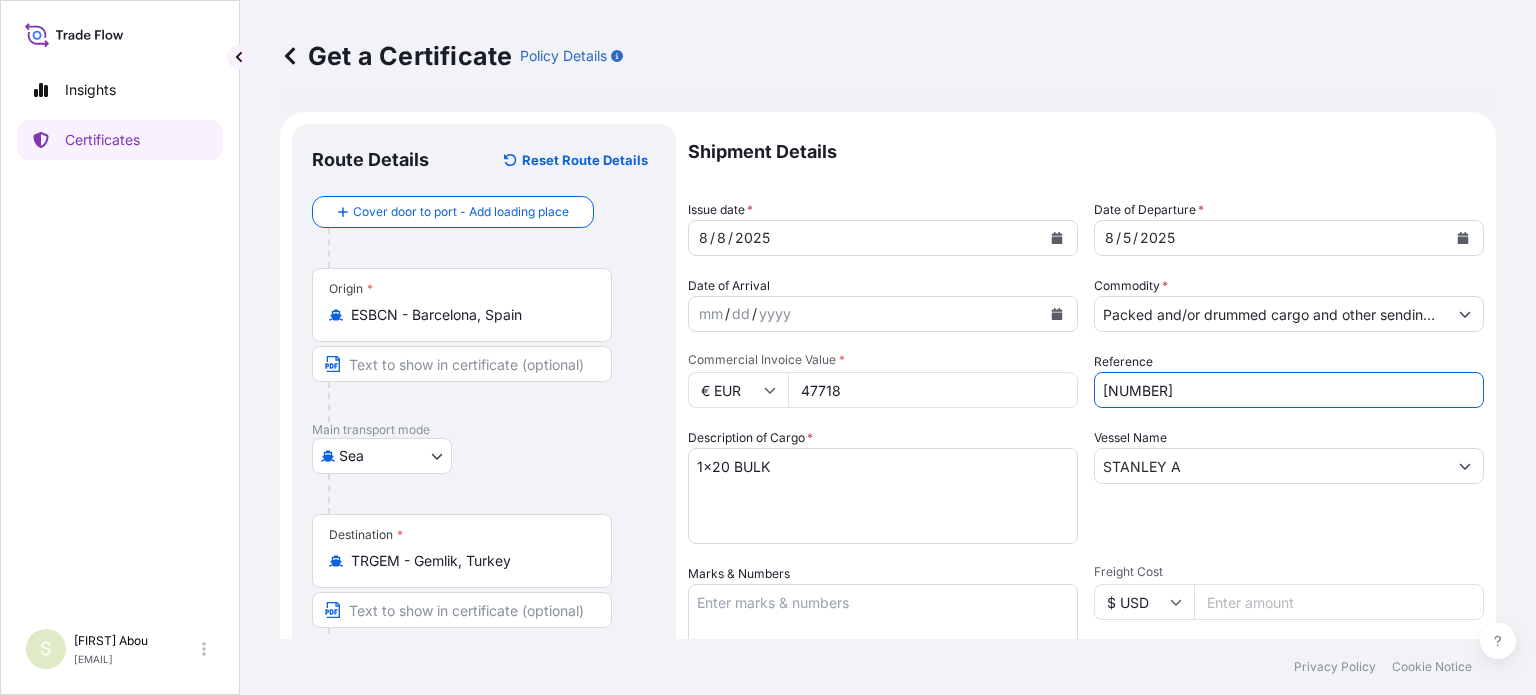 type on "[NUMBER]" 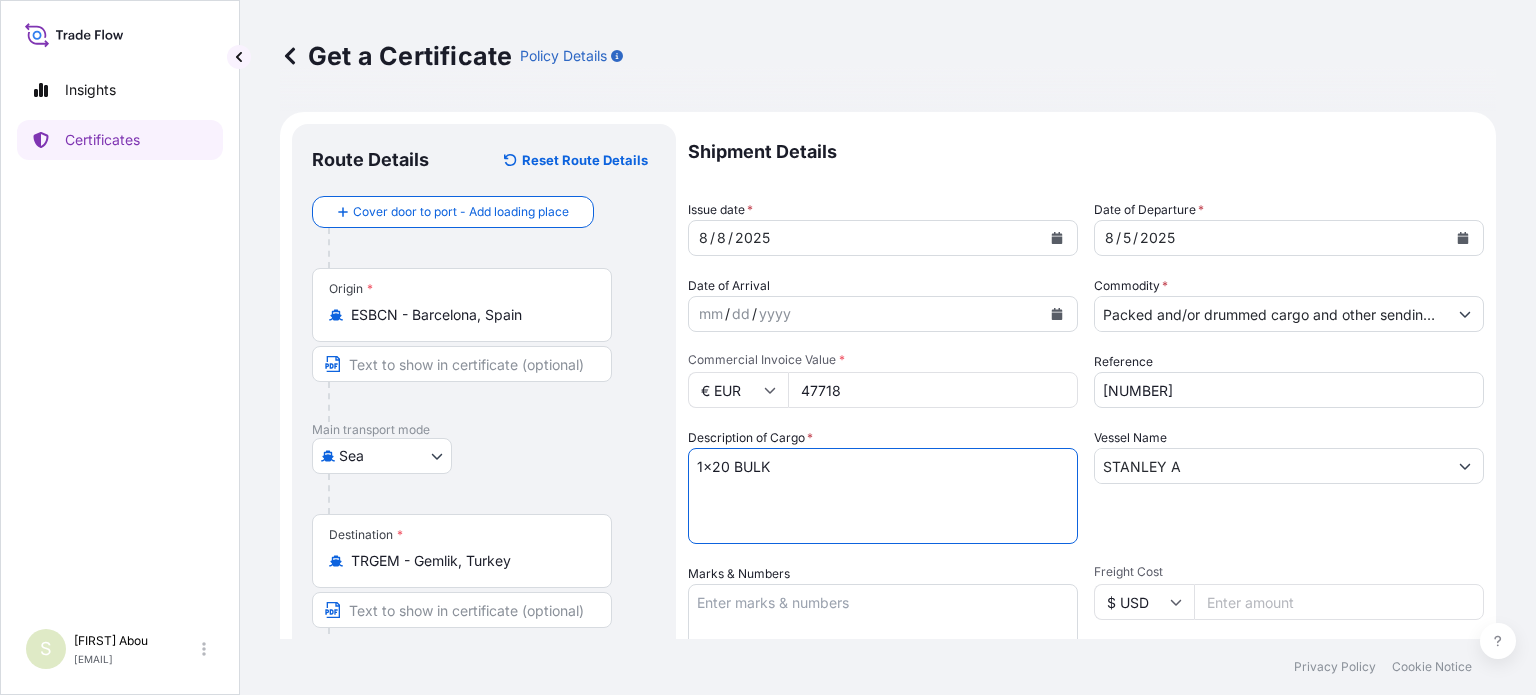 click on "1x20 BULK" at bounding box center (883, 496) 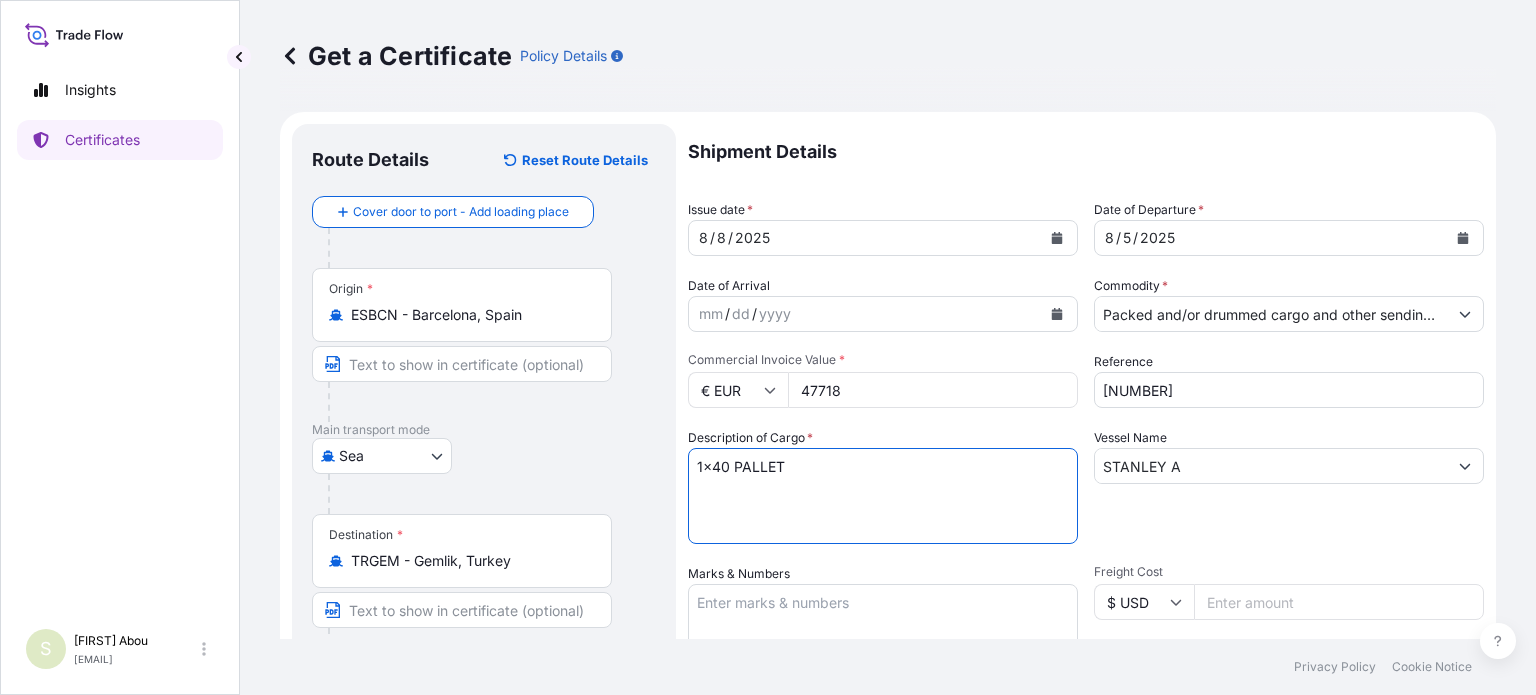 type on "1x40 PALLET" 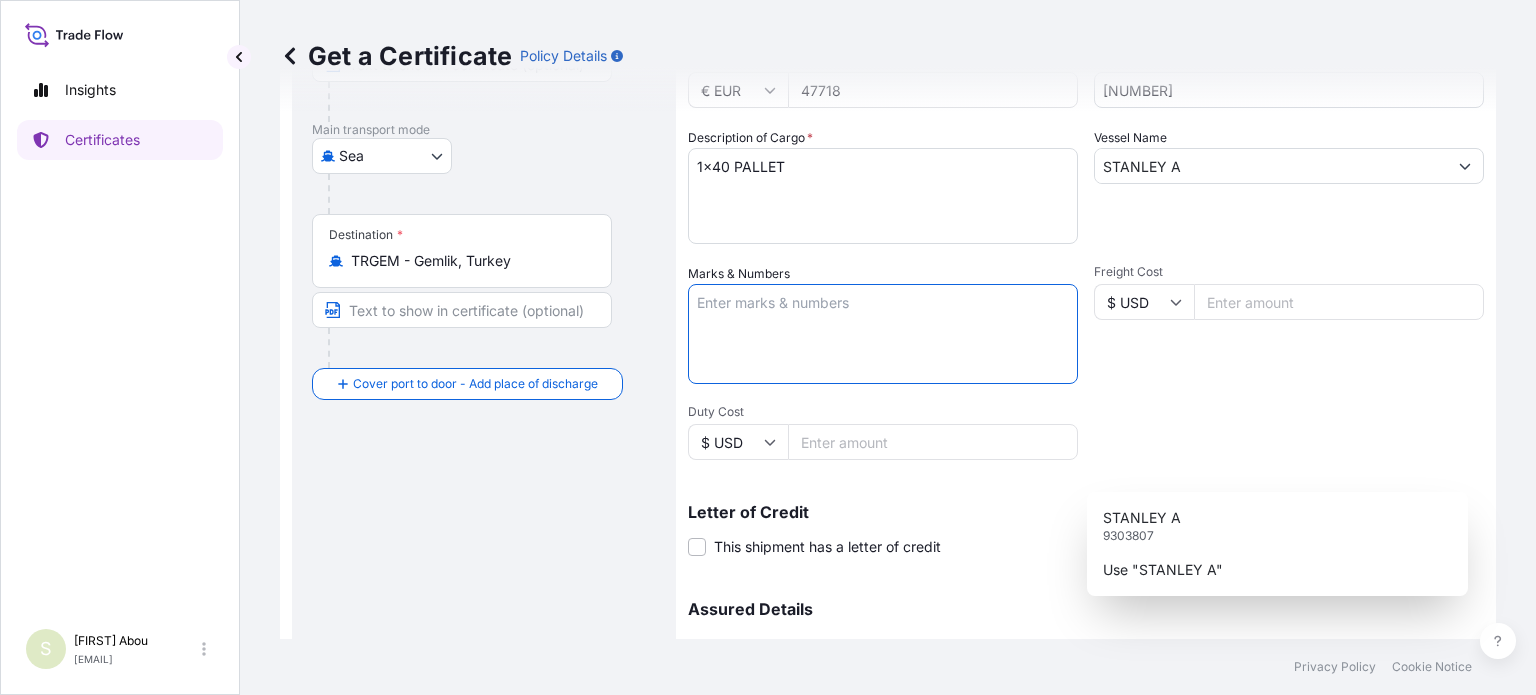 scroll, scrollTop: 400, scrollLeft: 0, axis: vertical 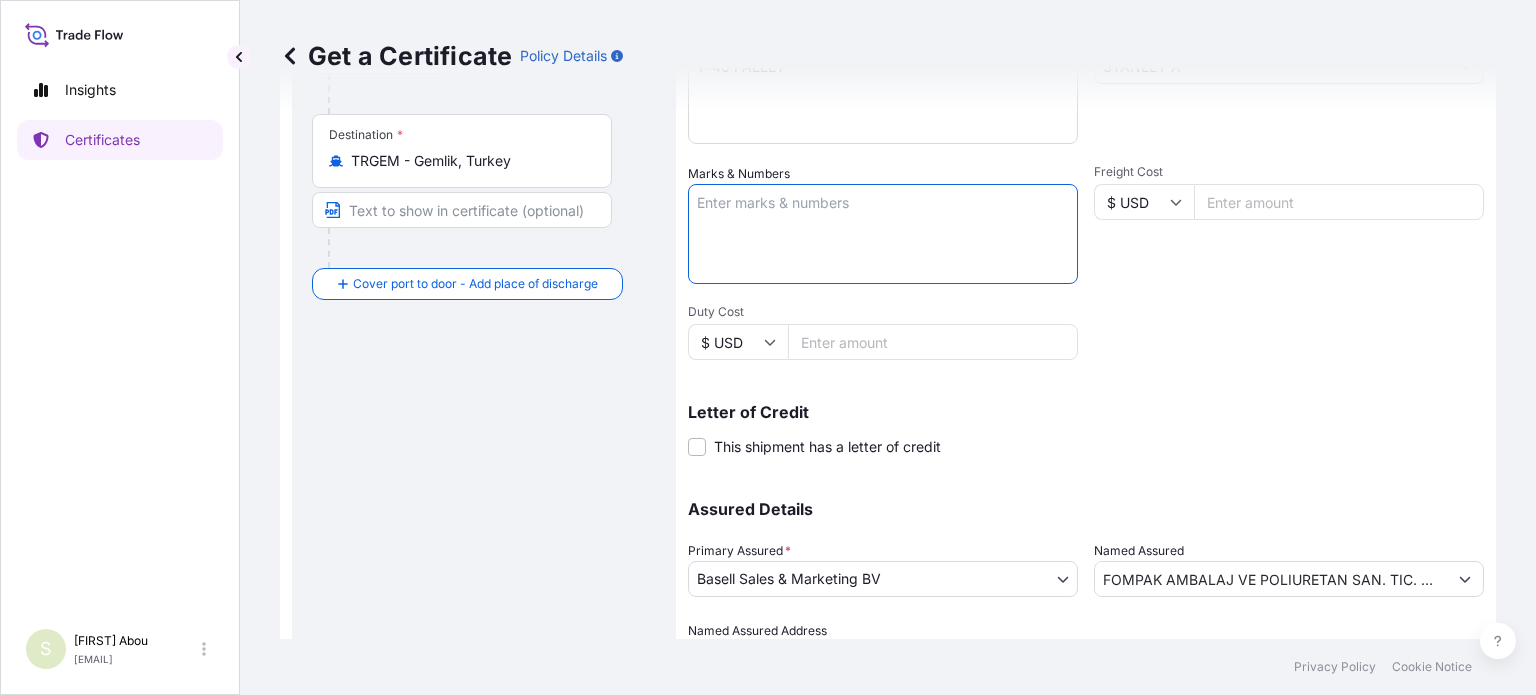 click on "Shipment Details Issue date * [MONTH] / [DAY] / [YEAR] Date of Departure * [MONTH] / [DAY] / [YEAR] Date of Arrival mm / dd / yyyy Commodity * Packed and/or drummed cargo and other sendings - non bulk Packing Category Commercial Invoice Value    * € EUR [NUMBER] Reference [NUMBER] Description of Cargo * 1x20 BULK Vessel Name [NAME] Marks & Numbers Freight Cost   $ USD Duty Cost   $ USD Letter of Credit This shipment has a letter of credit Letter of credit * Letter of credit may not exceed 12000 characters Assured Details Primary Assured * [COMPANY]  [COMPANY] [COMPANY] [COMPANY] [COMPANY] [COMPANY] [COMPANY] [COMPANY]  [COMPANY] [COMPANY] Named Assured [COMPANY] Named Assured Address" at bounding box center (1086, 200) 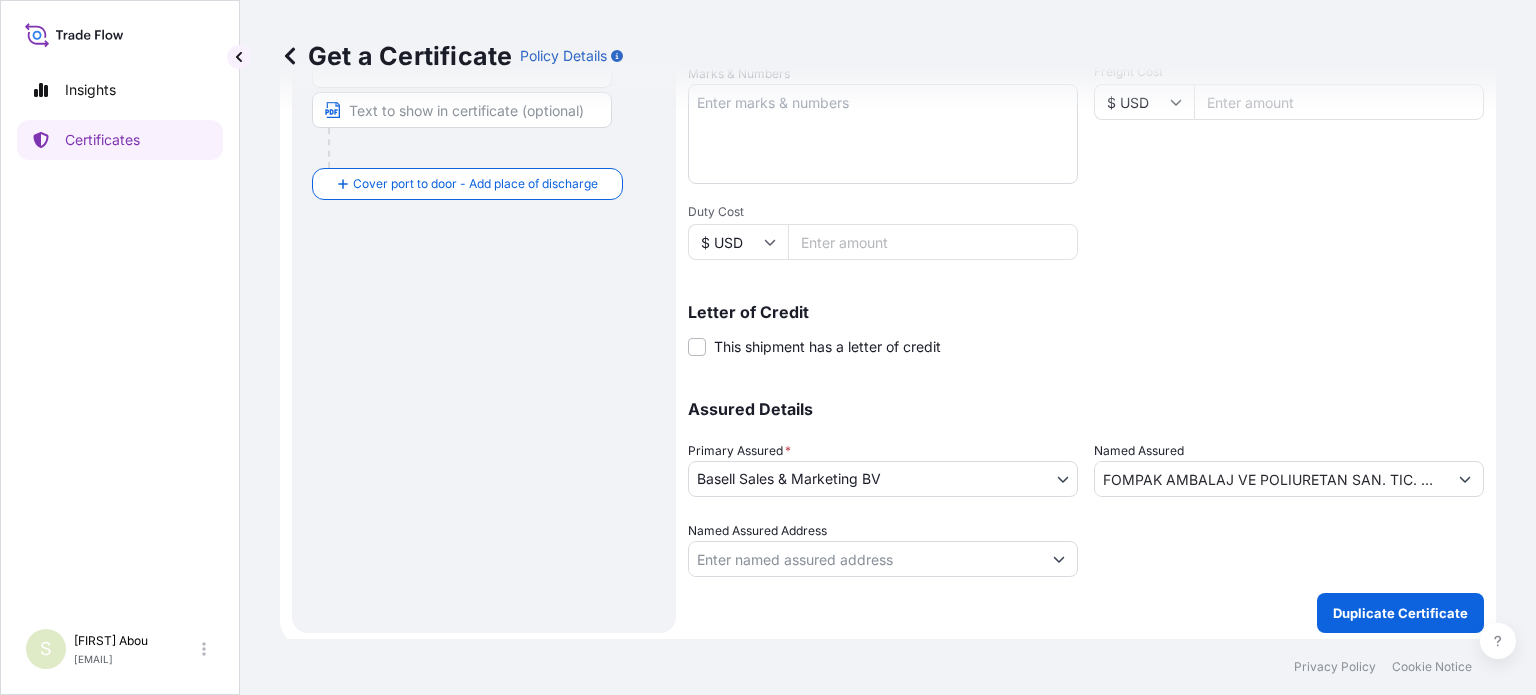 scroll, scrollTop: 504, scrollLeft: 0, axis: vertical 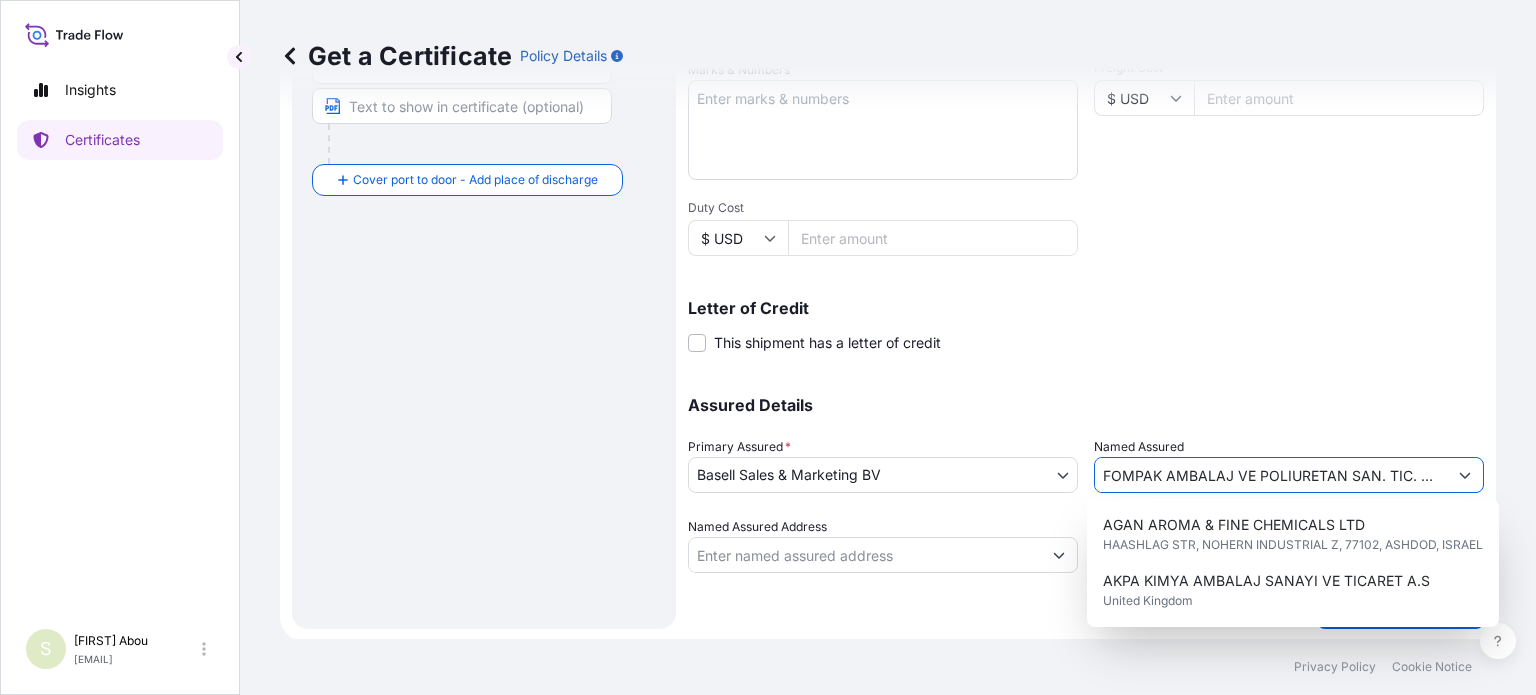 click on "FOMPAK AMBALAJ VE POLIURETAN SAN. TIC. A.S" at bounding box center (1271, 475) 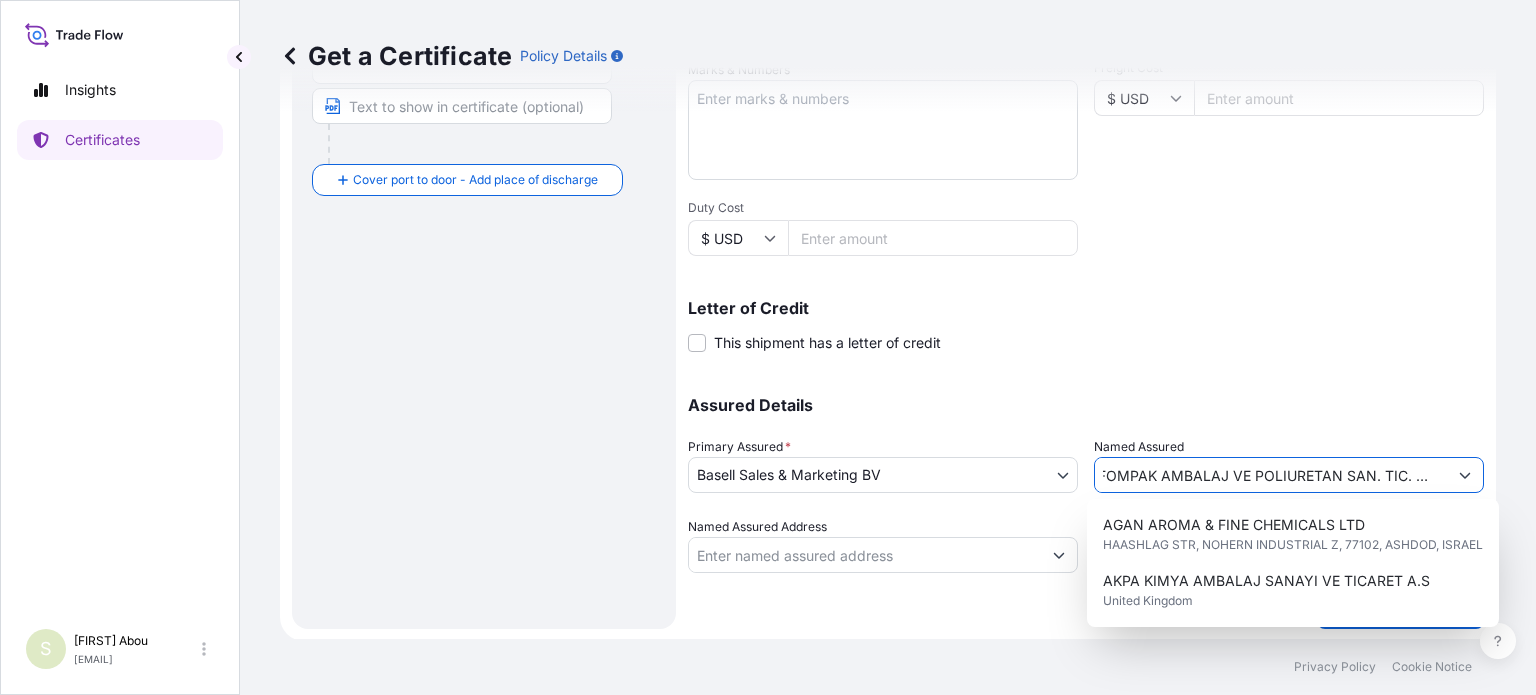 drag, startPoint x: 1092, startPoint y: 479, endPoint x: 1508, endPoint y: 475, distance: 416.01923 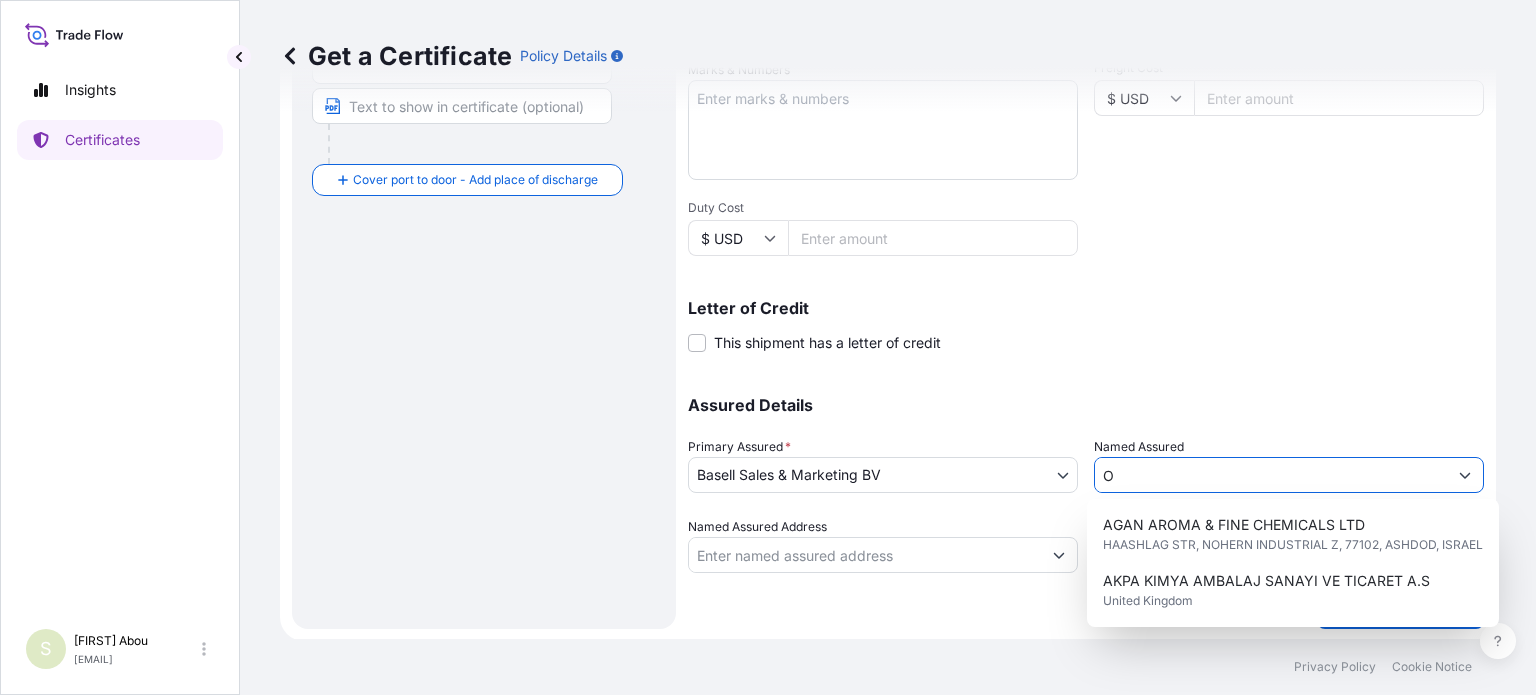 scroll, scrollTop: 0, scrollLeft: 0, axis: both 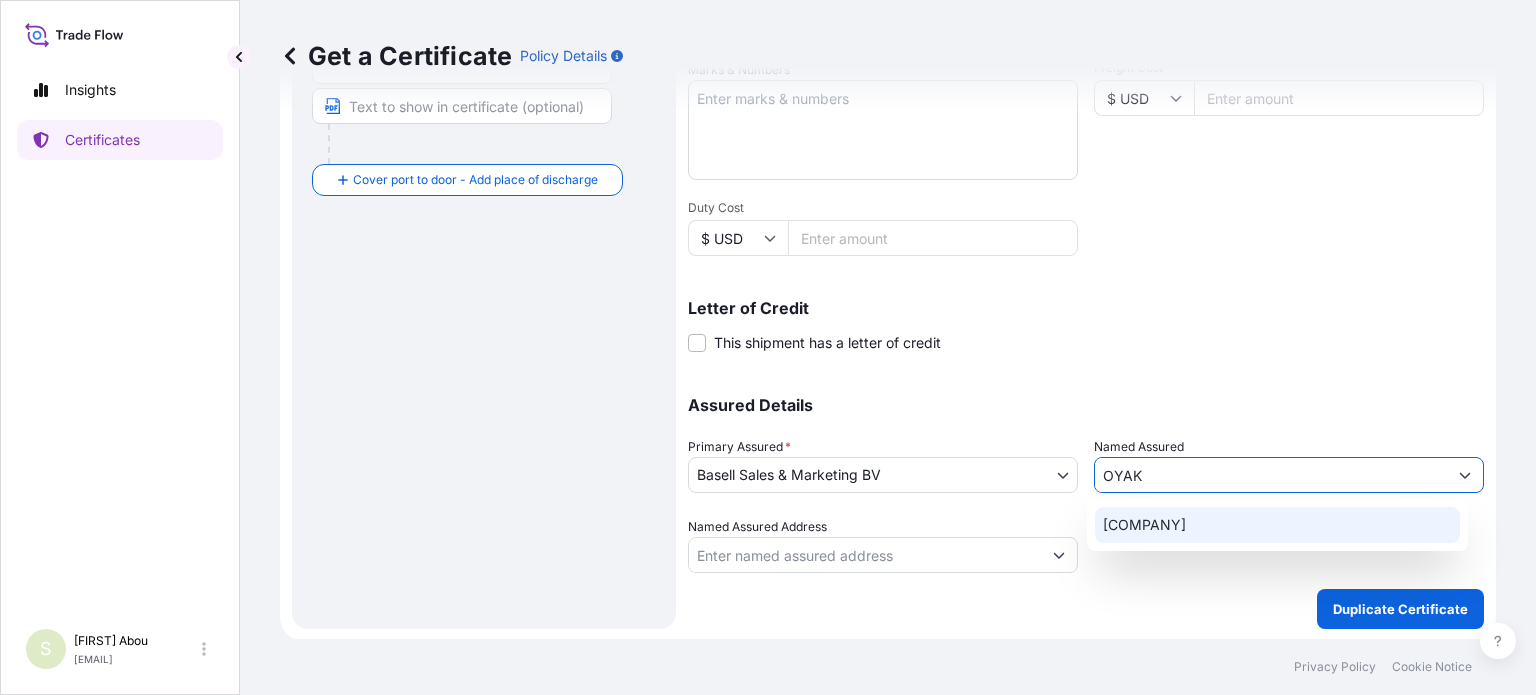click on "[COMPANY]" at bounding box center (1144, 525) 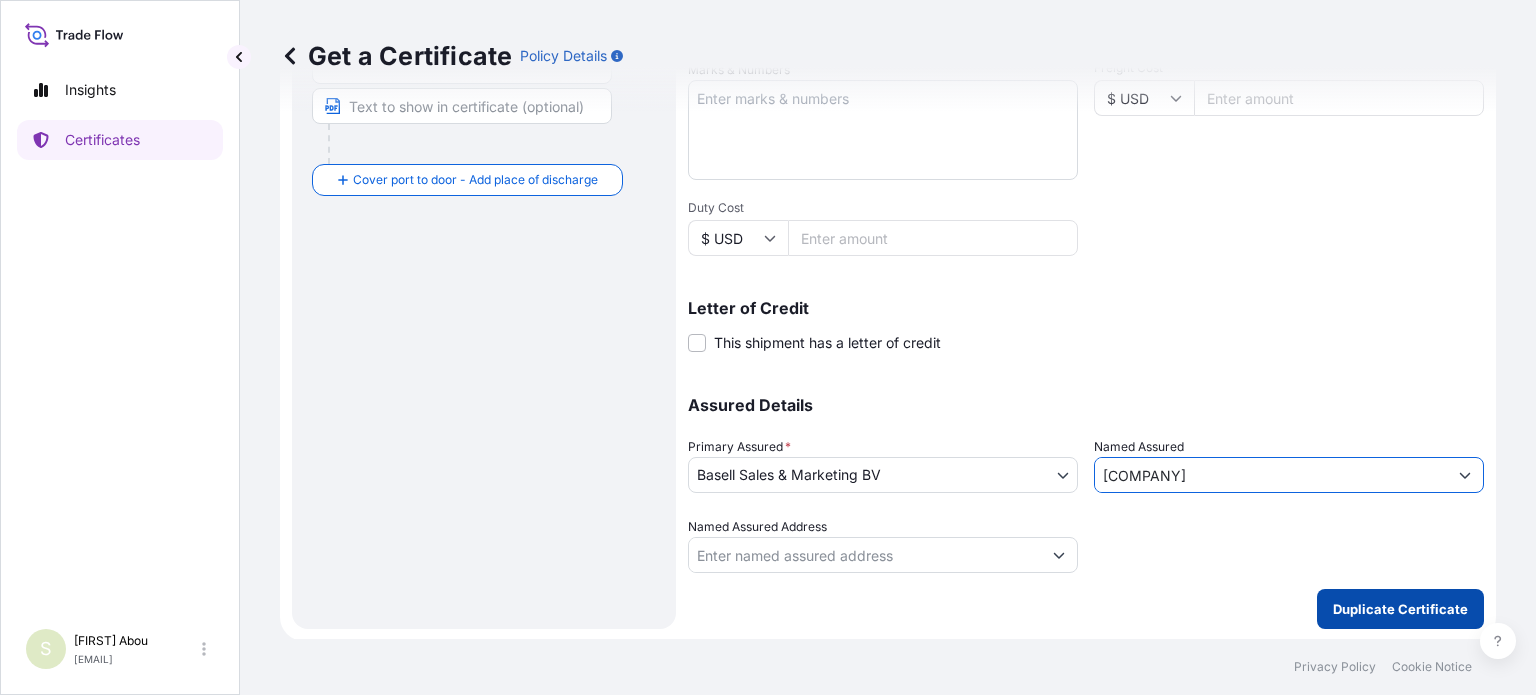 type on "[COMPANY]" 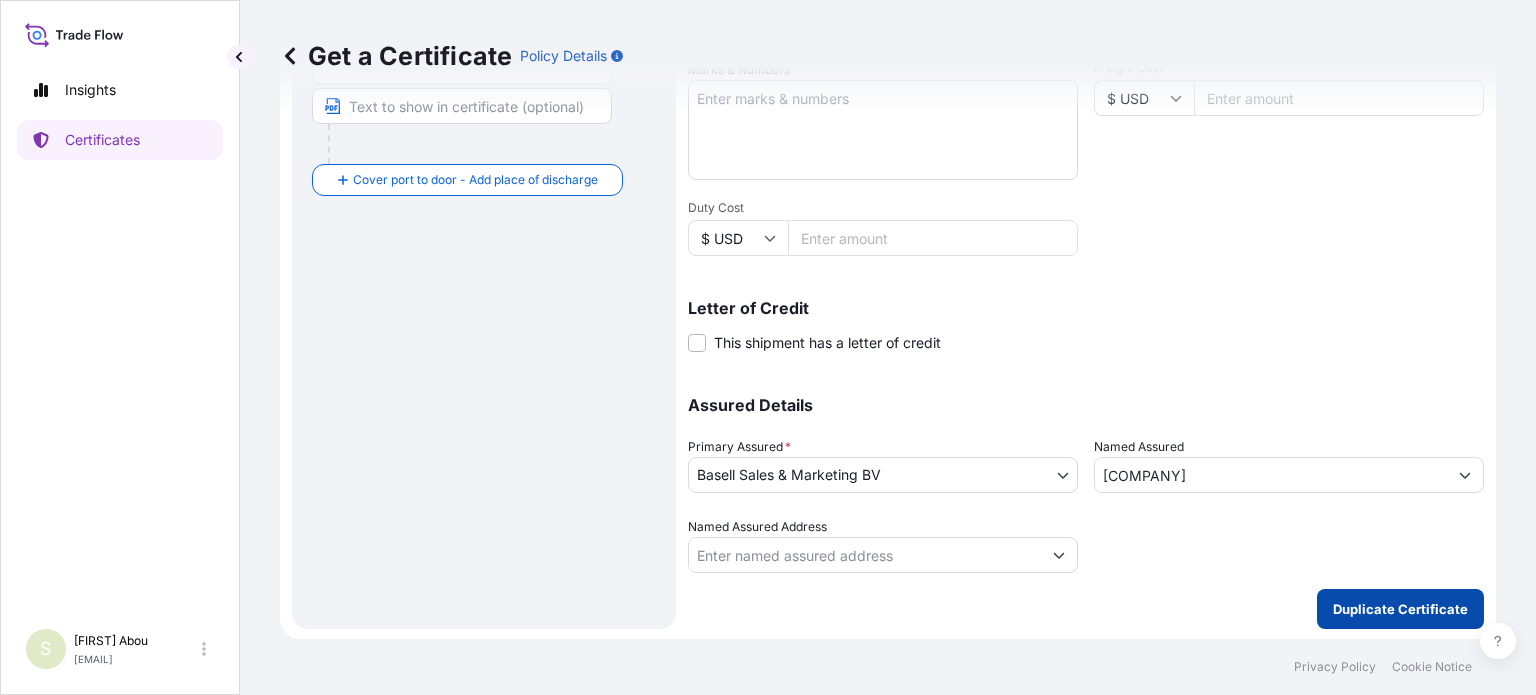 click on "Duplicate Certificate" at bounding box center [1400, 609] 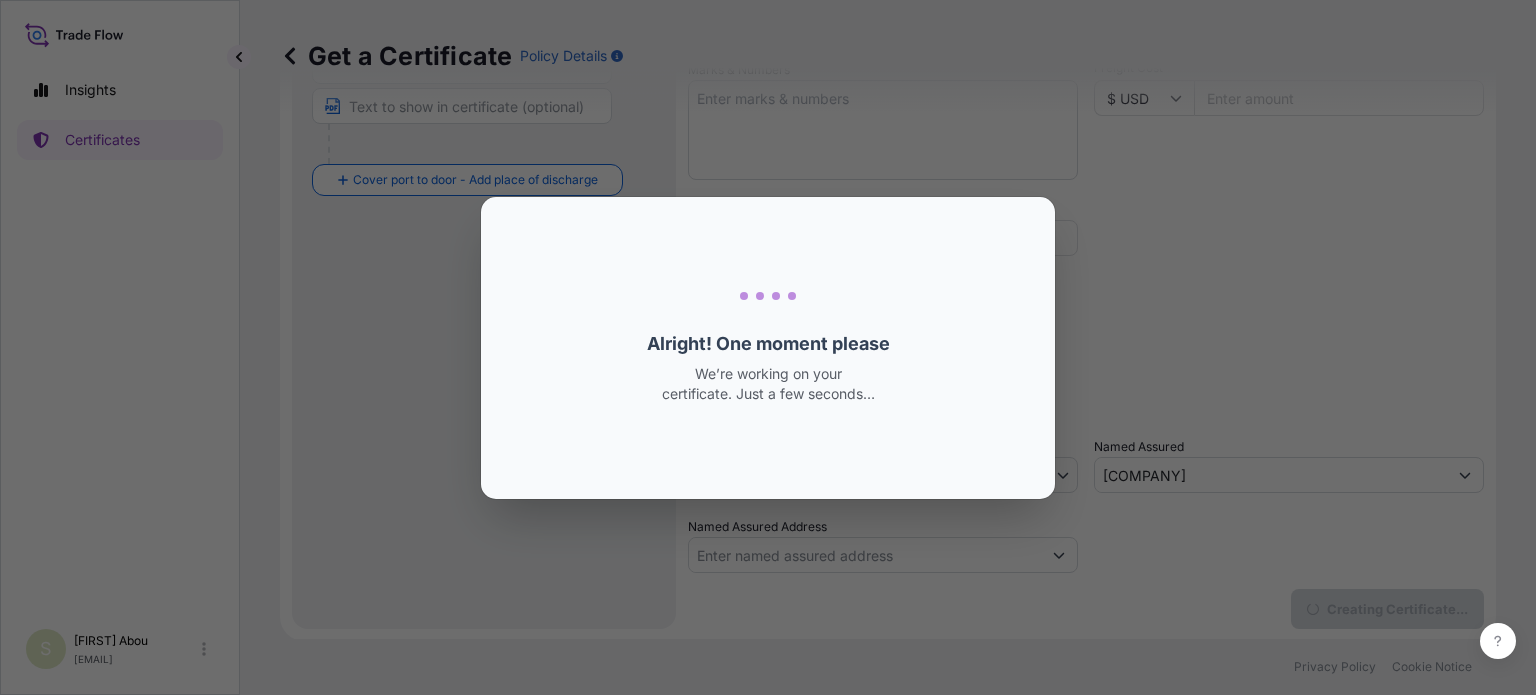 scroll, scrollTop: 0, scrollLeft: 0, axis: both 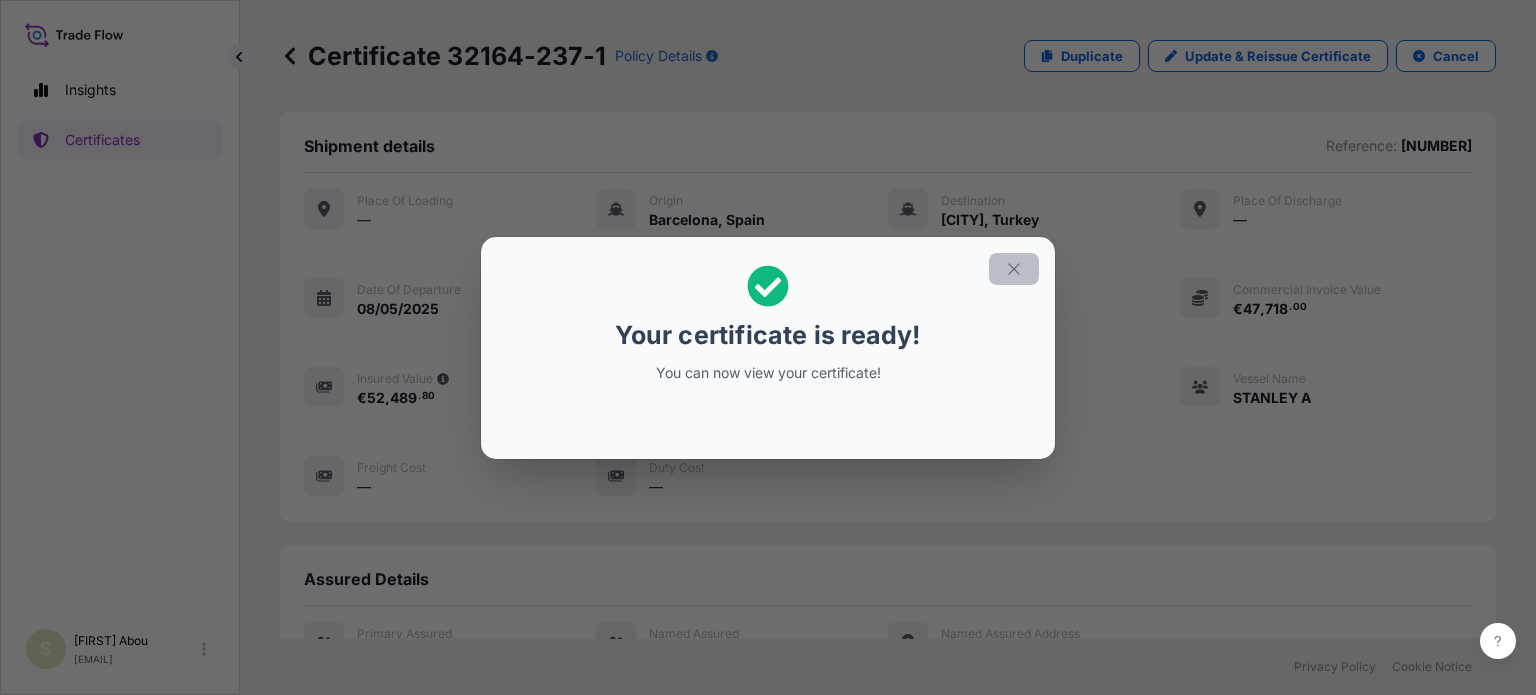 click at bounding box center [1014, 269] 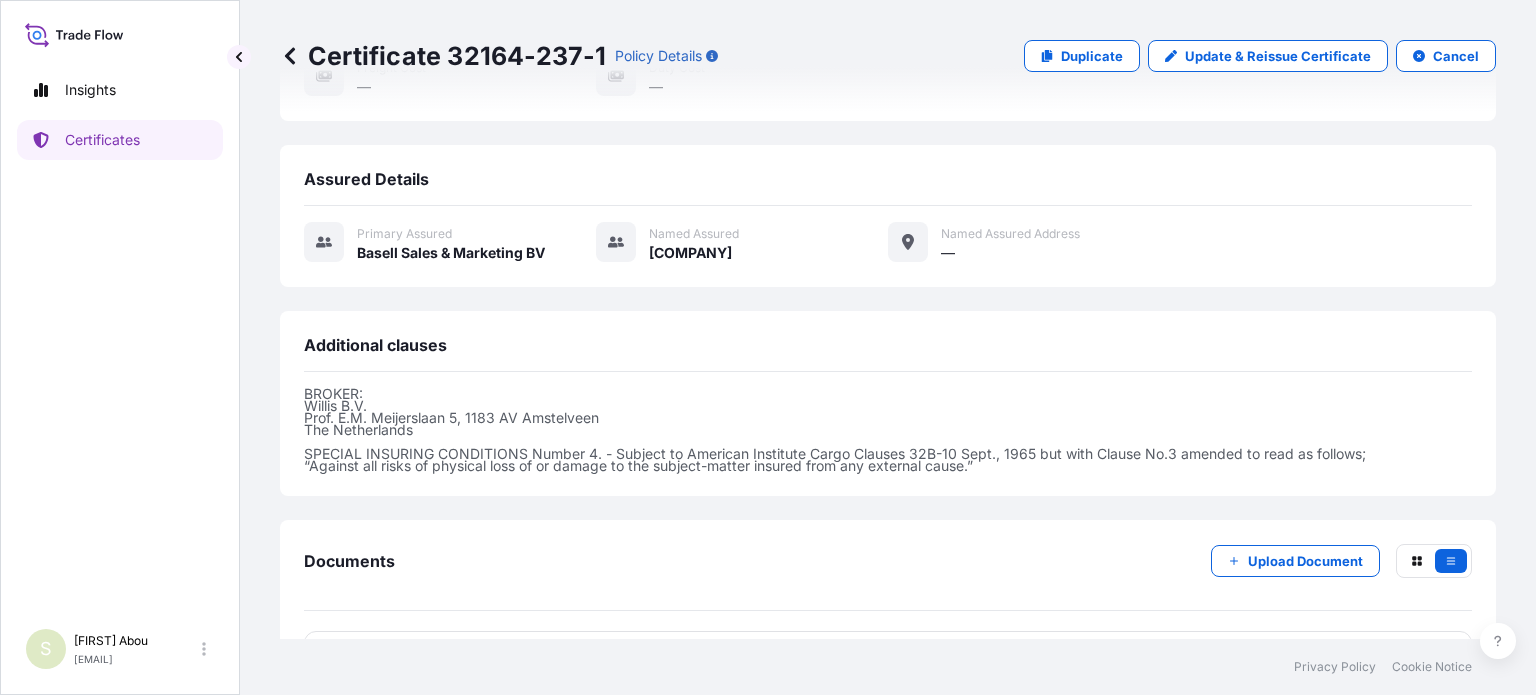 scroll, scrollTop: 481, scrollLeft: 0, axis: vertical 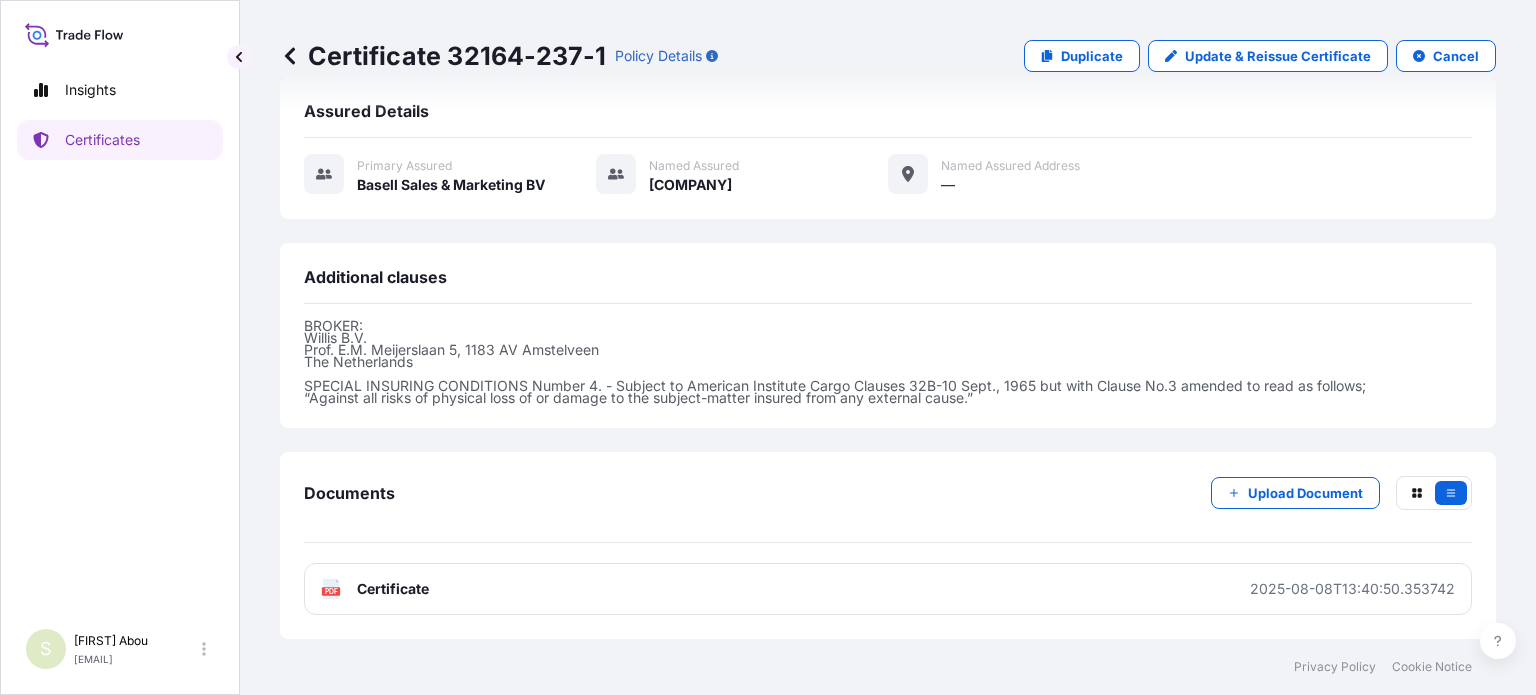 click on "PDF Certificate [YEAR]-[MONTH]-[DAY]T[TIME]" at bounding box center (888, 589) 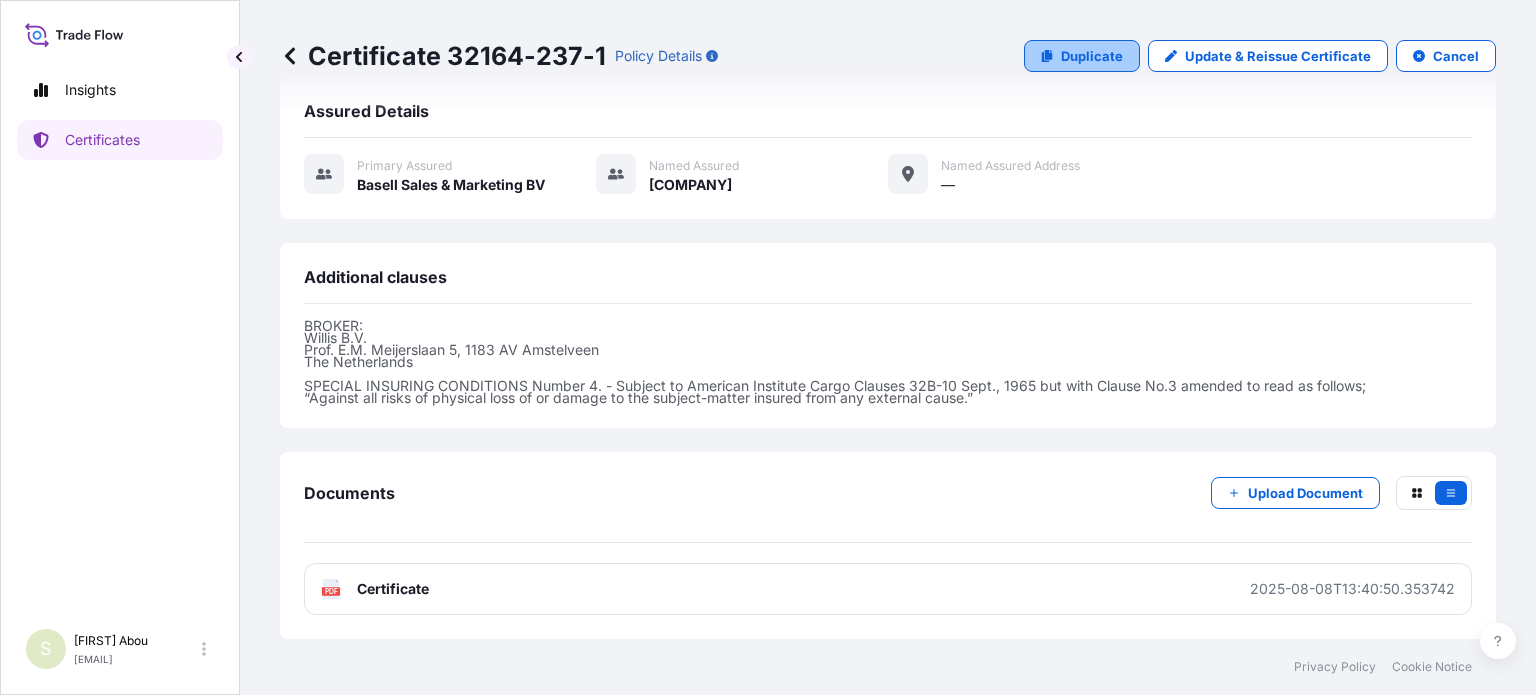 click on "Duplicate" at bounding box center (1092, 56) 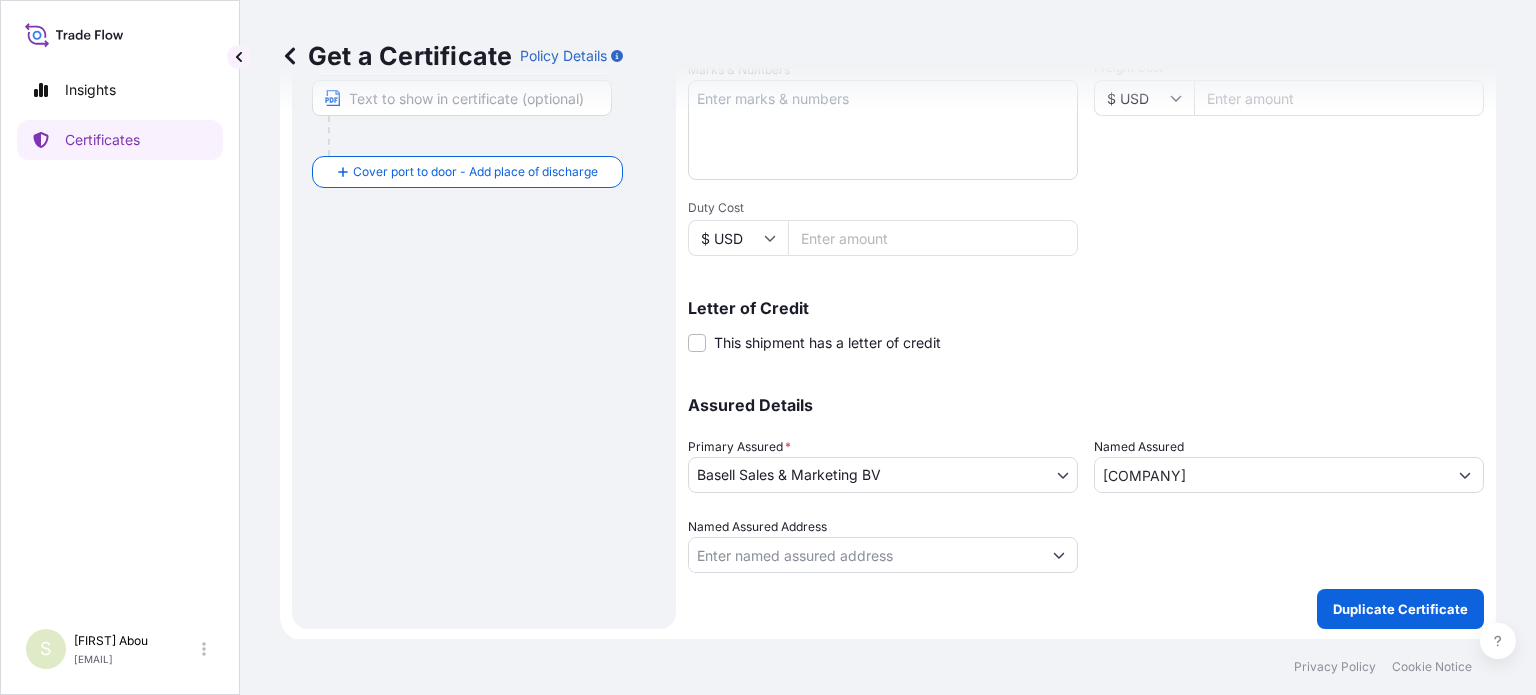 scroll, scrollTop: 0, scrollLeft: 0, axis: both 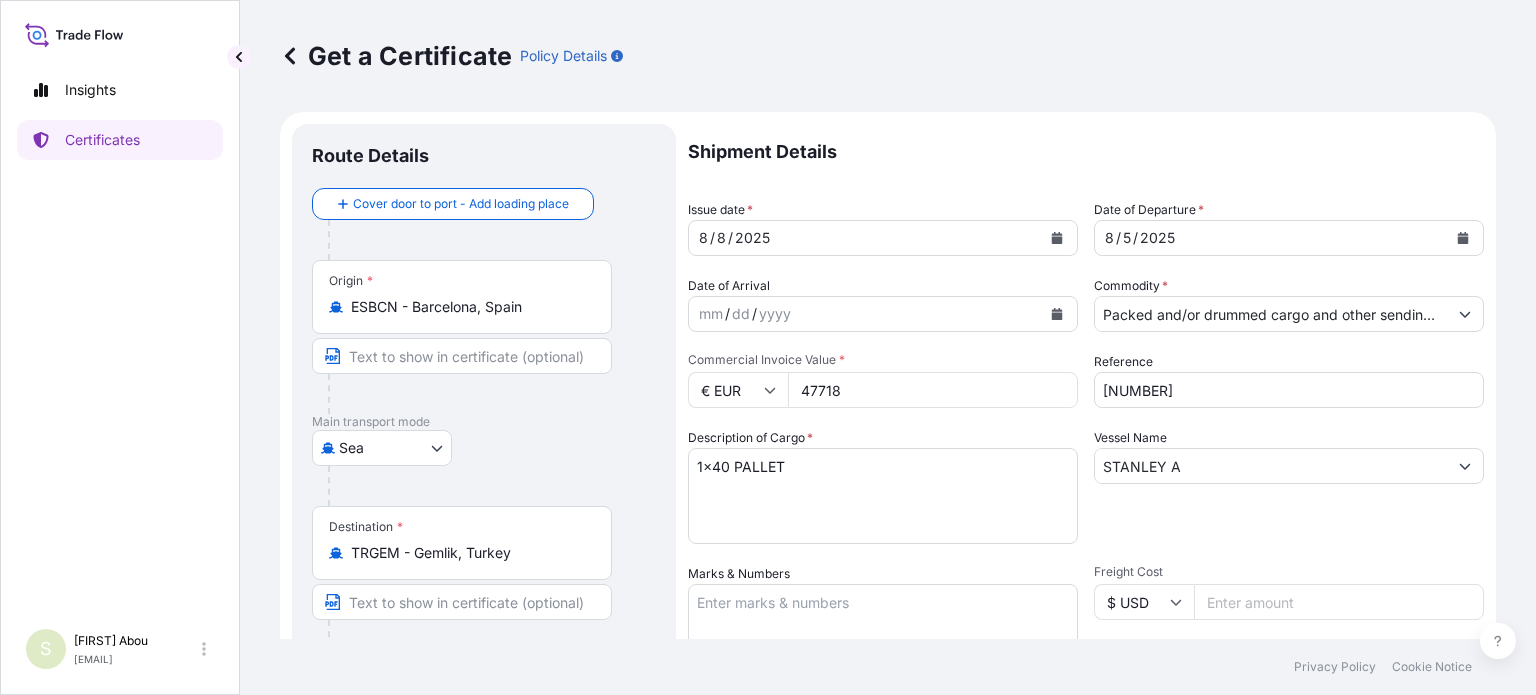 drag, startPoint x: 845, startPoint y: 407, endPoint x: 780, endPoint y: 407, distance: 65 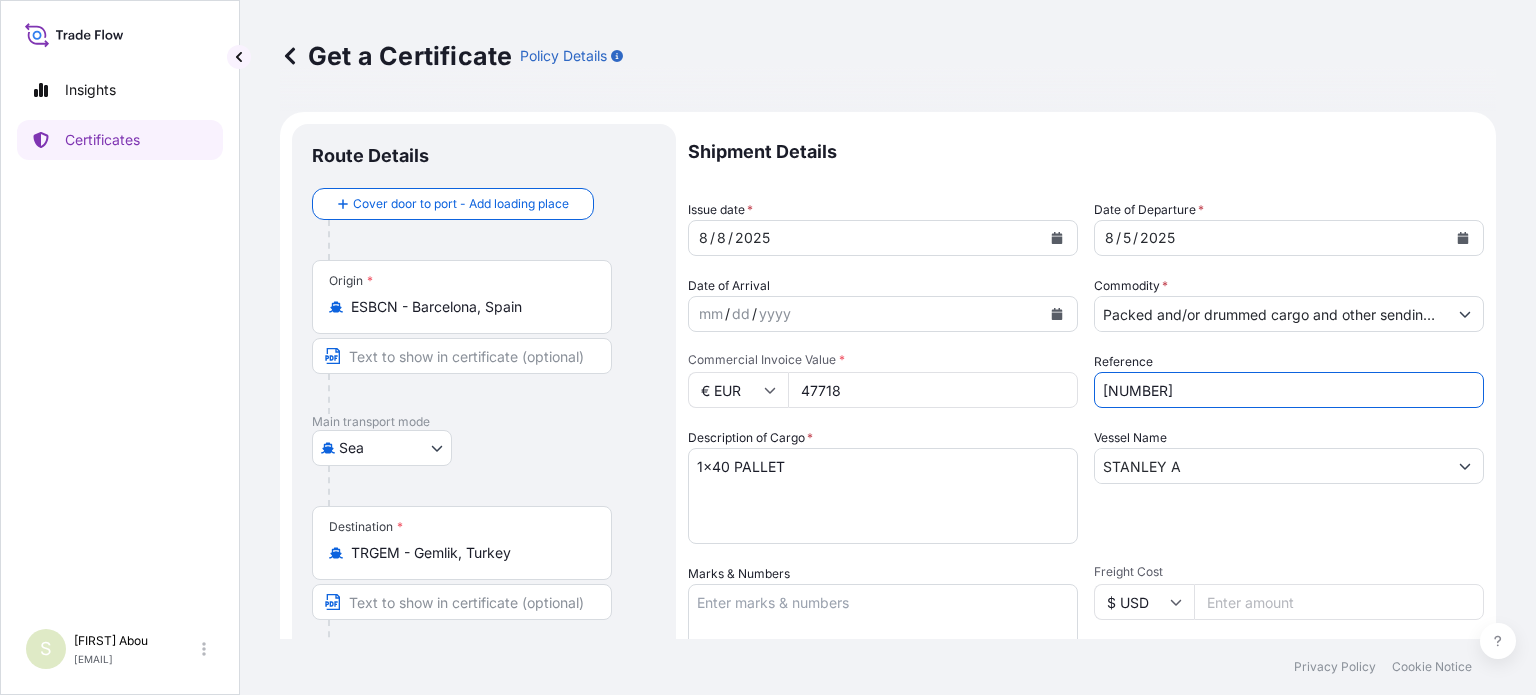 drag, startPoint x: 1205, startPoint y: 393, endPoint x: 1184, endPoint y: 391, distance: 21.095022 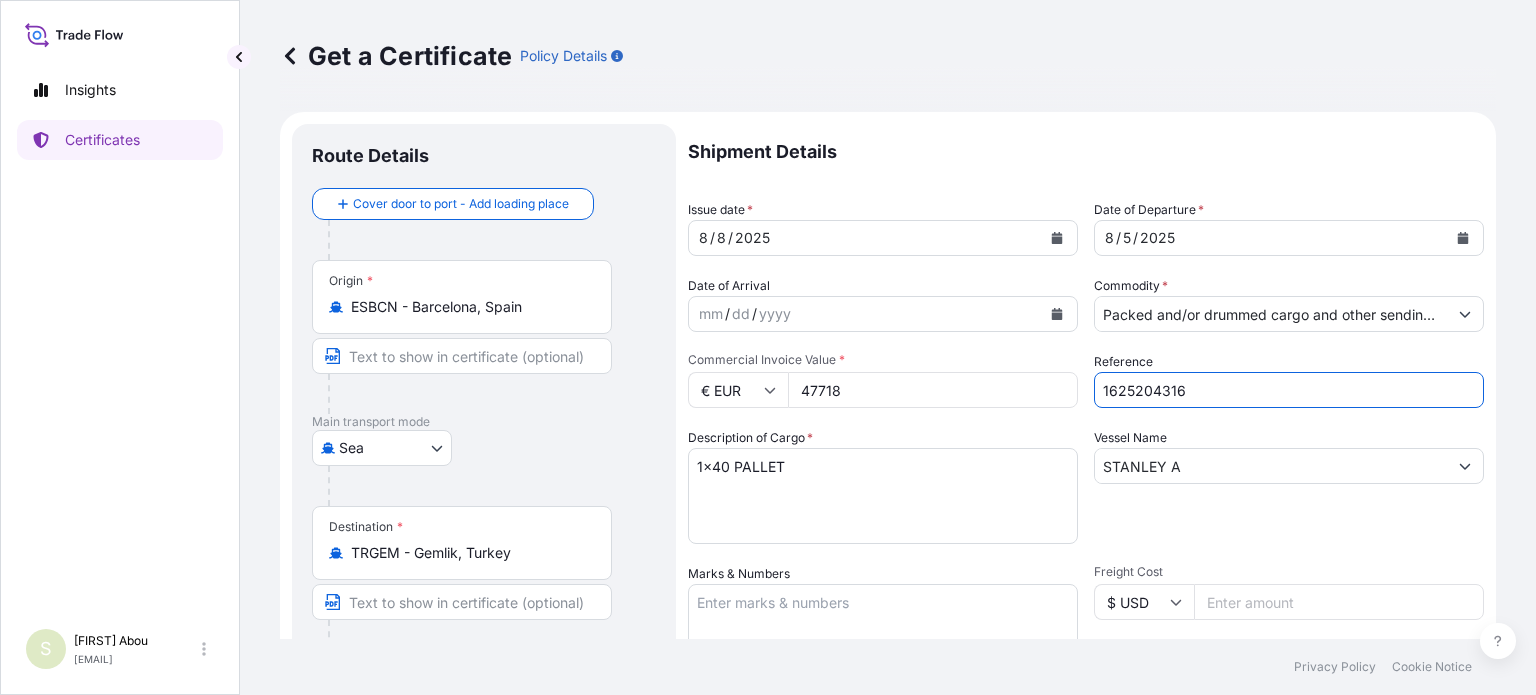 type on "1625204316" 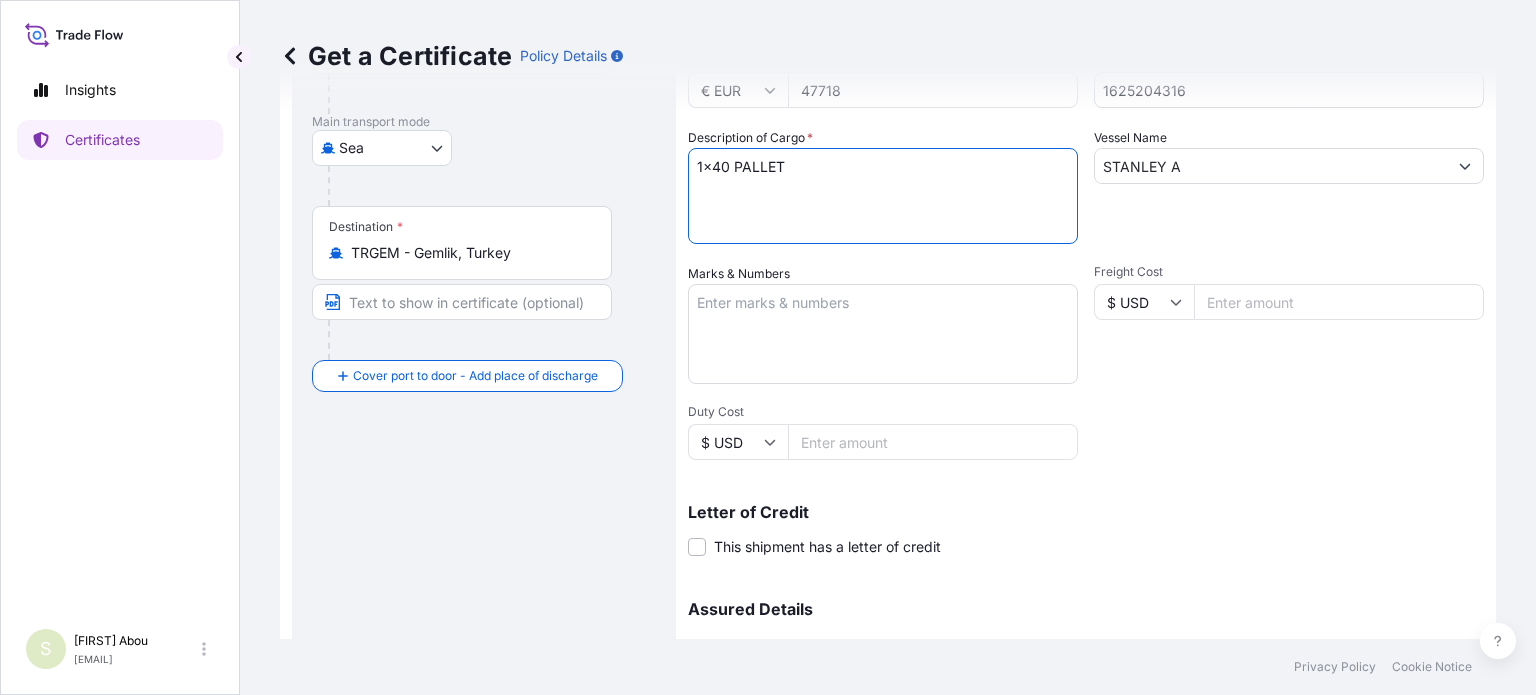 scroll, scrollTop: 500, scrollLeft: 0, axis: vertical 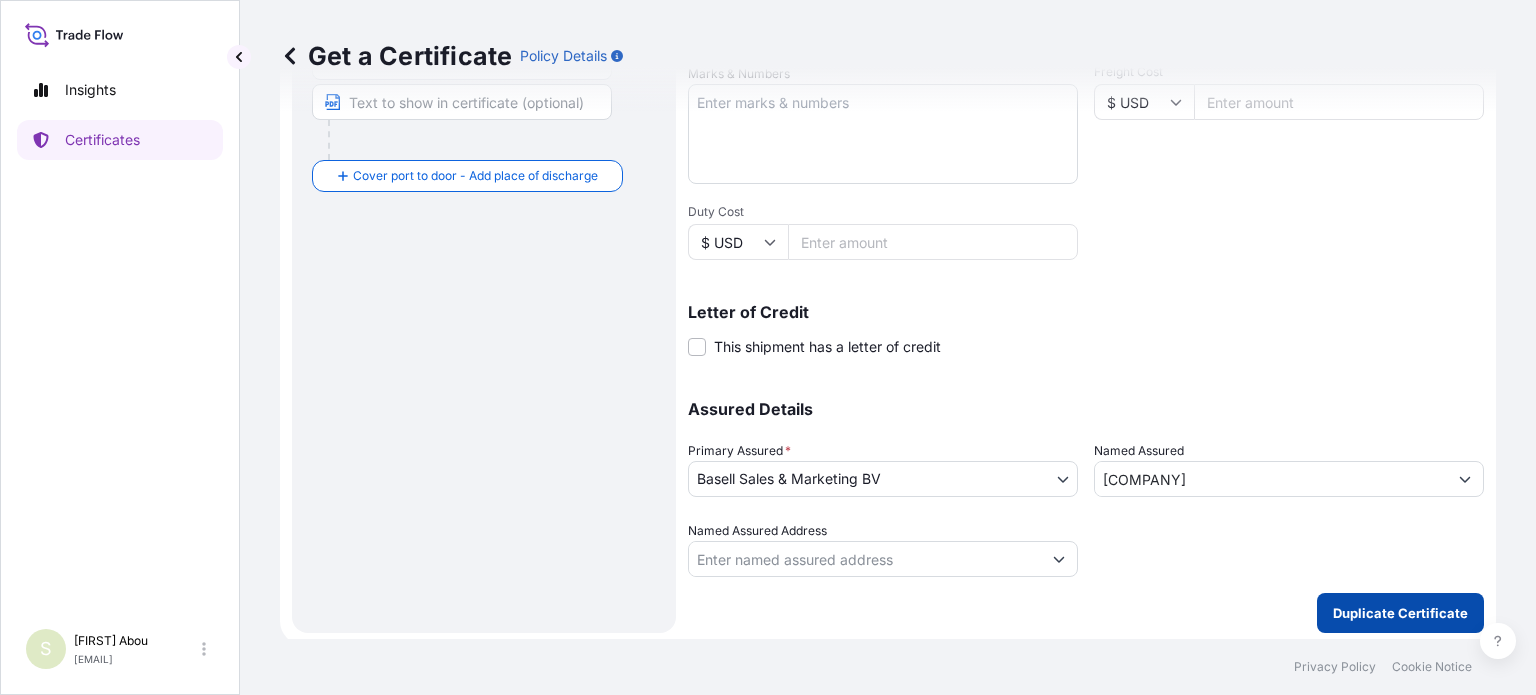 click on "Duplicate Certificate" at bounding box center [1400, 613] 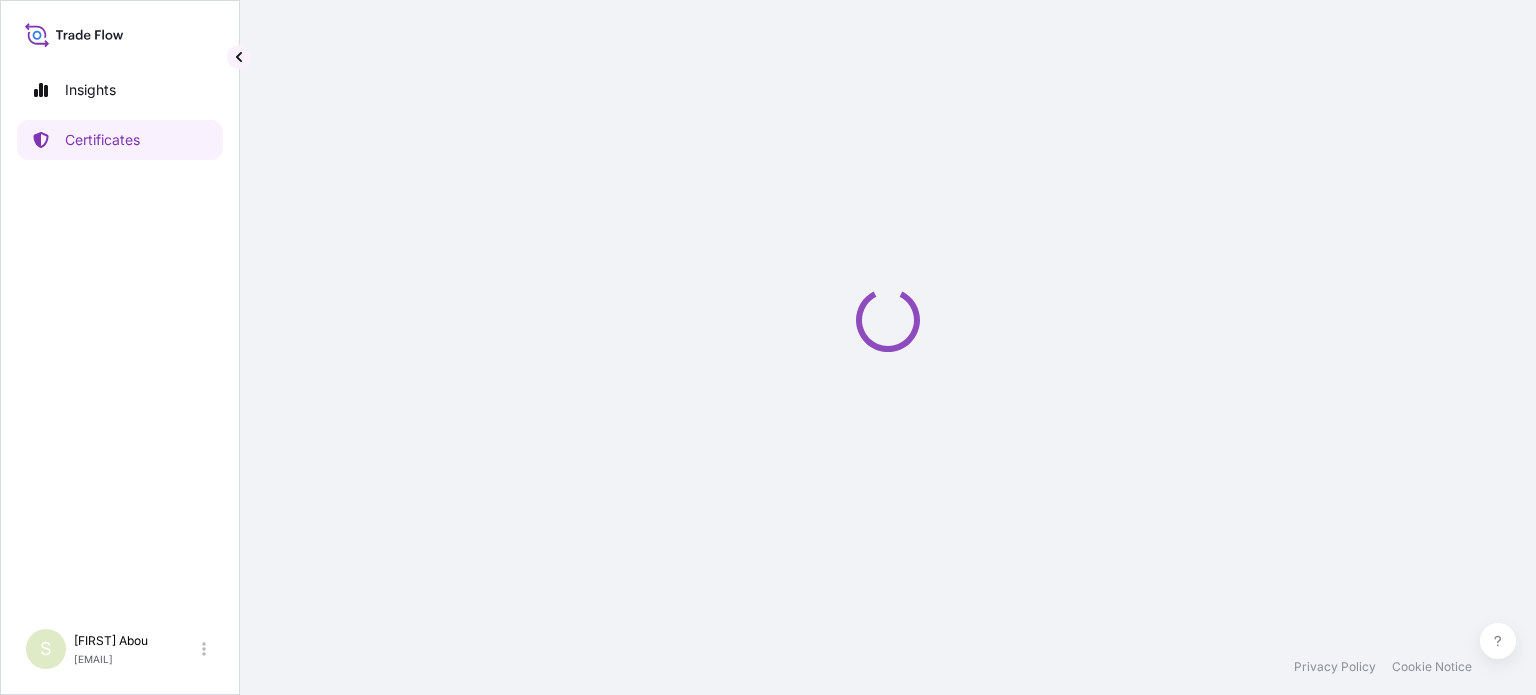 scroll, scrollTop: 0, scrollLeft: 0, axis: both 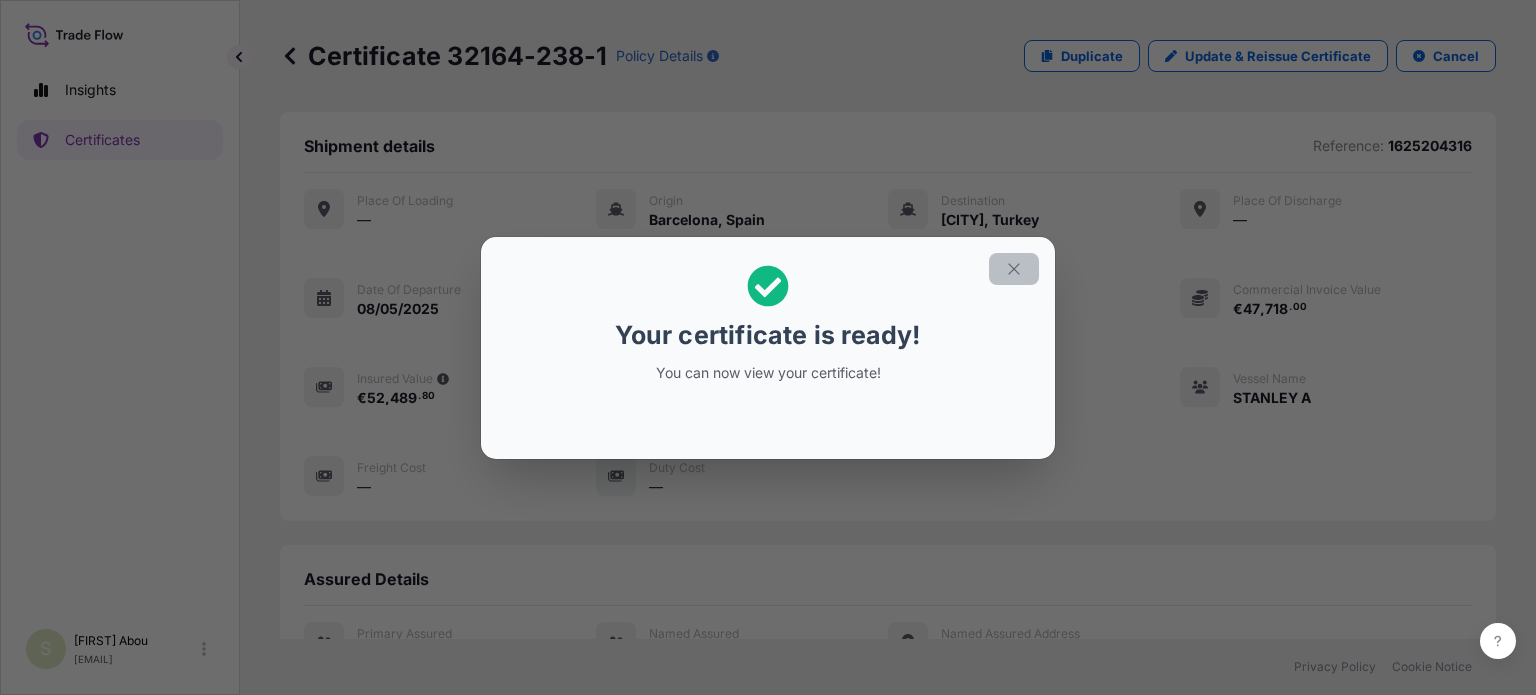 click 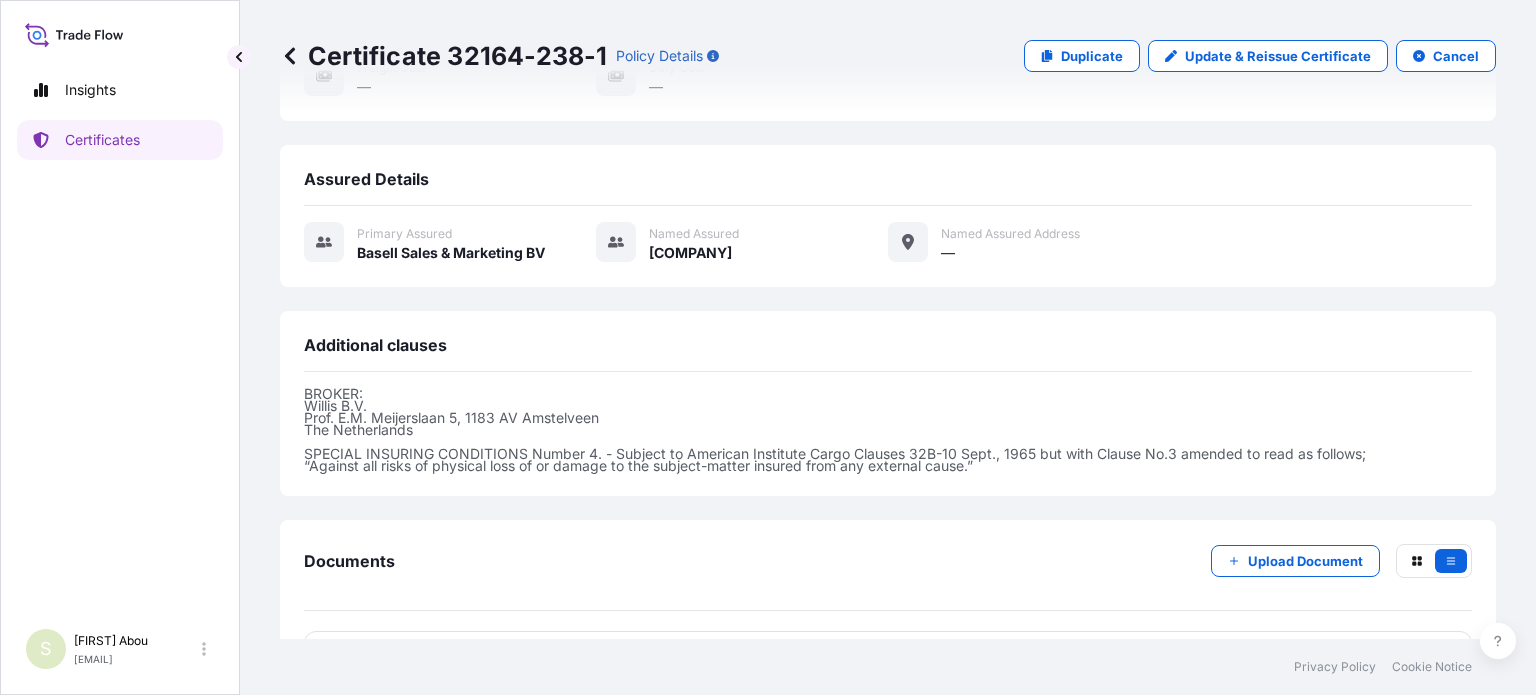 scroll, scrollTop: 481, scrollLeft: 0, axis: vertical 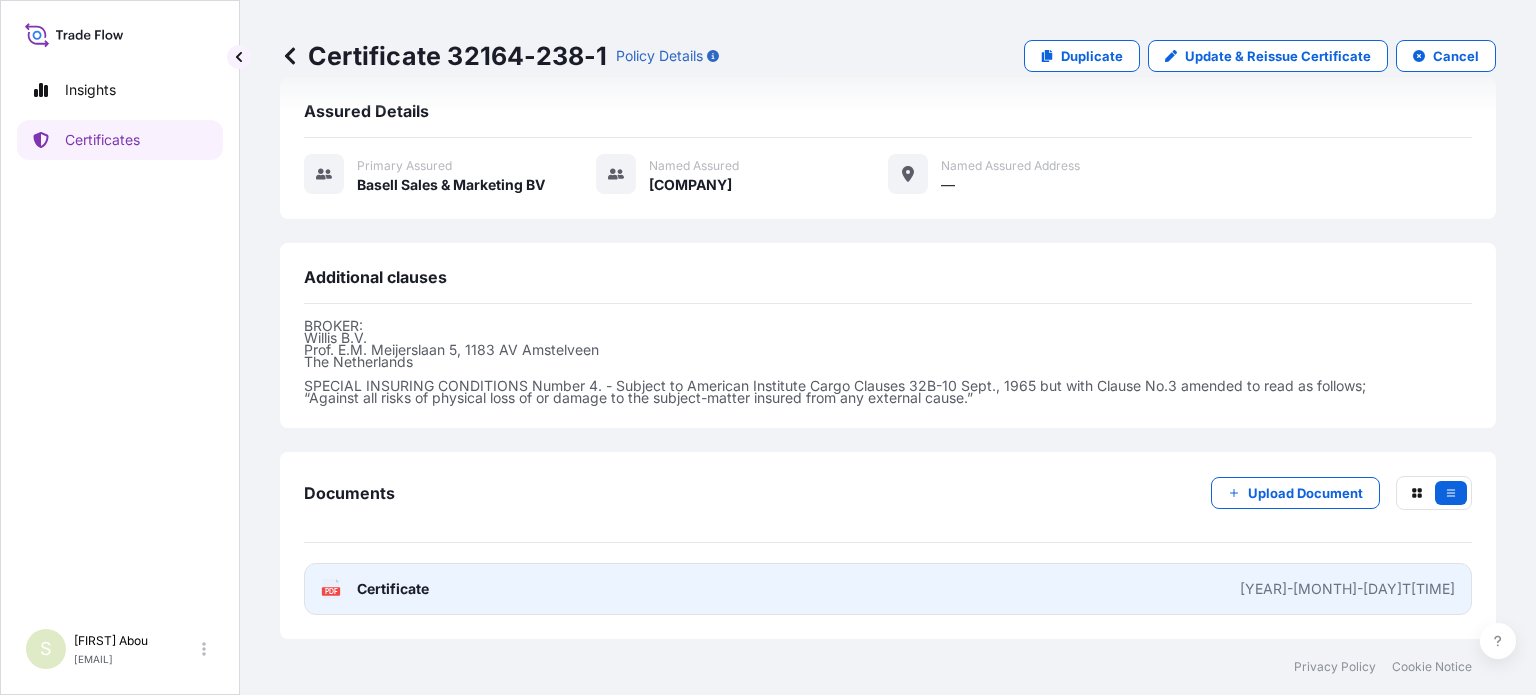 click on "PDF Certificate [YEAR]-[MONTH]-[DAY]T[TIME]" at bounding box center (888, 589) 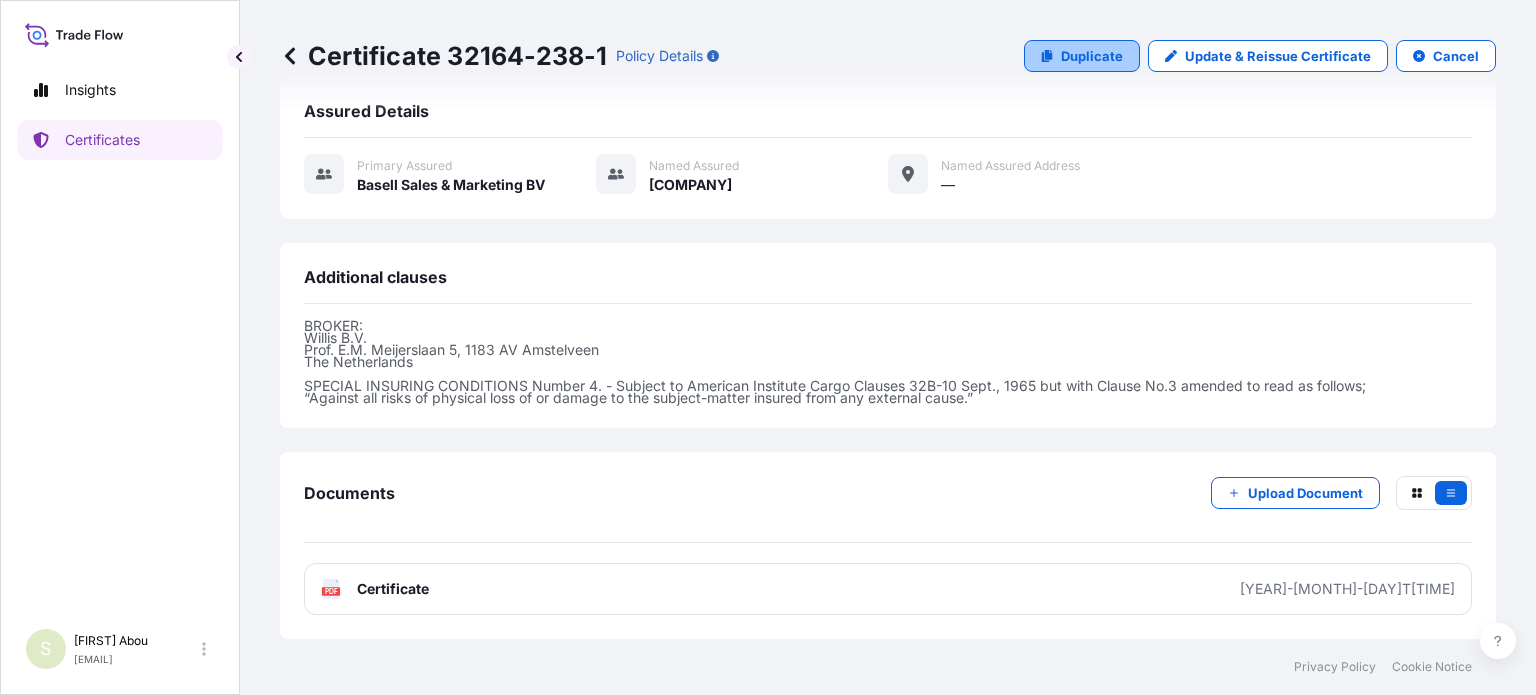 click on "Duplicate" at bounding box center [1092, 56] 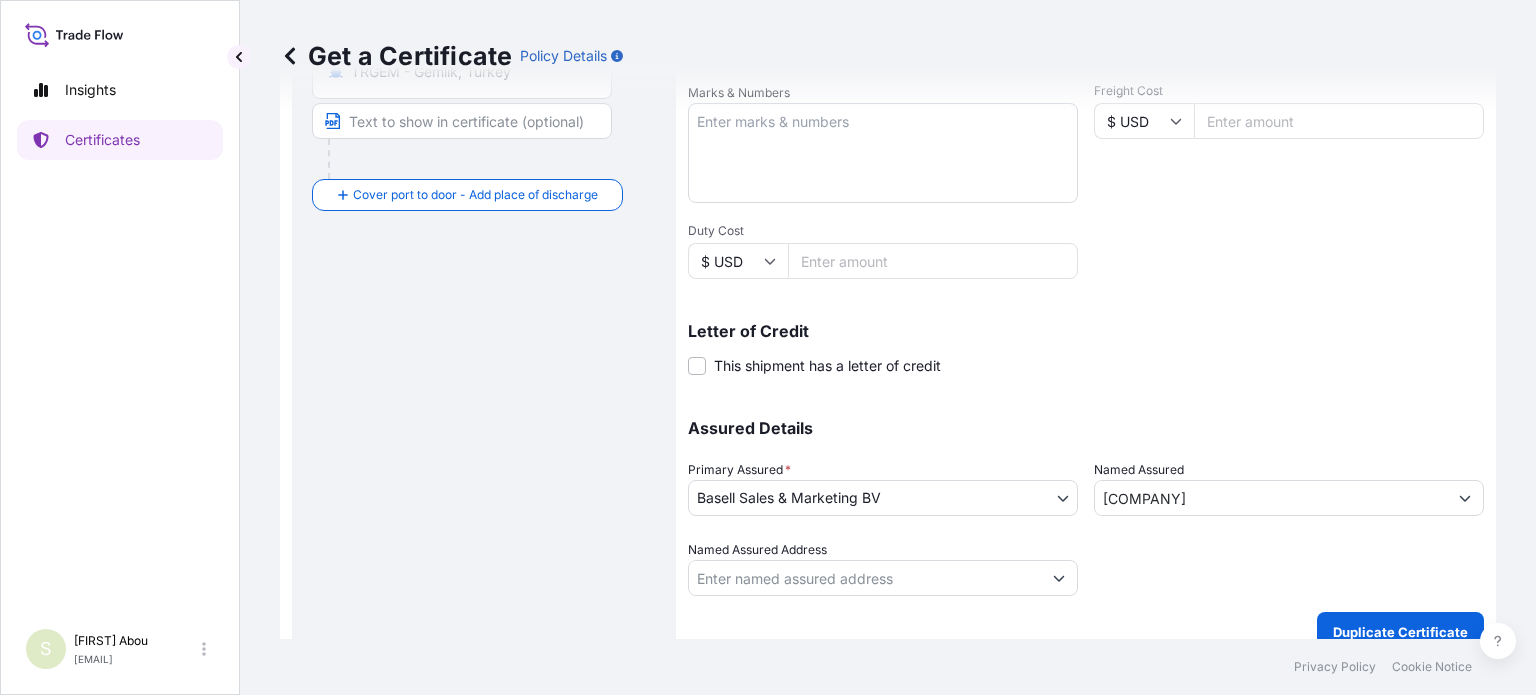 scroll, scrollTop: 0, scrollLeft: 0, axis: both 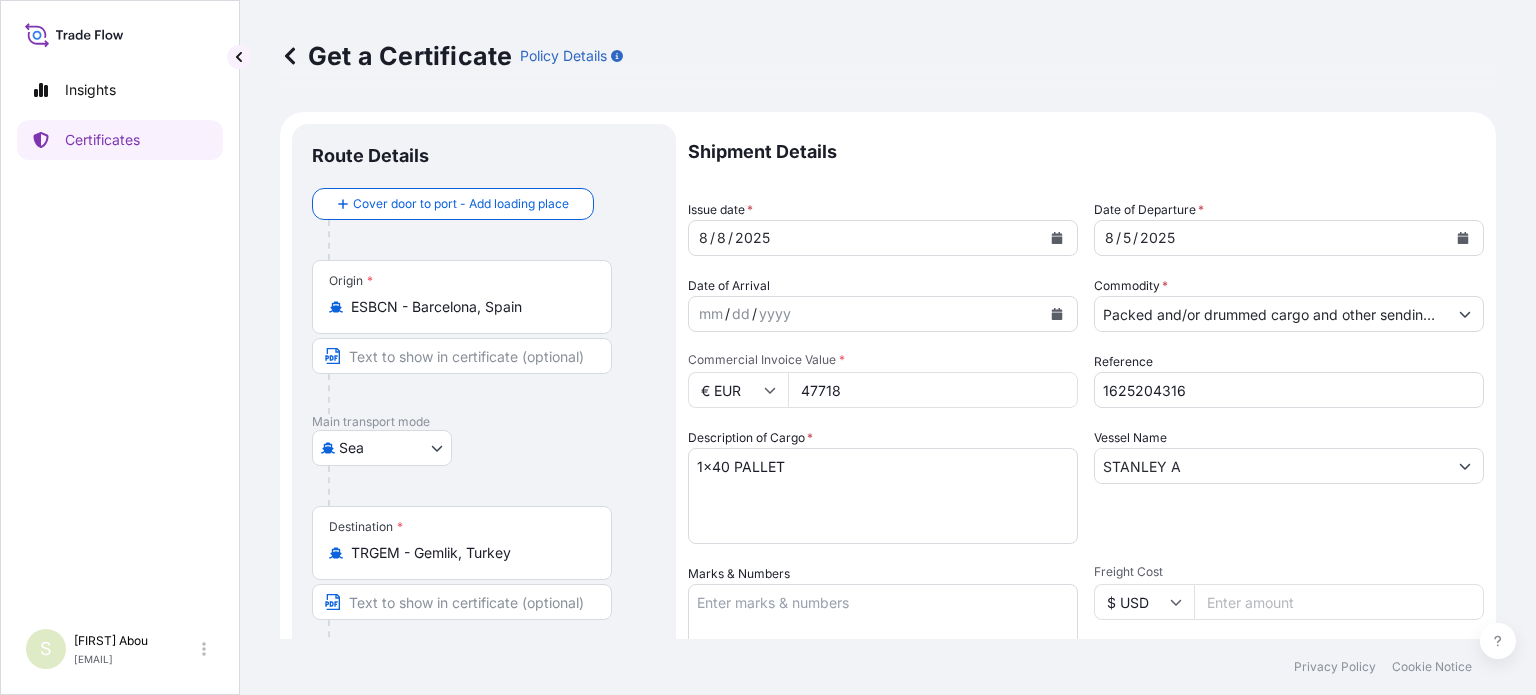 drag, startPoint x: 908, startPoint y: 390, endPoint x: 796, endPoint y: 419, distance: 115.69356 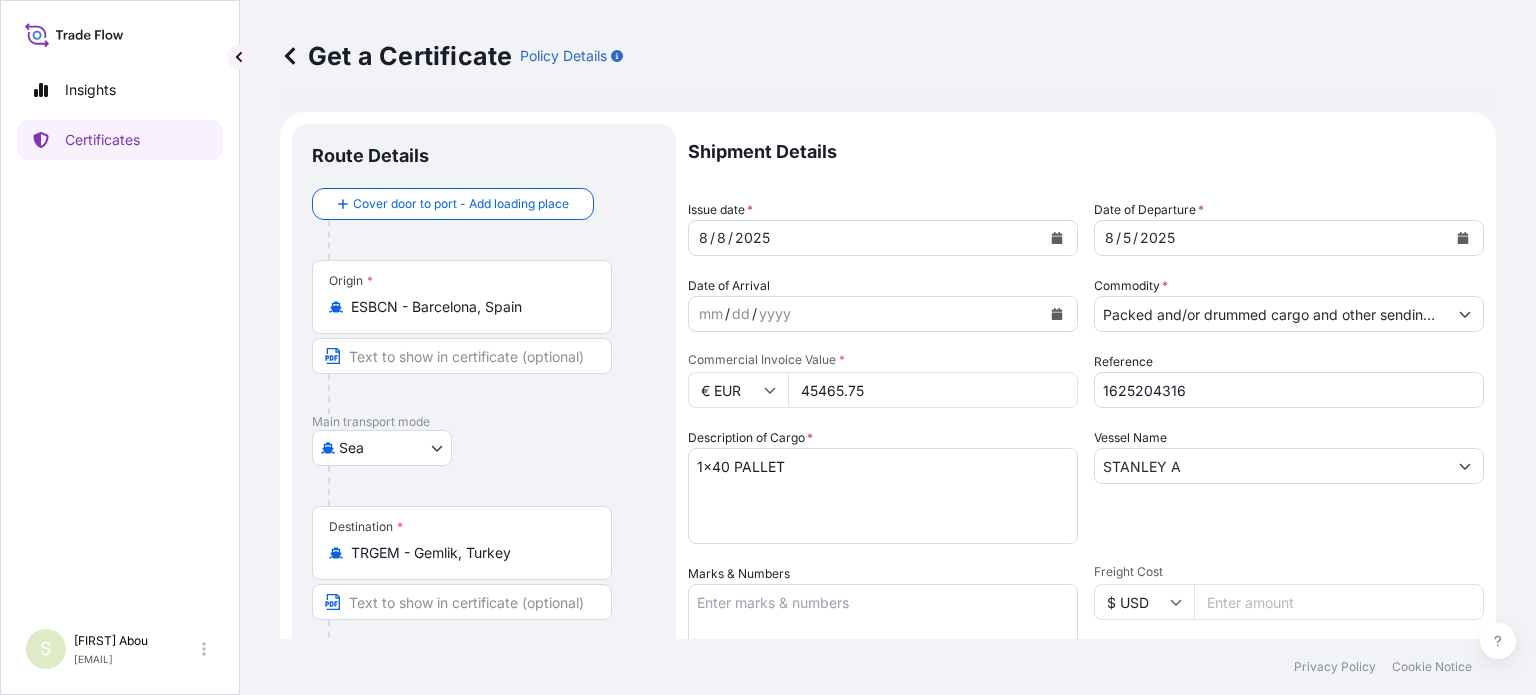 type on "45465.75" 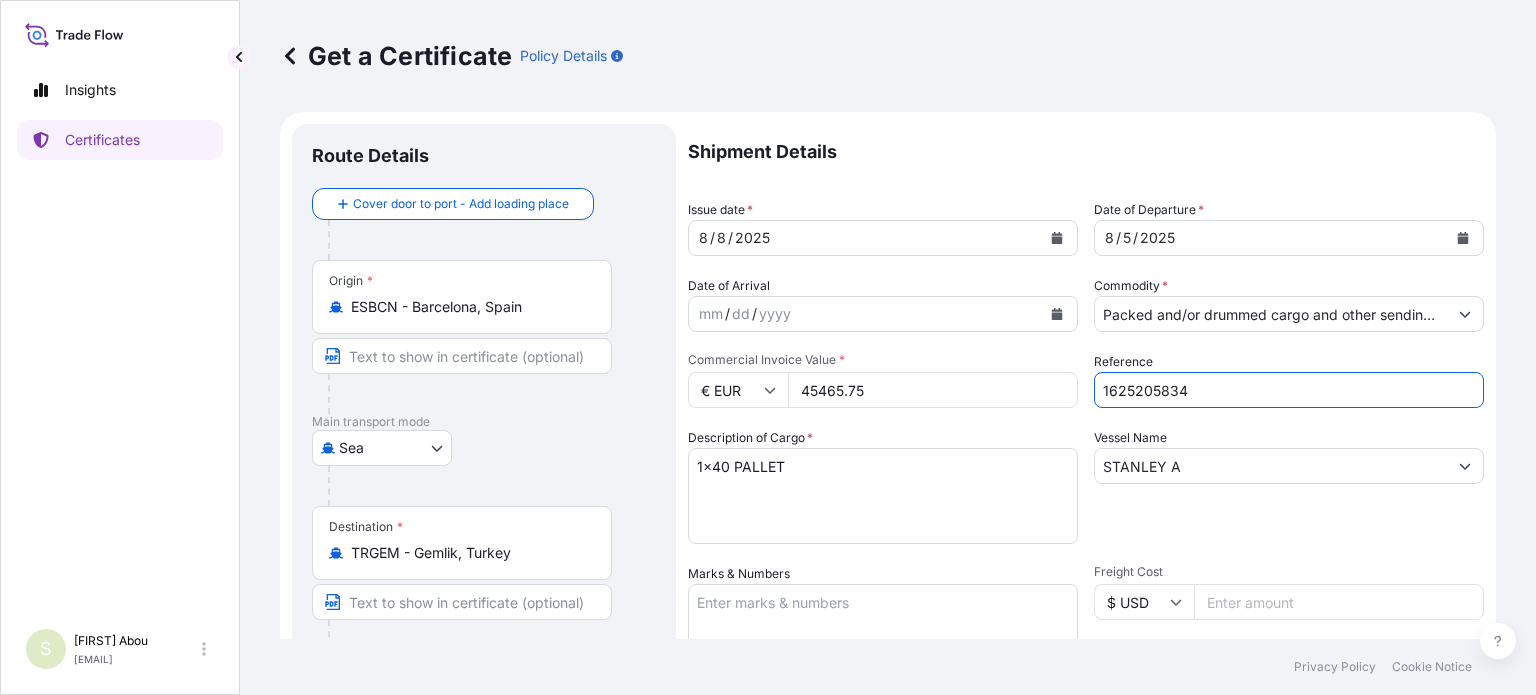 type on "1625205834" 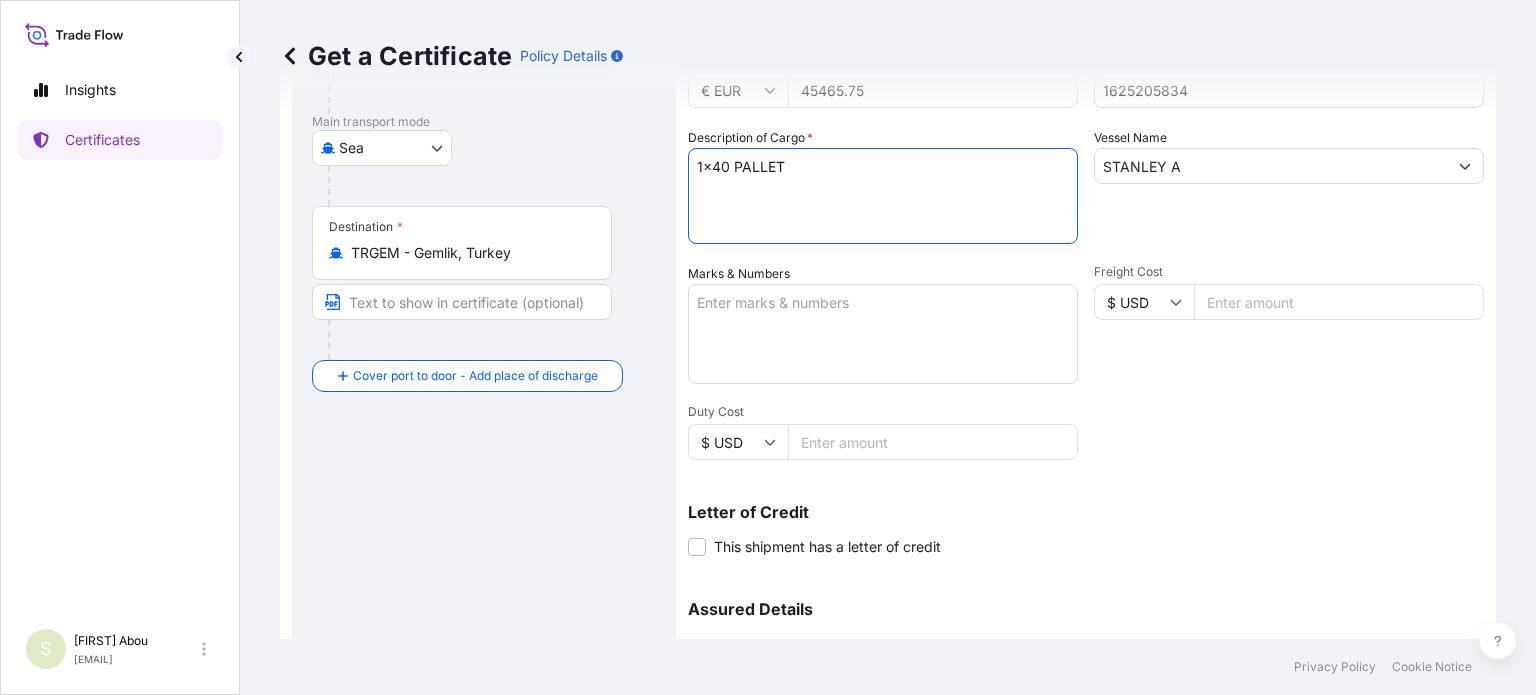scroll, scrollTop: 504, scrollLeft: 0, axis: vertical 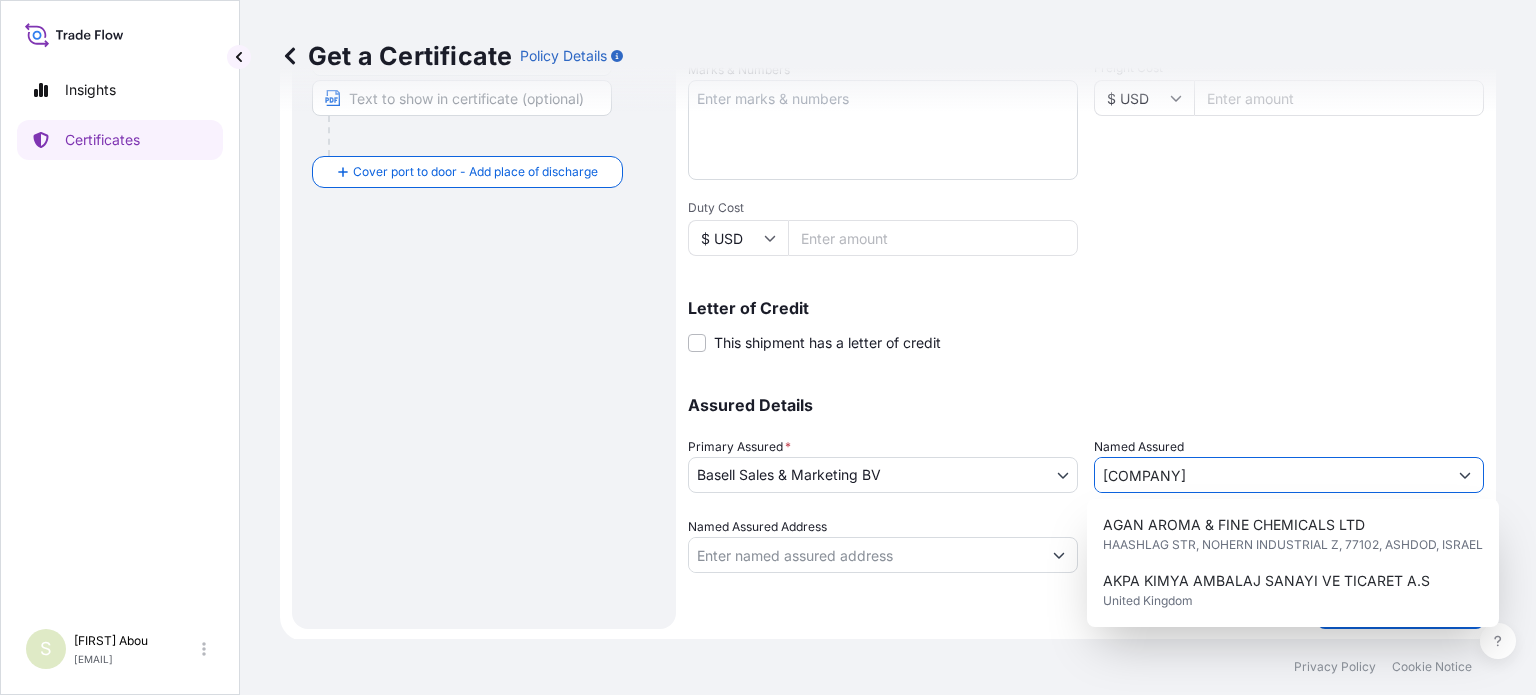 drag, startPoint x: 1099, startPoint y: 467, endPoint x: 1544, endPoint y: 450, distance: 445.32462 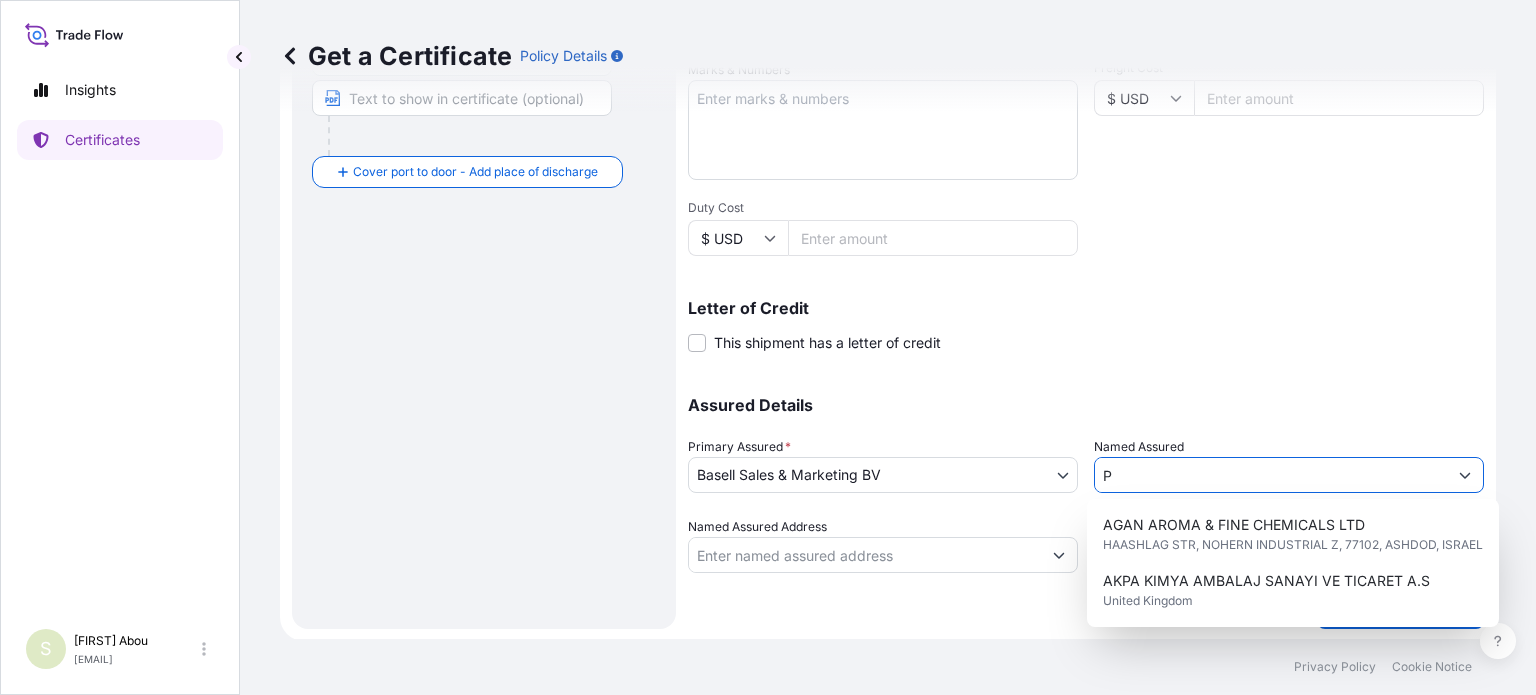 scroll, scrollTop: 0, scrollLeft: 0, axis: both 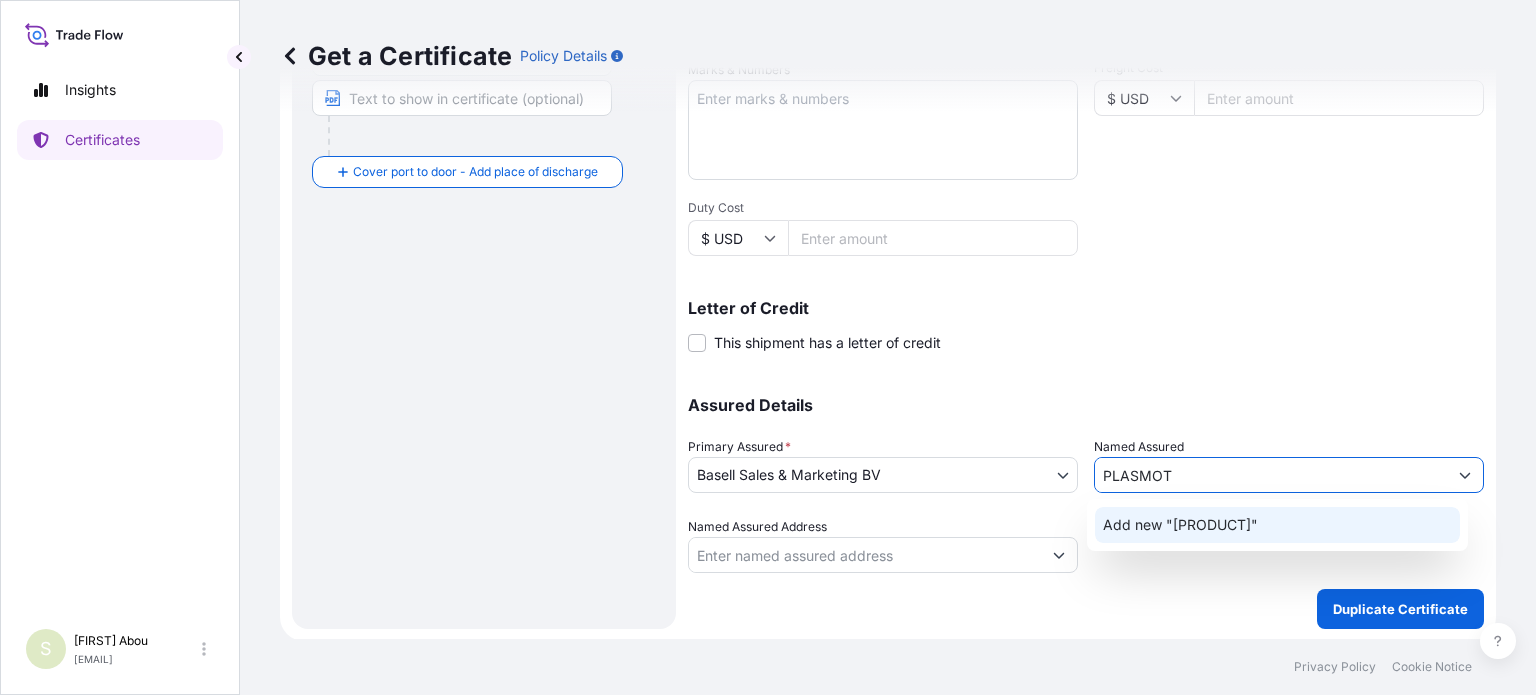 click on "Add new "[PRODUCT]"" at bounding box center [1277, 525] 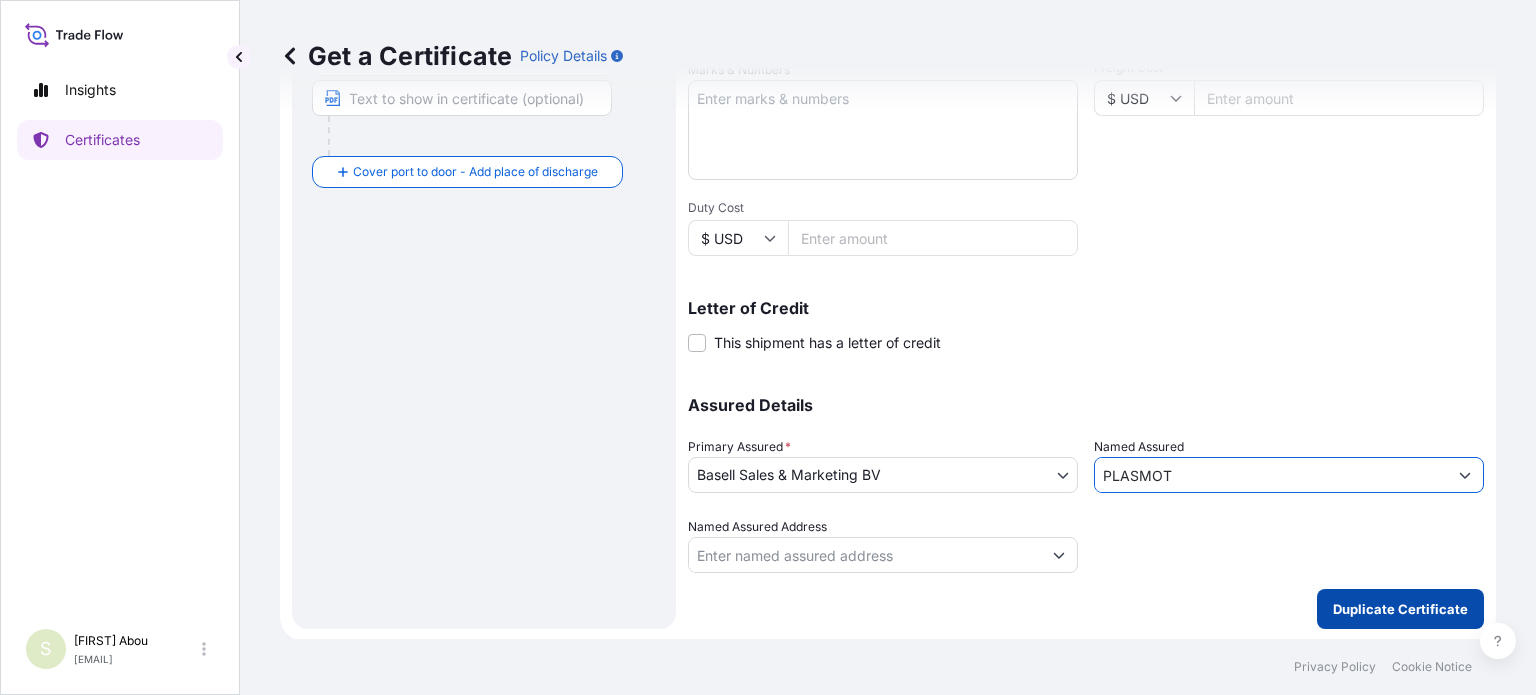type on "PLASMOT" 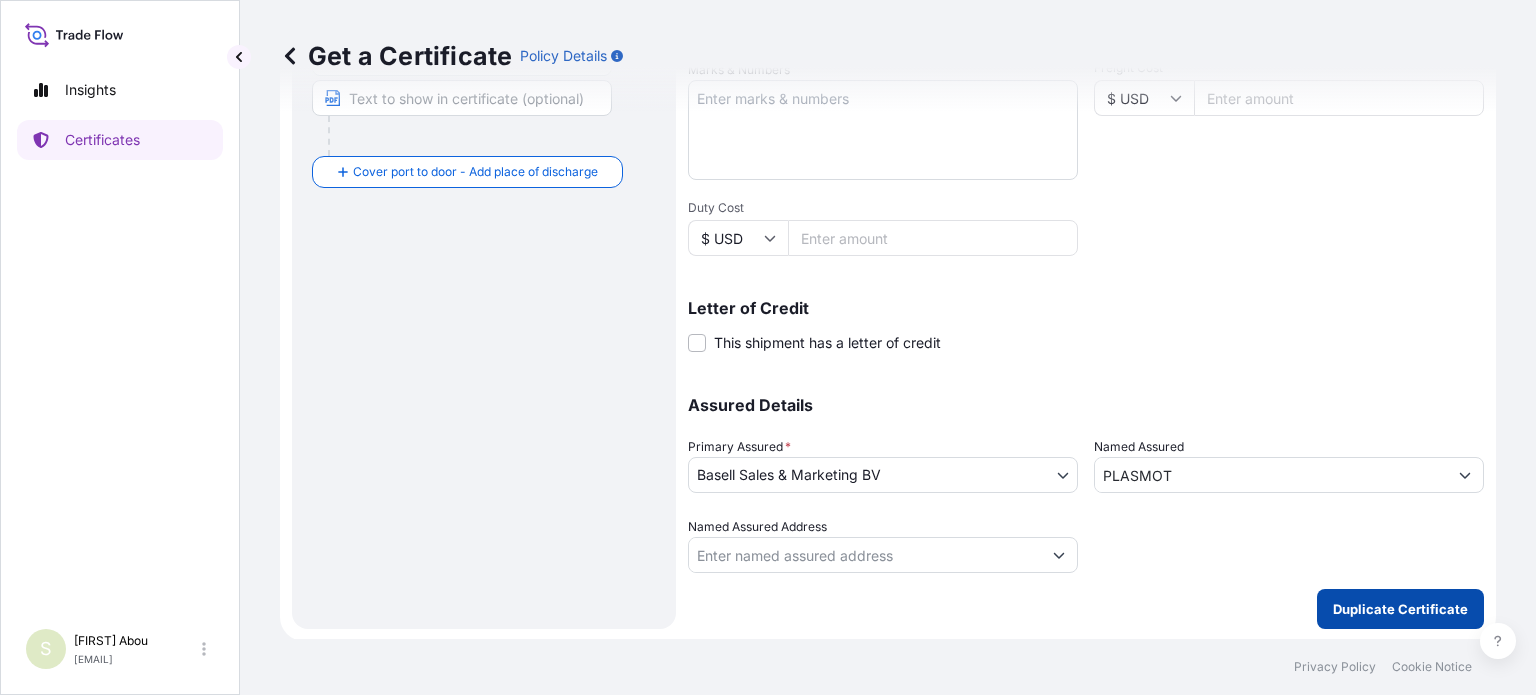 click on "Duplicate Certificate" at bounding box center (1400, 609) 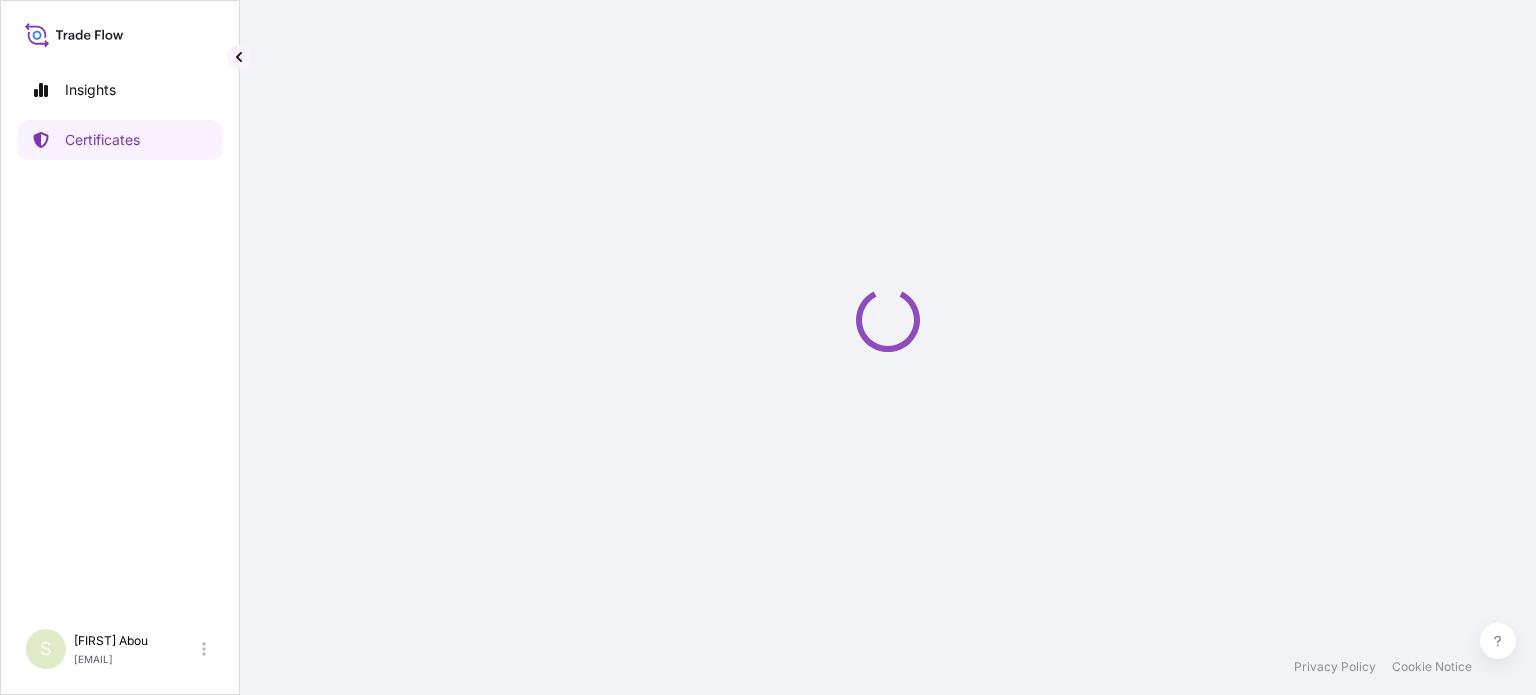 scroll, scrollTop: 0, scrollLeft: 0, axis: both 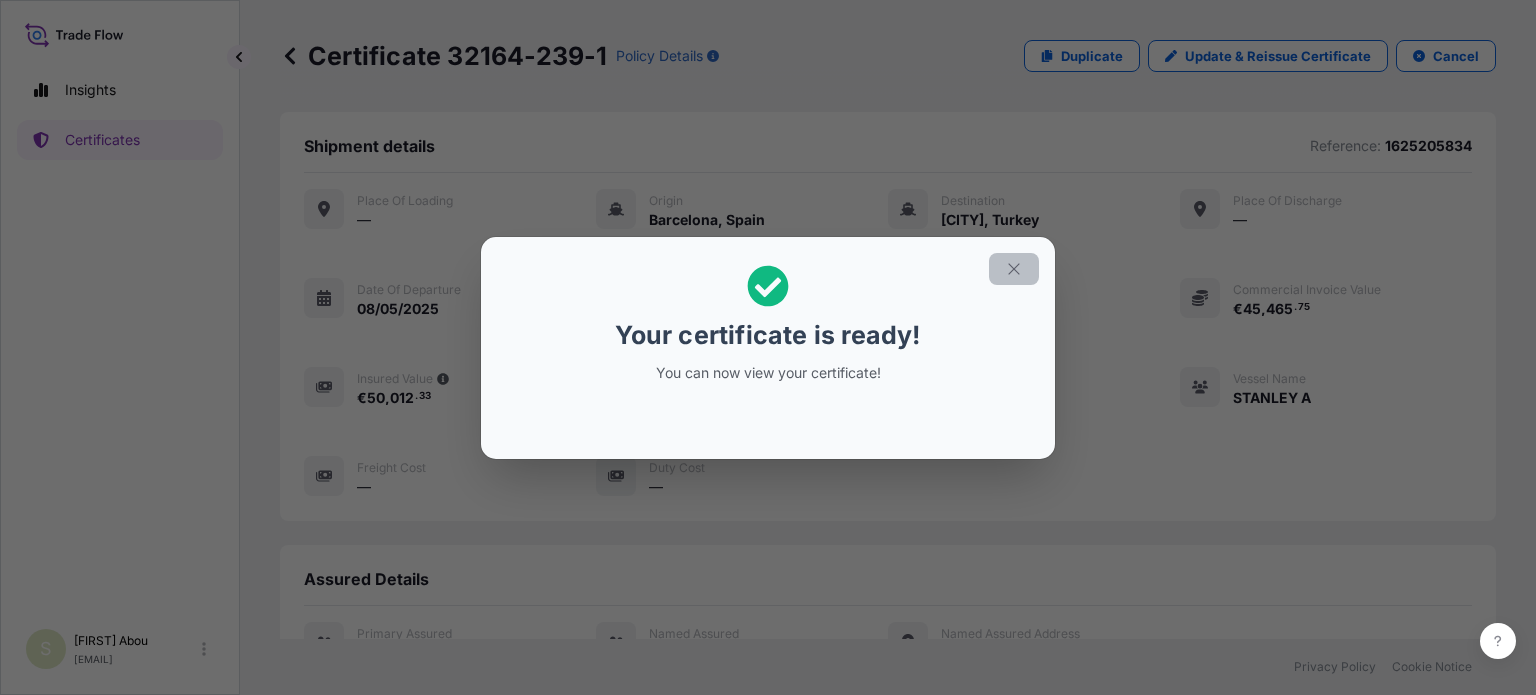 click 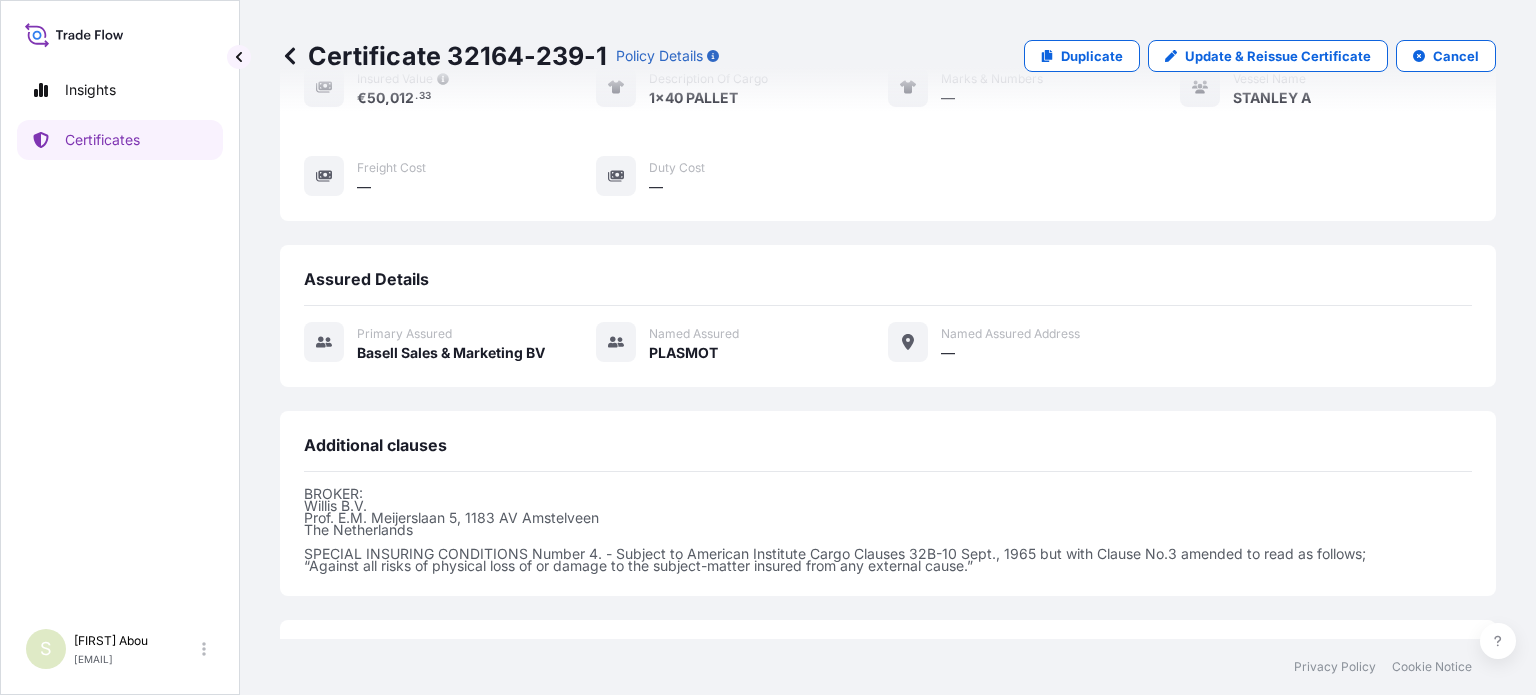 scroll, scrollTop: 461, scrollLeft: 0, axis: vertical 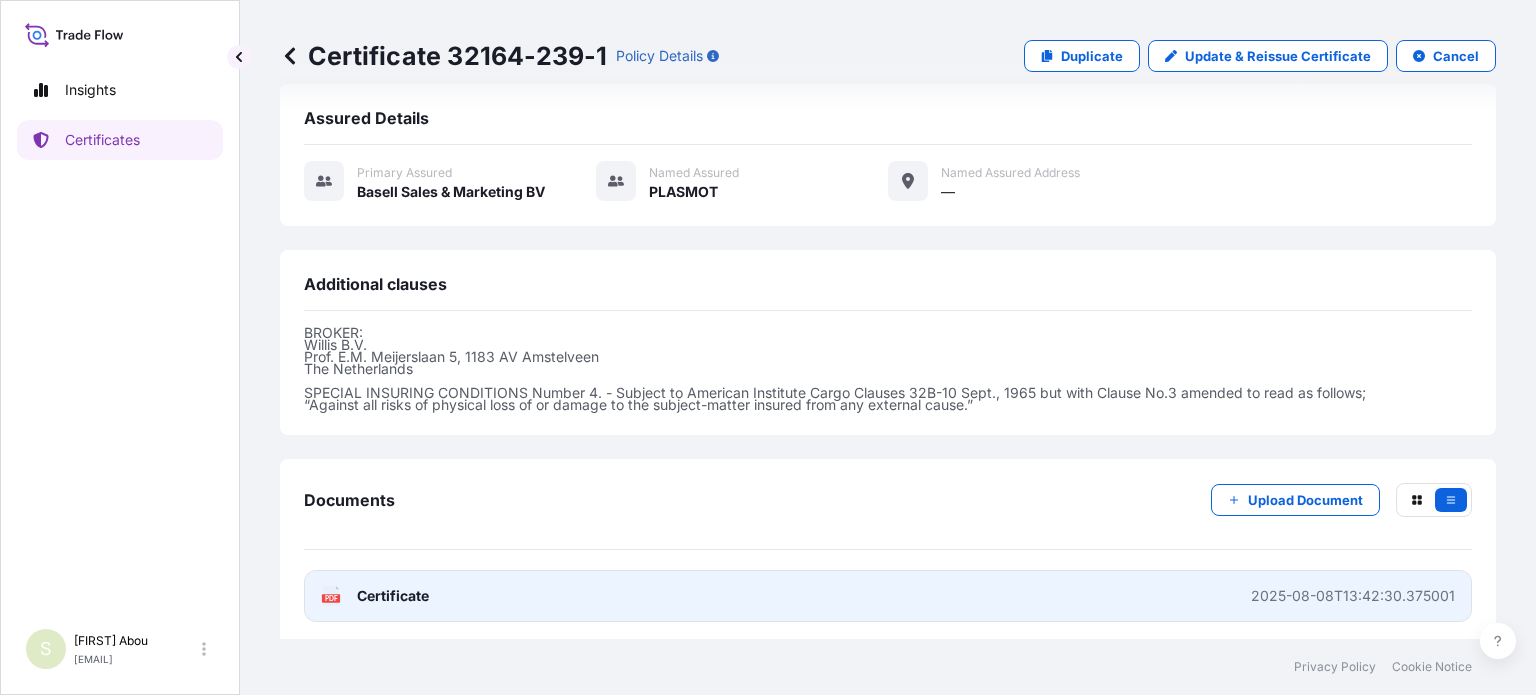 click on "PDF Certificate [DATE]T[TIME]" at bounding box center (888, 596) 